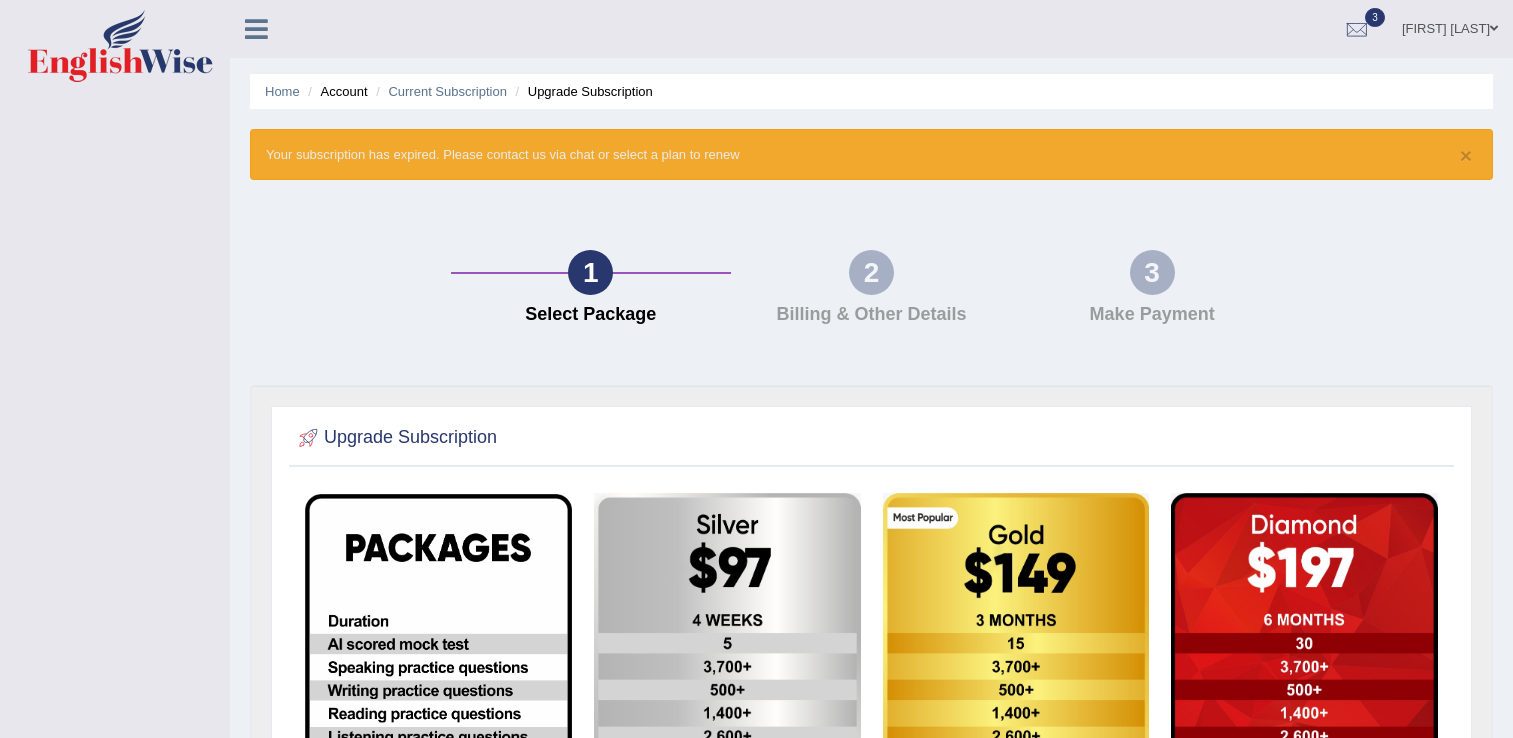 scroll, scrollTop: 0, scrollLeft: 0, axis: both 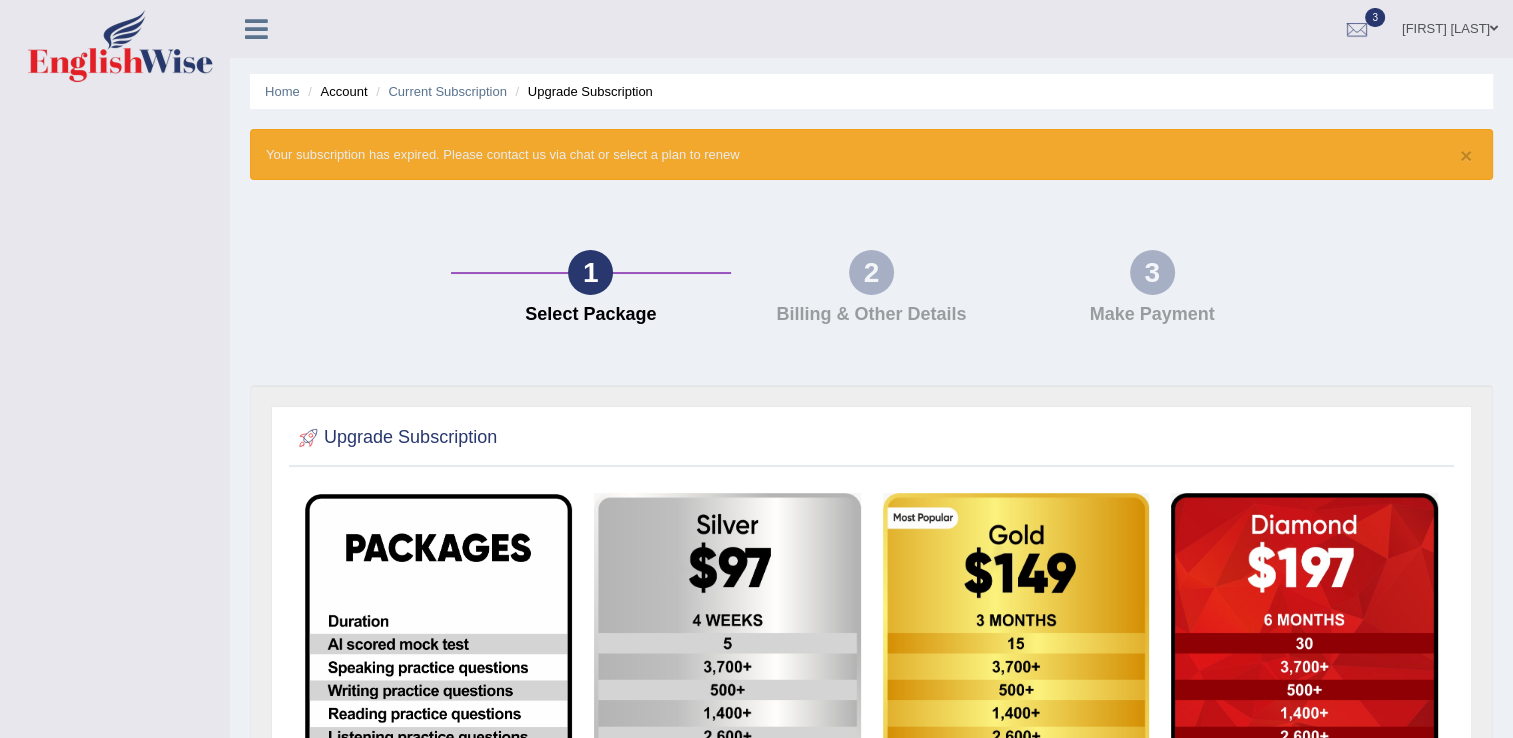 click at bounding box center [727, 794] 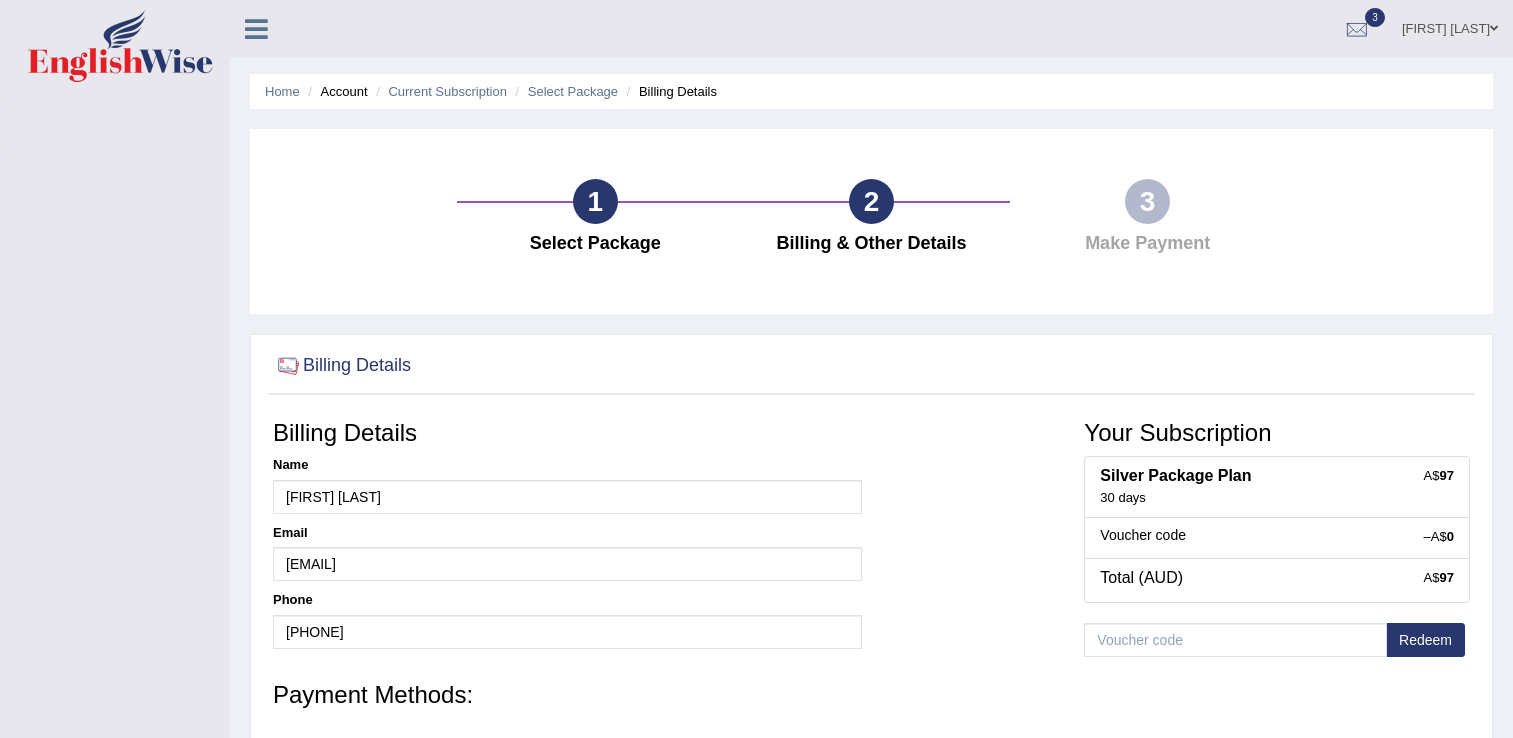 scroll, scrollTop: 0, scrollLeft: 0, axis: both 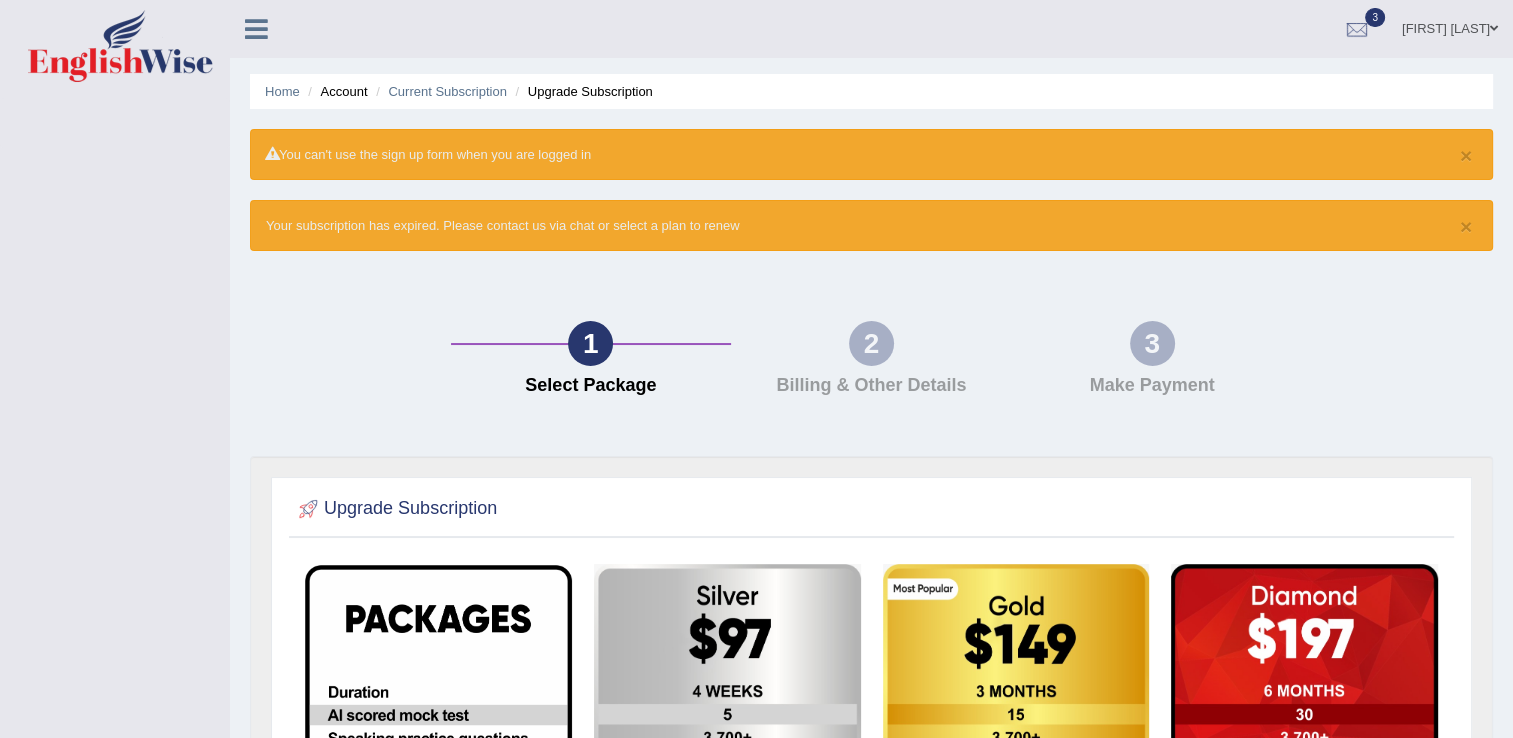 click at bounding box center (1494, 28) 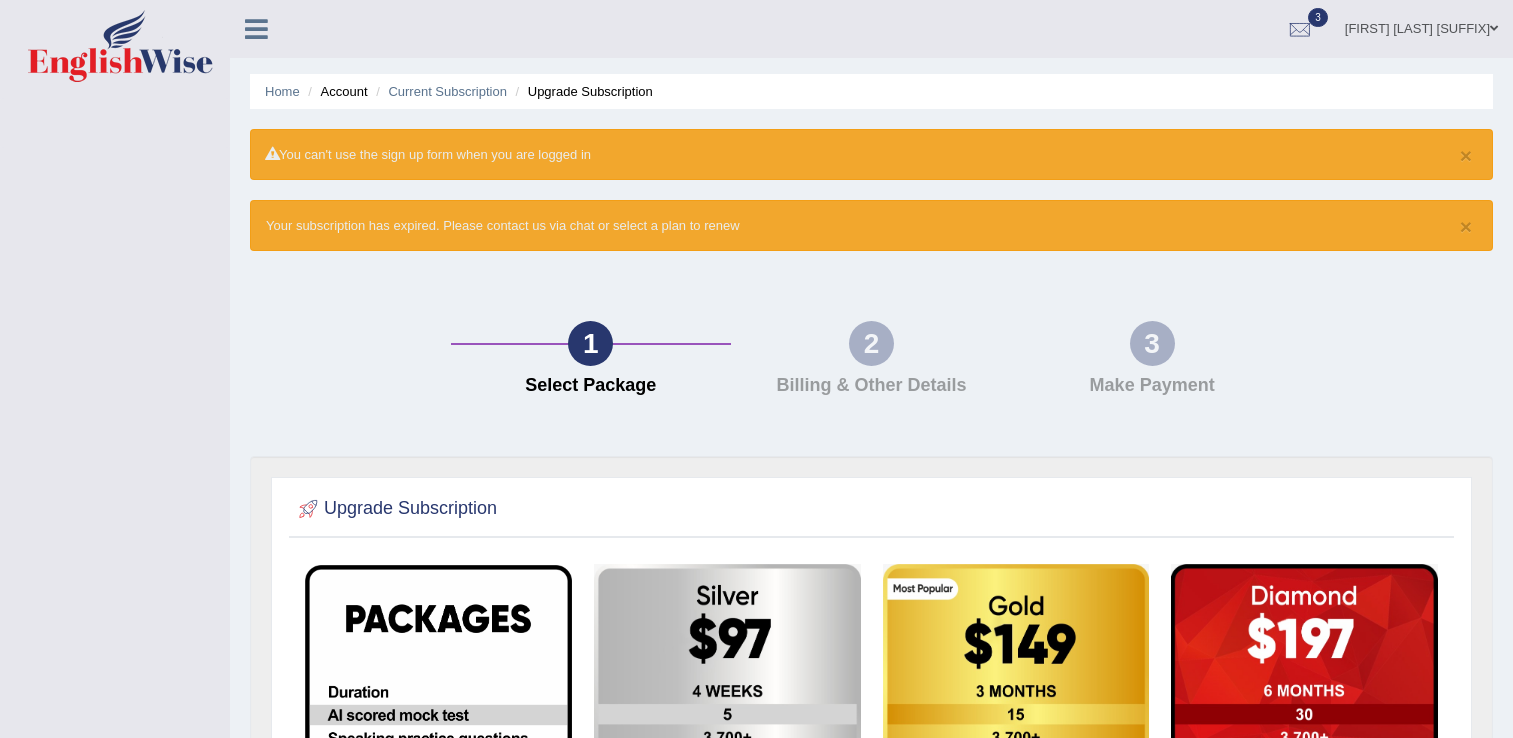 scroll, scrollTop: 0, scrollLeft: 0, axis: both 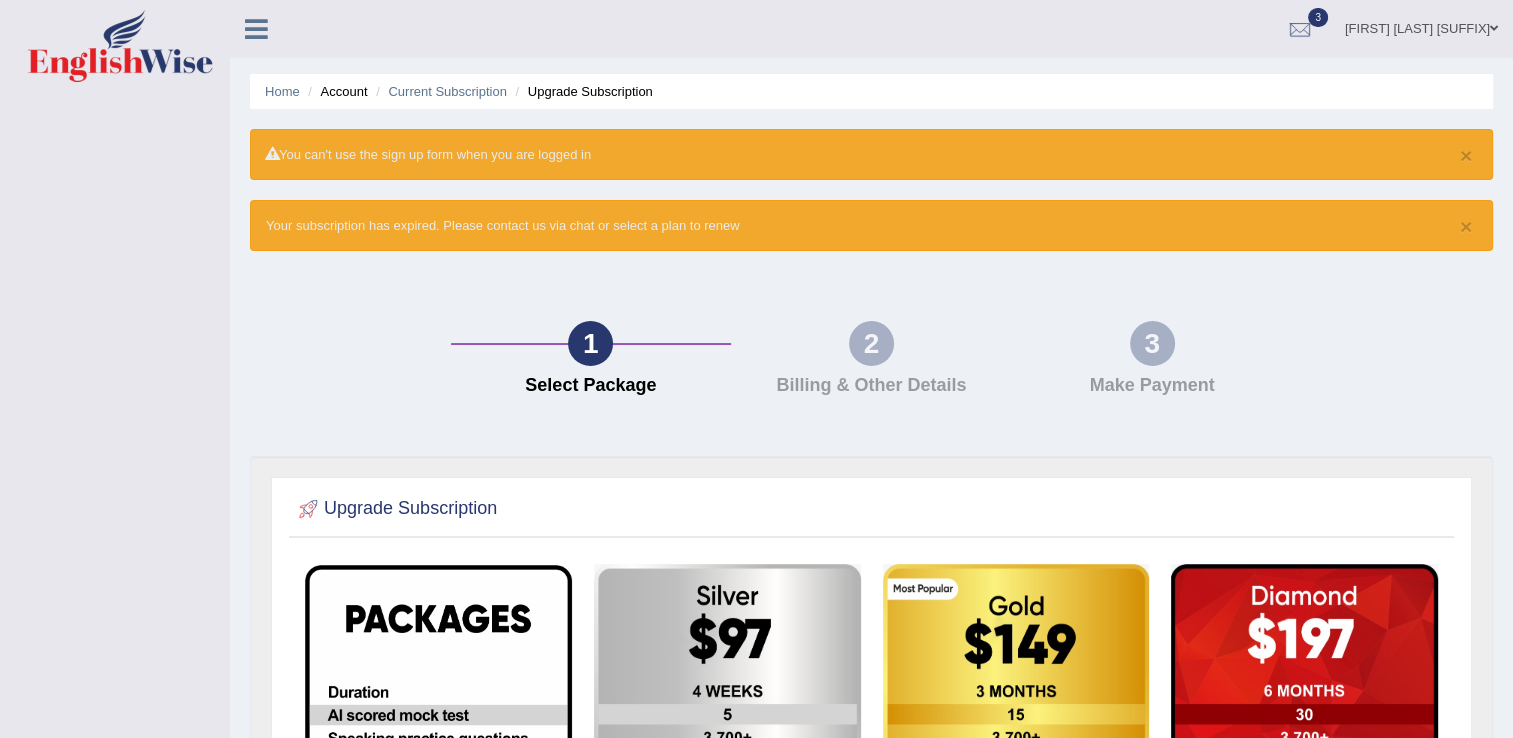 click on "Marcelo Galeng Jr" at bounding box center [1421, 26] 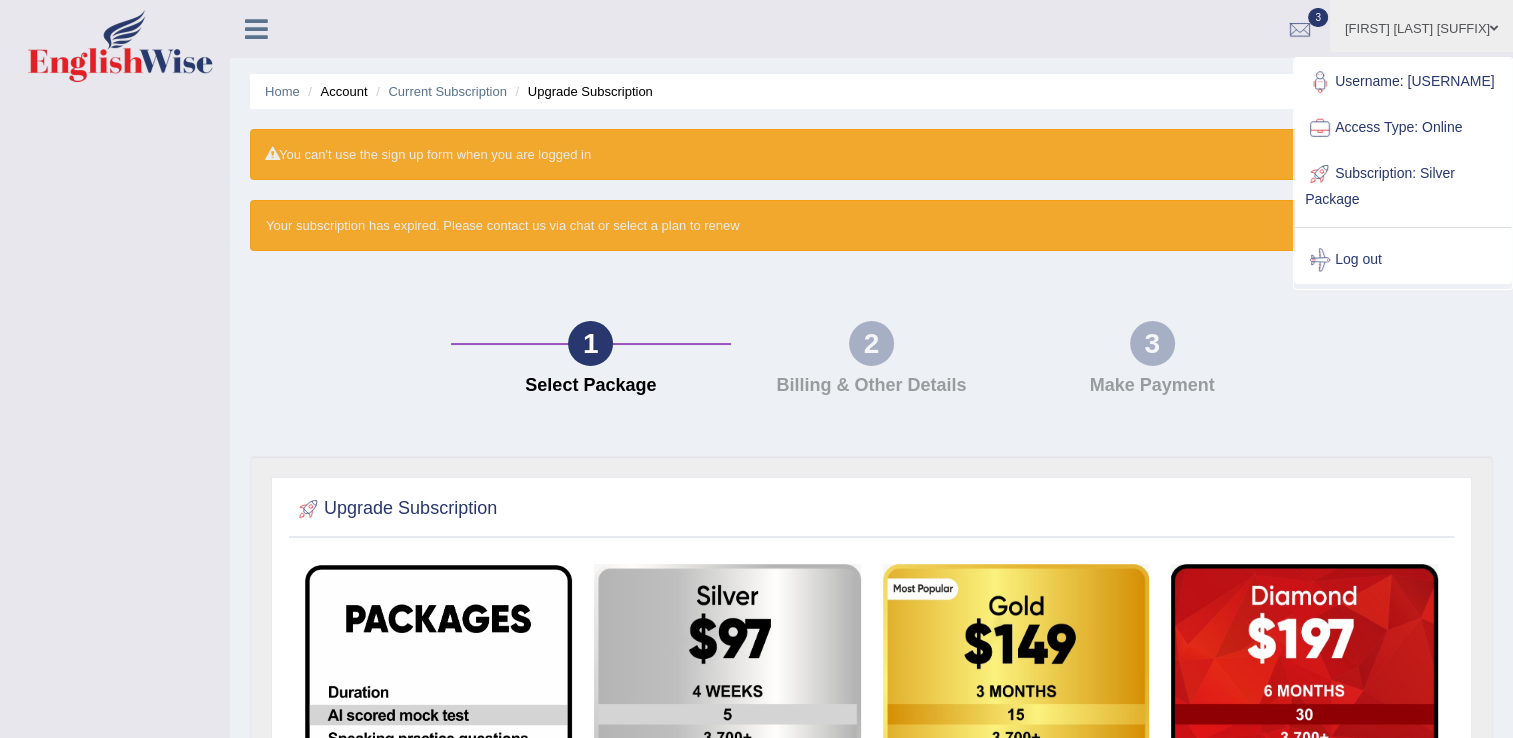 click on "Log out" at bounding box center [1403, 260] 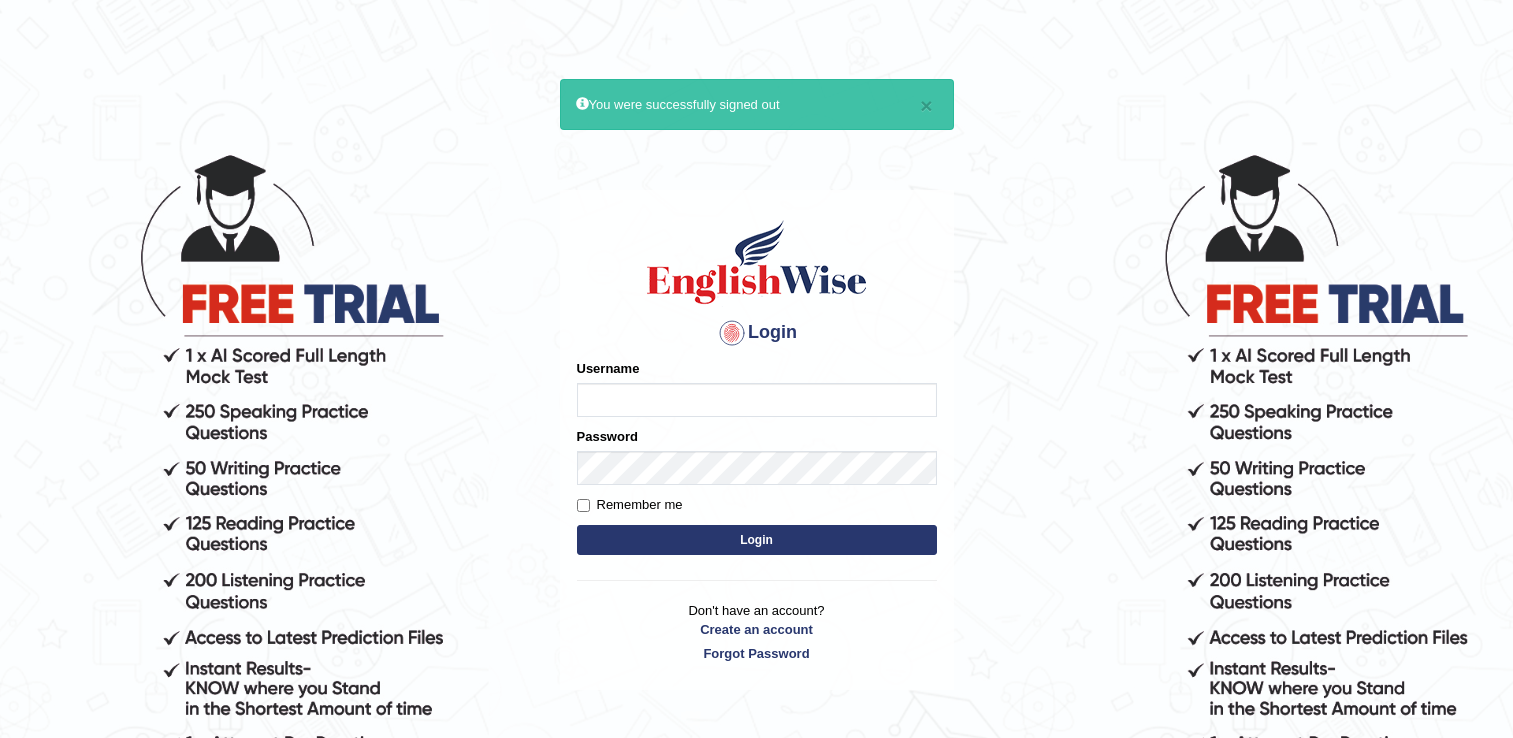 scroll, scrollTop: 0, scrollLeft: 0, axis: both 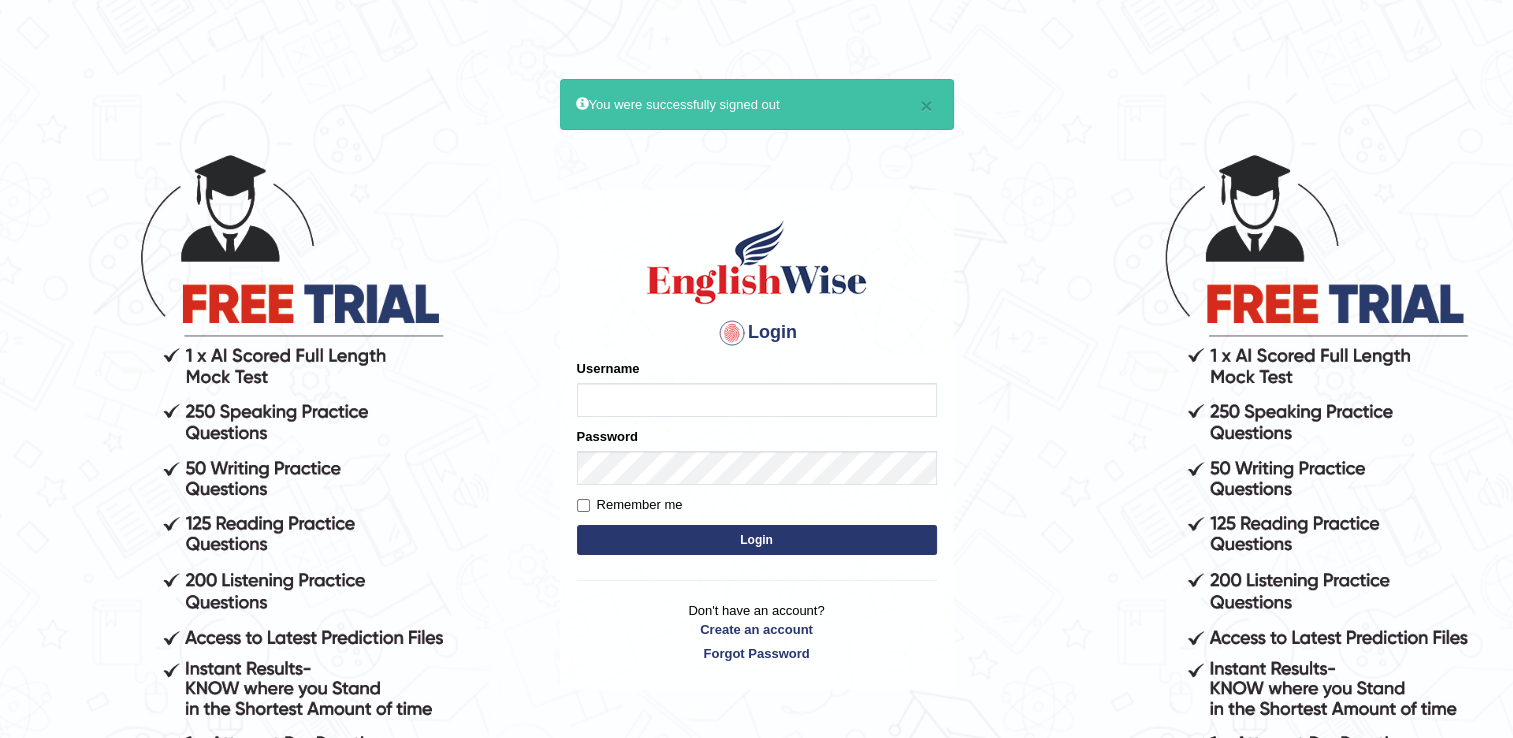 type on "[USERNAME]" 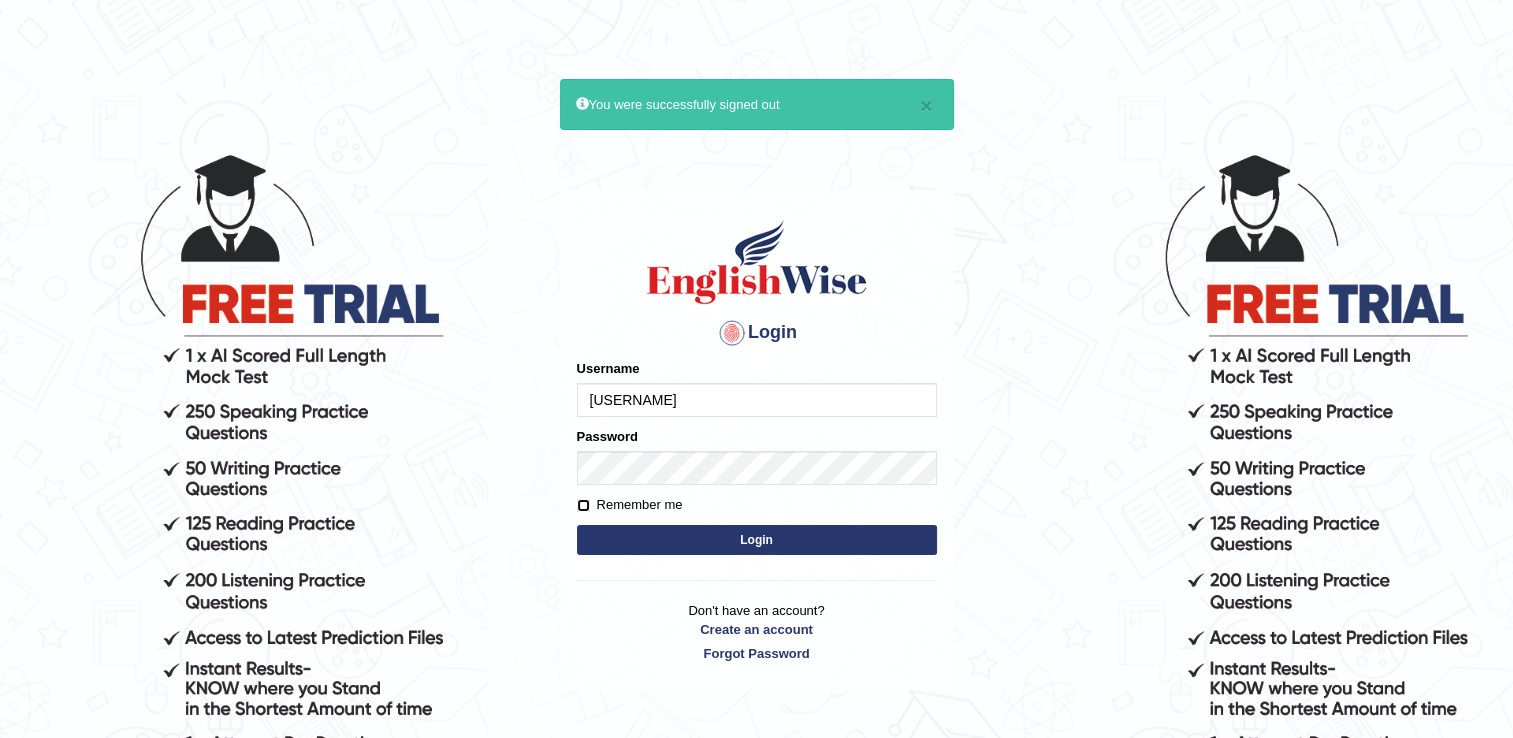 click on "Remember me" at bounding box center (583, 505) 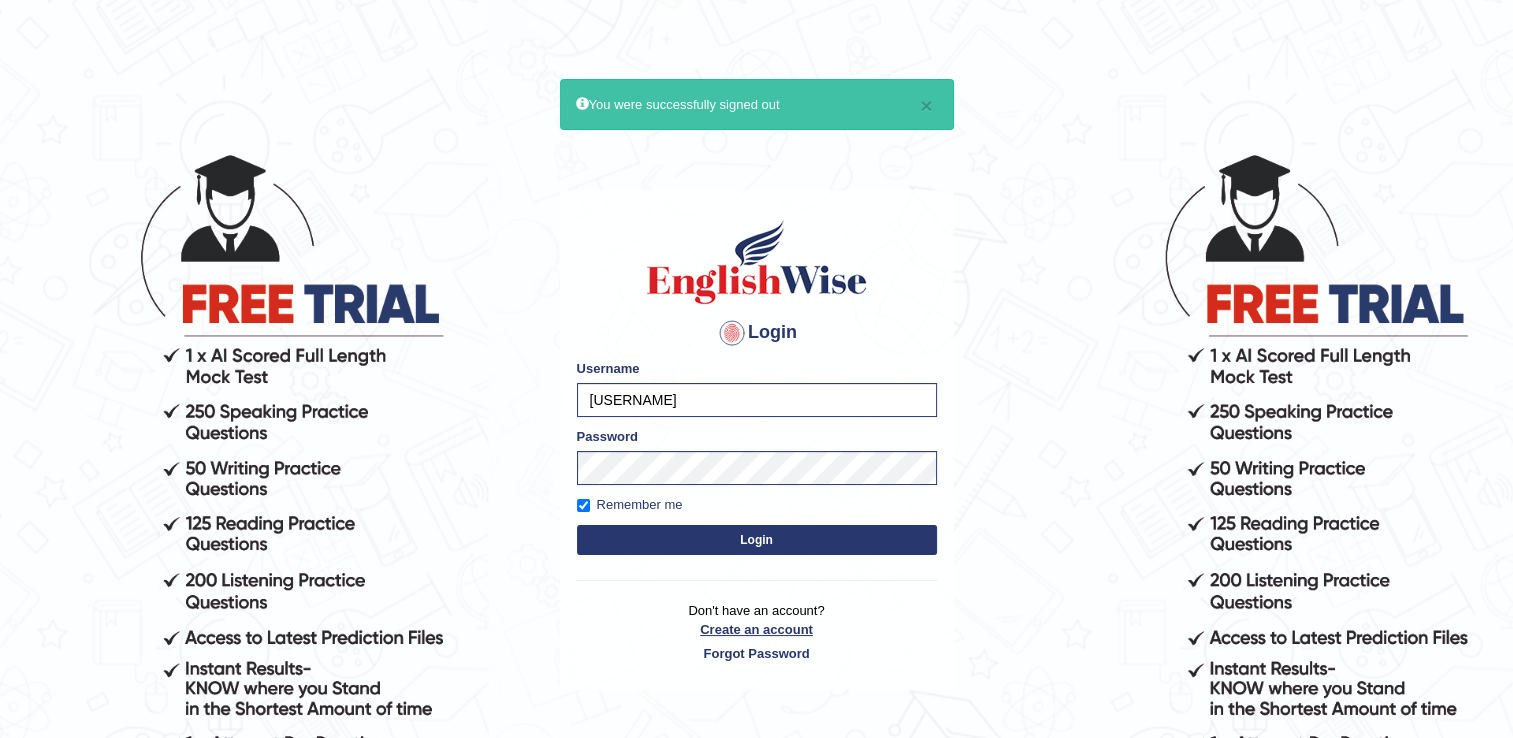click on "Create an account" at bounding box center (757, 629) 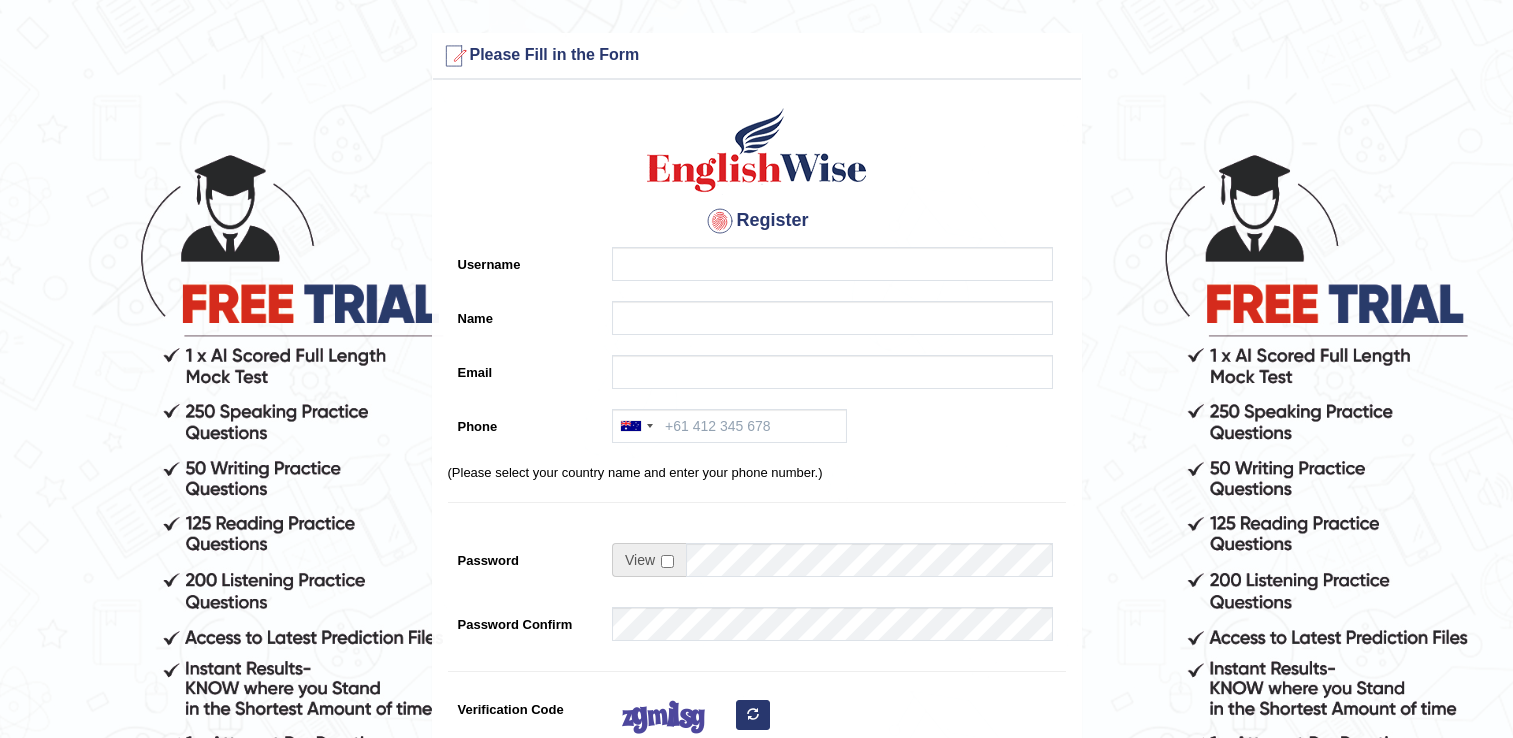 scroll, scrollTop: 0, scrollLeft: 0, axis: both 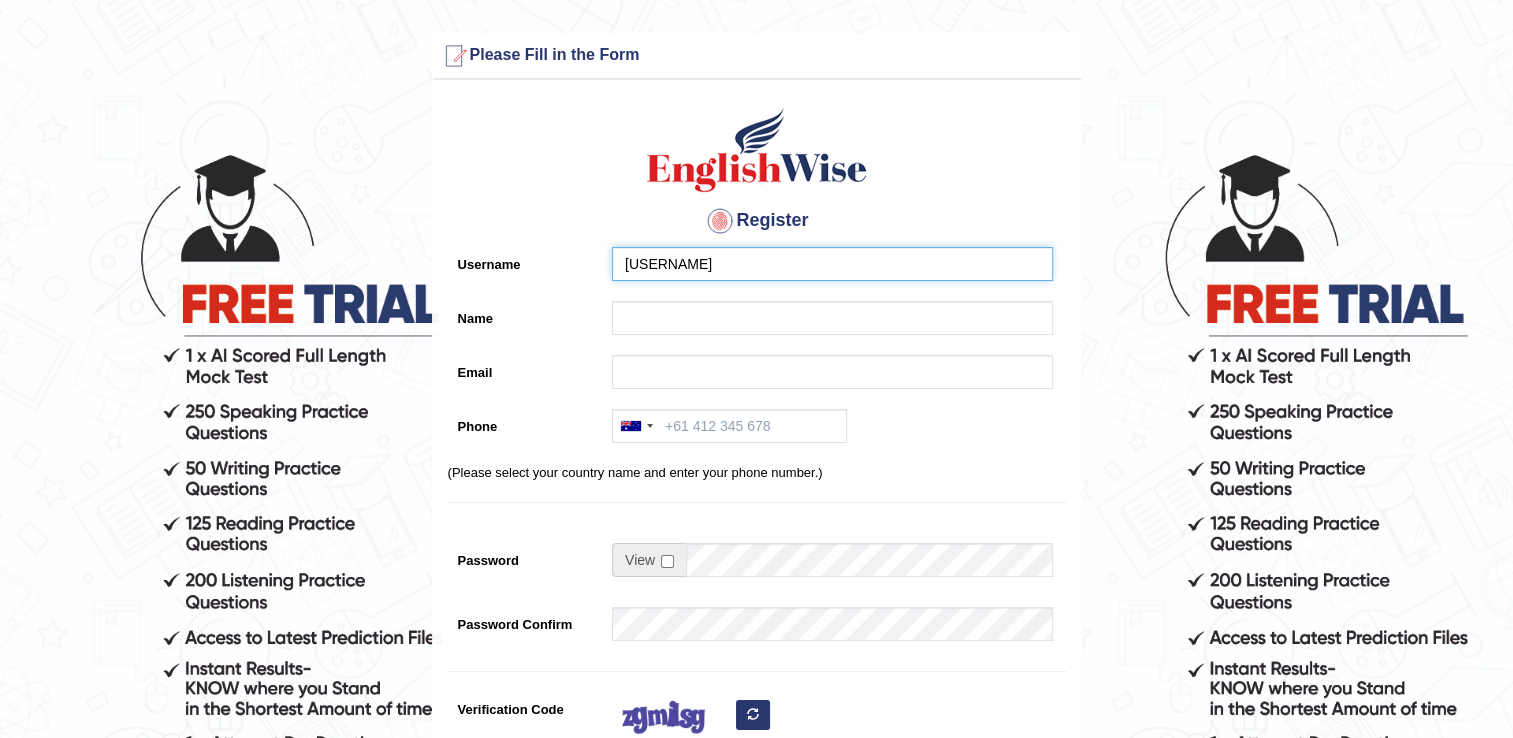 click on "[USERNAME]" at bounding box center (832, 264) 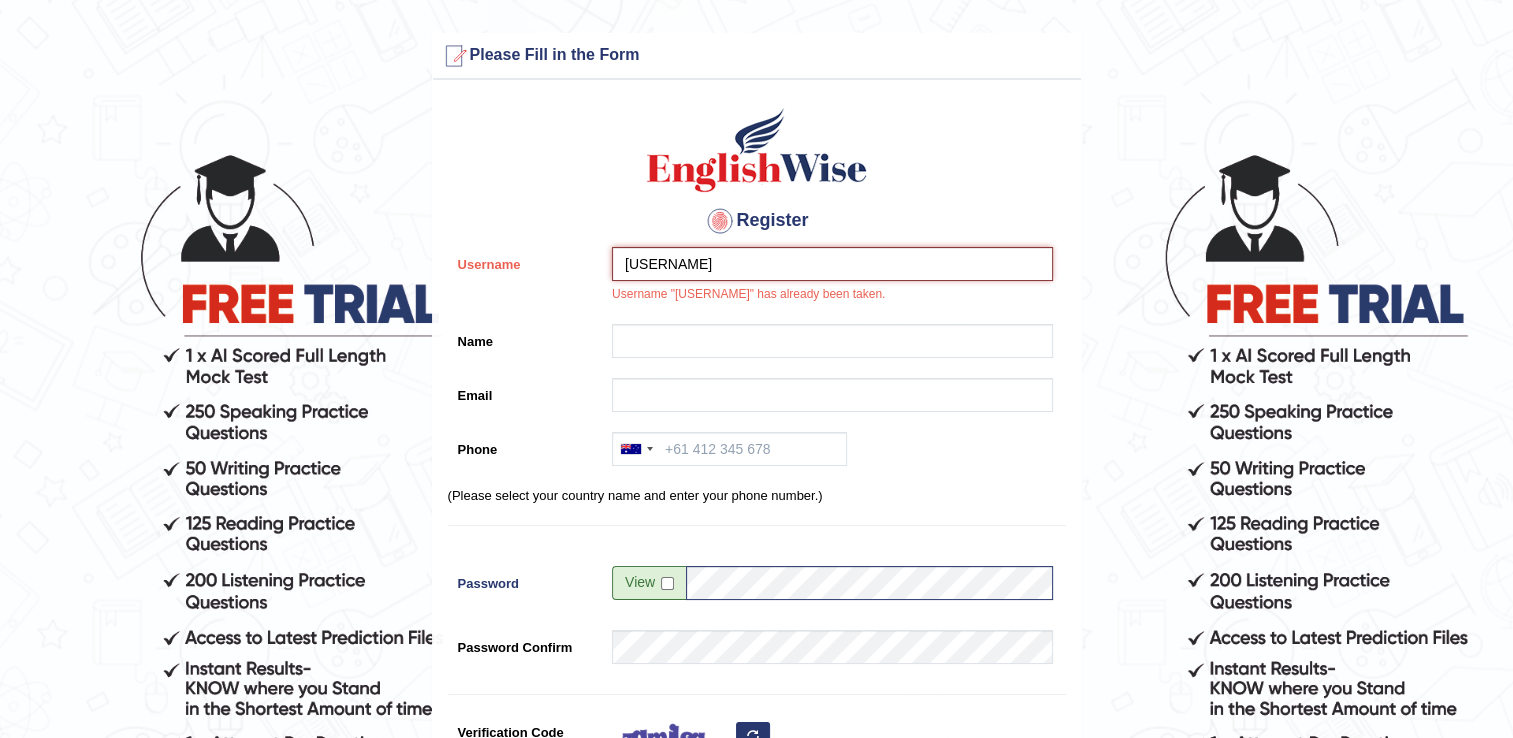 click on "Mateosalim88" at bounding box center [832, 264] 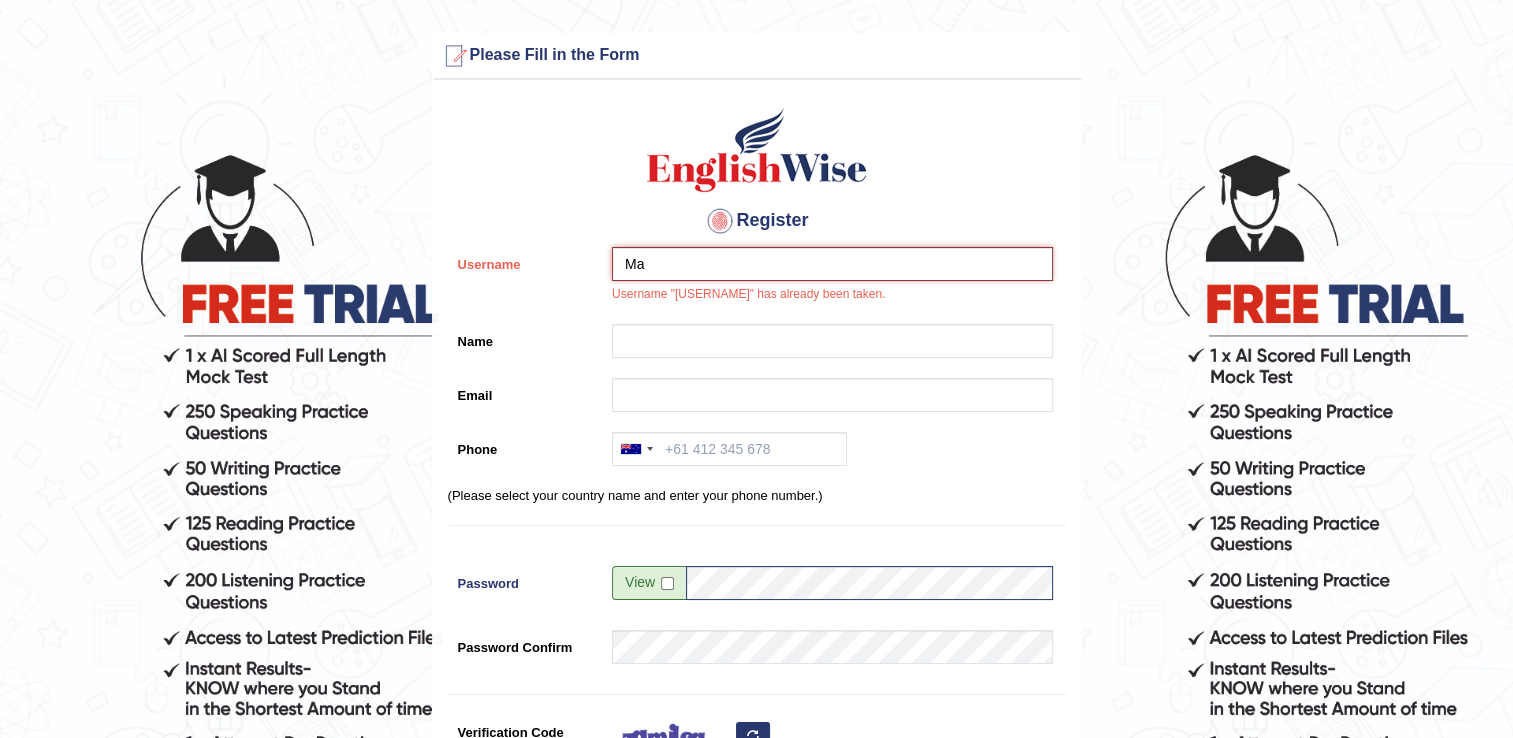 type on "M" 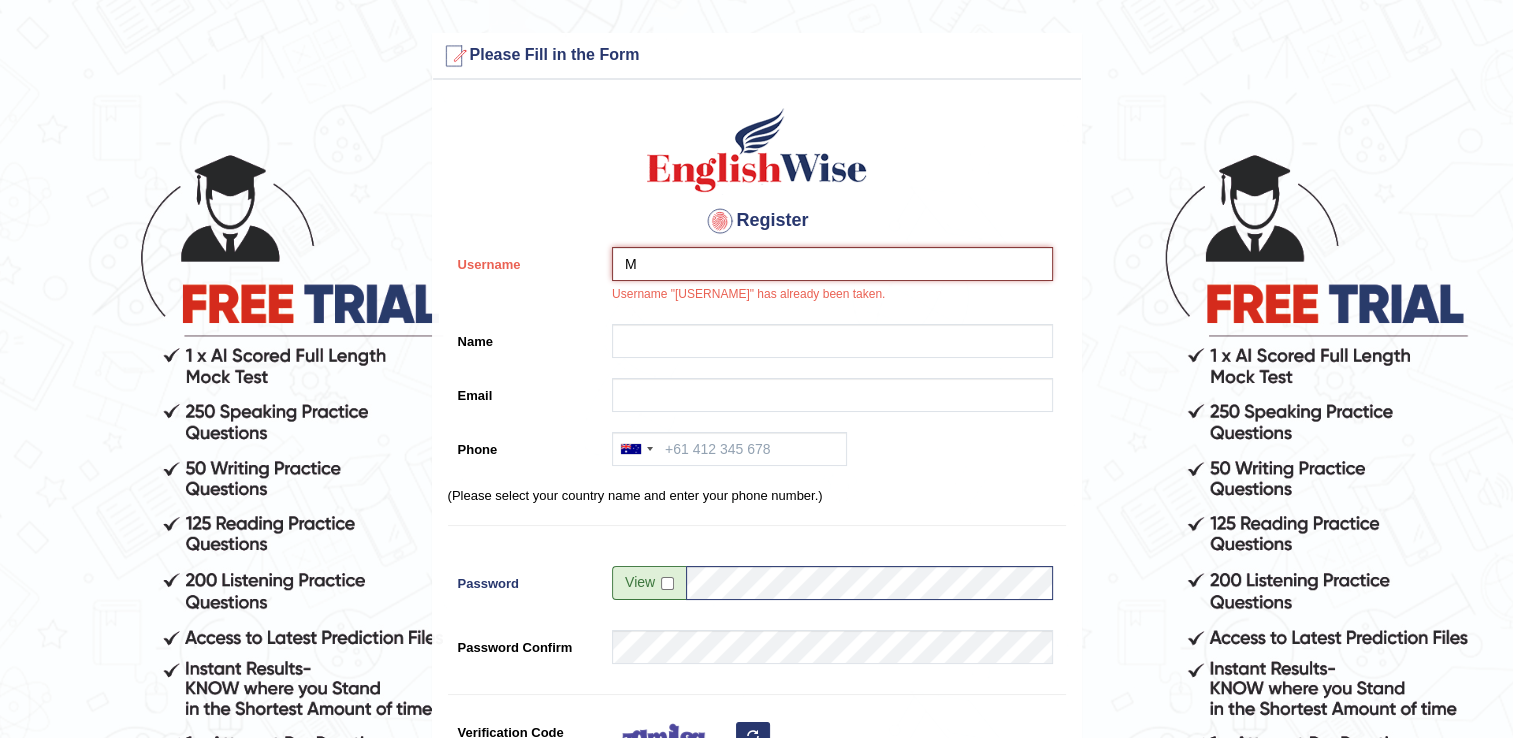 type 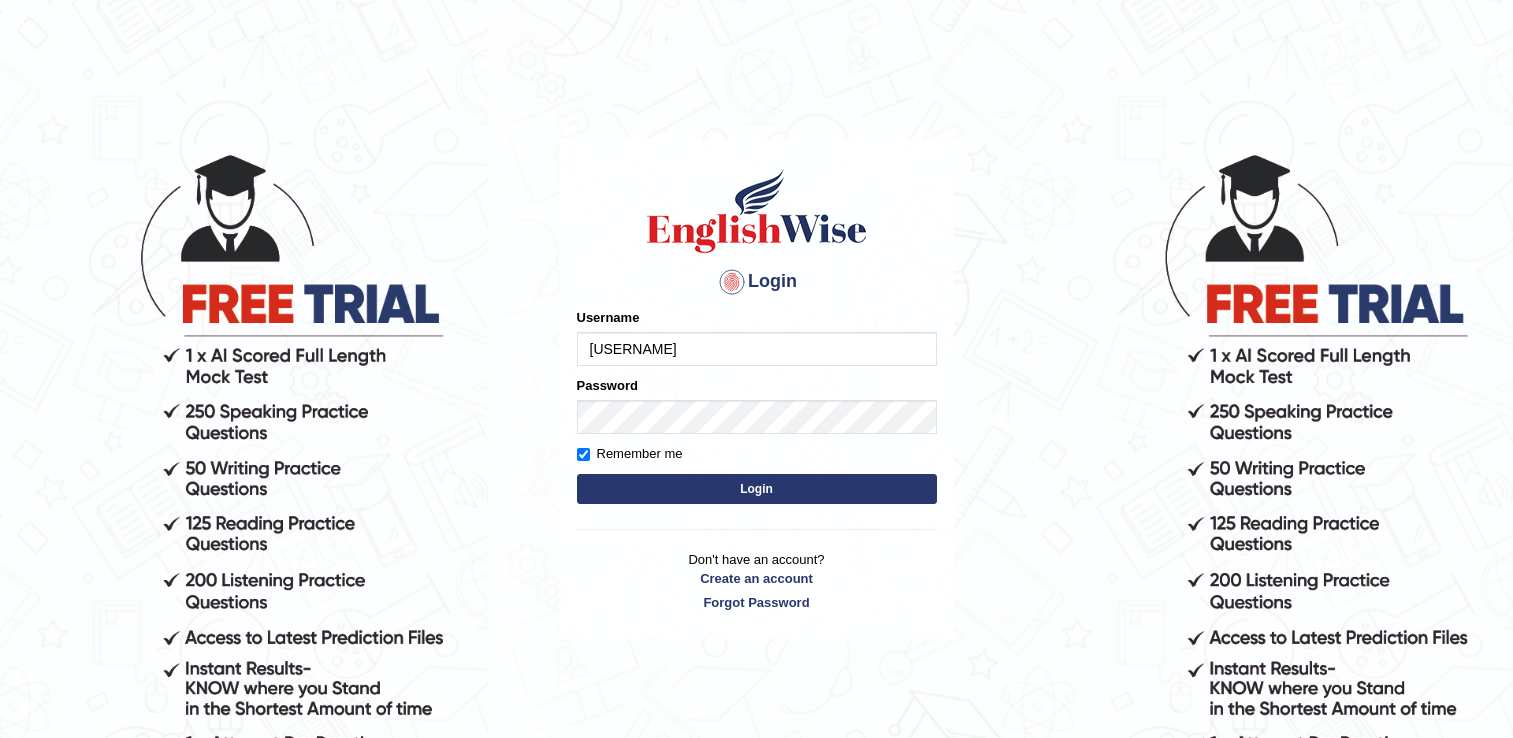 scroll, scrollTop: 0, scrollLeft: 0, axis: both 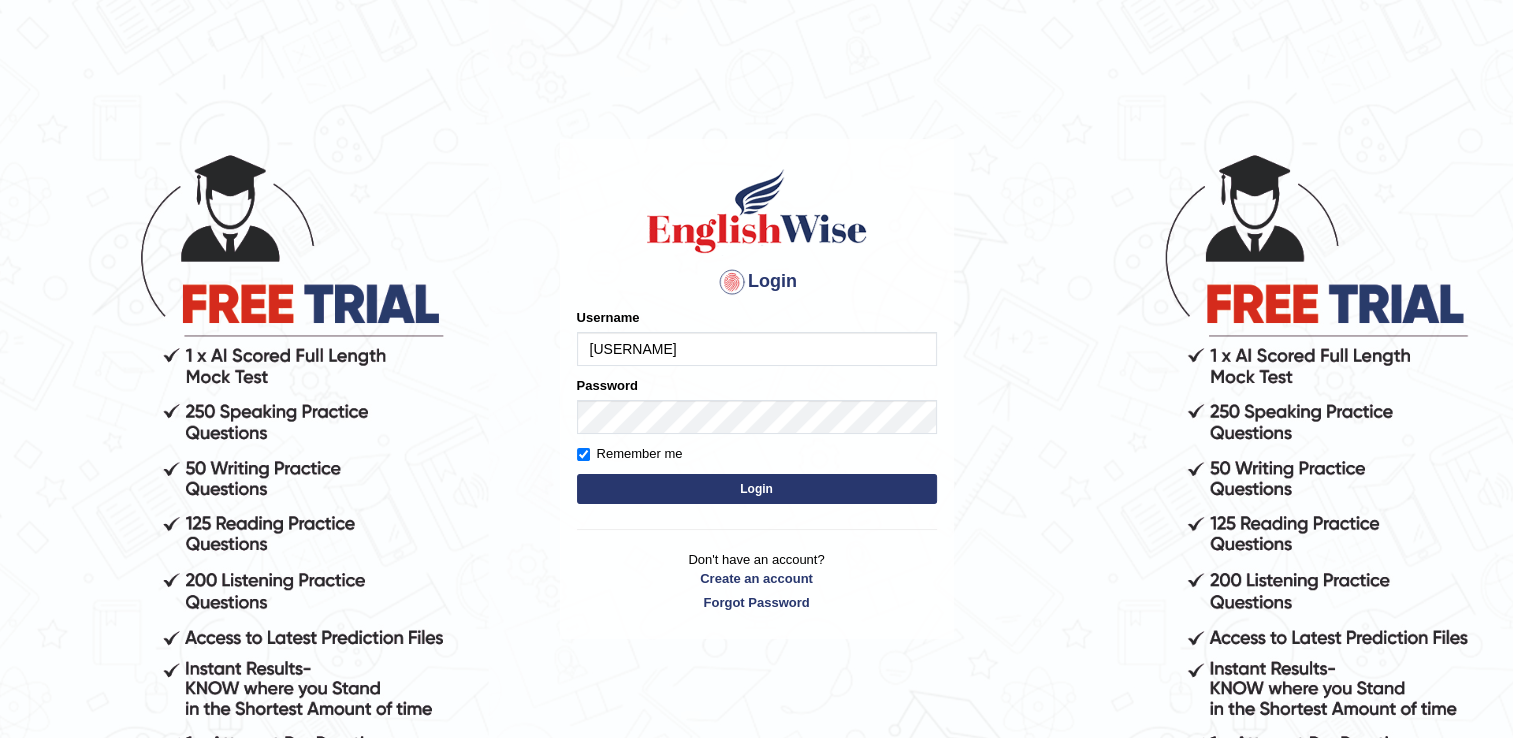 click on "Login" at bounding box center [757, 489] 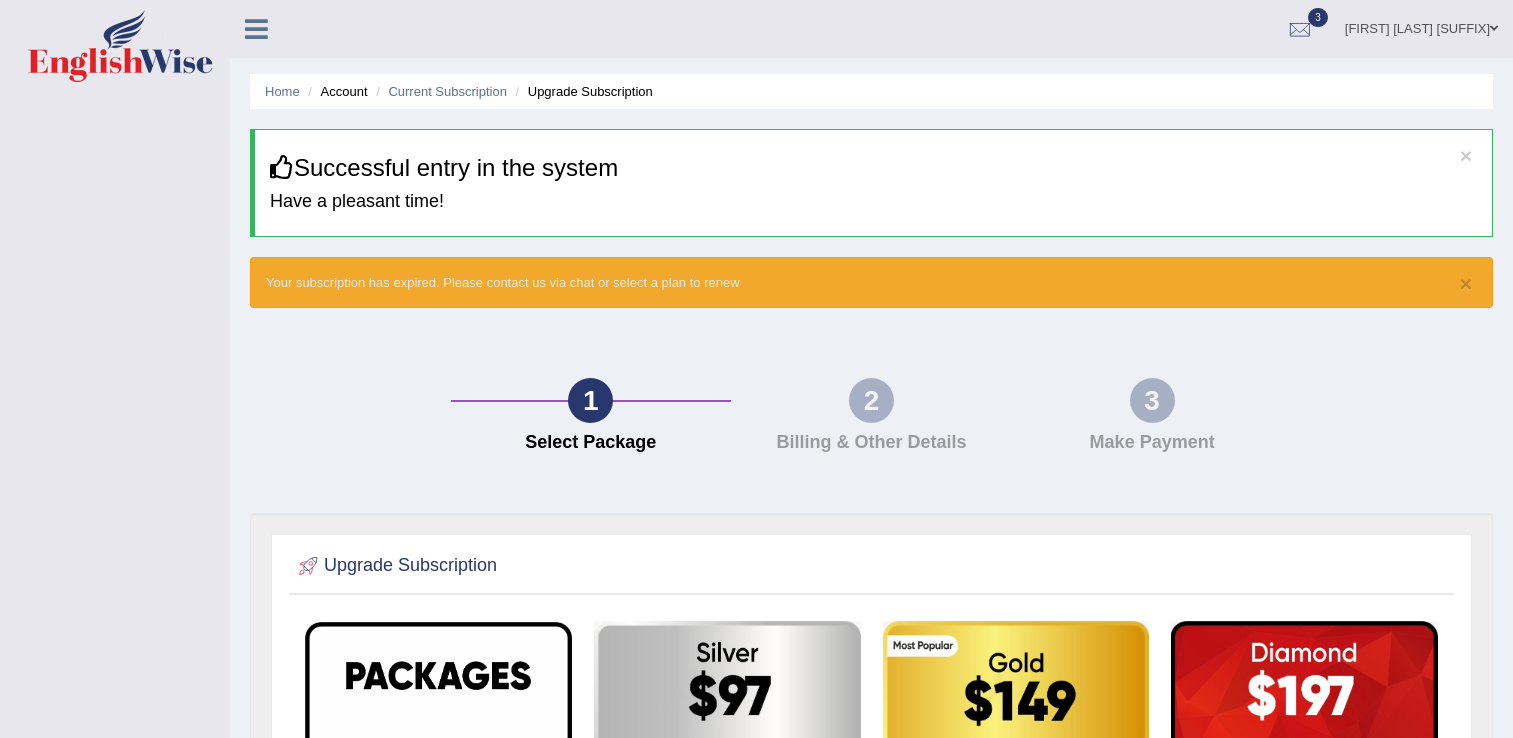 scroll, scrollTop: 0, scrollLeft: 0, axis: both 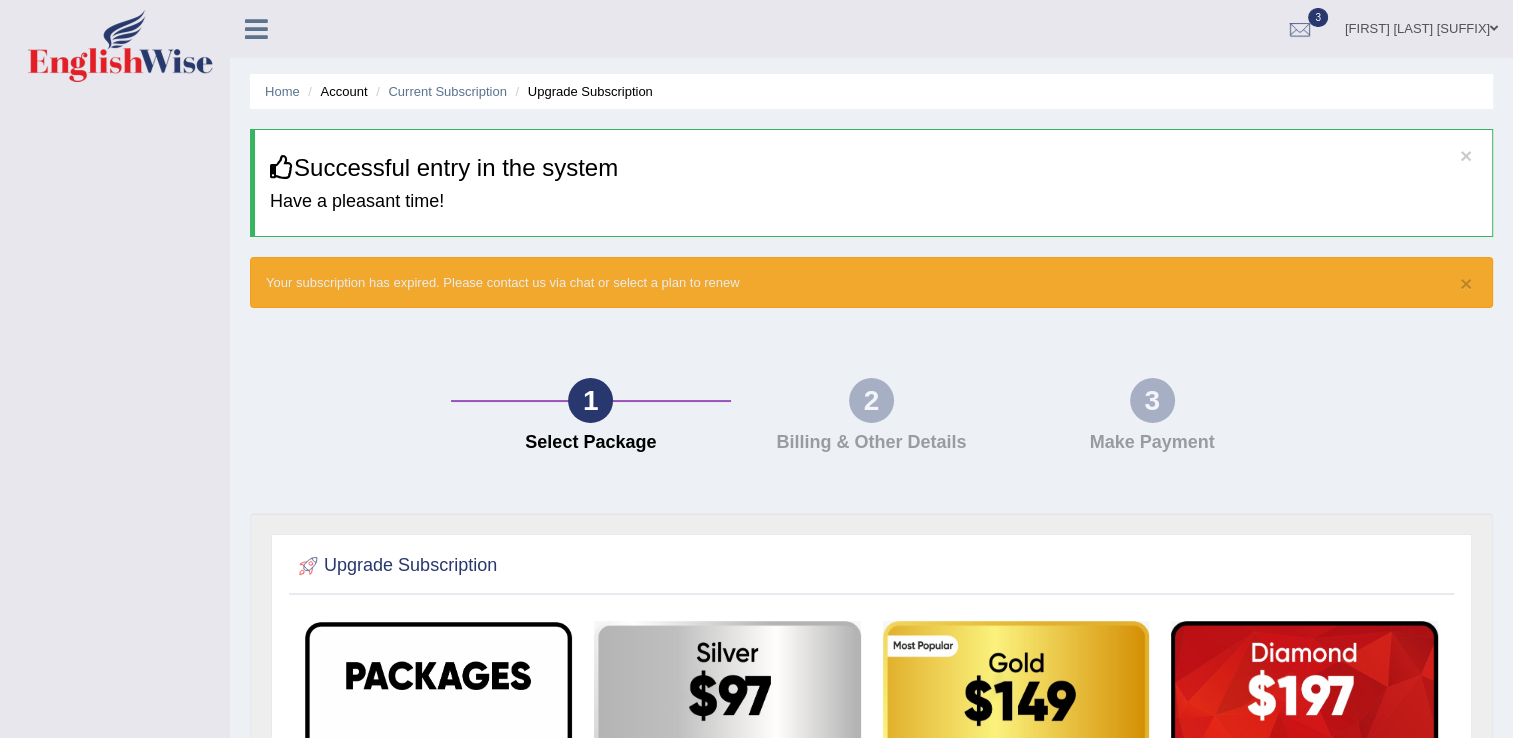 click at bounding box center (727, 922) 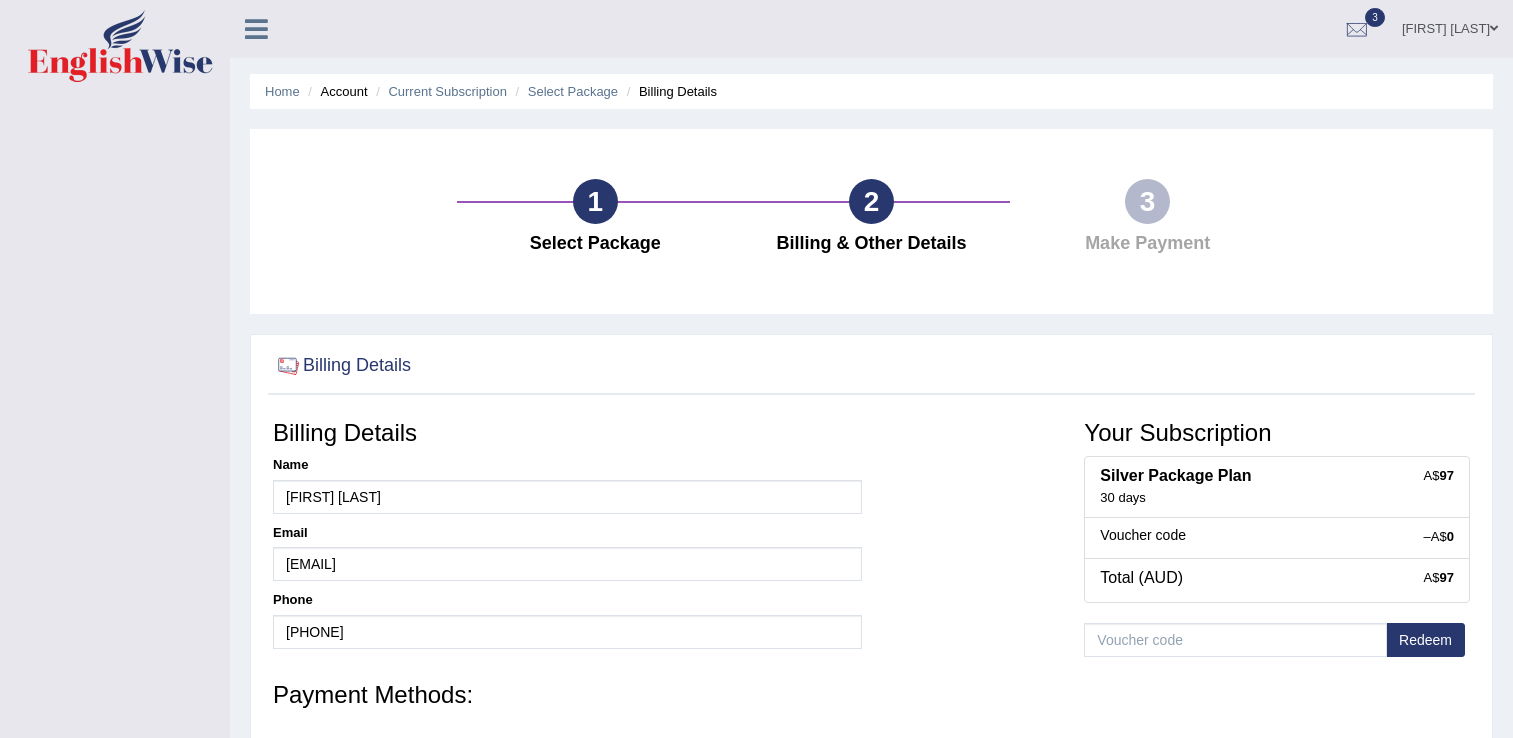 scroll, scrollTop: 0, scrollLeft: 0, axis: both 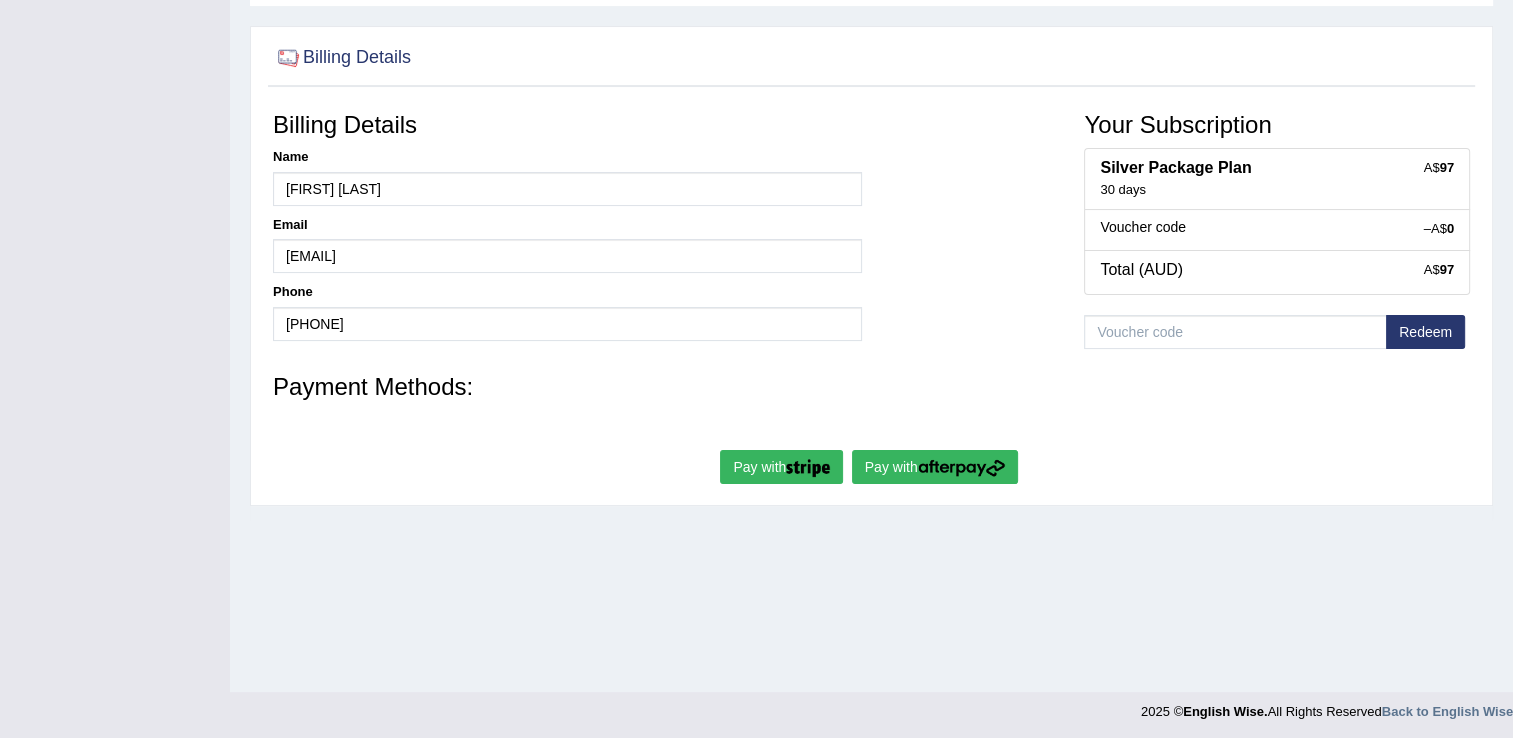 click on "Redeem" at bounding box center (1425, 332) 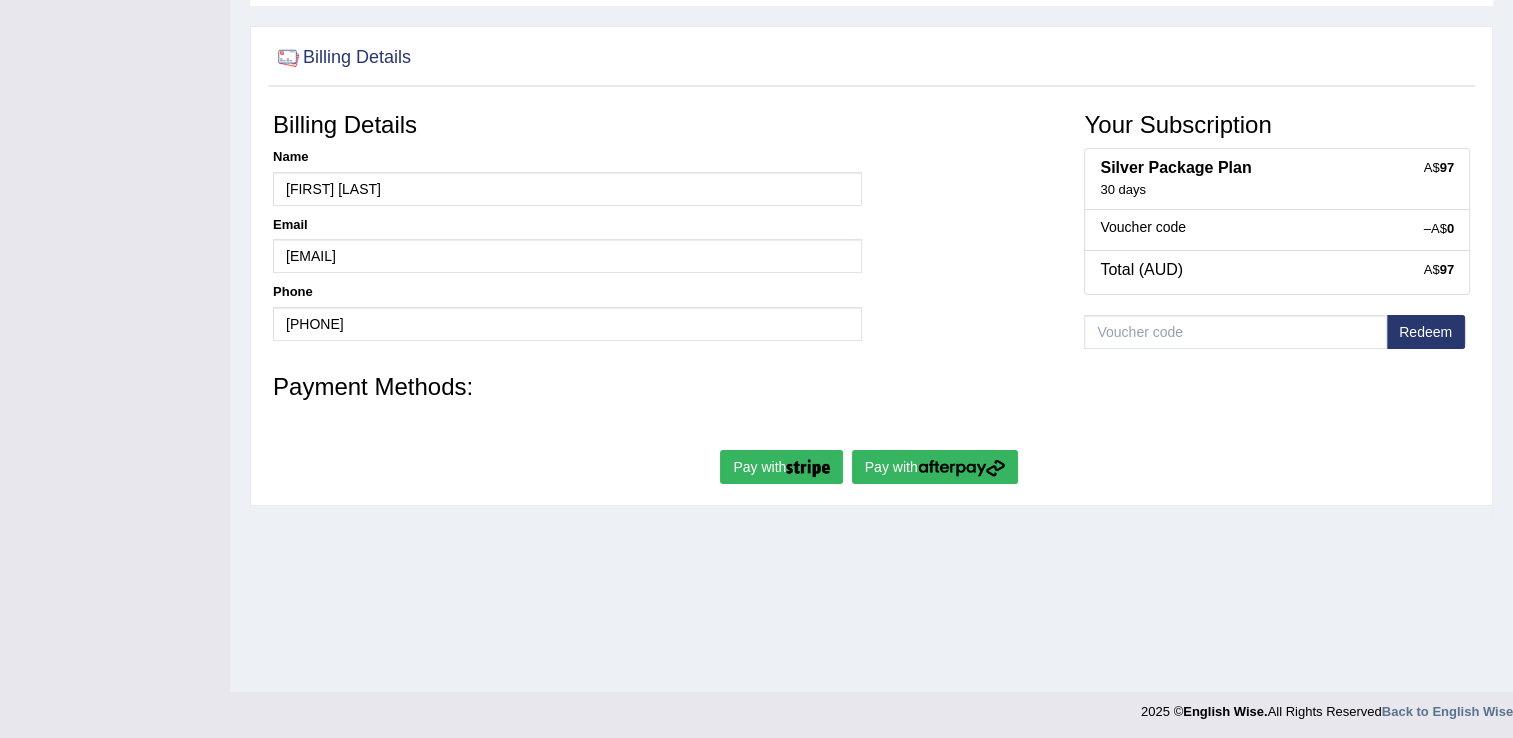 click on "Pay with" at bounding box center (781, 467) 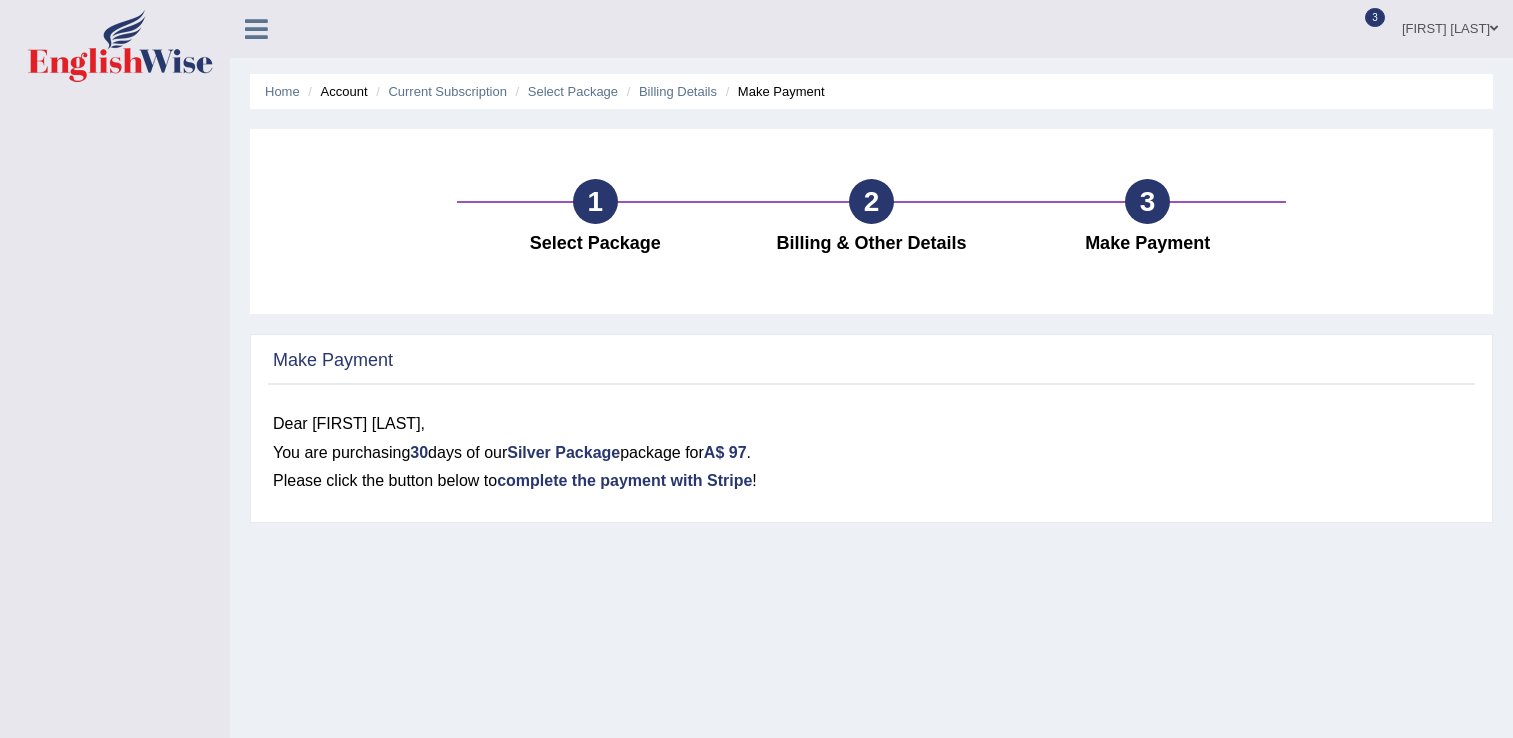 scroll, scrollTop: 0, scrollLeft: 0, axis: both 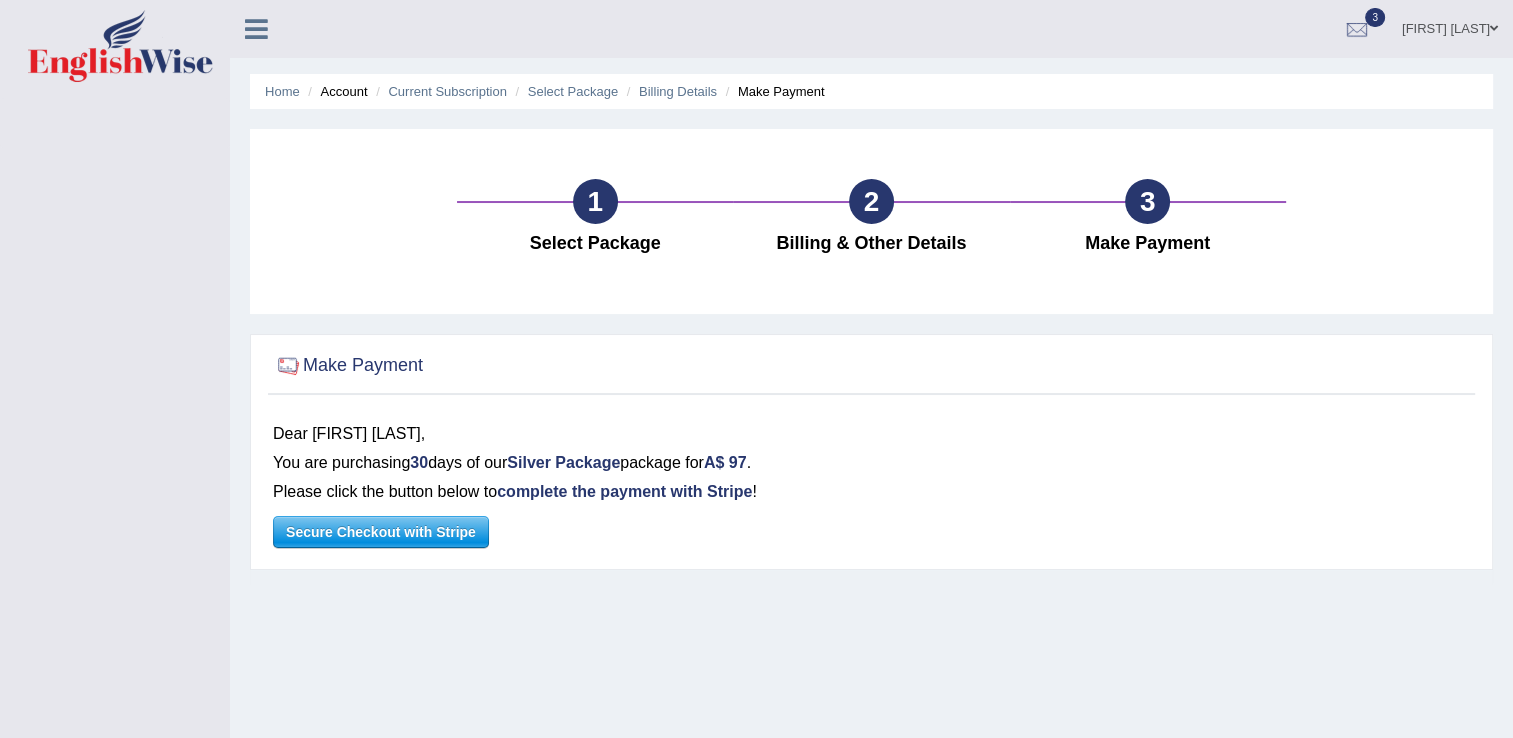 click on "Secure Checkout with Stripe" at bounding box center [381, 532] 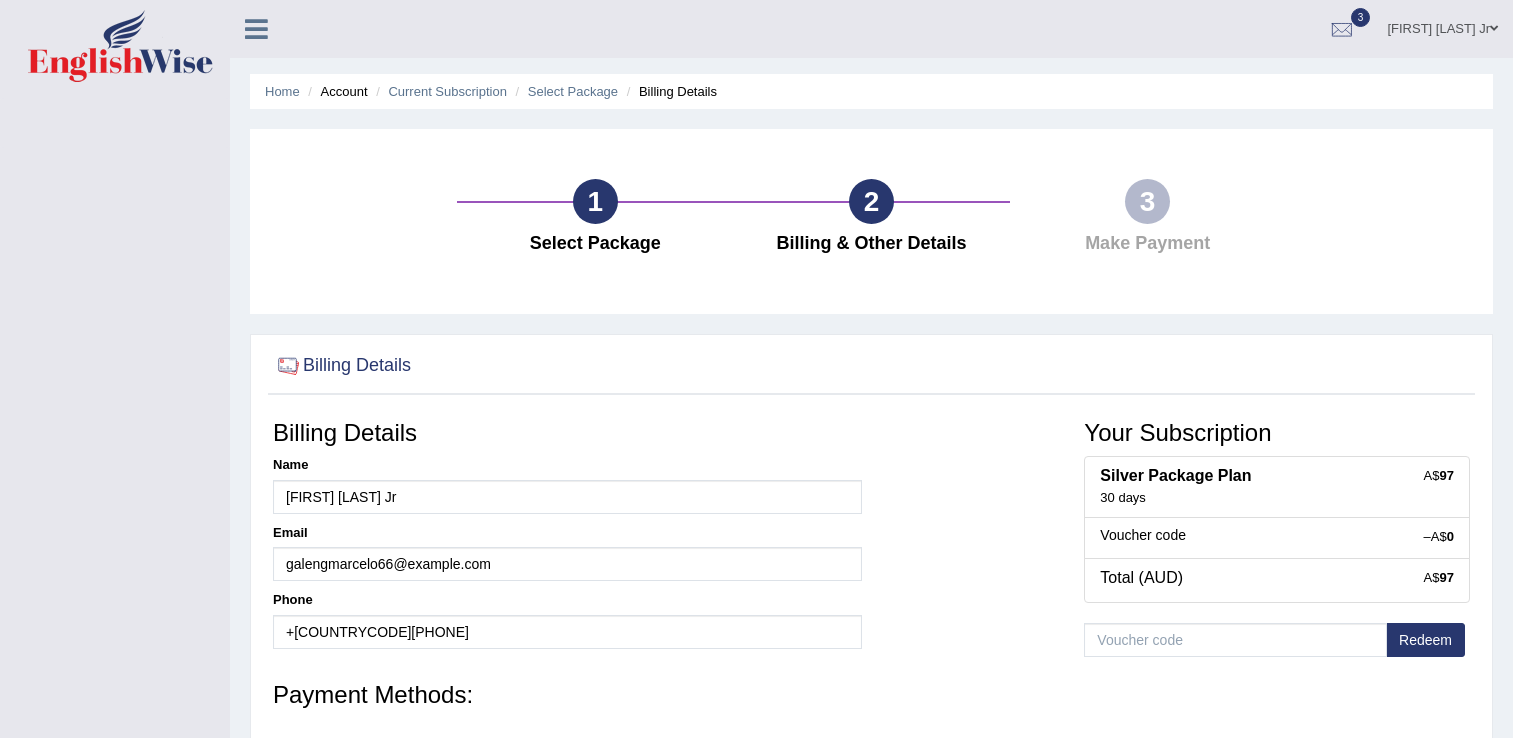 scroll, scrollTop: 308, scrollLeft: 0, axis: vertical 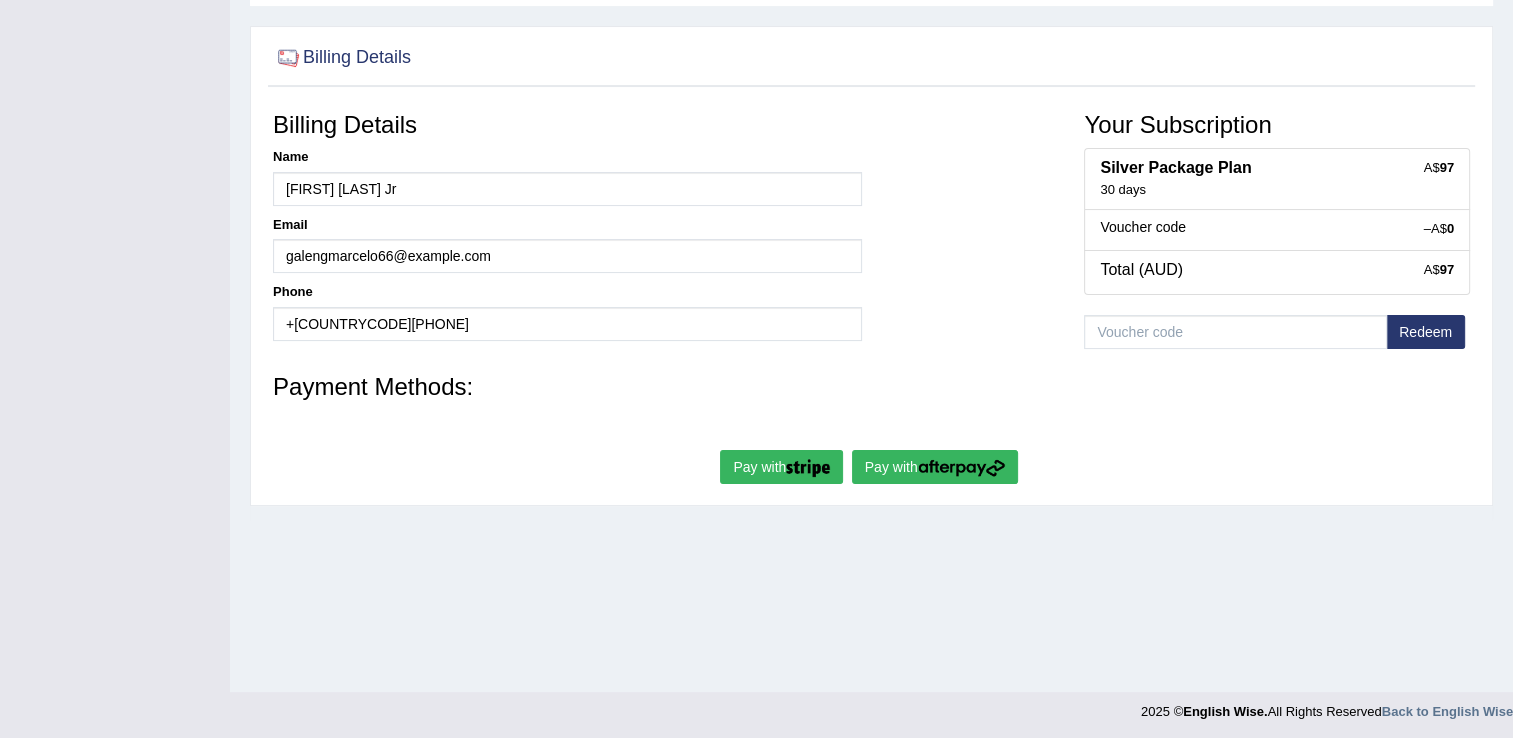 click on "Pay with" at bounding box center [935, 467] 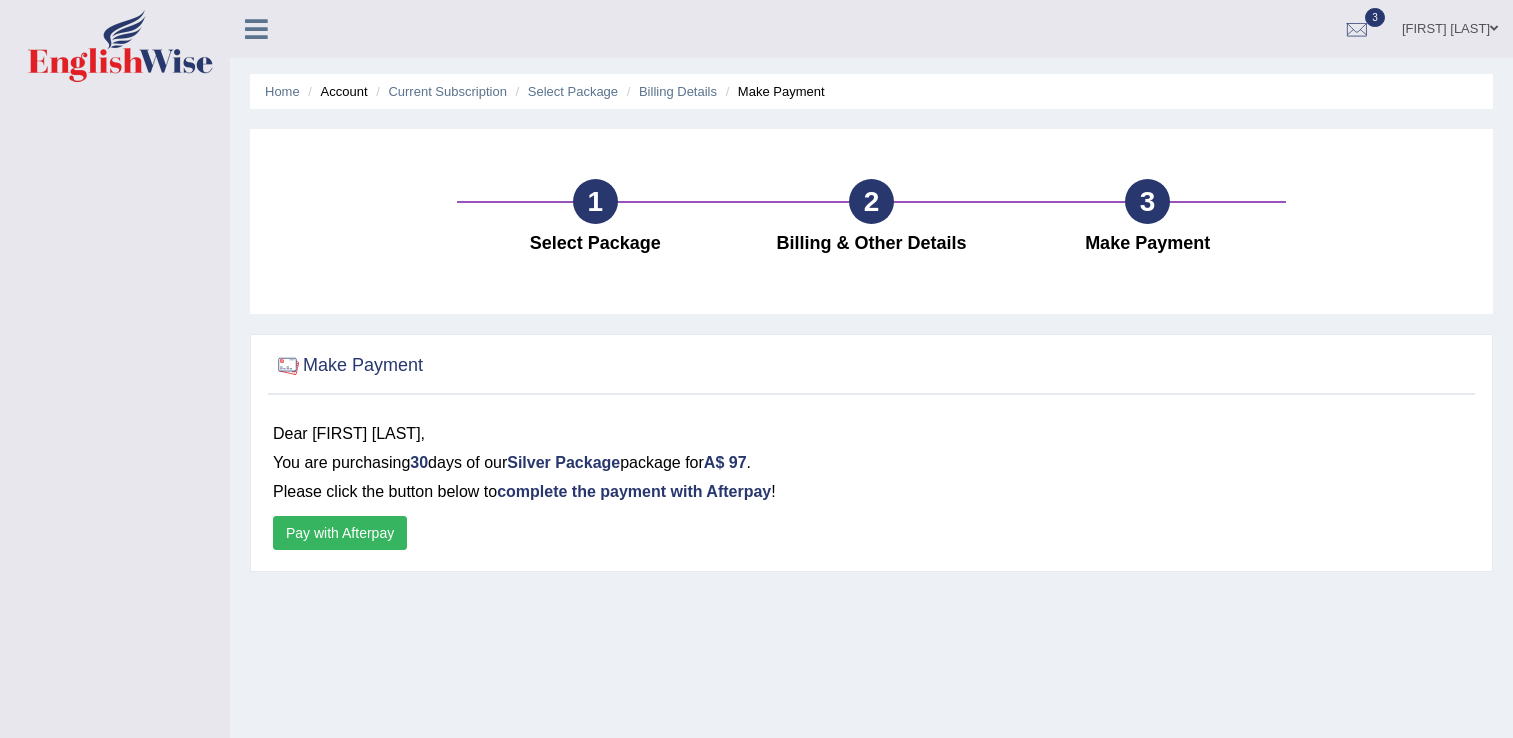 scroll, scrollTop: 0, scrollLeft: 0, axis: both 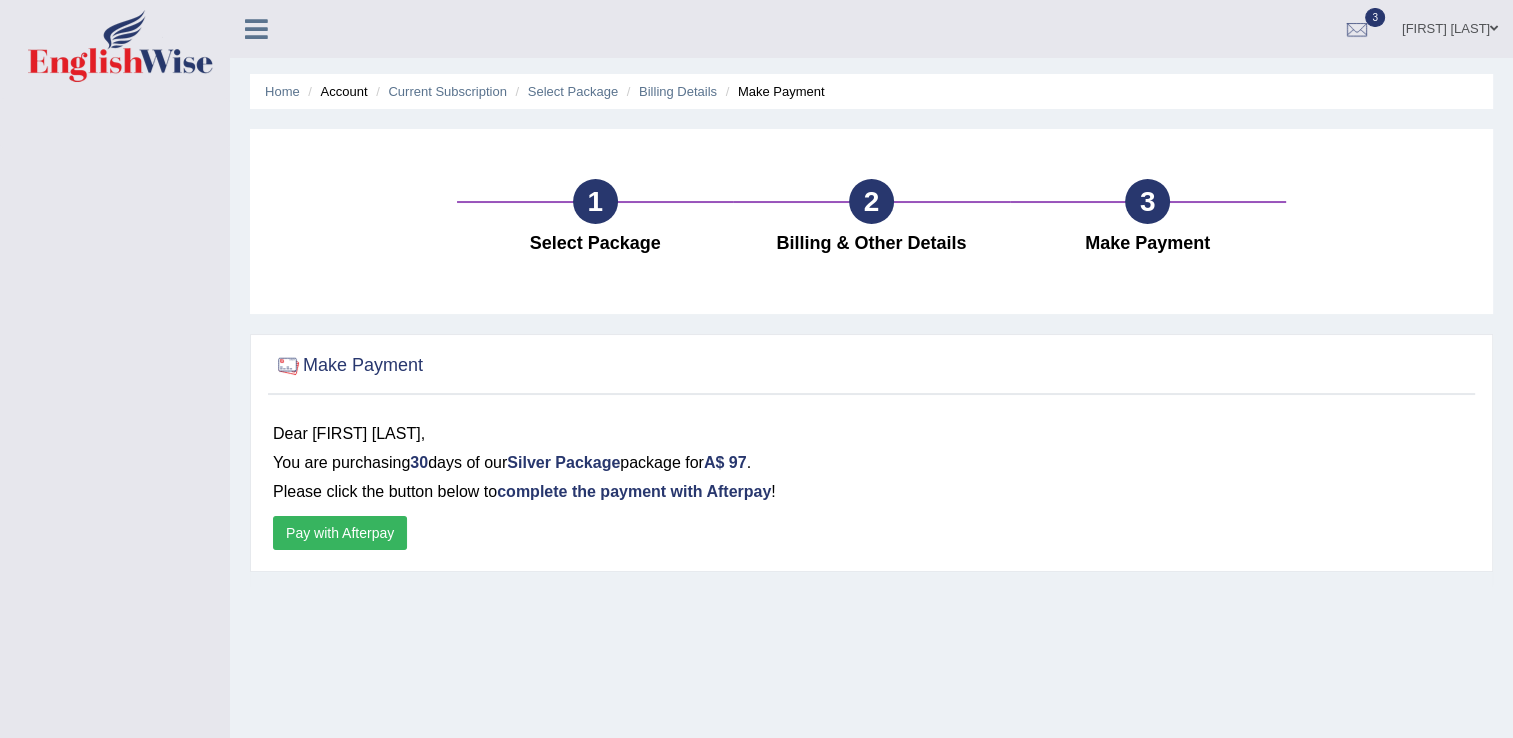 click on "Pay with Afterpay" at bounding box center (340, 533) 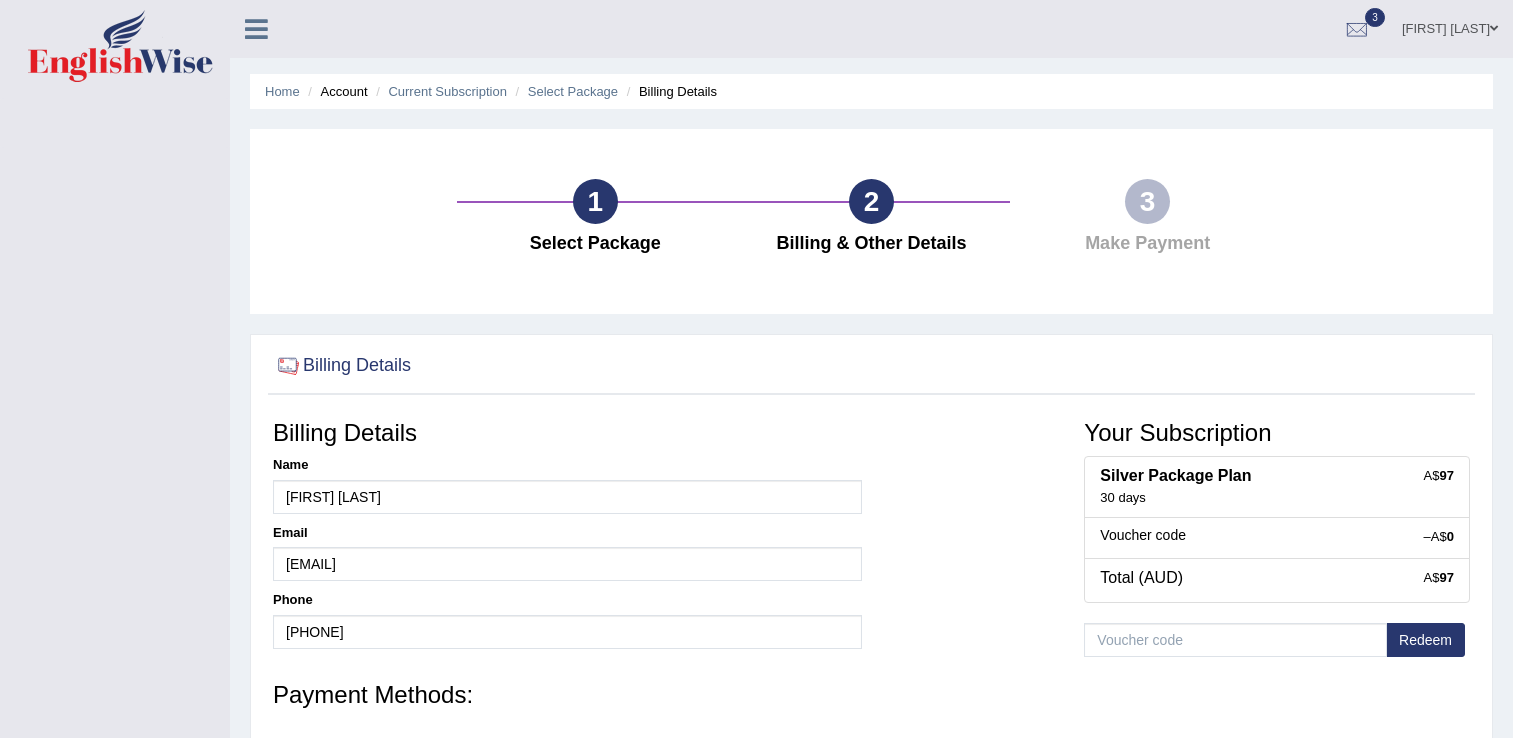 scroll, scrollTop: 308, scrollLeft: 0, axis: vertical 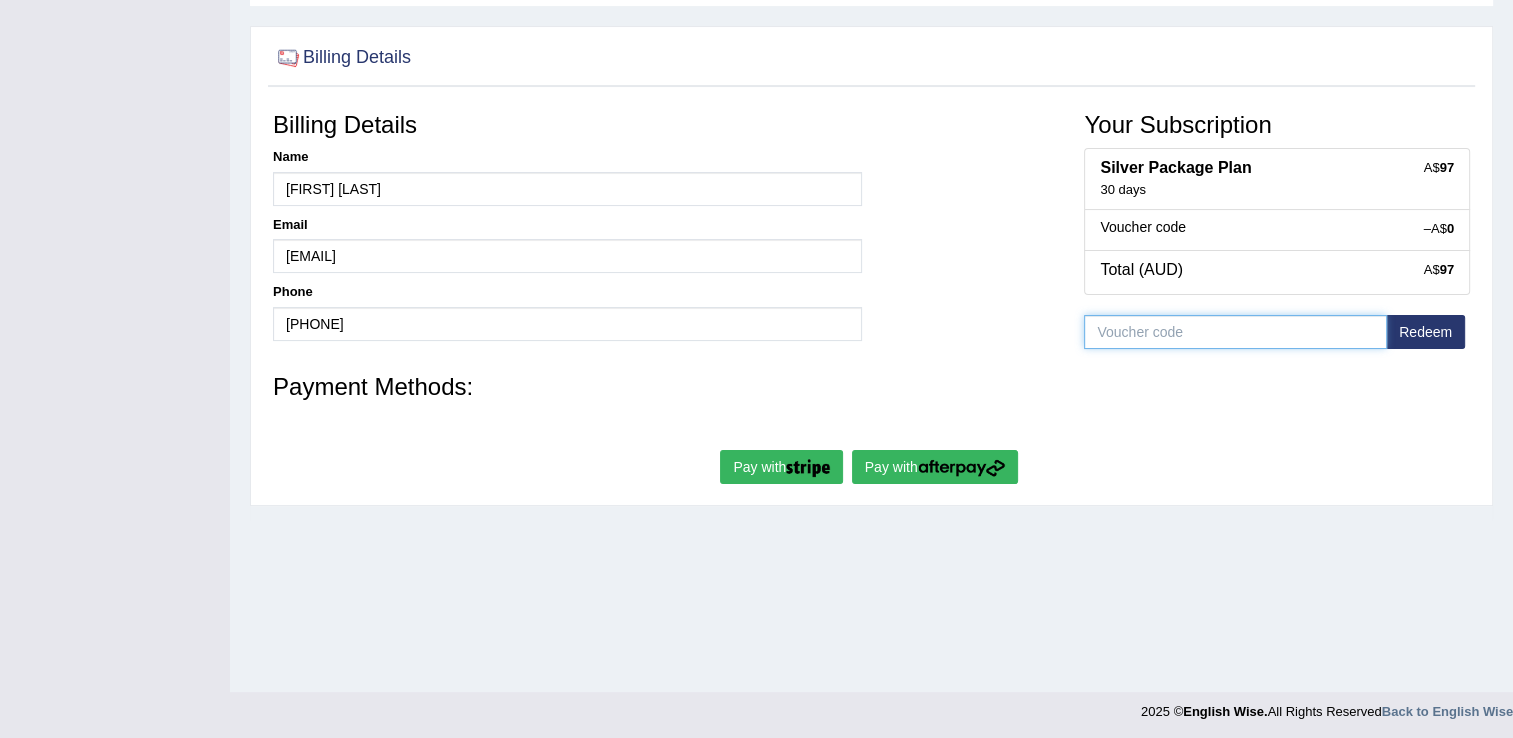 click at bounding box center (1235, 332) 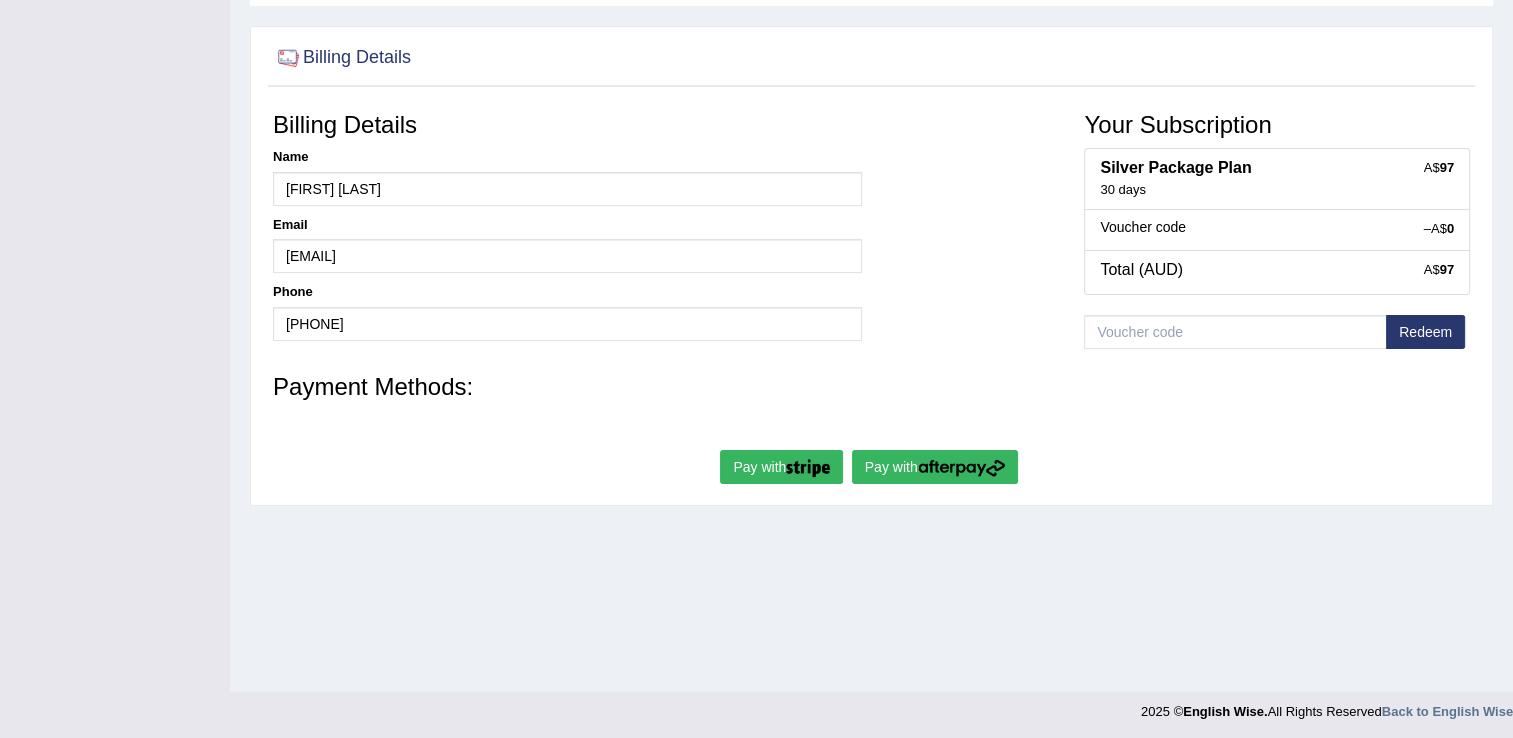 click on "Redeem" at bounding box center (1425, 332) 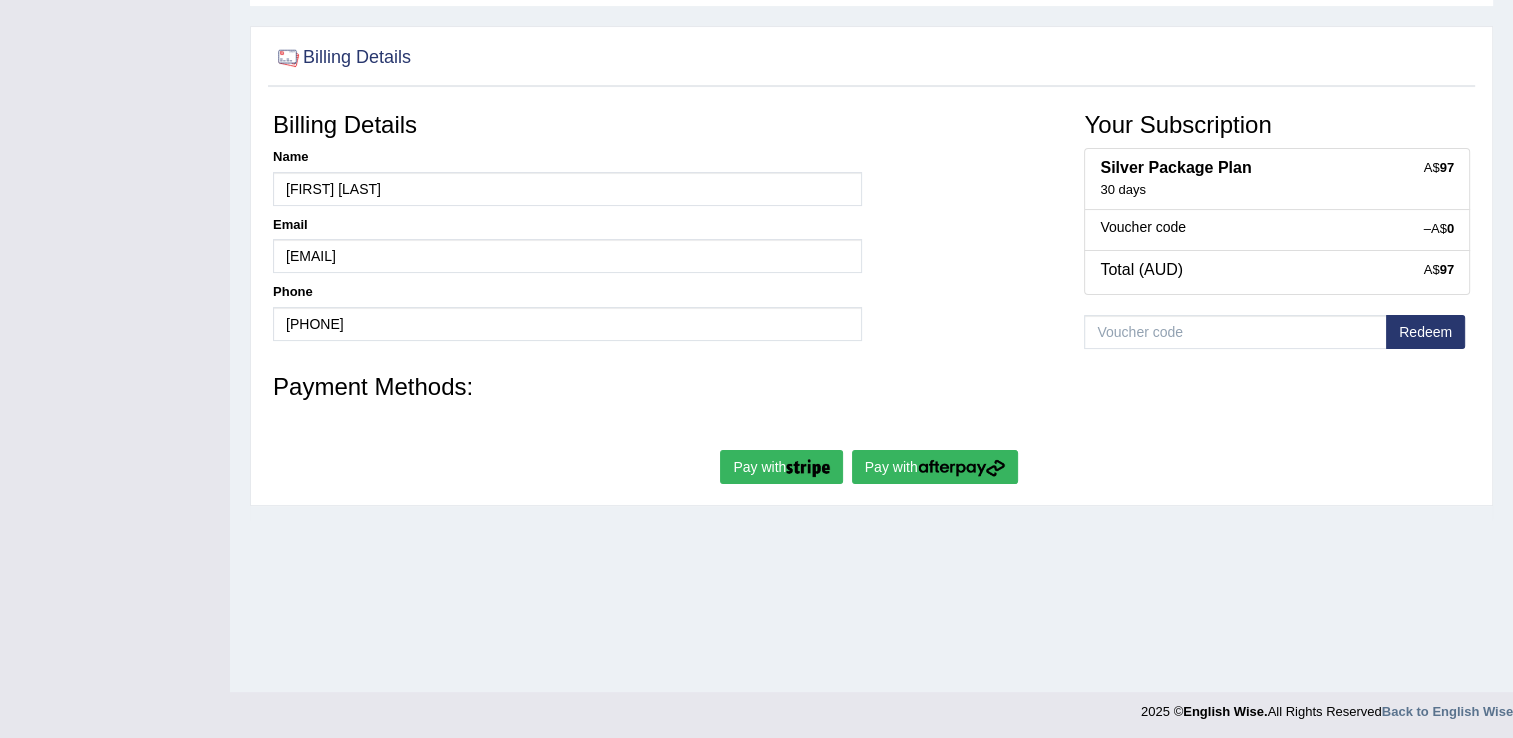 click on "Redeem" at bounding box center (1425, 332) 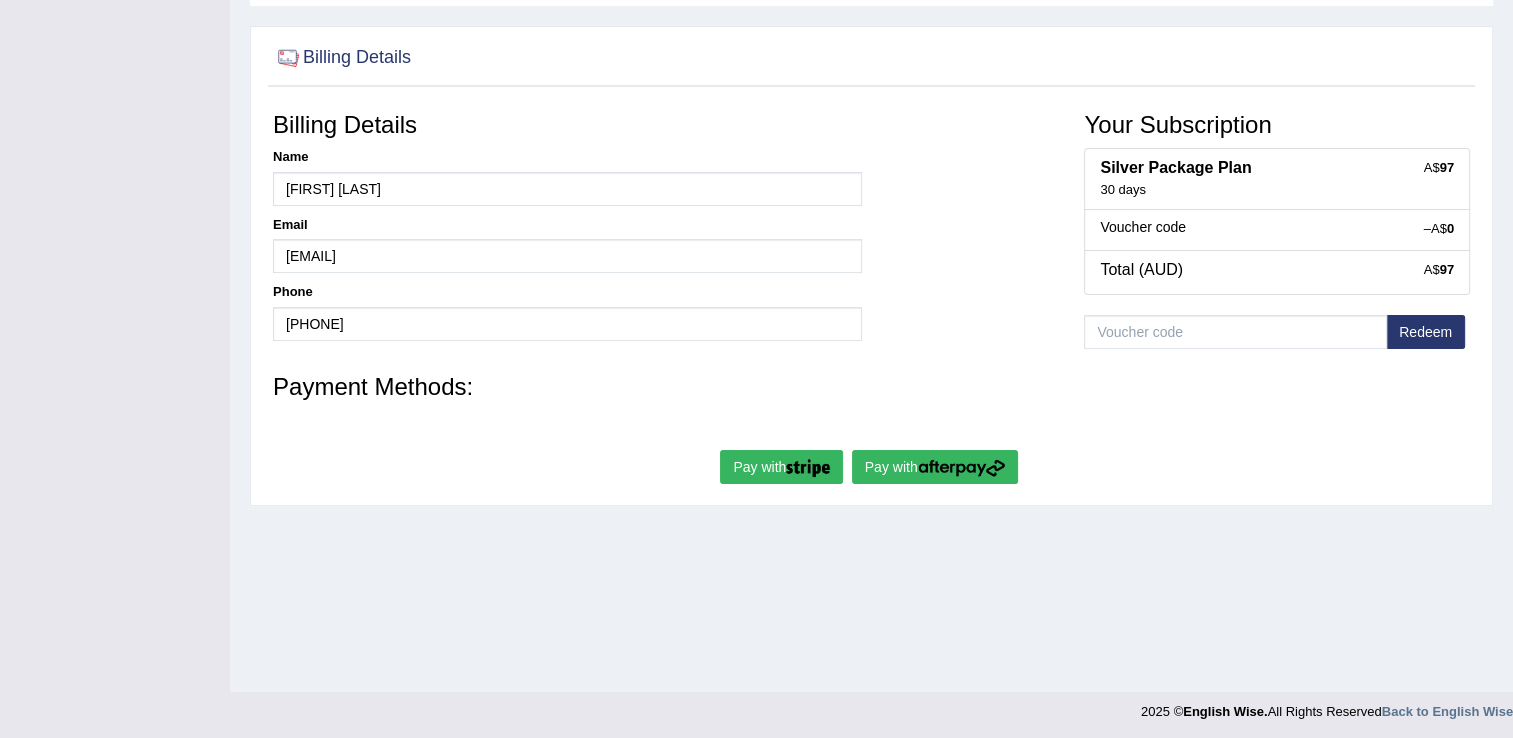 click on "Billing Details
Name
Marcelo Galeng Jr
Email
galengmarcelo66@gmail.com
Phone
+61459408968
Your Subscription
A$  97
Silver Package Plan
30 days
–A$  0
Voucher code
A$  97
Total (AUD)
Redeem
Payment Methods:
Pay with  			 Pay with" at bounding box center [871, 296] 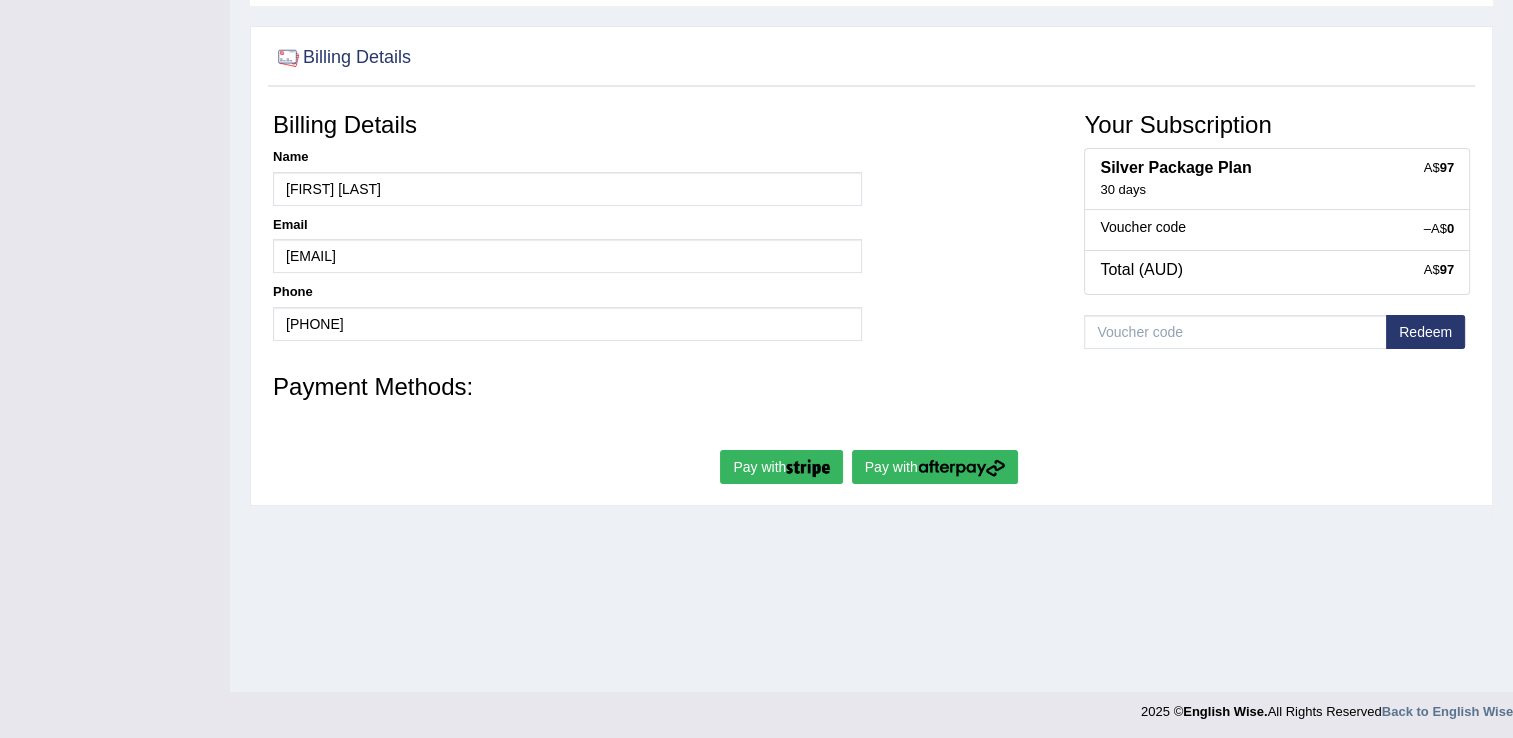 click on "Redeem" at bounding box center [1425, 332] 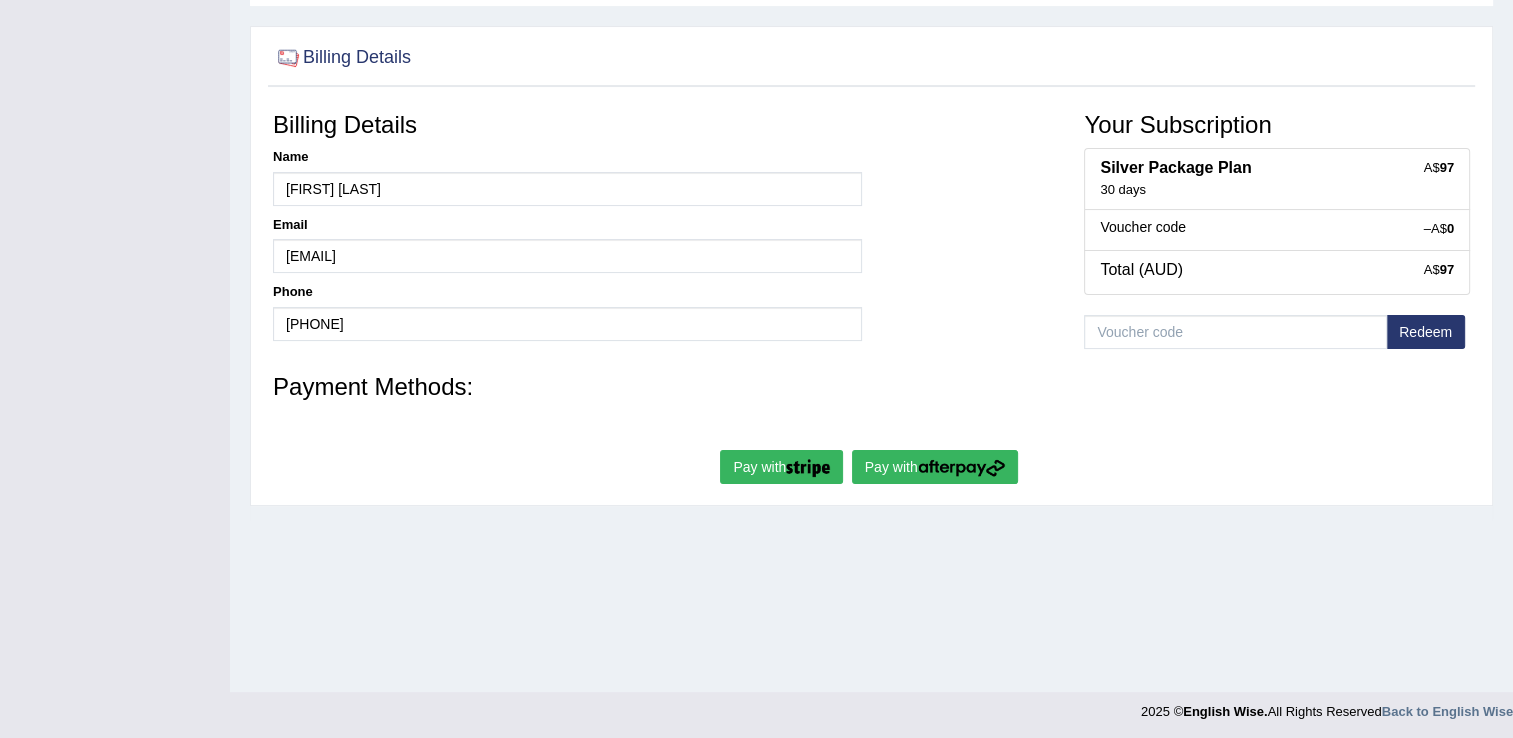 click on "Pay with" at bounding box center [781, 467] 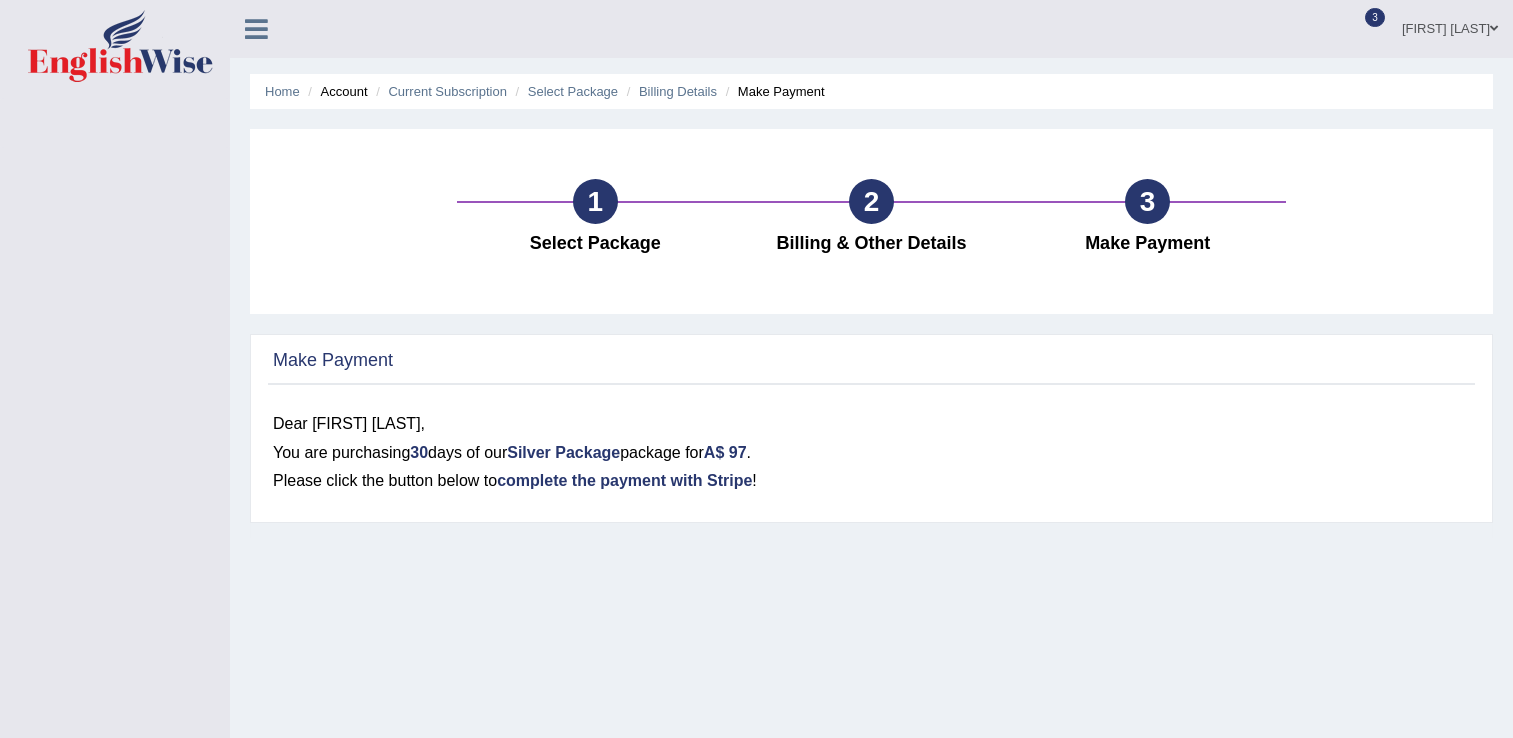 scroll, scrollTop: 0, scrollLeft: 0, axis: both 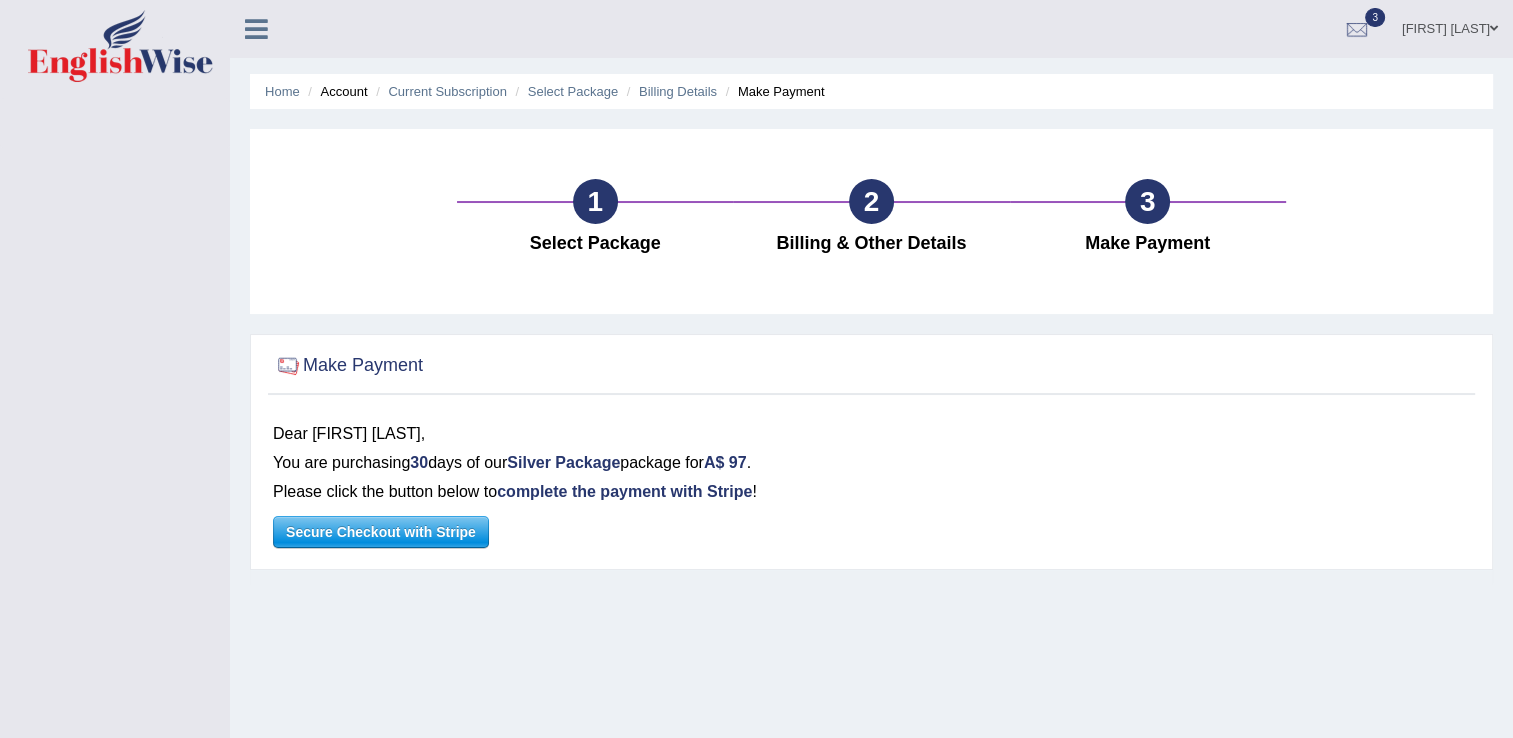 click on "Secure Checkout with Stripe" at bounding box center [381, 532] 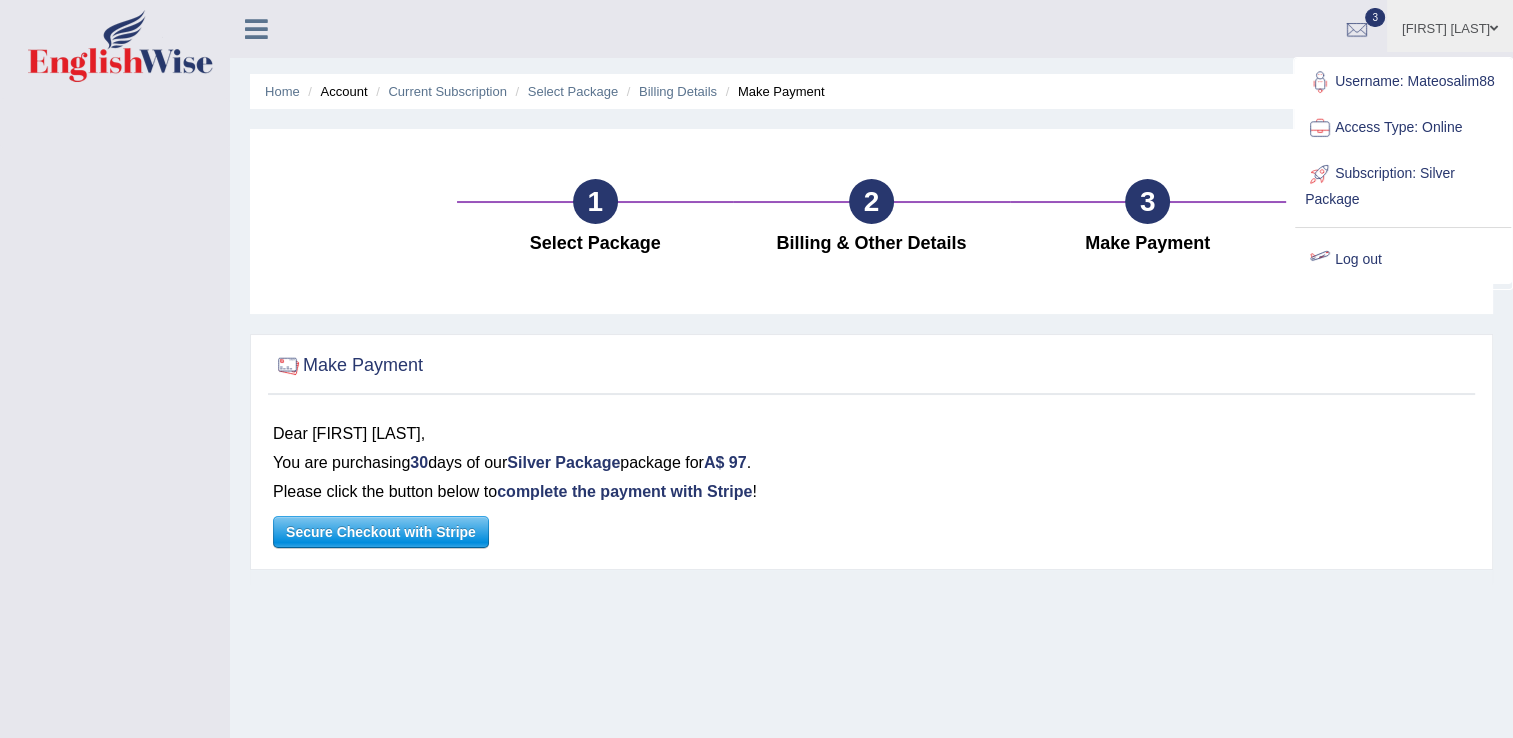 click on "Log out" at bounding box center (1403, 260) 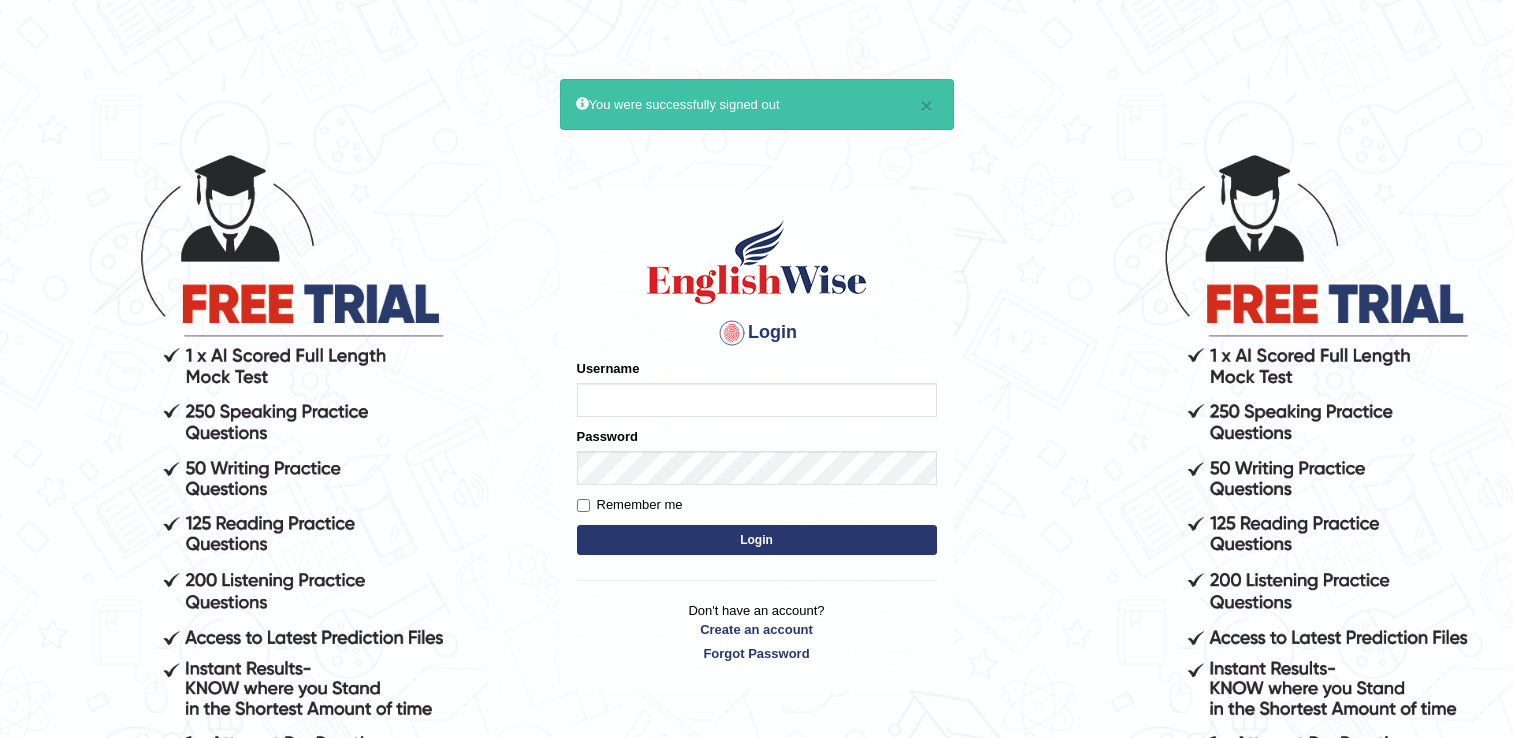 scroll, scrollTop: 0, scrollLeft: 0, axis: both 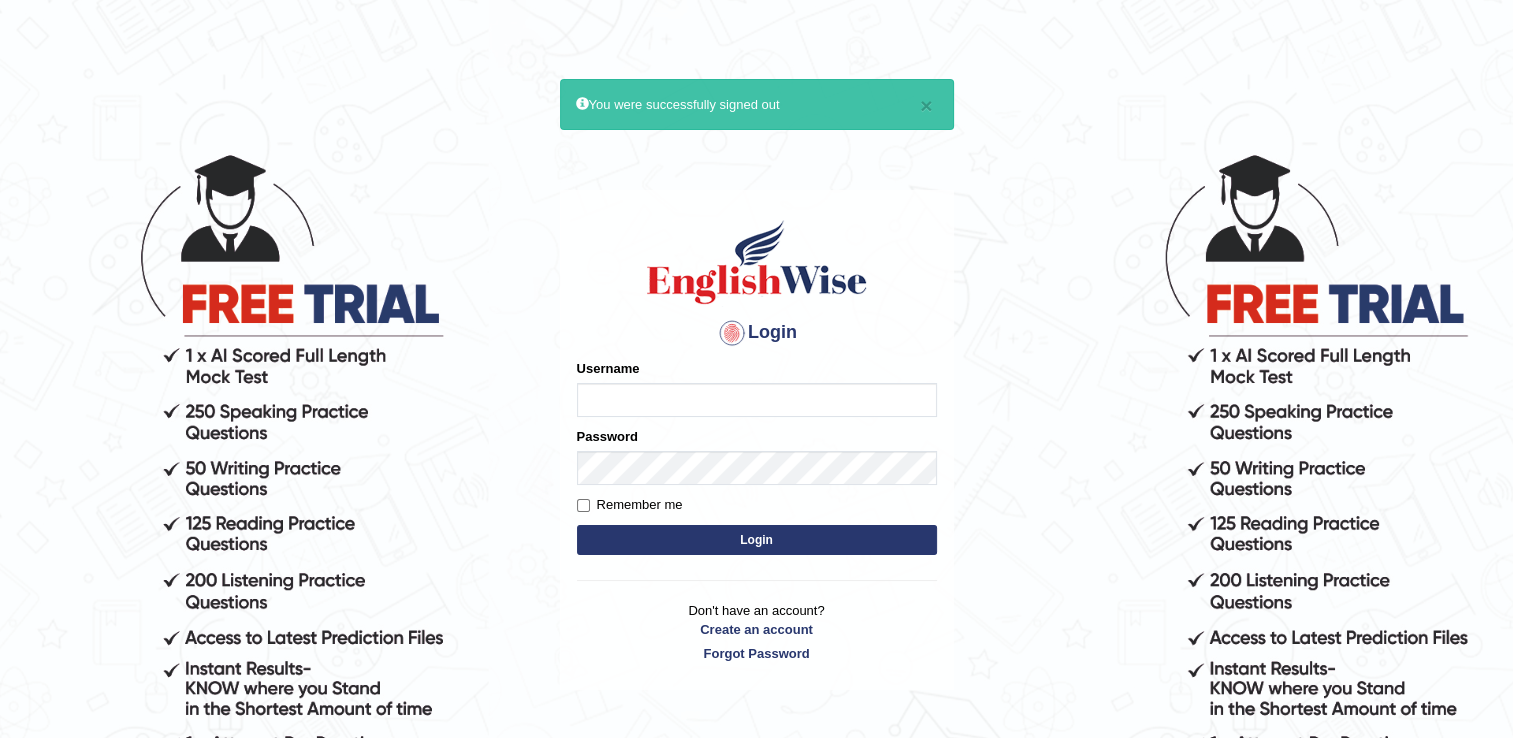 type on "[USERNAME]" 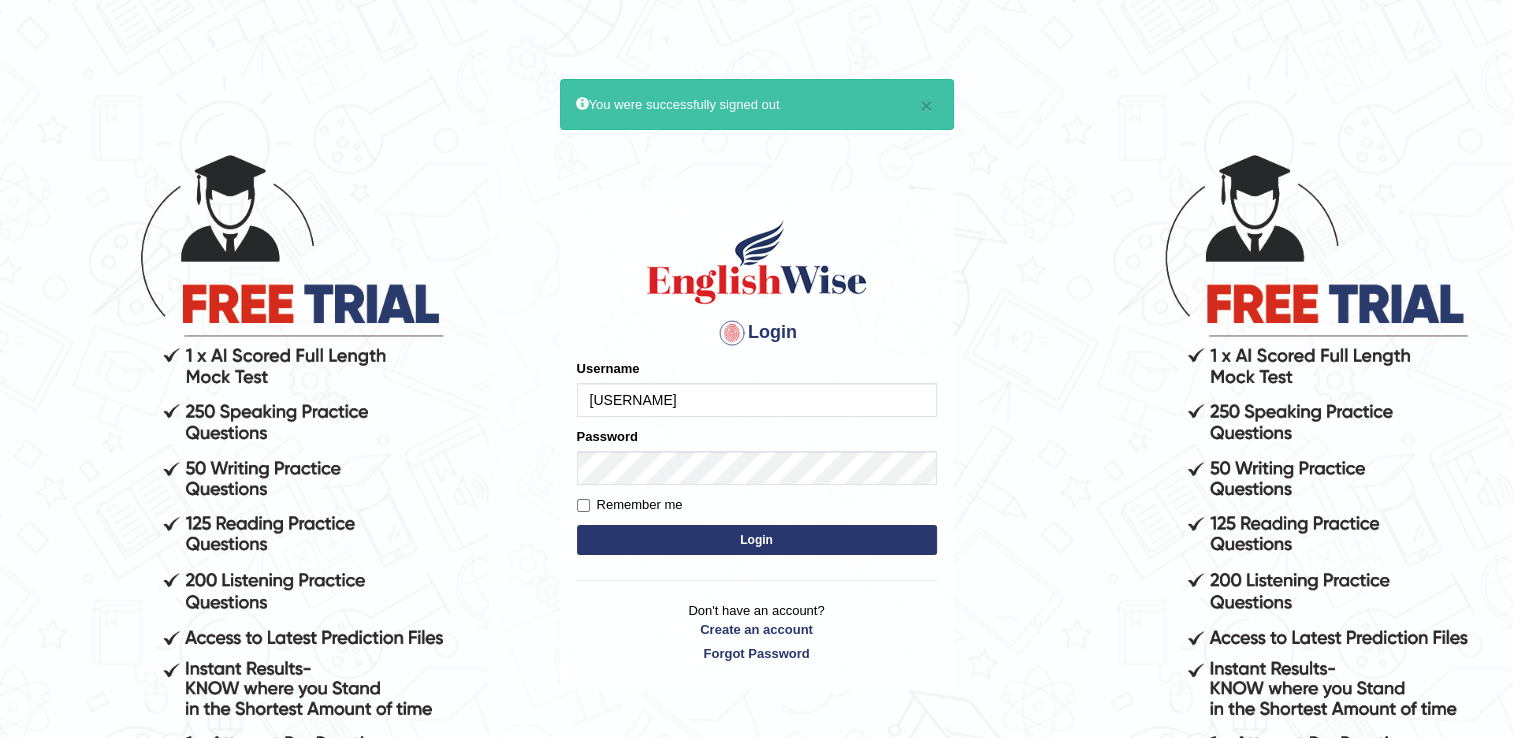 click on "[USERNAME]" at bounding box center [757, 400] 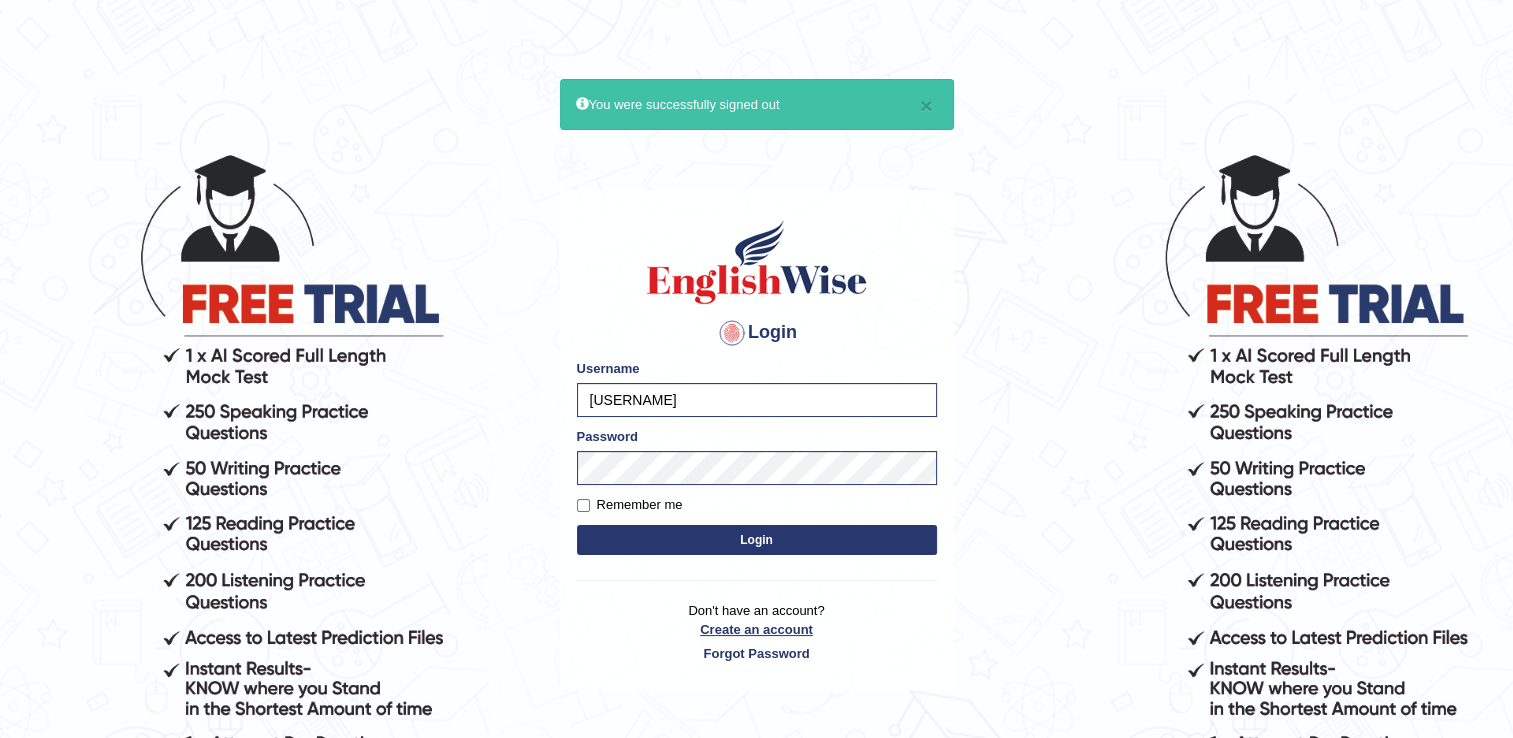 click on "Create an account" at bounding box center [757, 629] 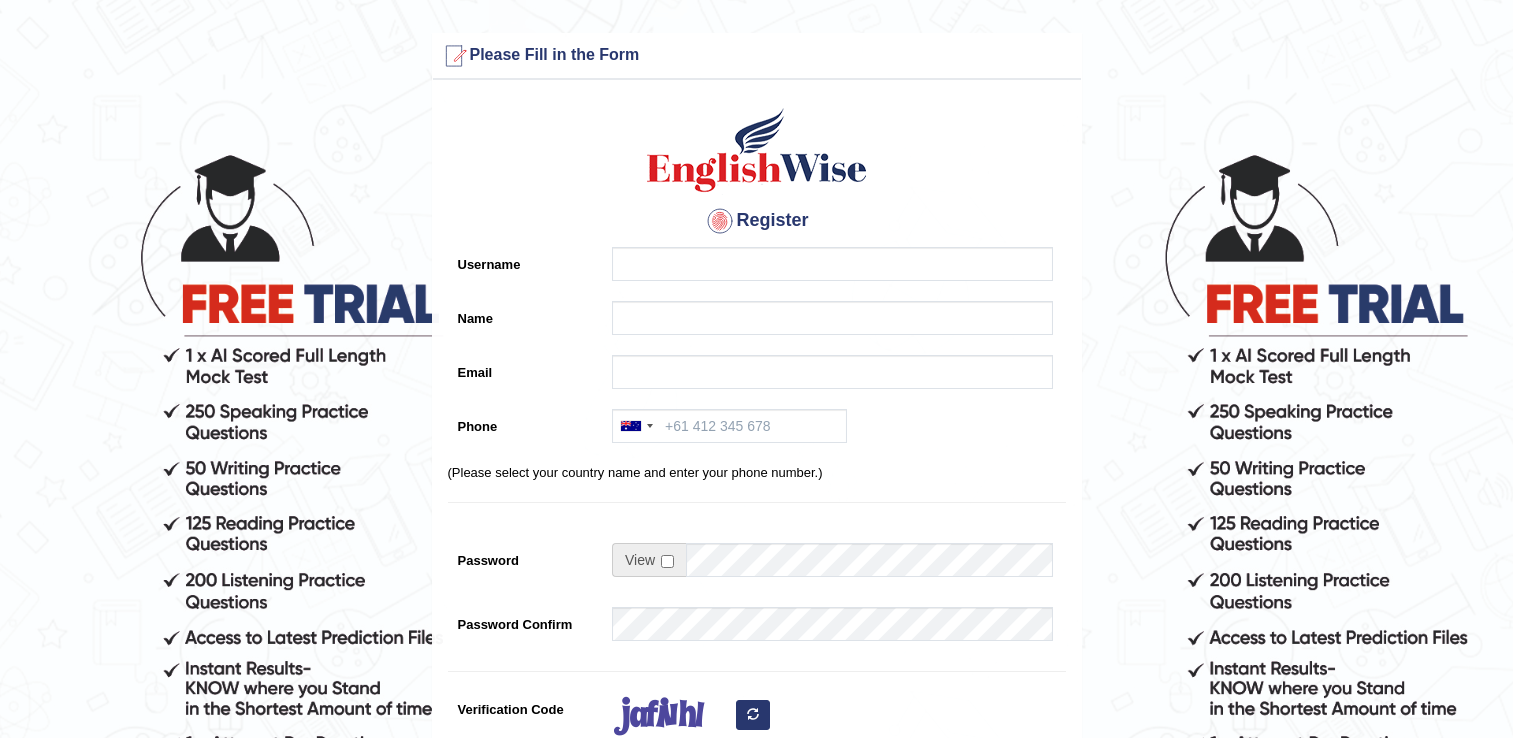 scroll, scrollTop: 0, scrollLeft: 0, axis: both 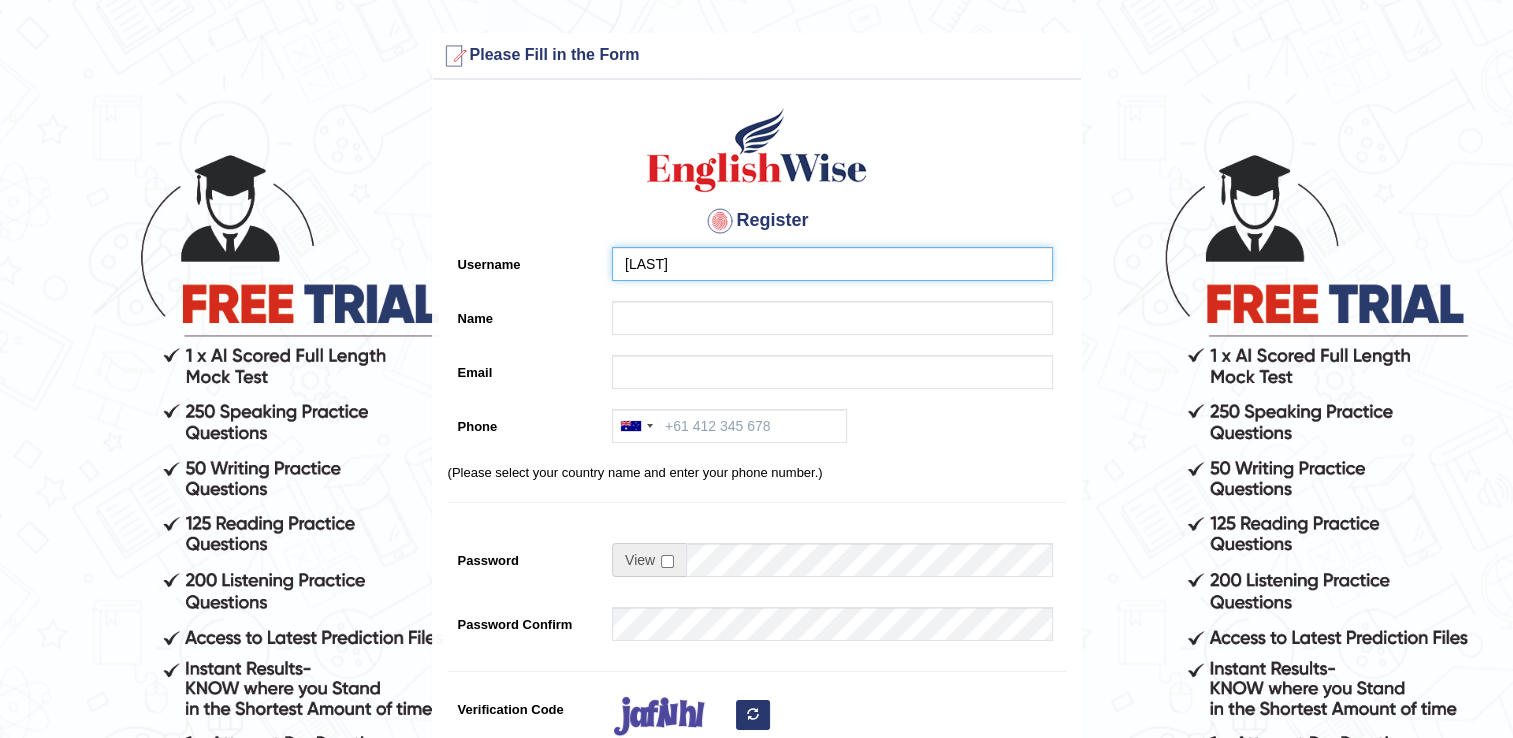 click on "Mateosalim88" at bounding box center (832, 264) 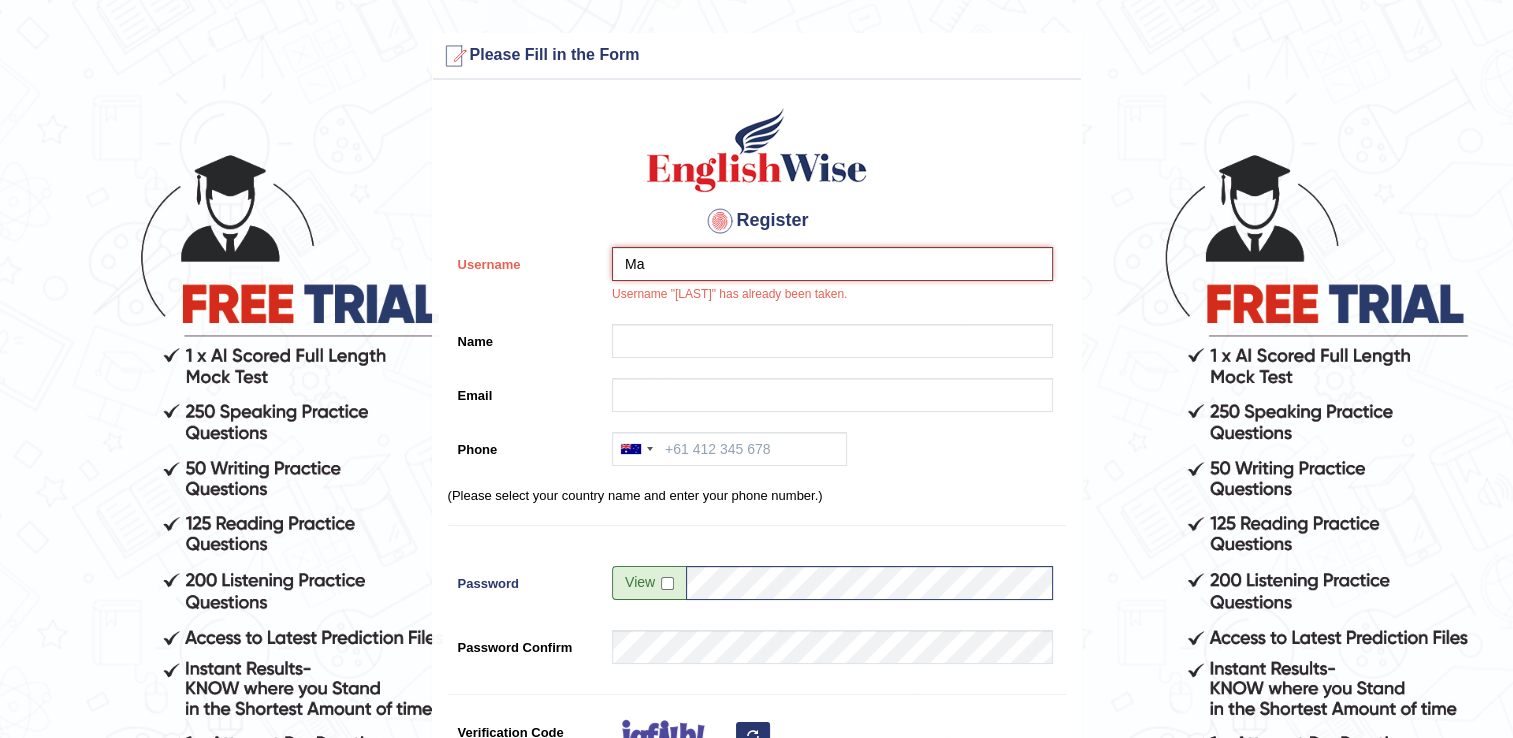 type on "M" 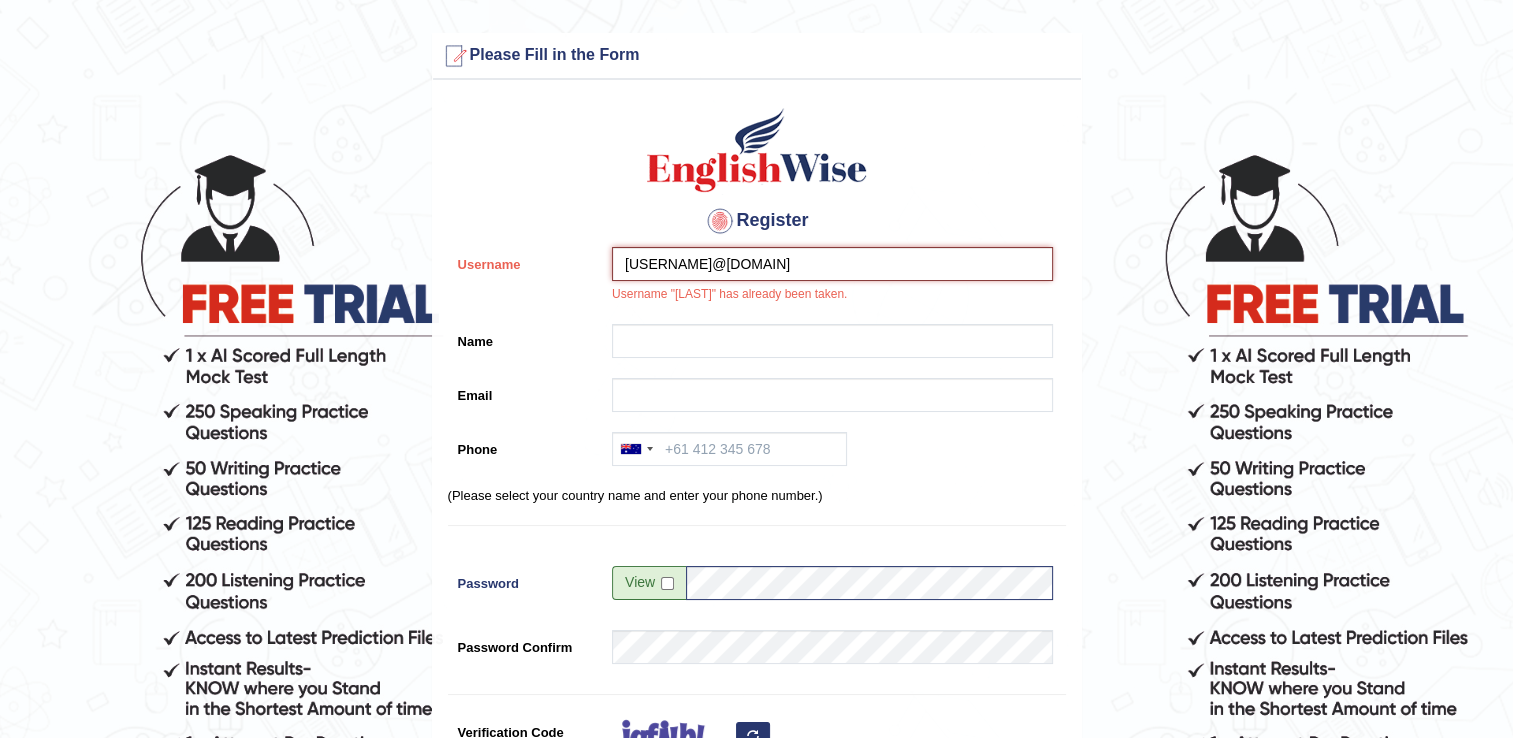 click on "galengroxanne980@gmailcom" at bounding box center [832, 264] 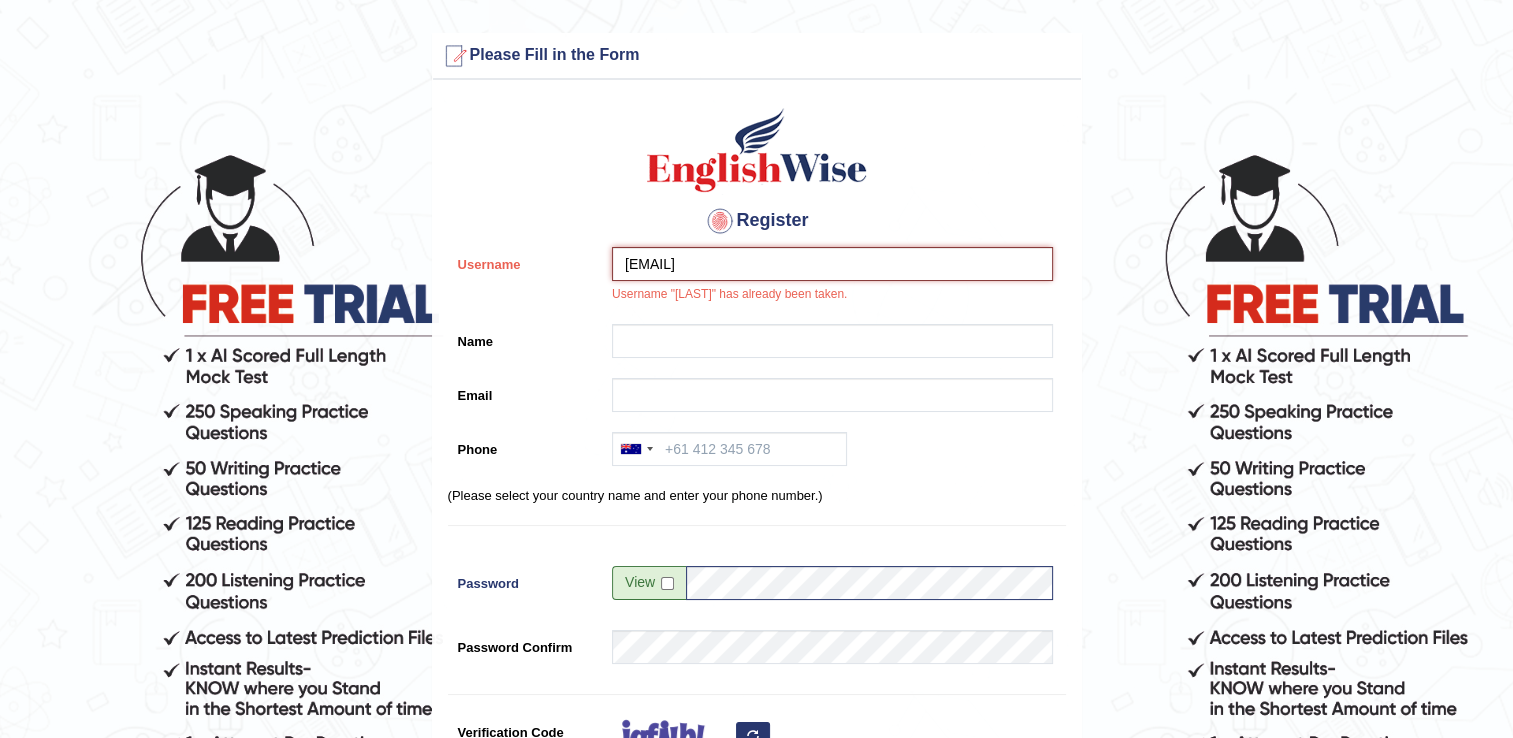 type on "galengroxanne980@gmail.com" 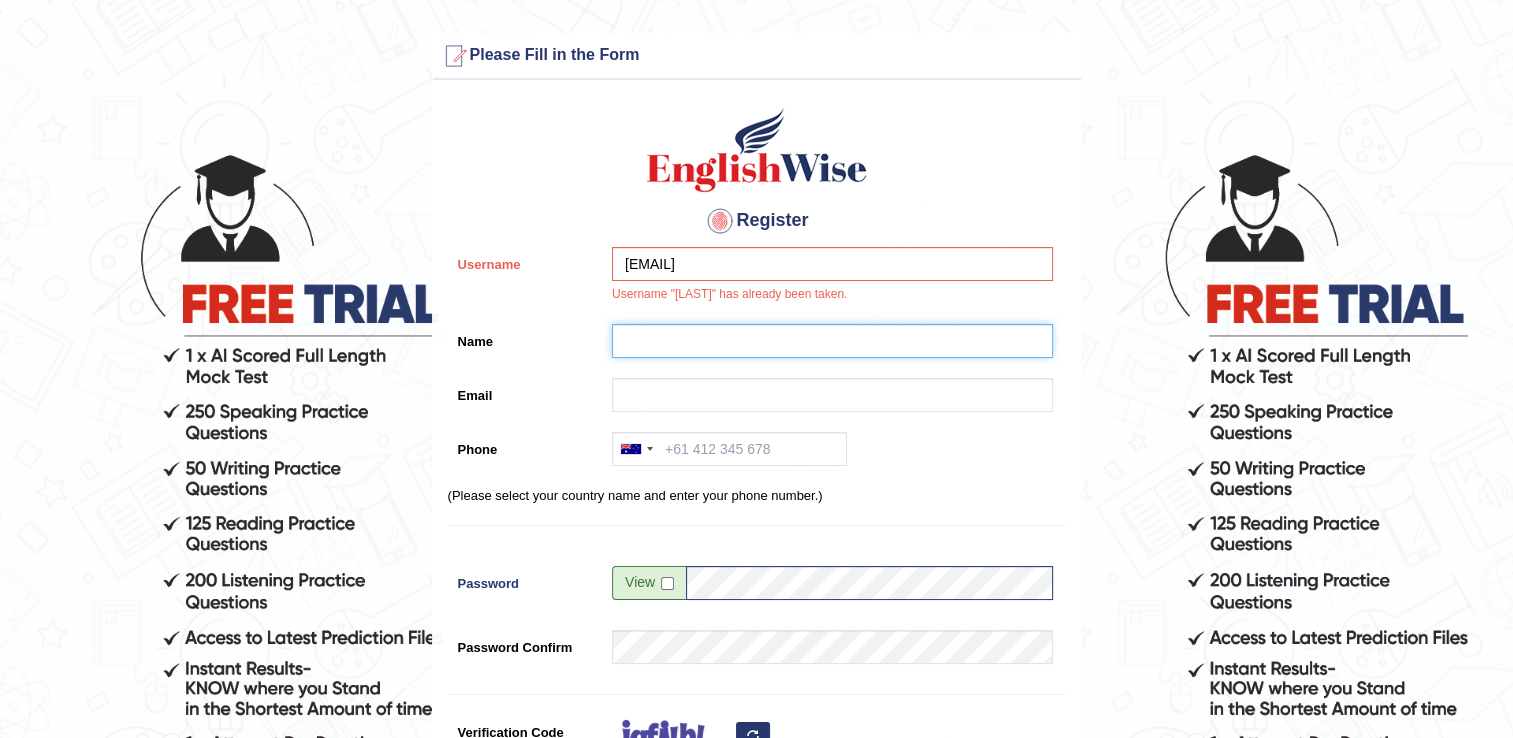 click on "Name" at bounding box center [832, 341] 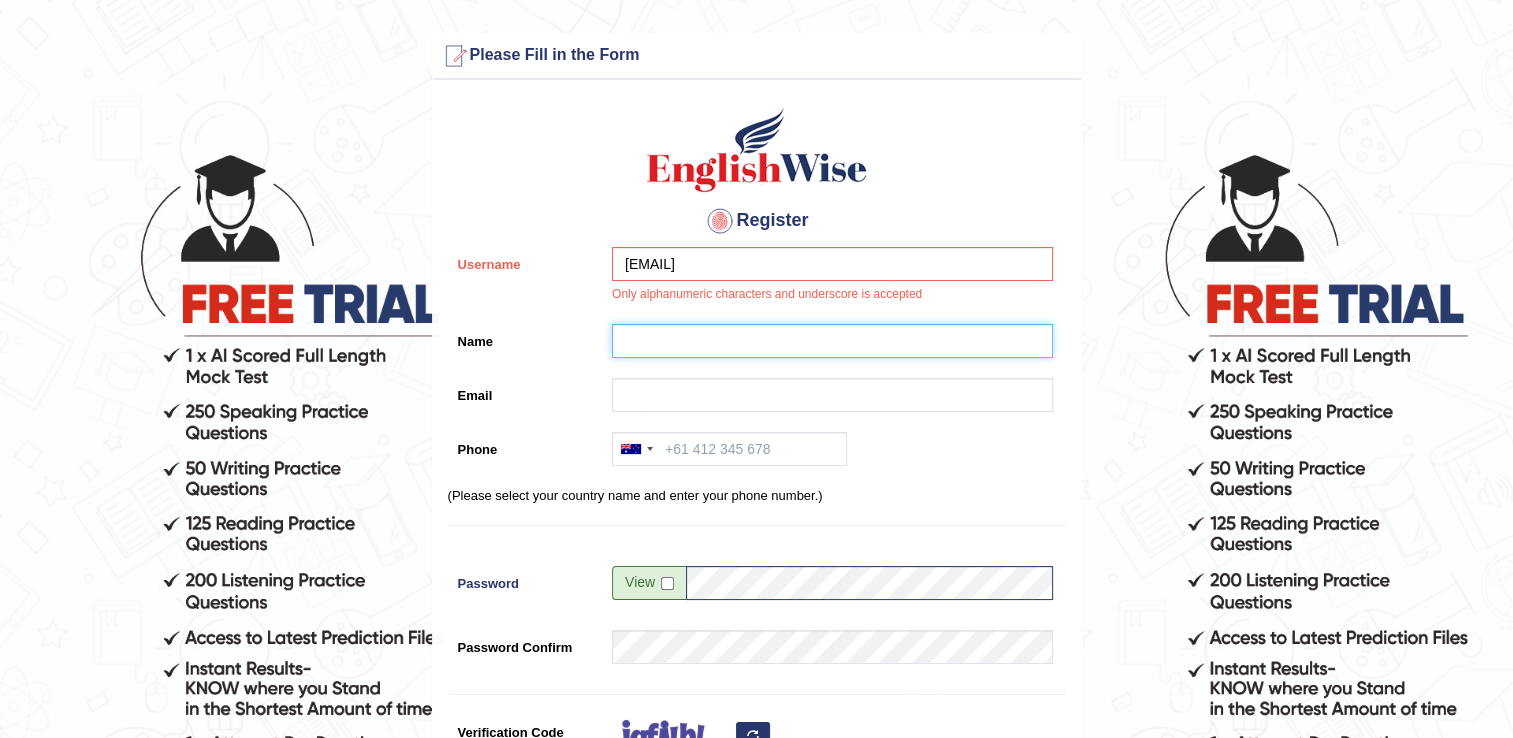 type on "[FIRST] [LAST]" 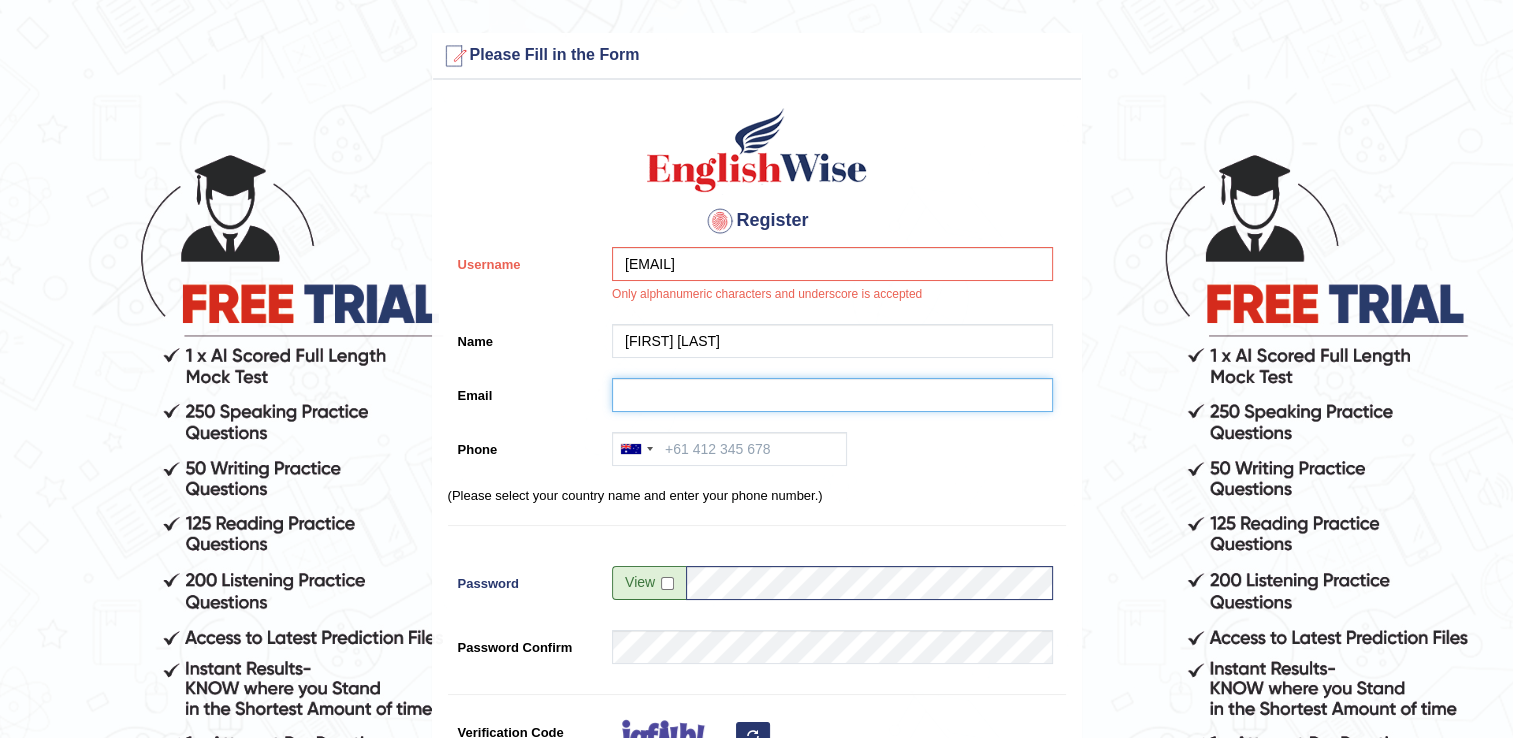 type on "galengroxanne980@gmail.com" 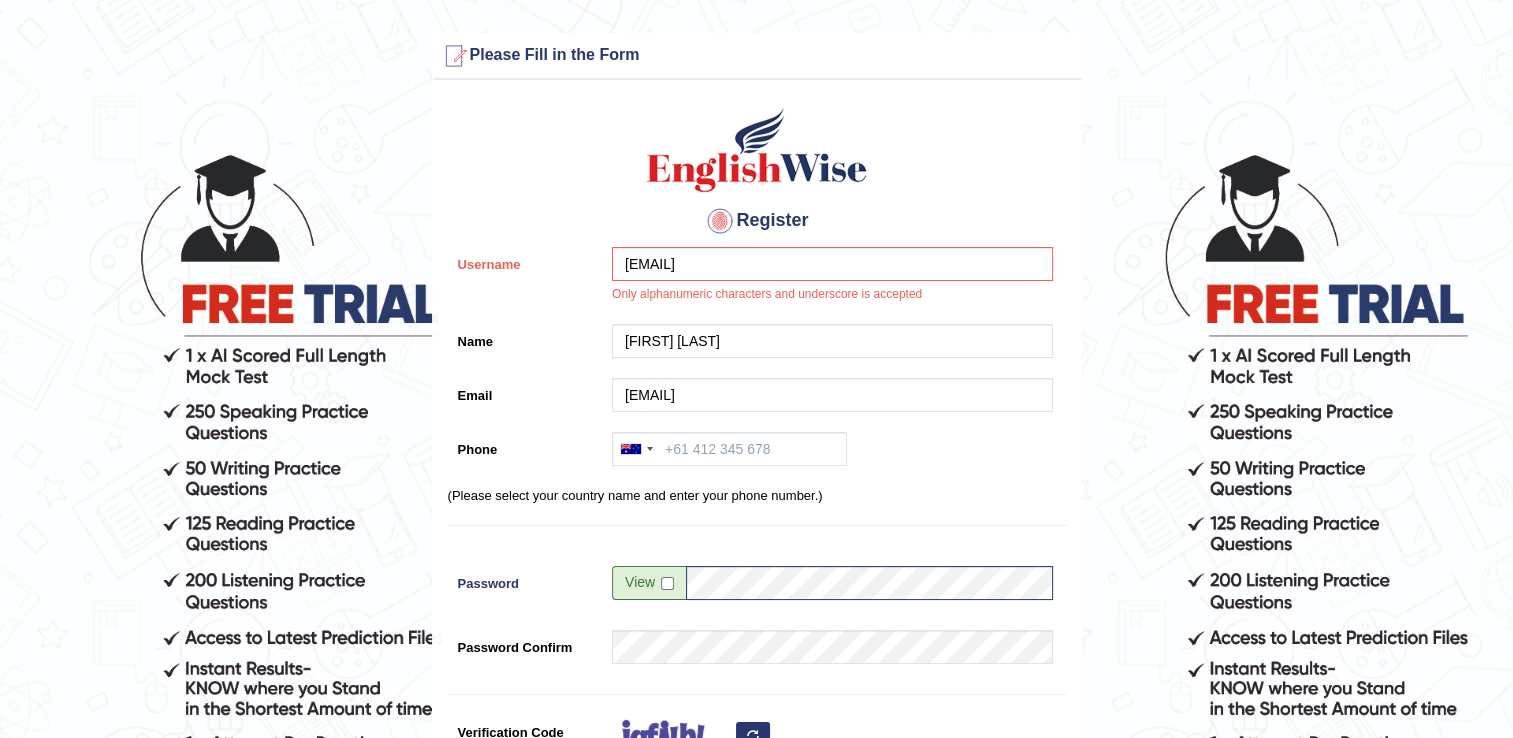 type on "+61461427597" 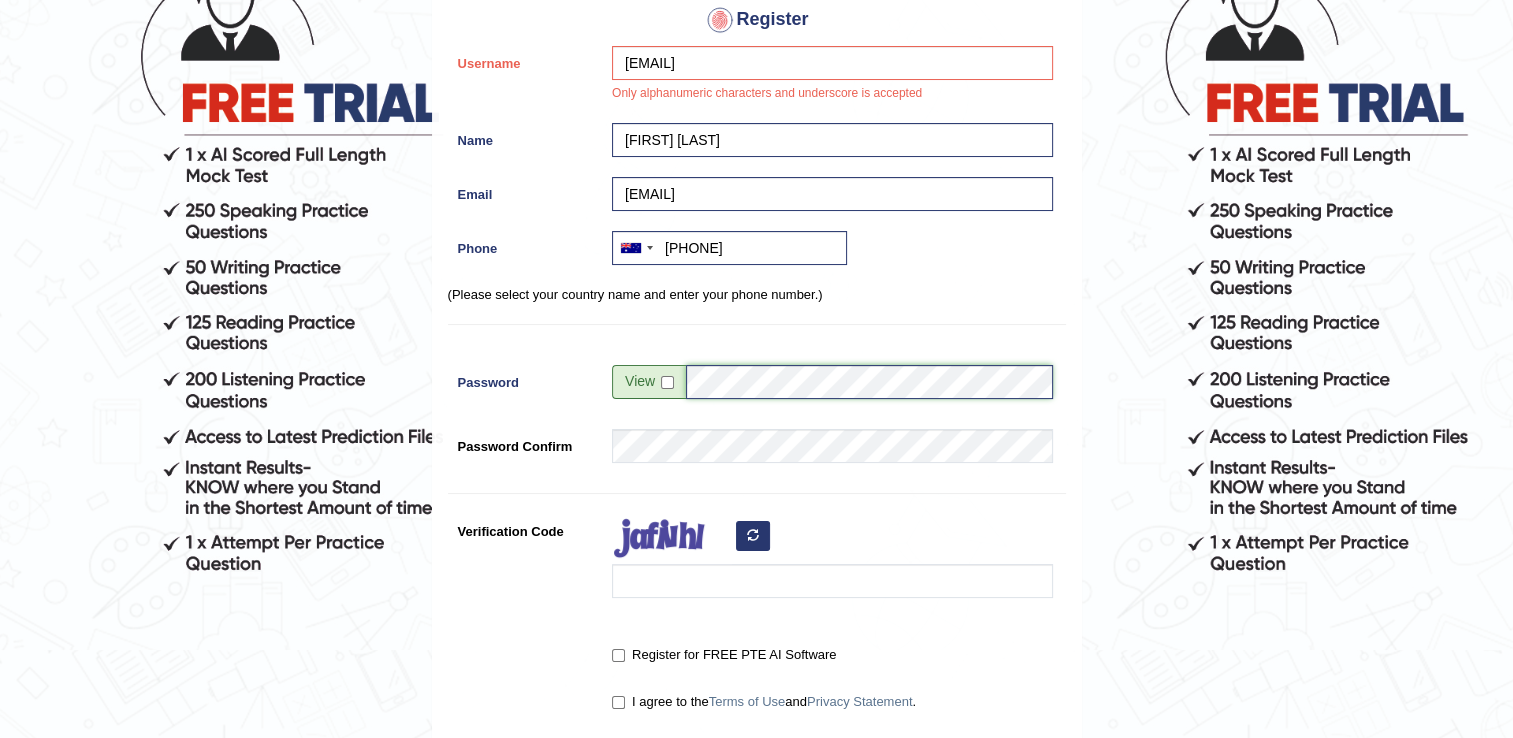 scroll, scrollTop: 214, scrollLeft: 0, axis: vertical 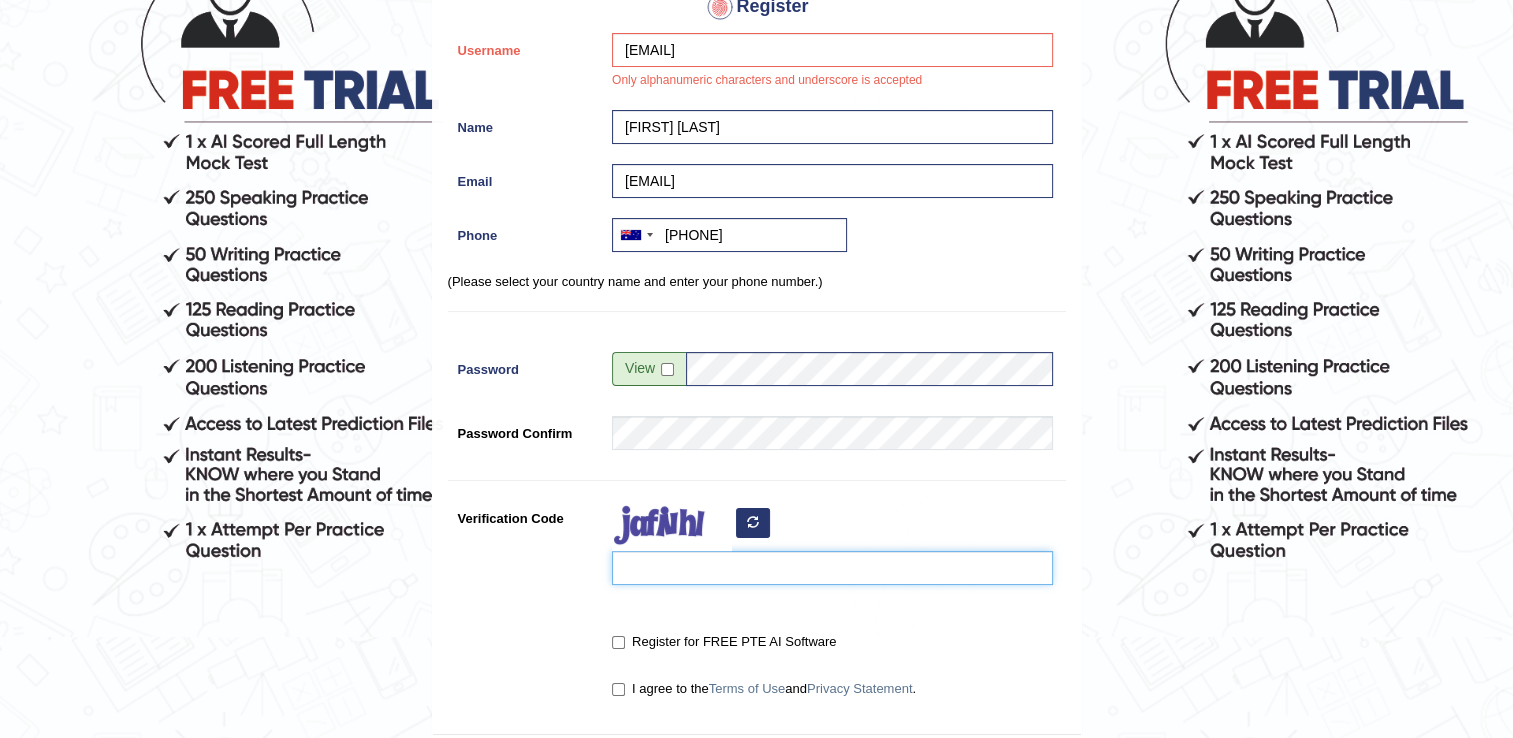 click on "Verification Code" at bounding box center (832, 568) 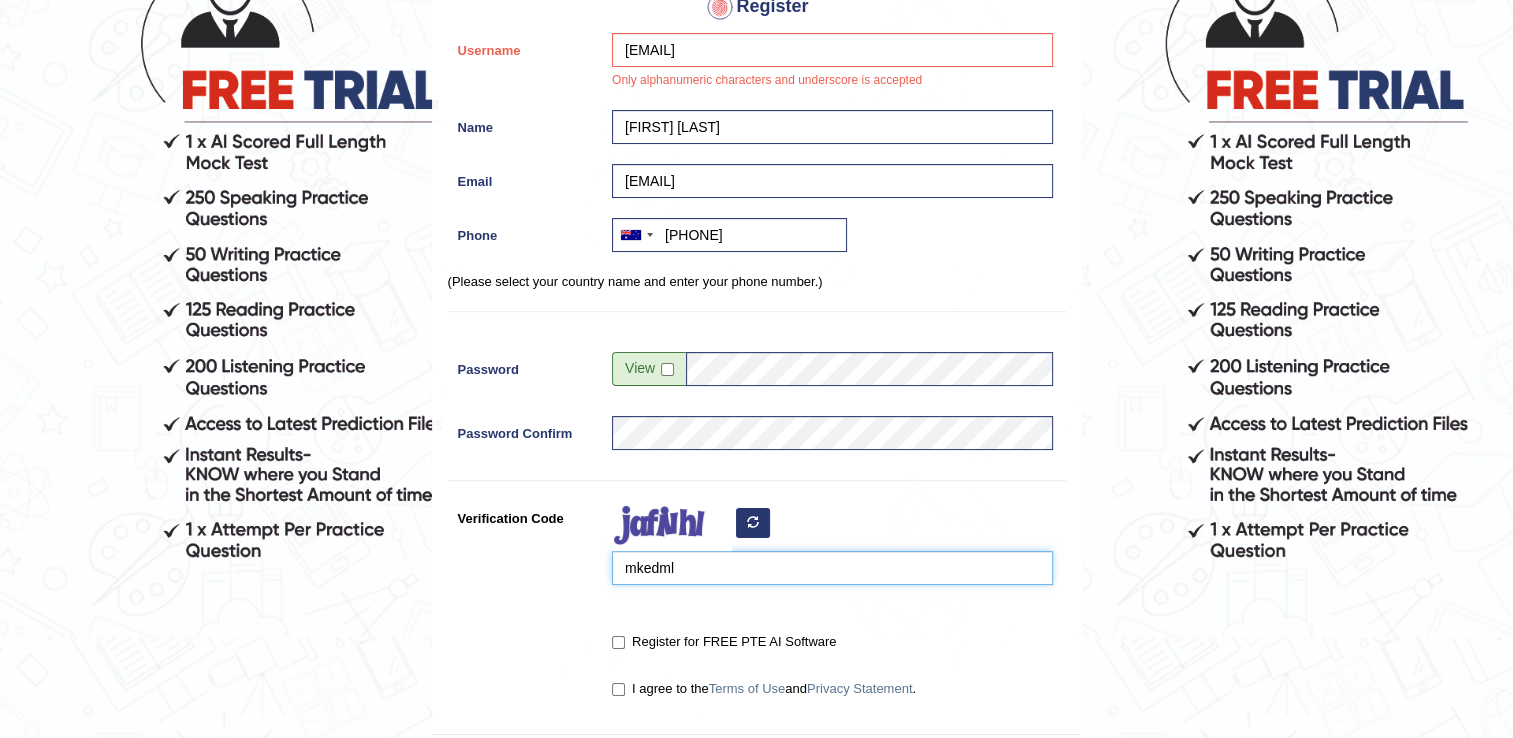 type on "mkedml" 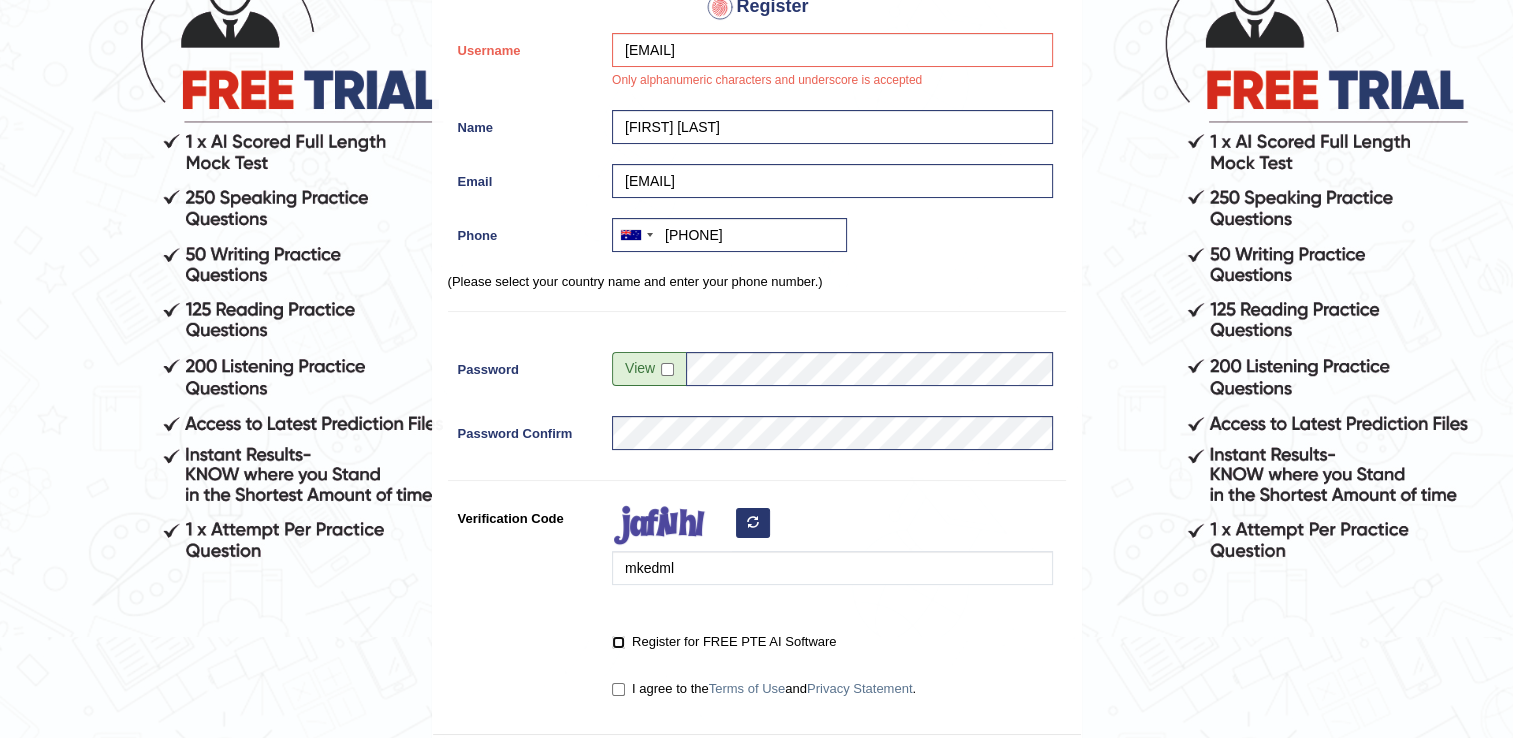 click on "Register for FREE PTE AI Software" at bounding box center [618, 642] 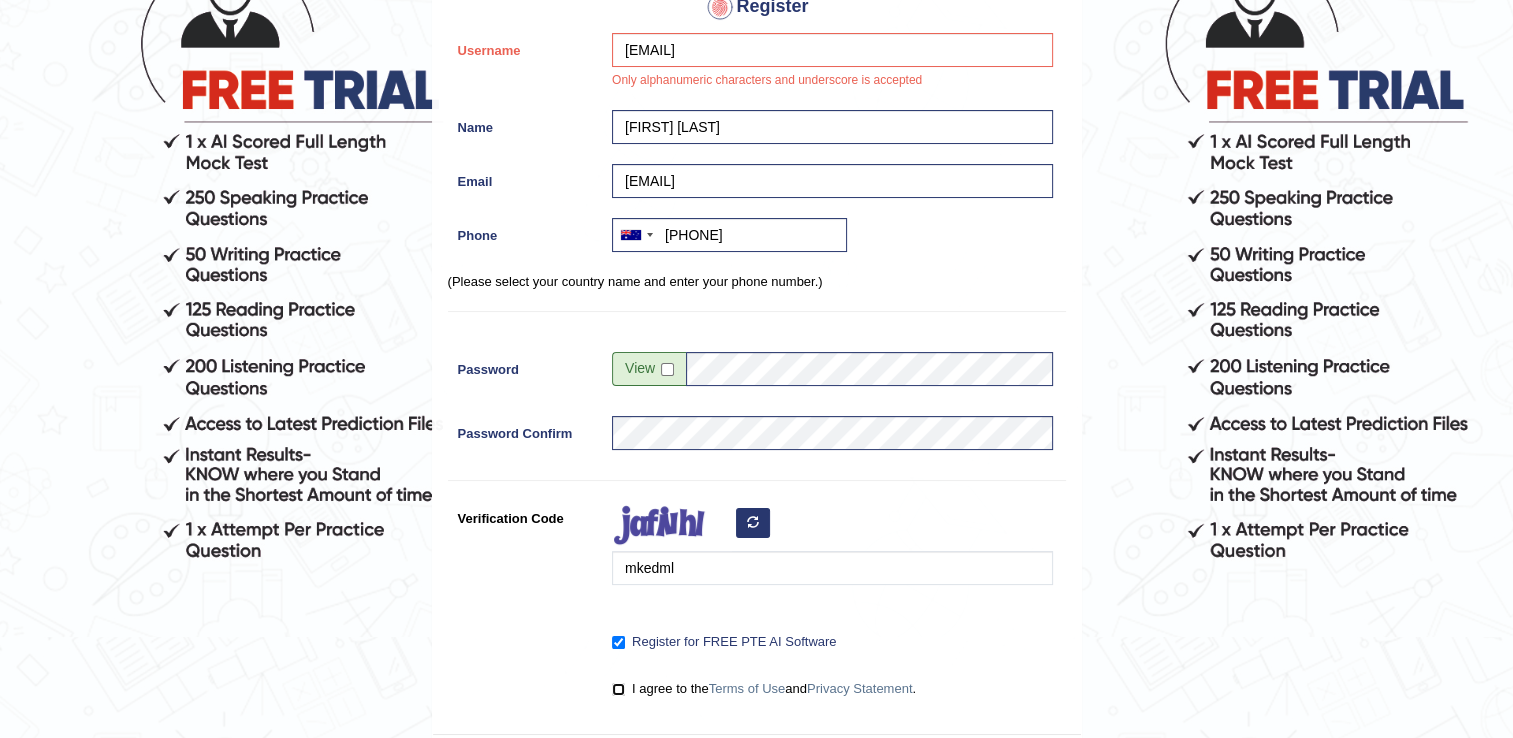 click on "I agree to the  Terms of Use  and  Privacy Statement ." at bounding box center [618, 689] 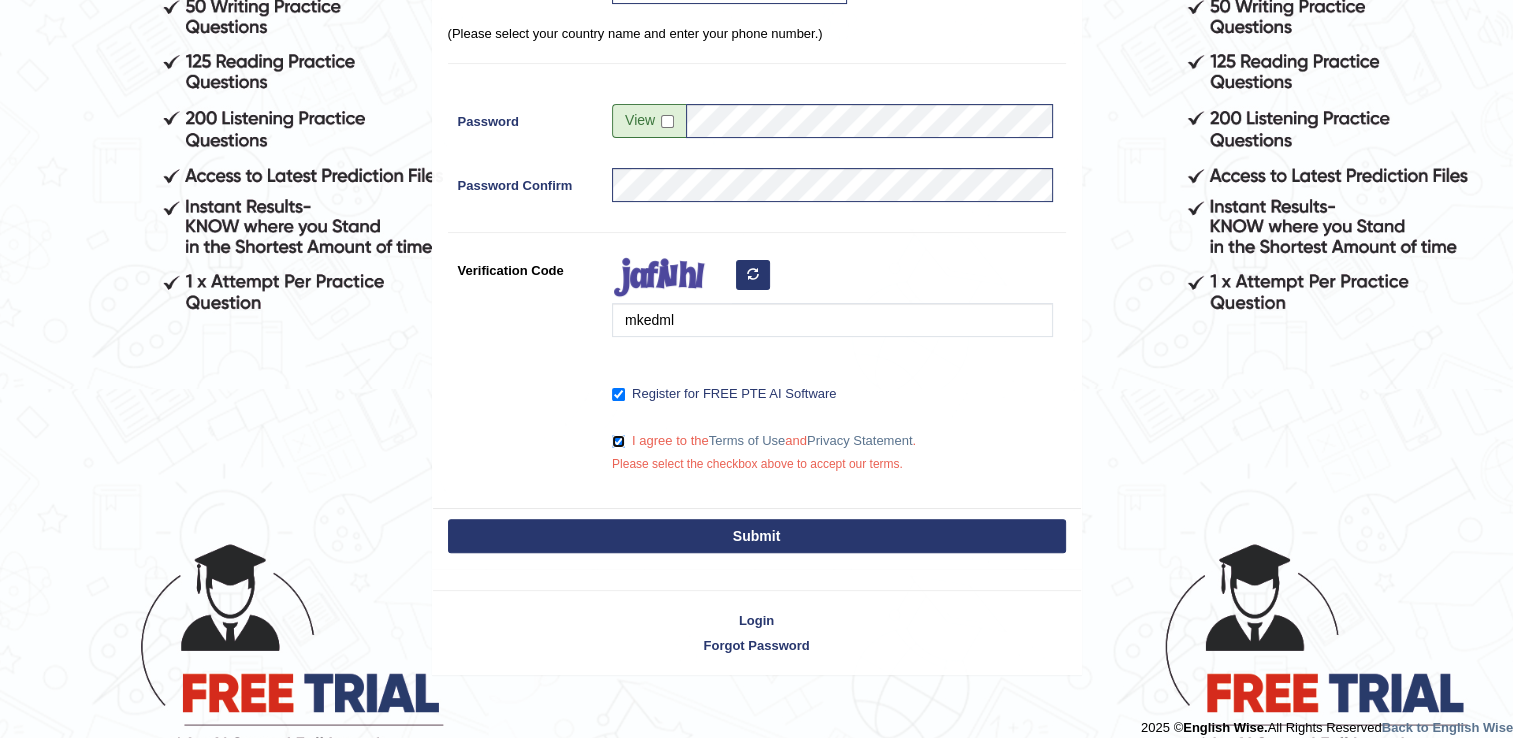 scroll, scrollTop: 476, scrollLeft: 0, axis: vertical 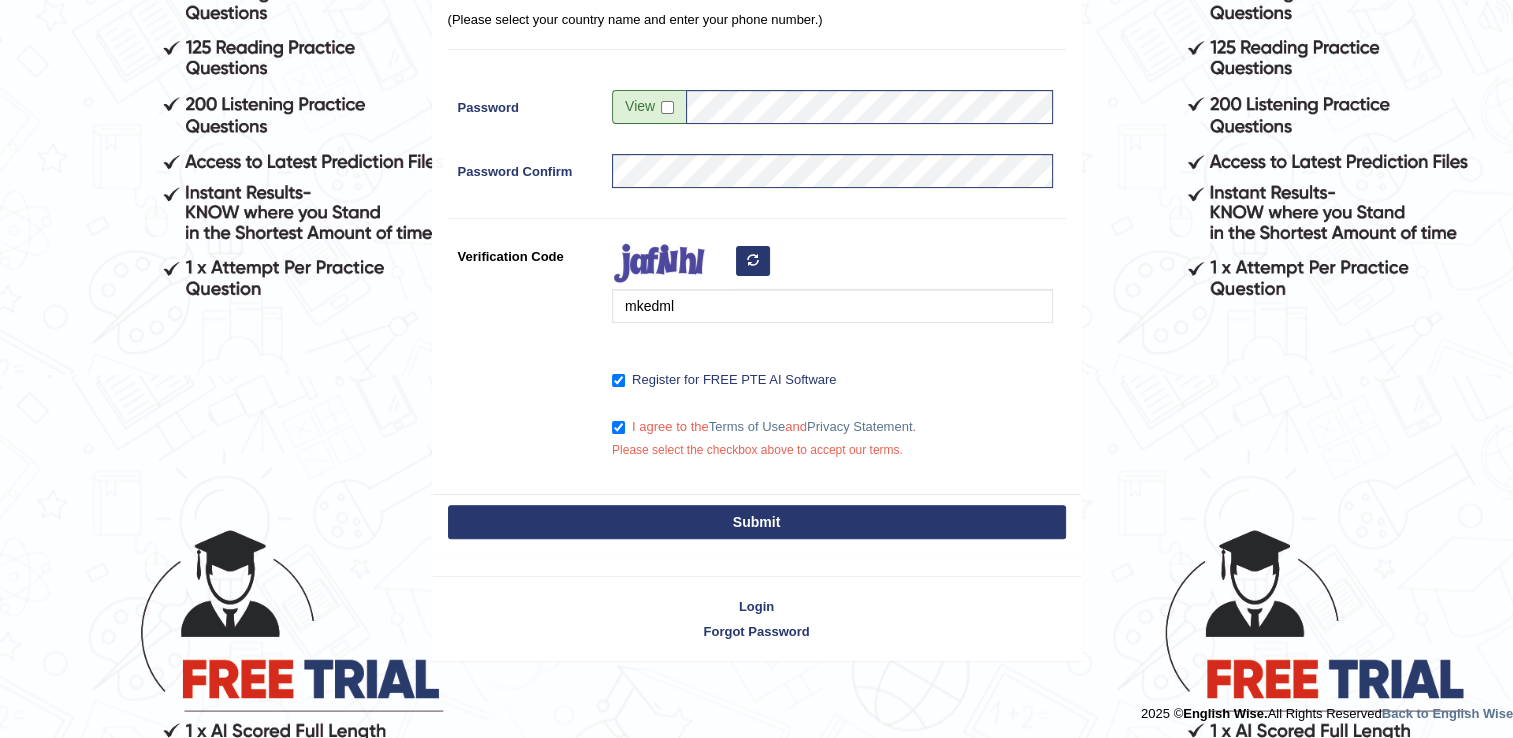 click on "Submit" at bounding box center [757, 522] 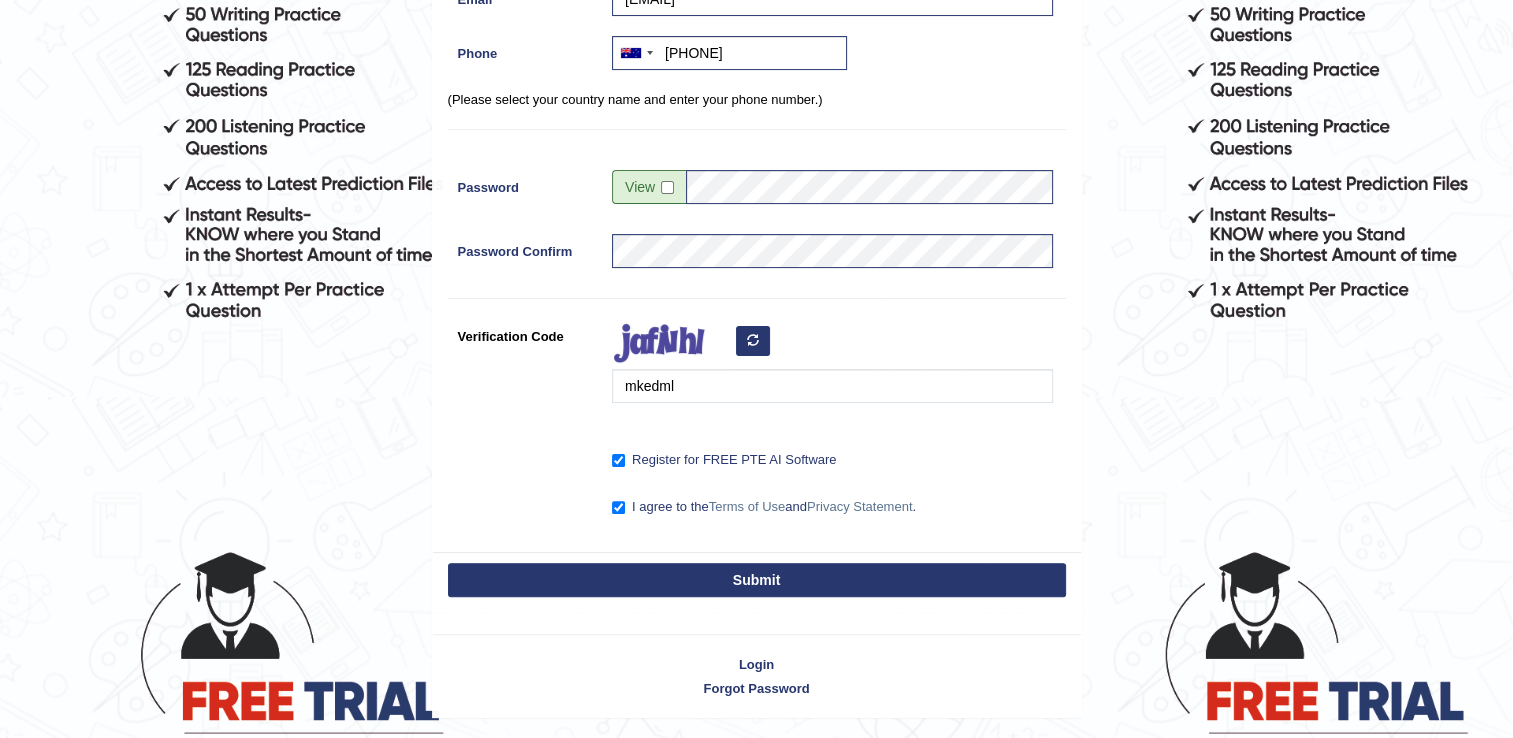 scroll, scrollTop: 304, scrollLeft: 0, axis: vertical 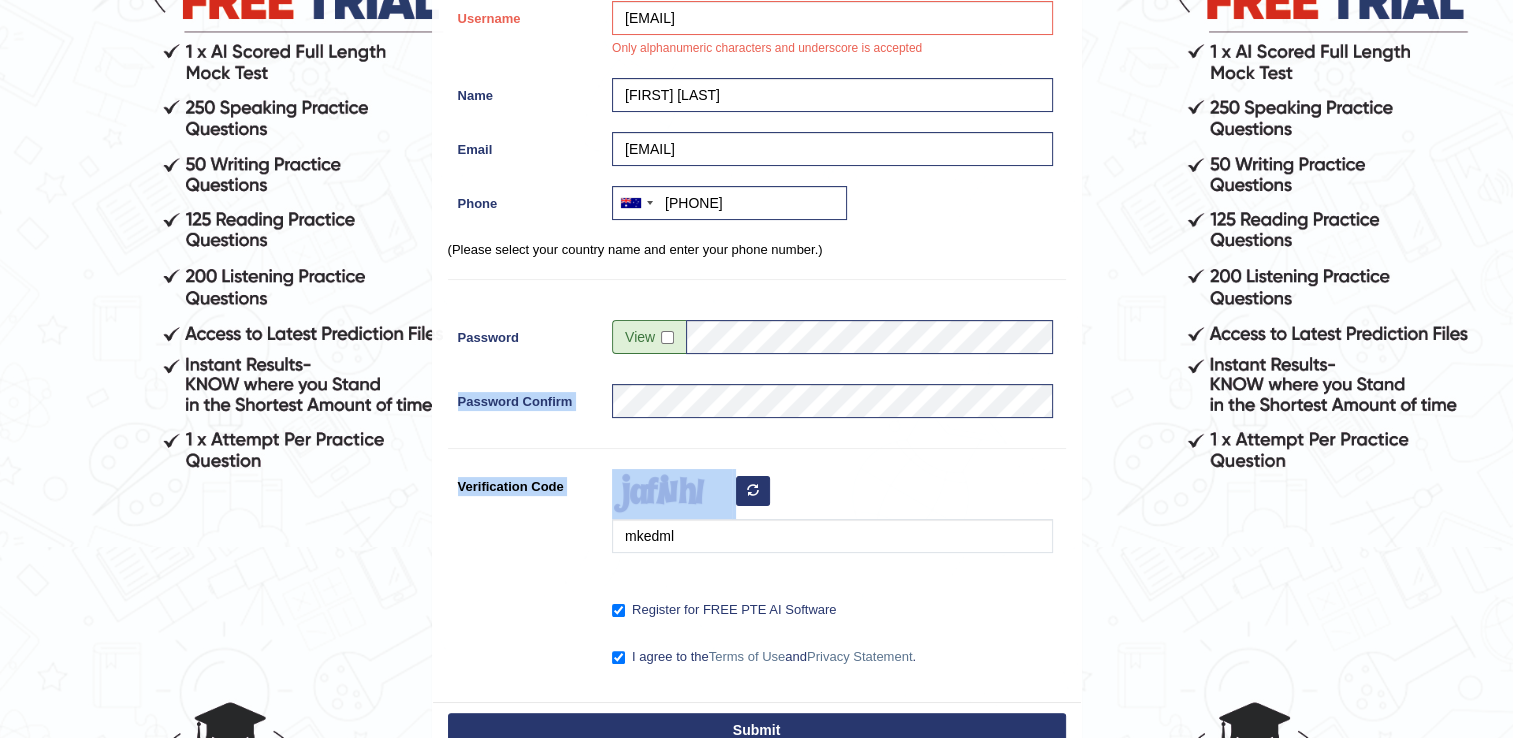 drag, startPoint x: 1498, startPoint y: 483, endPoint x: 1525, endPoint y: 333, distance: 152.41063 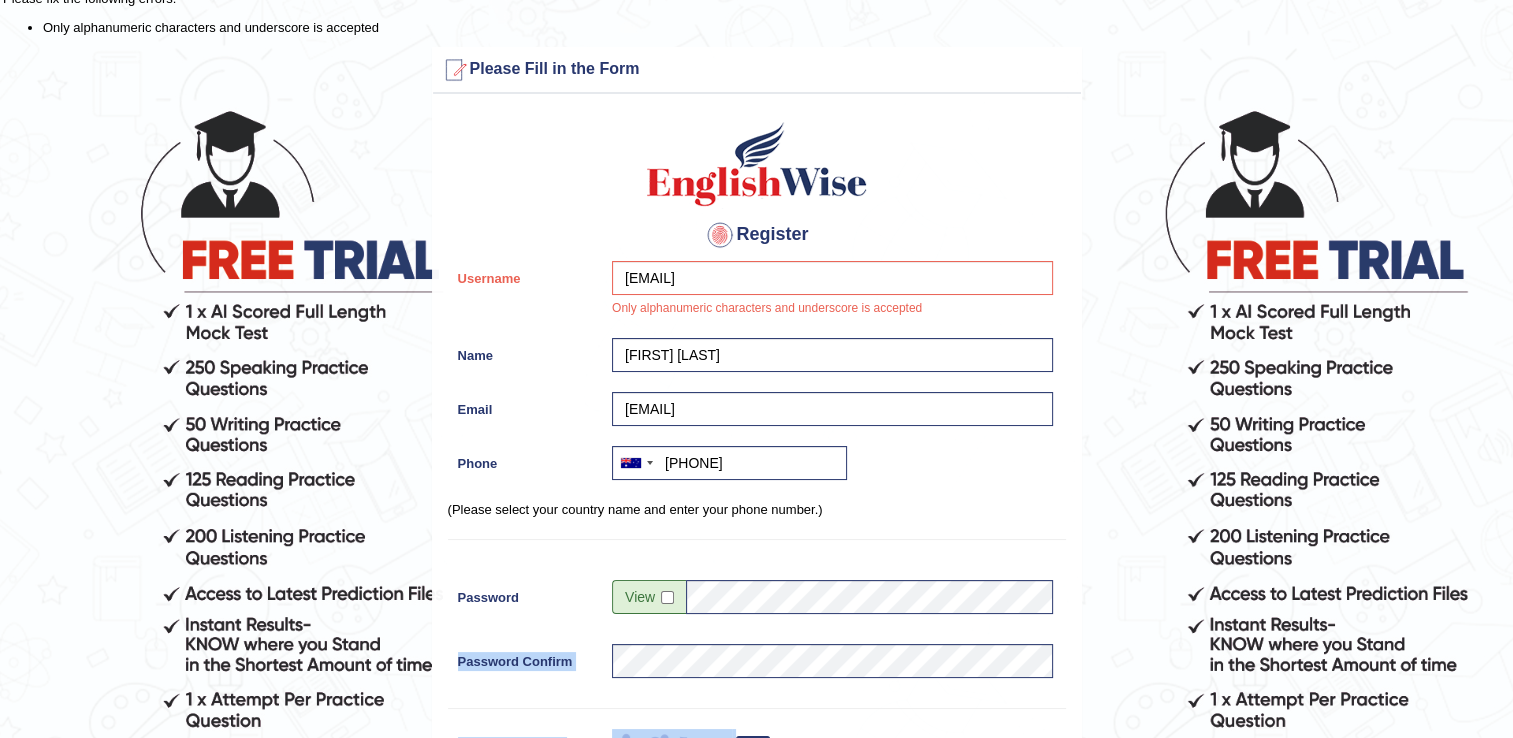 scroll, scrollTop: 24, scrollLeft: 0, axis: vertical 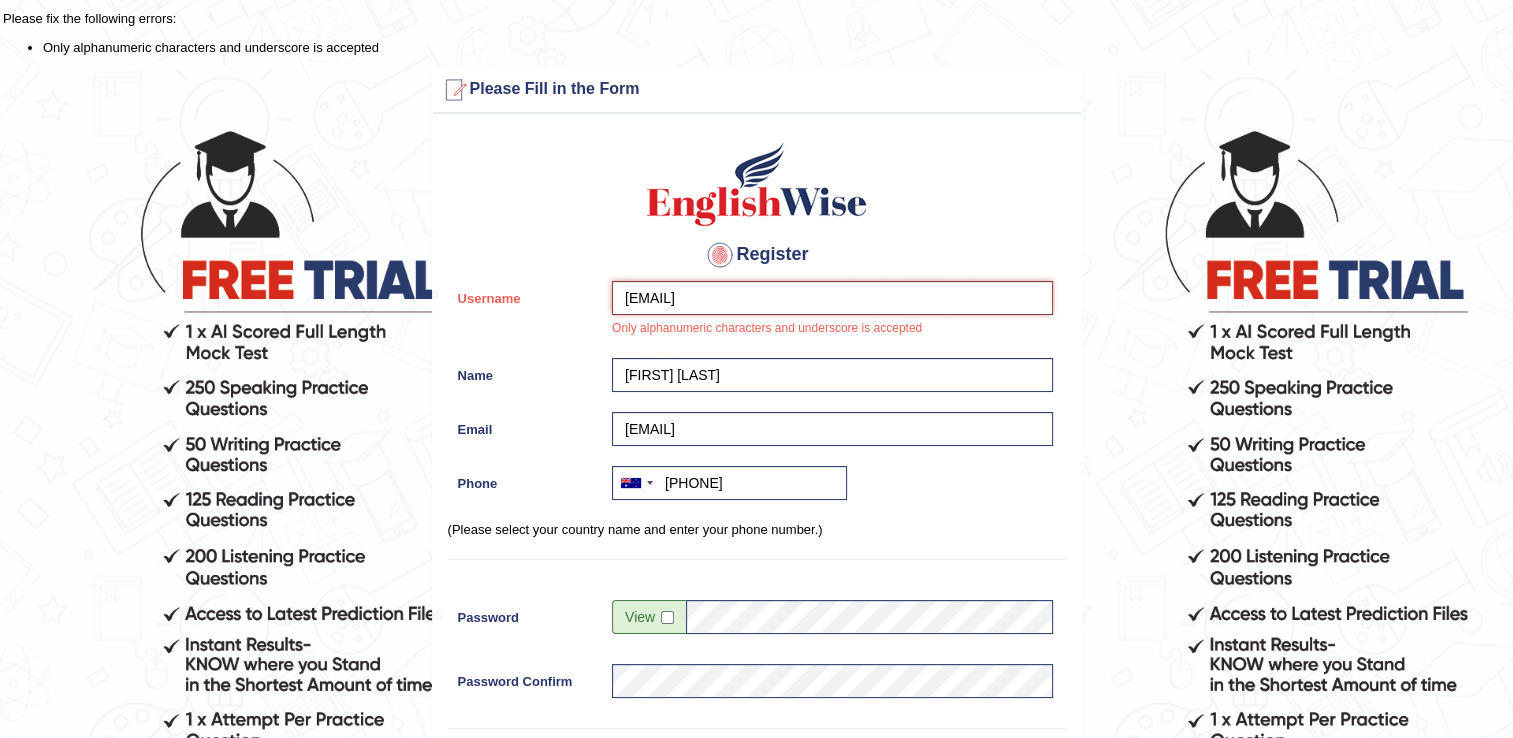 click on "galengroxanne980@gmail.com" at bounding box center [832, 298] 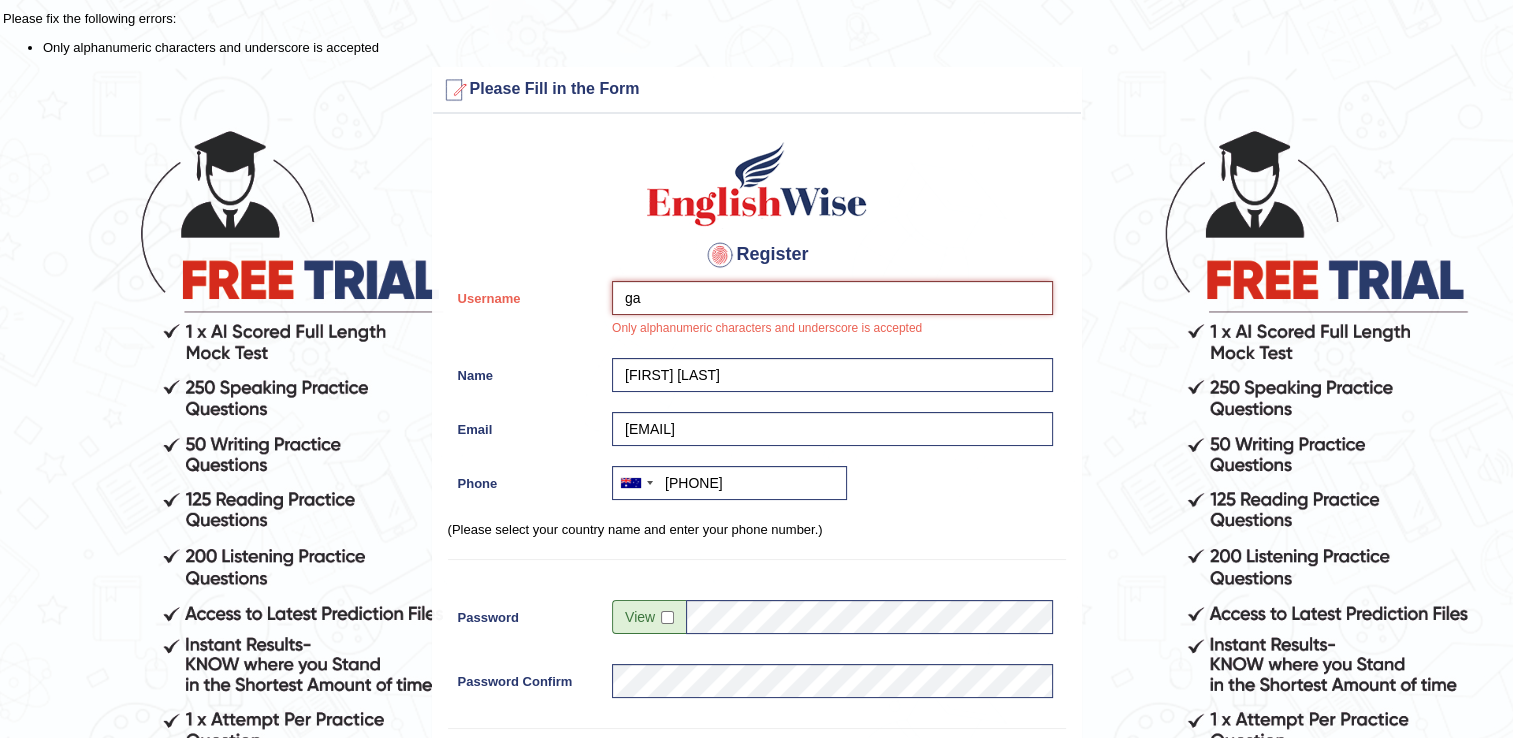type on "g" 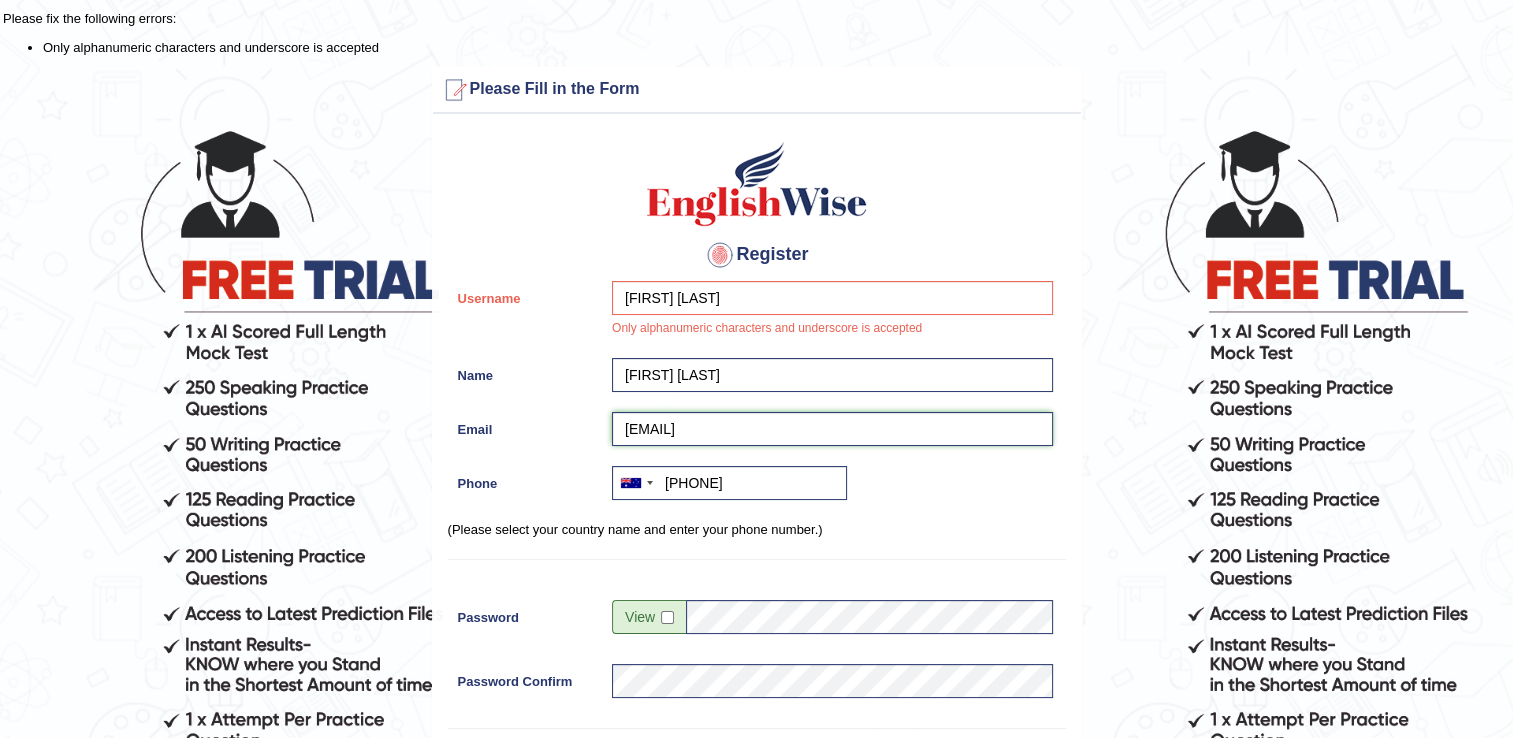 click on "galengroxanne980@gmail.com" at bounding box center [832, 429] 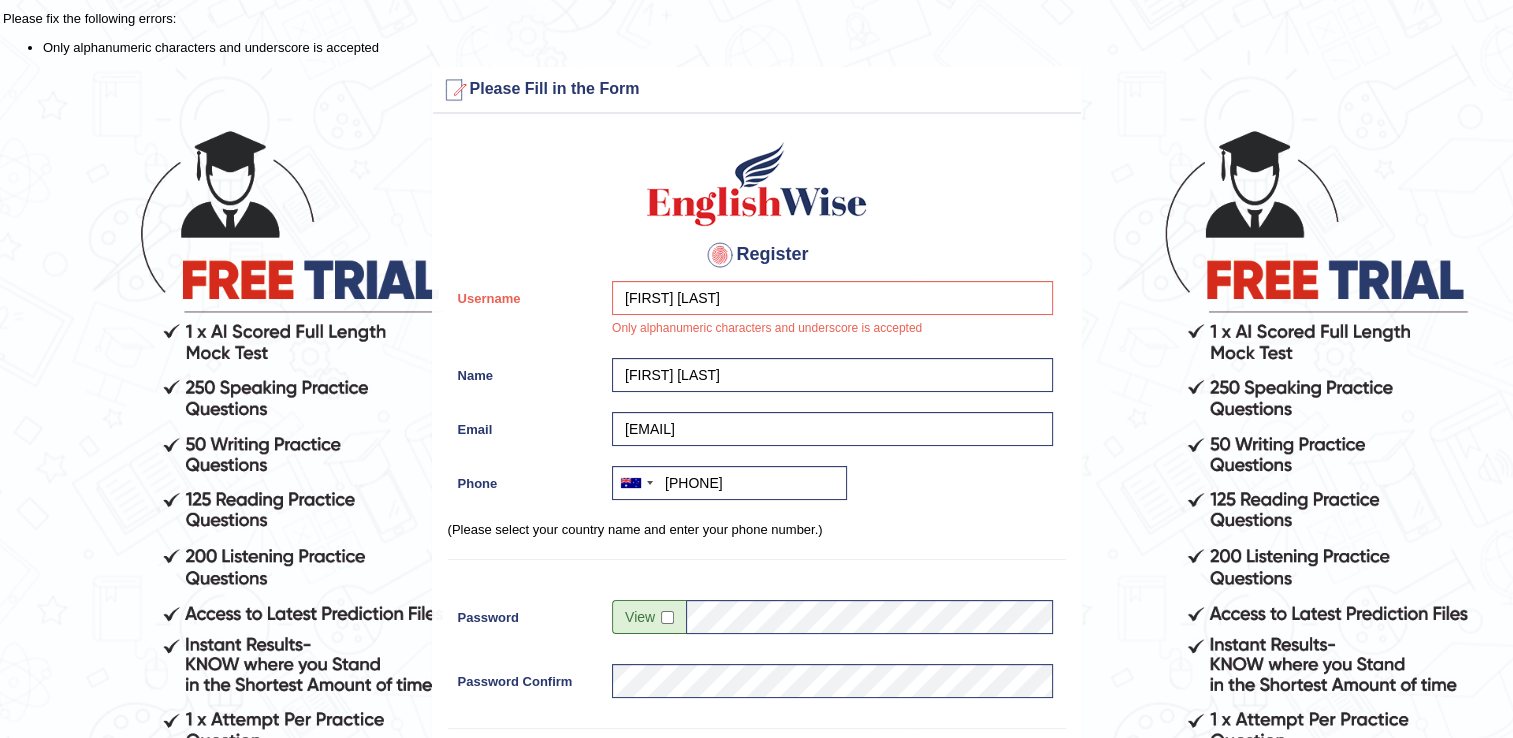 click on "Please fix the following errors: Only alphanumeric characters and underscore is accepted  Please Fill in the Form
Register
Username
Roxanne Galeng
Only alphanumeric characters and underscore is accepted
Name
ROXANNE GALENG
Email
galengroxanne980@gmail.com
Phone
Australia +61 India (भारत) +91 New Zealand +64 United States +1 Canada +1 United Arab Emirates (‫الإمارات العربية المتحدة‬‎) +971 Saudi Arabia (‫المملكة العربية السعودية‬‎) +966 Bahrain (‫البحرين‬‎) +973 Afghanistan (‫افغانستان‬‎) +93 Albania (Shqipëri) +355 Algeria (‫الجزائر‬‎) +213 American Samoa +1 Andorra +376 Angola +244 Anguilla +1 Antigua and Barbuda +1 Argentina +54 Armenia (Հայաստան) +374 Aruba +297 Australia +61 Austria (Österreich) +43 Azerbaijan (Azərbaycan) +994 Bahamas +1 Bahrain (‫البحرين‬‎) +973 Bangladesh (বাংলাদেশ) +880 Barbados +1 +375 +32 +501" at bounding box center (756, 578) 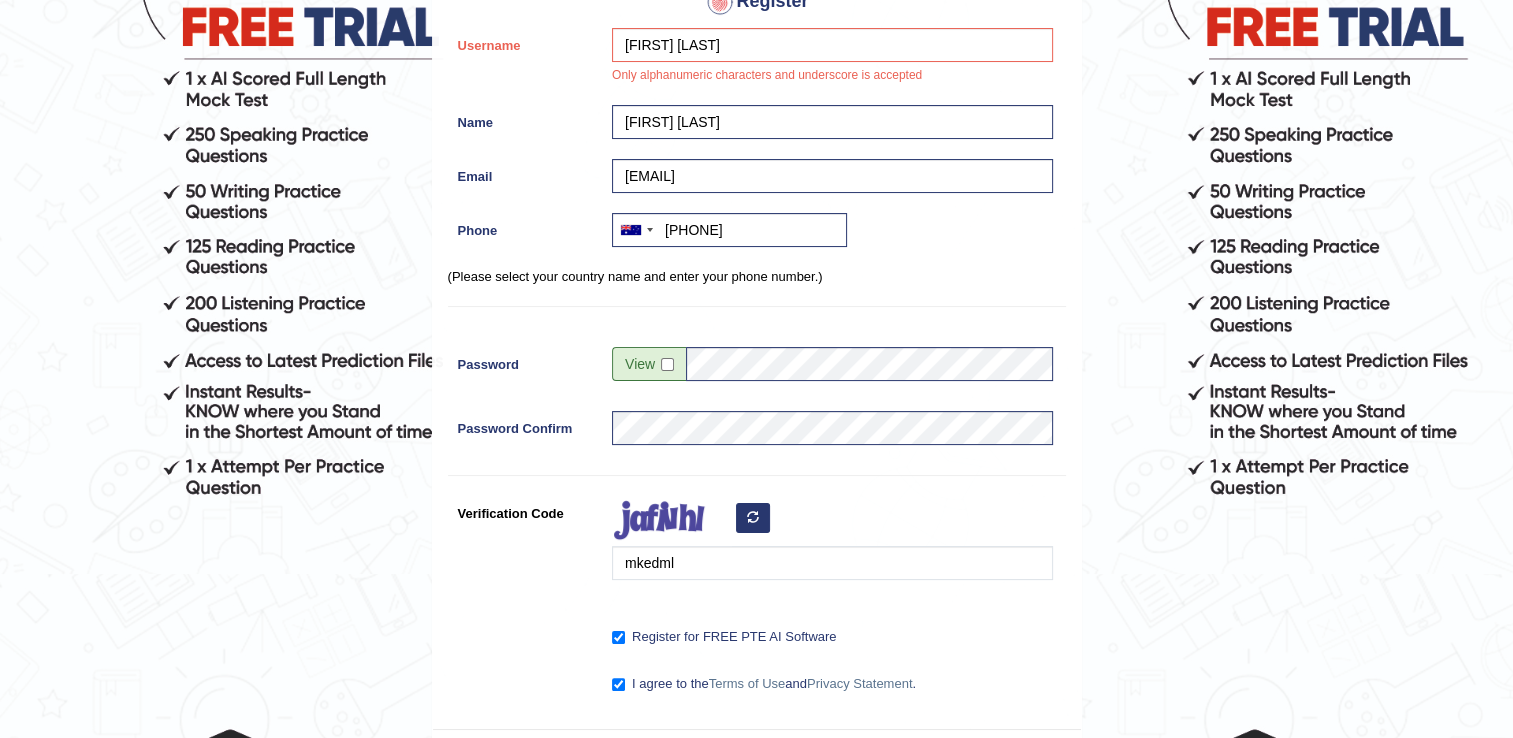 scroll, scrollTop: 351, scrollLeft: 0, axis: vertical 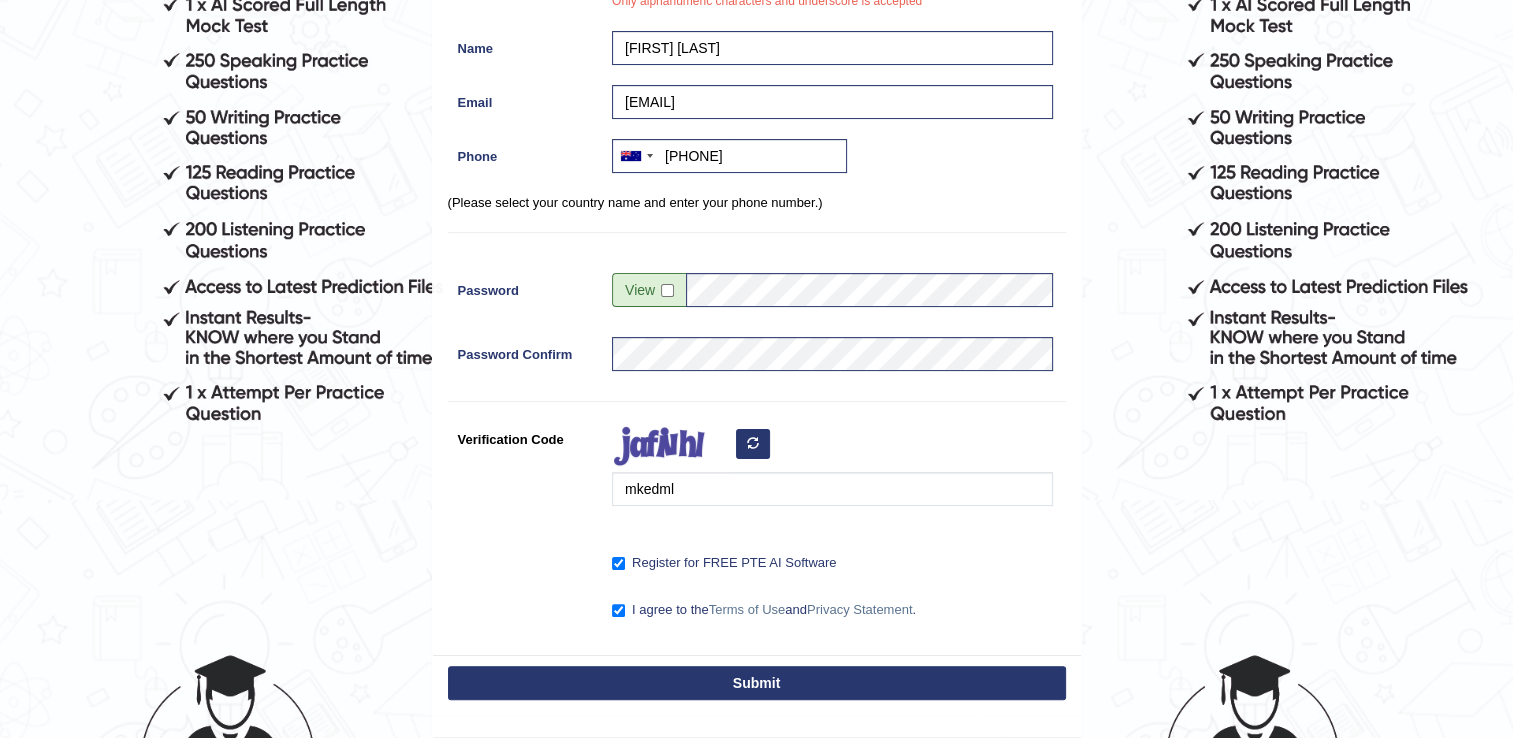 click on "Submit" at bounding box center (757, 683) 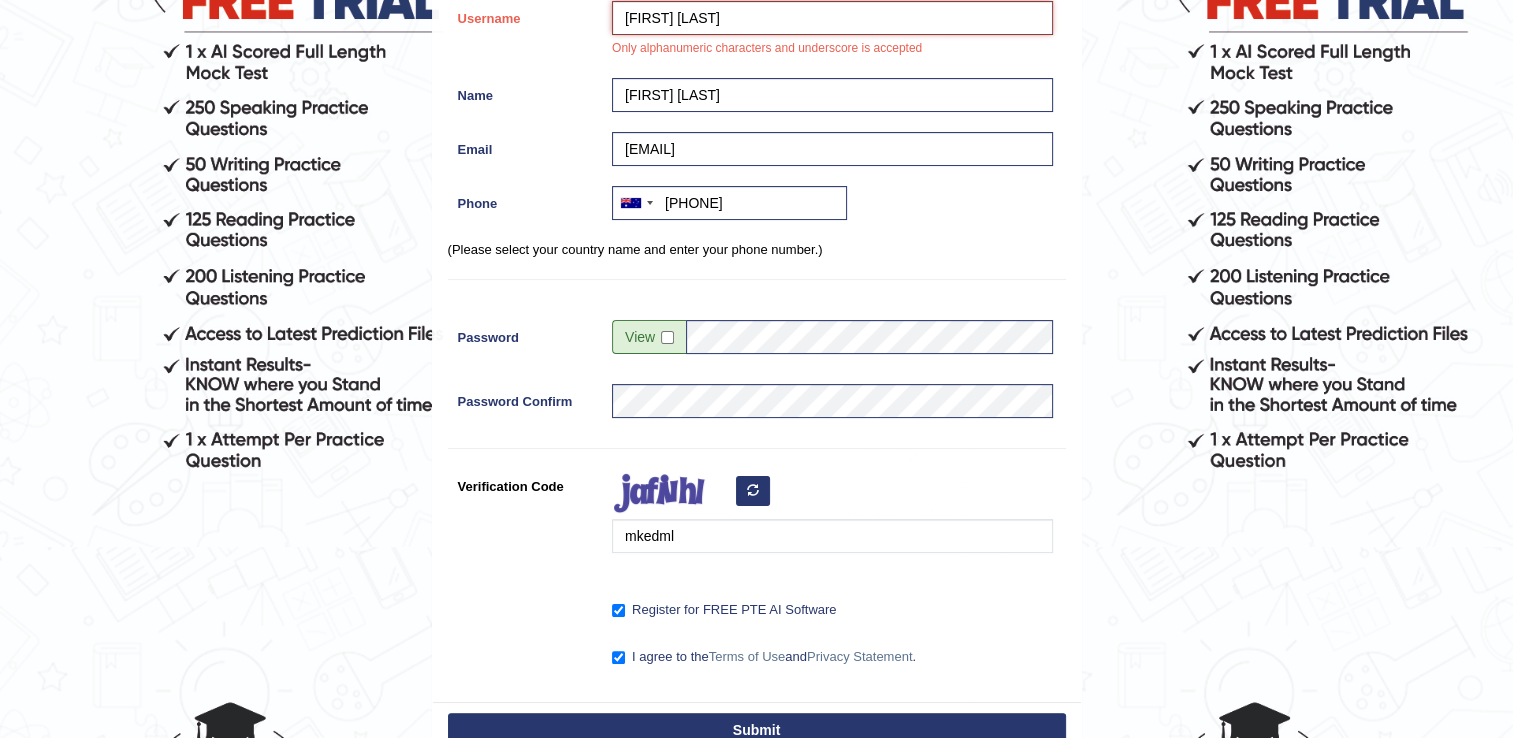 click on "Roxanne Galeng" at bounding box center (832, 18) 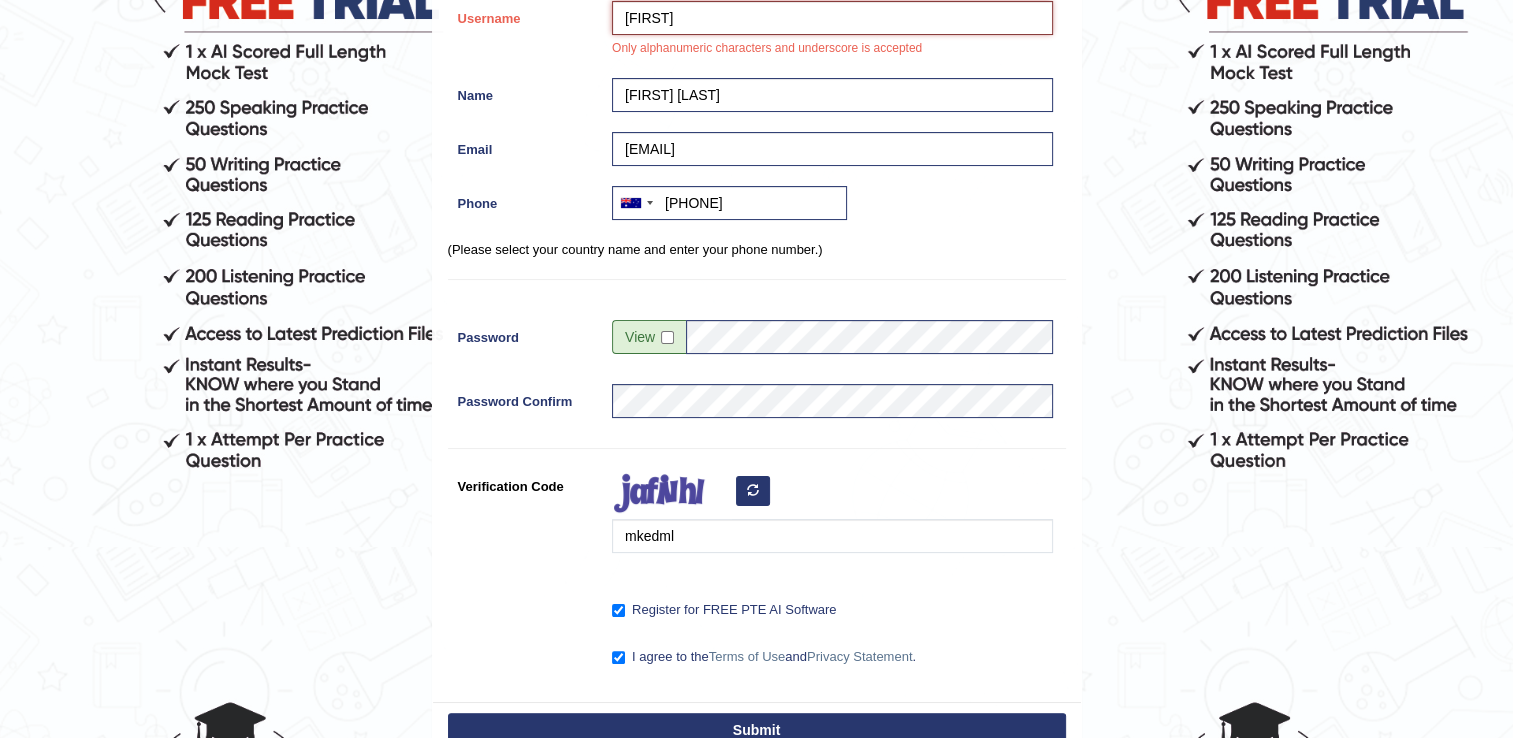 type on "Roxanne" 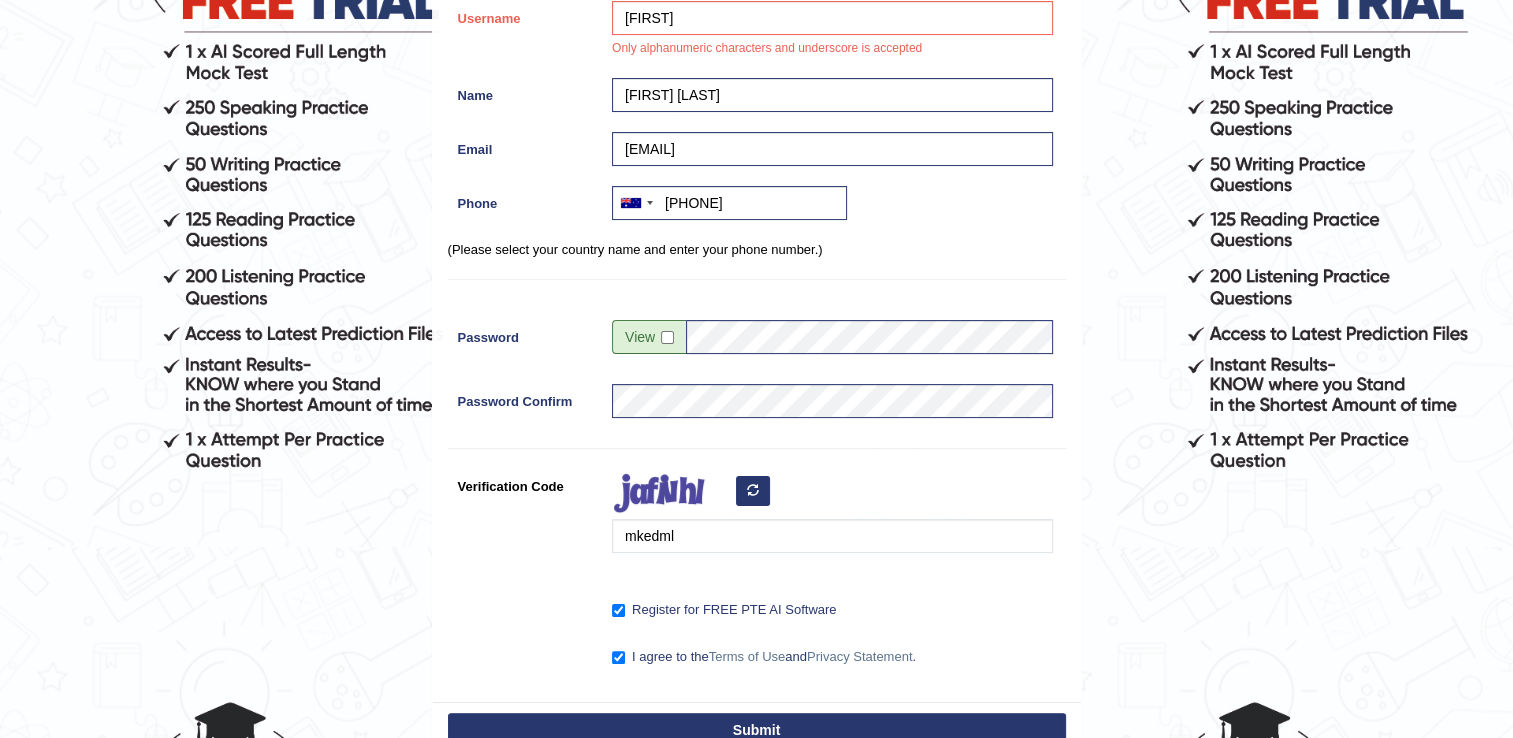 click on "Submit" at bounding box center (757, 730) 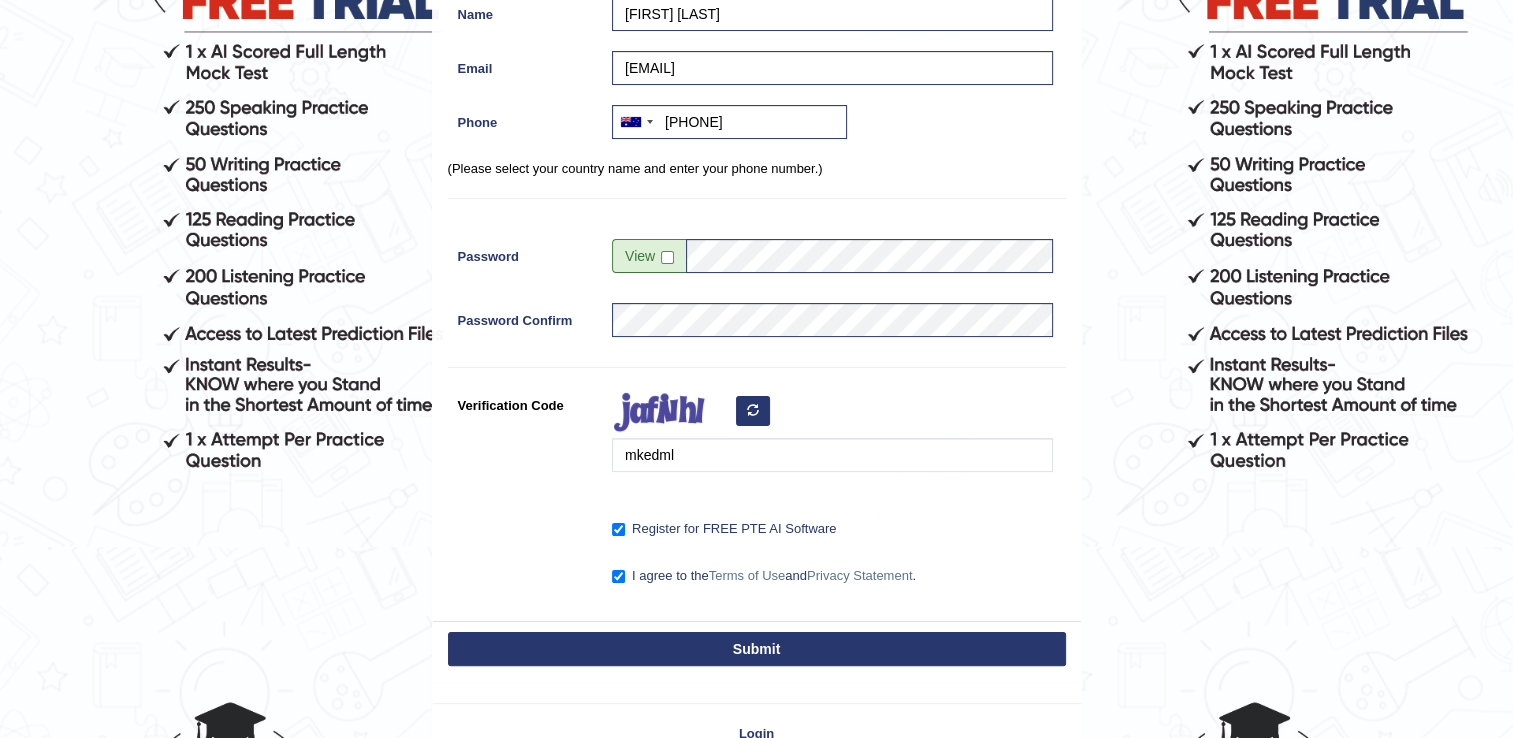 scroll, scrollTop: 246, scrollLeft: 0, axis: vertical 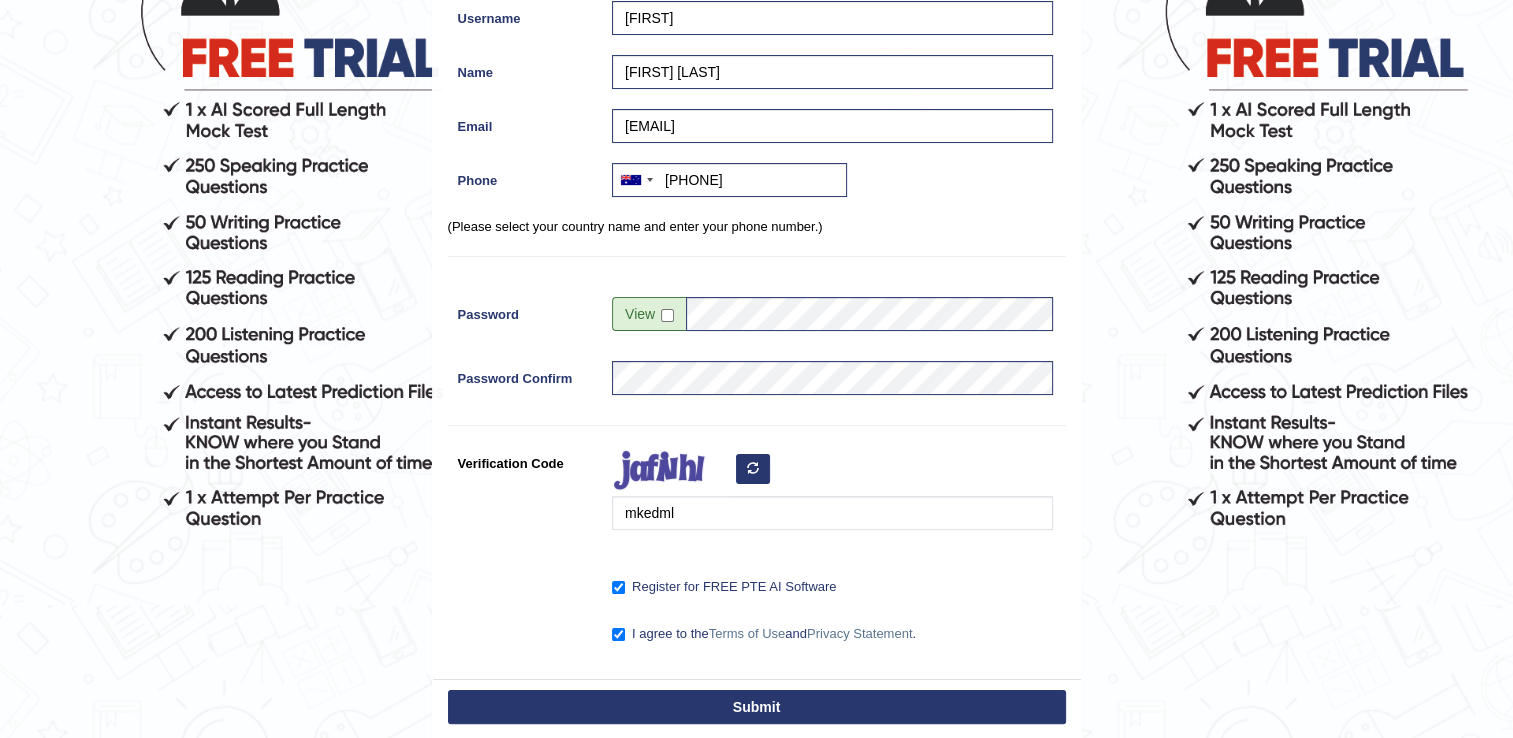 click on "Submit" at bounding box center (757, 707) 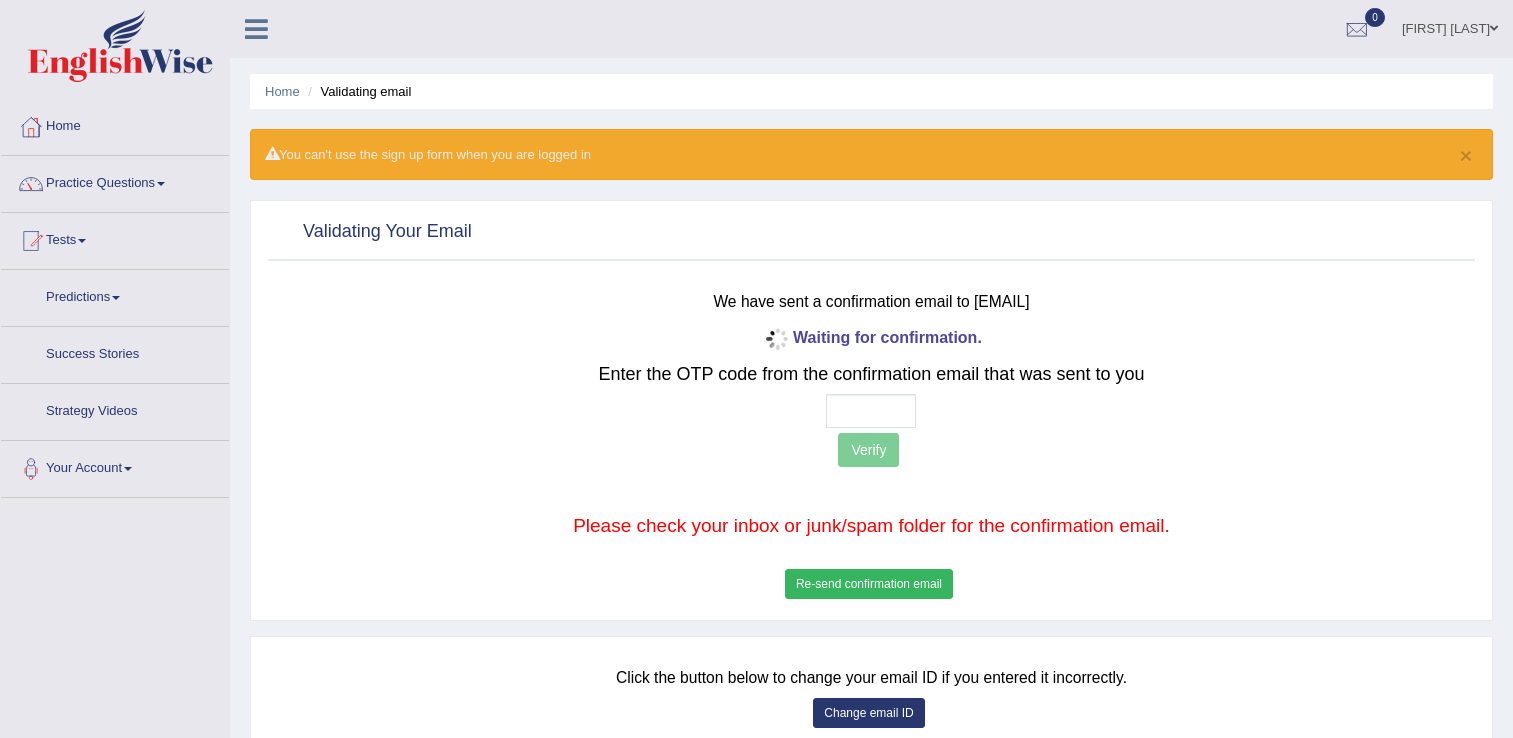 scroll, scrollTop: 0, scrollLeft: 0, axis: both 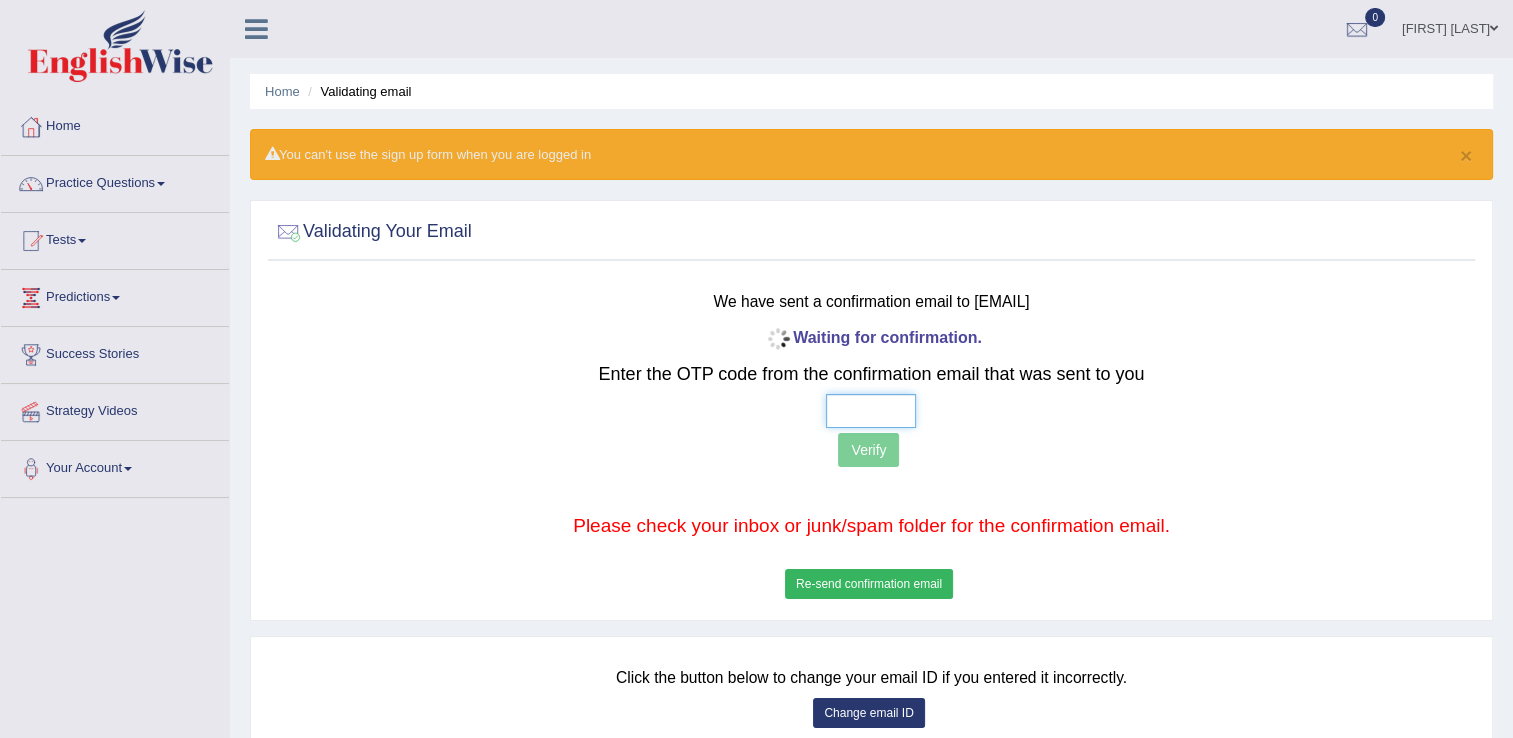 click at bounding box center (871, 411) 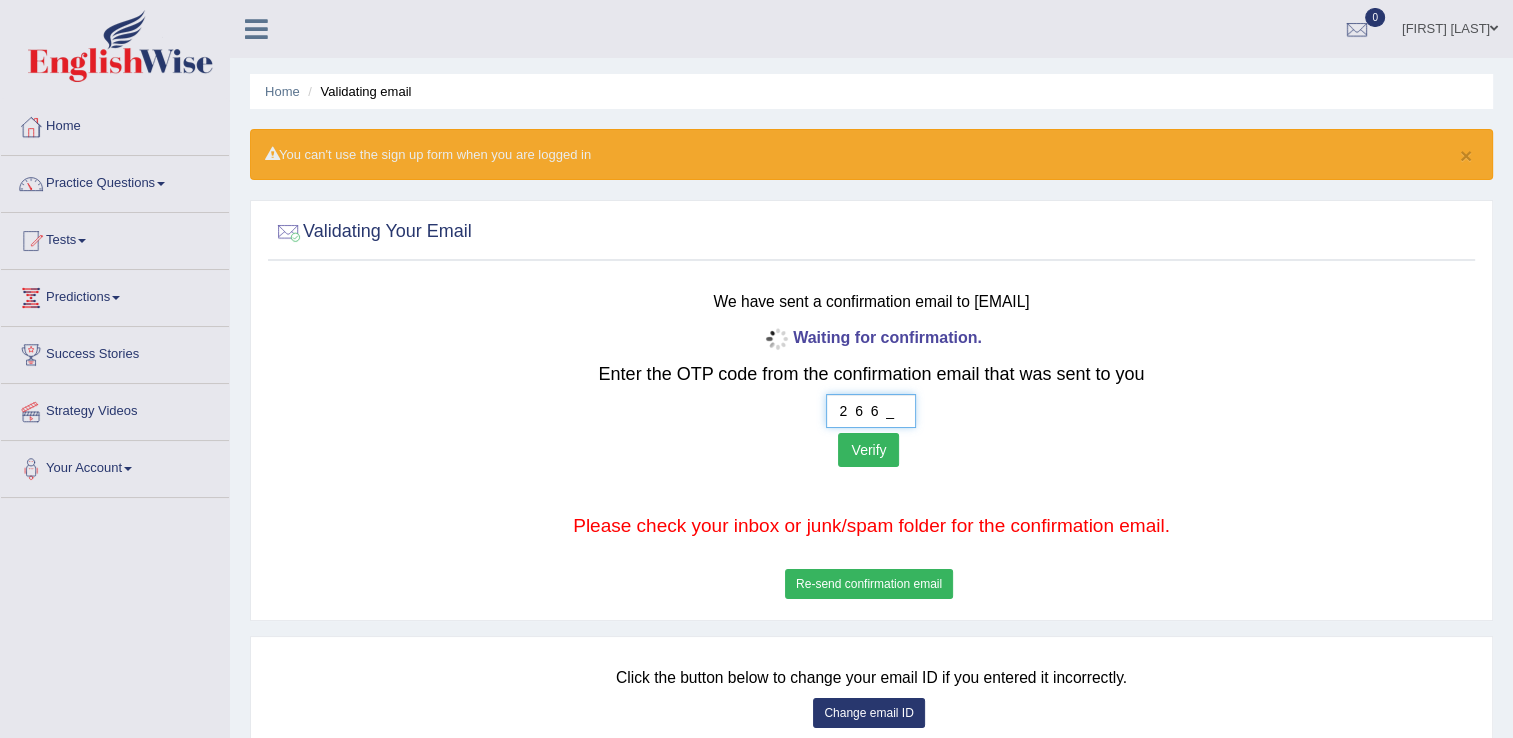 type on "2  6  6  6" 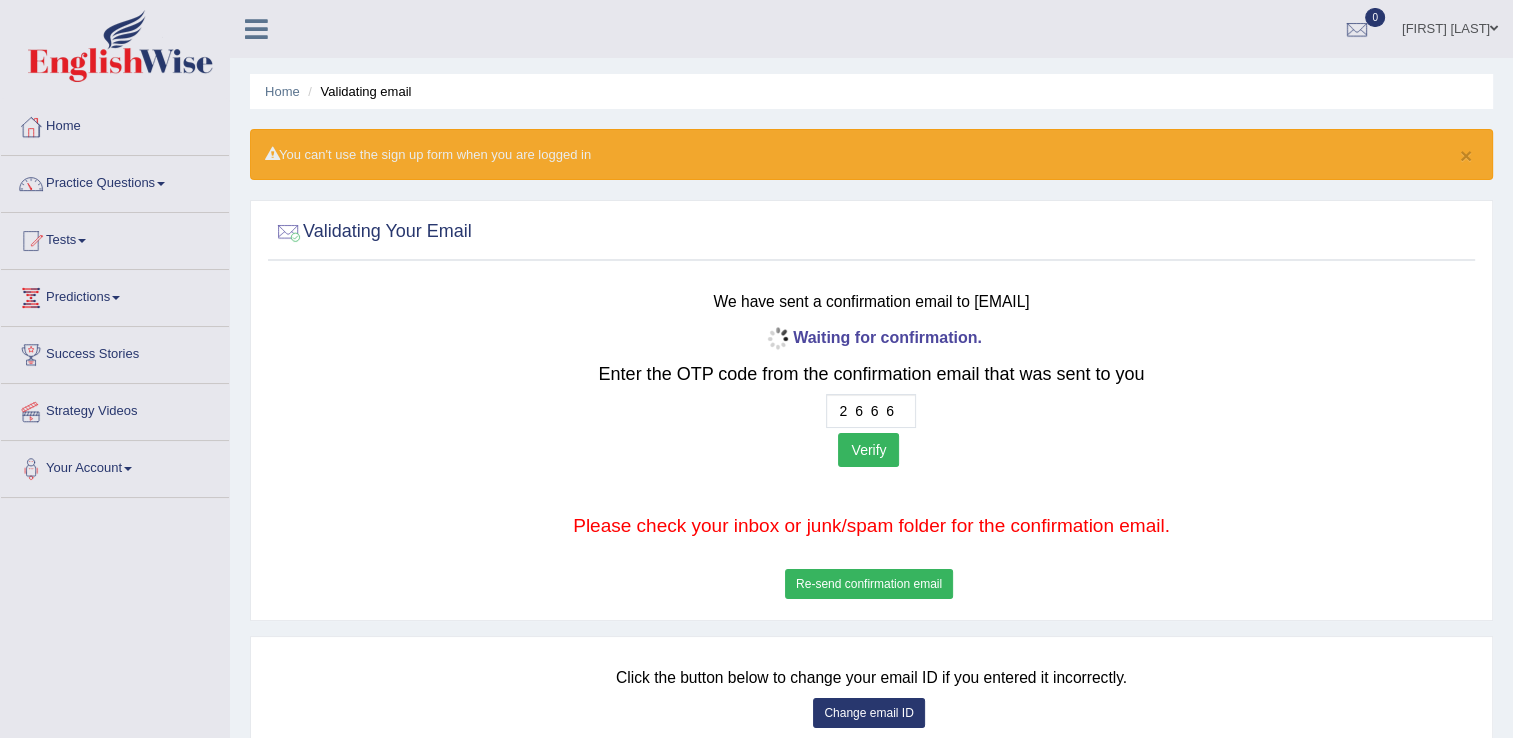click on "Verify" at bounding box center (868, 450) 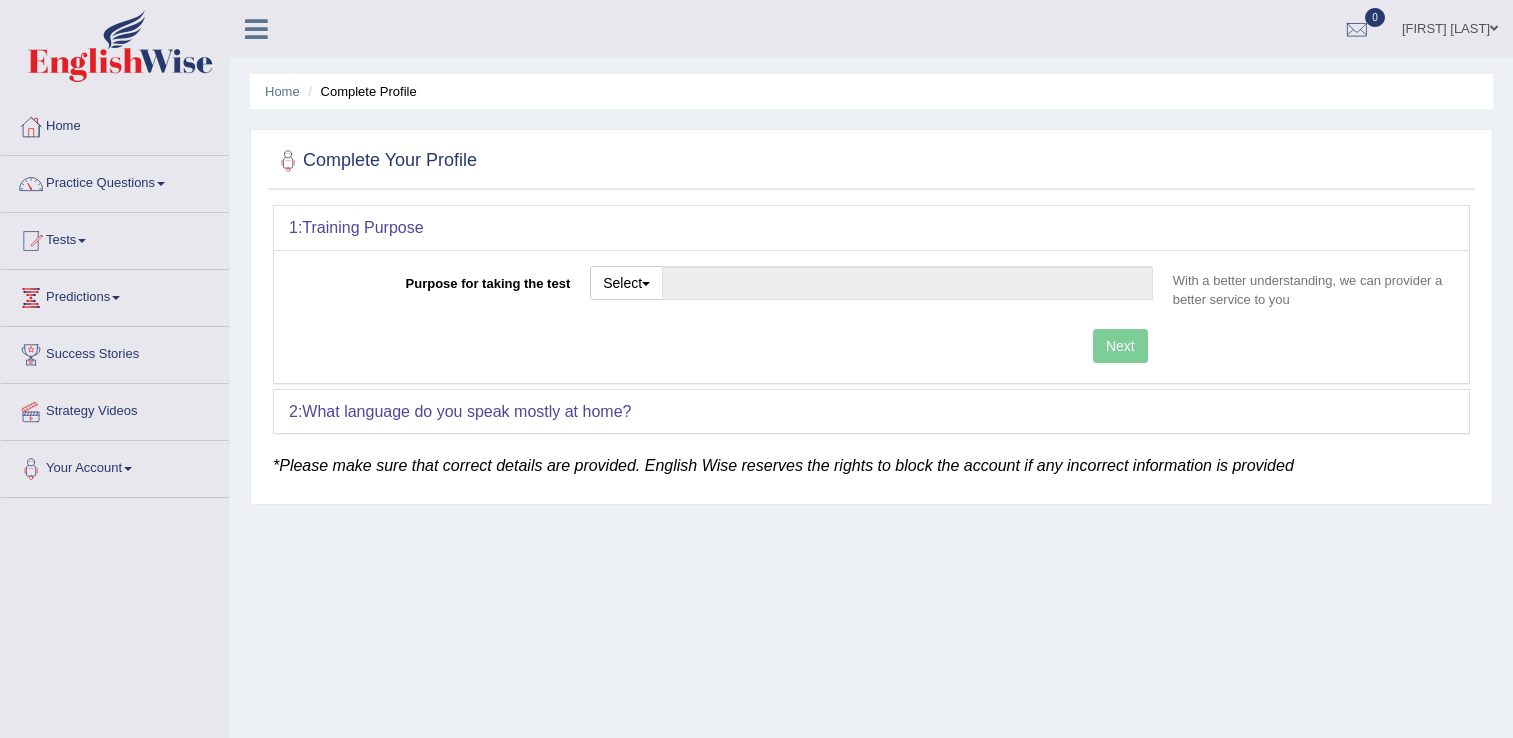 scroll, scrollTop: 0, scrollLeft: 0, axis: both 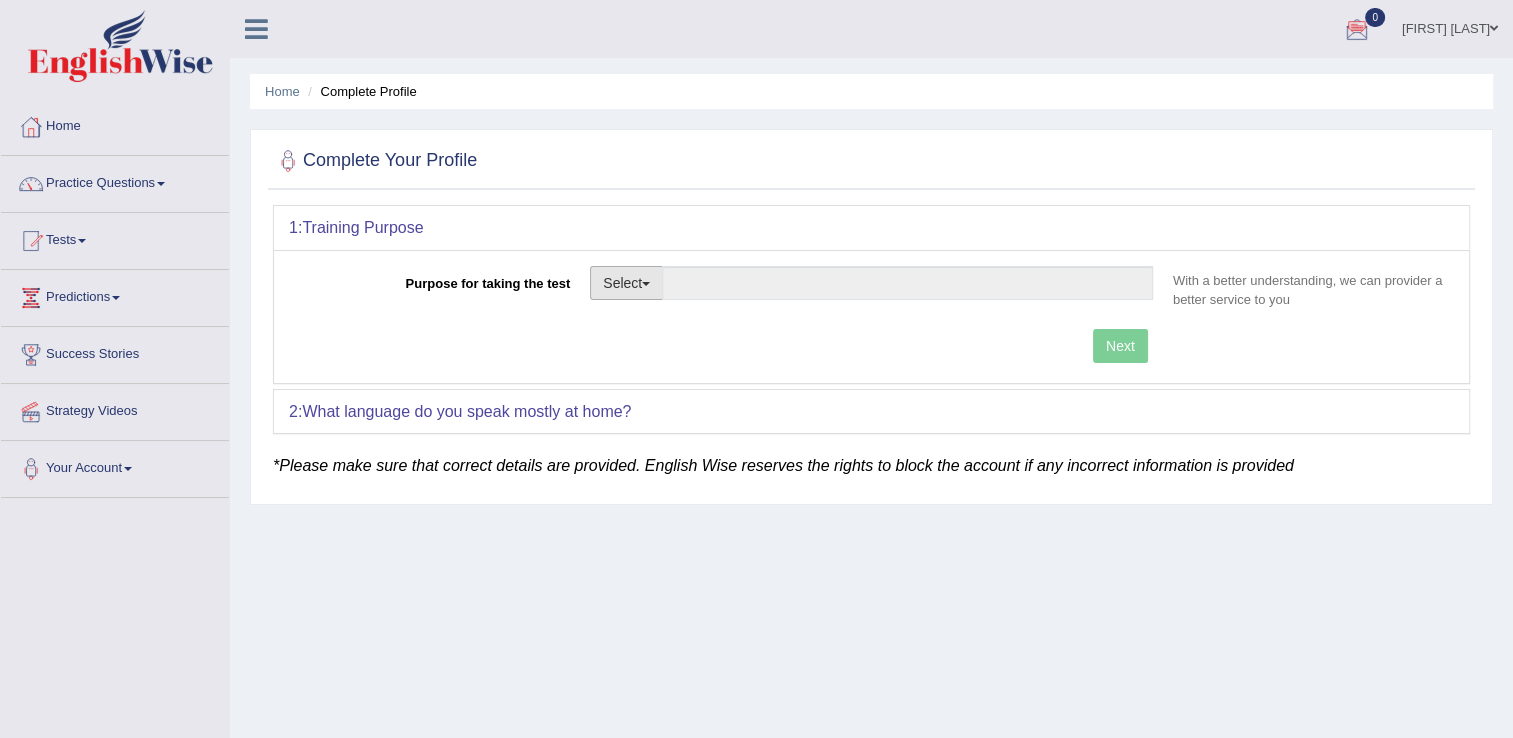 click on "Select" at bounding box center [626, 283] 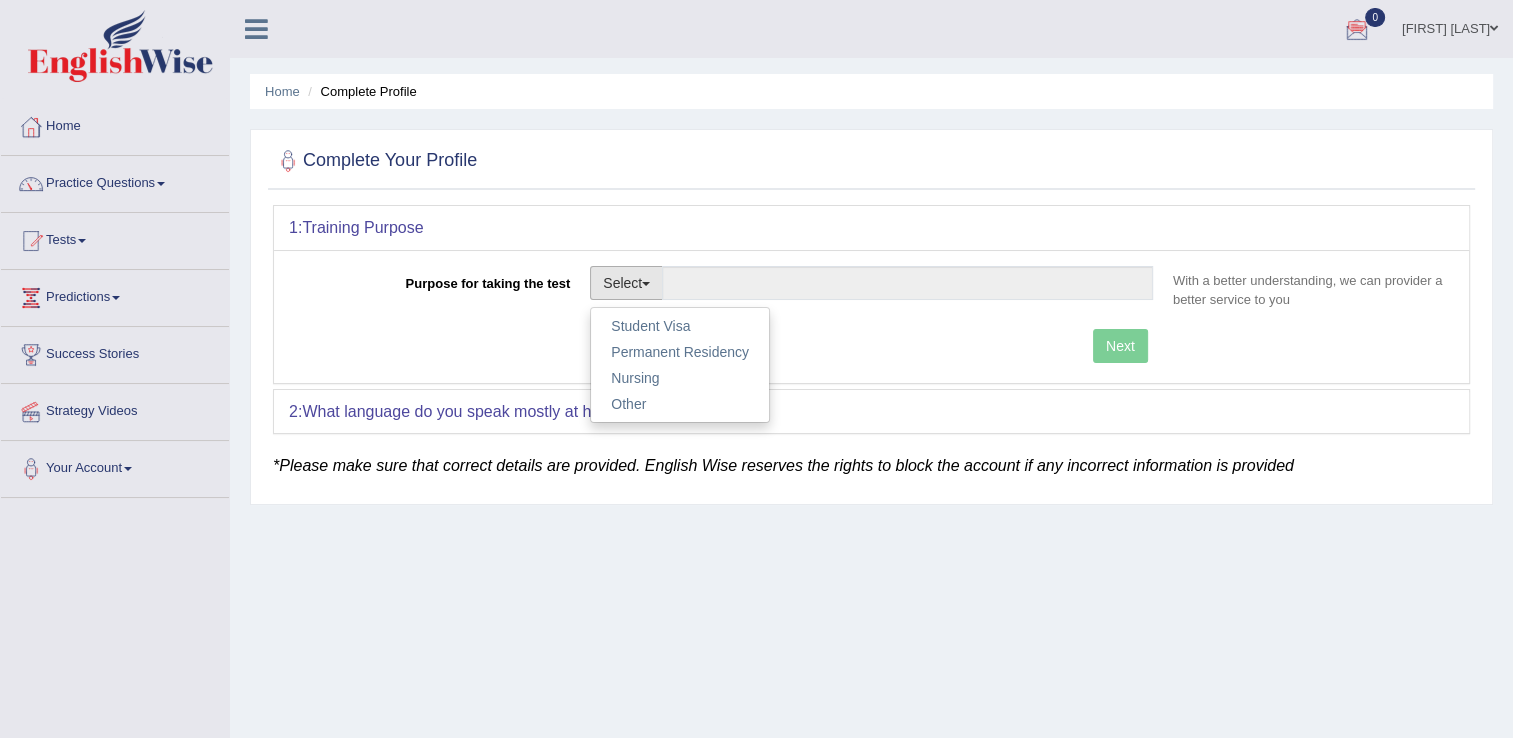 click on "Select" at bounding box center (626, 283) 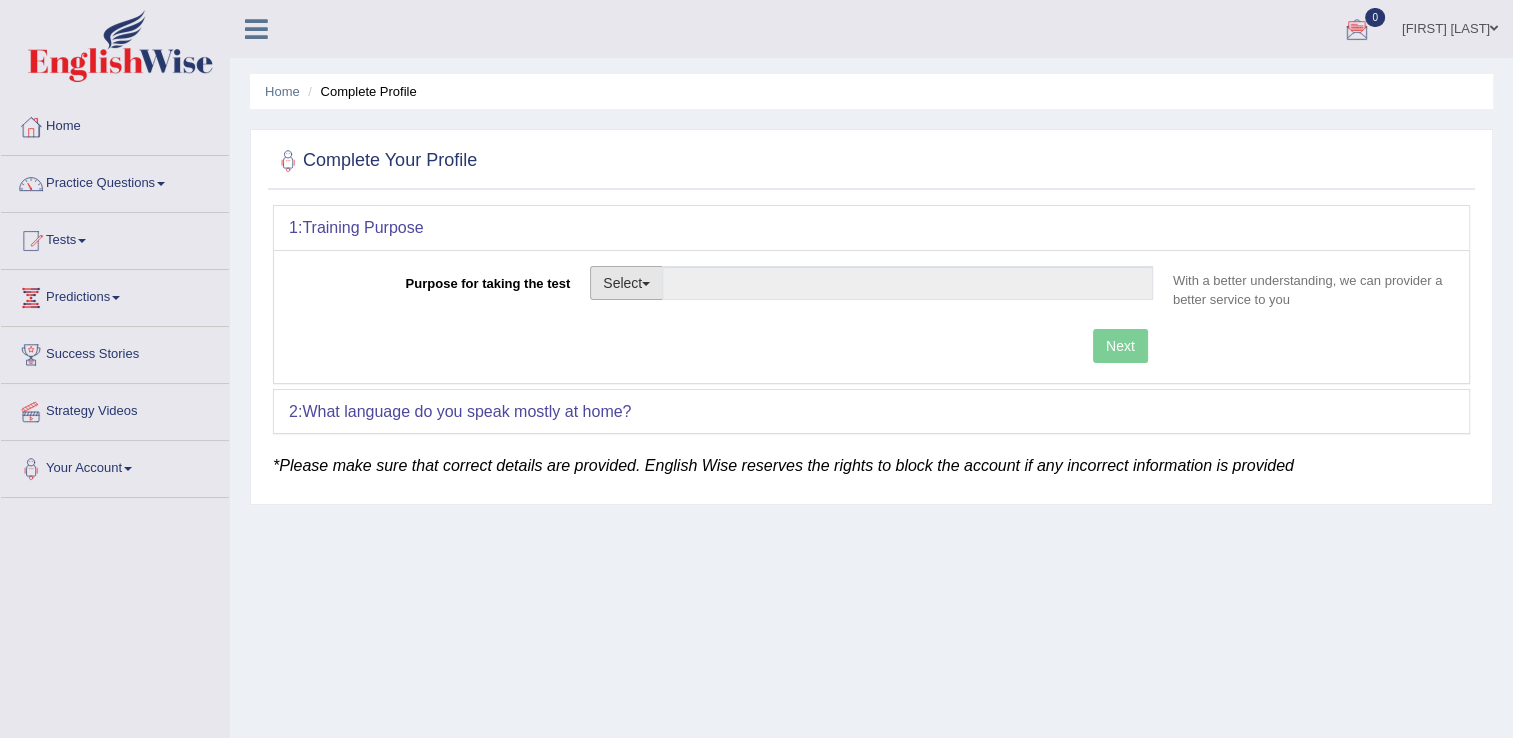 click on "Select" at bounding box center [626, 283] 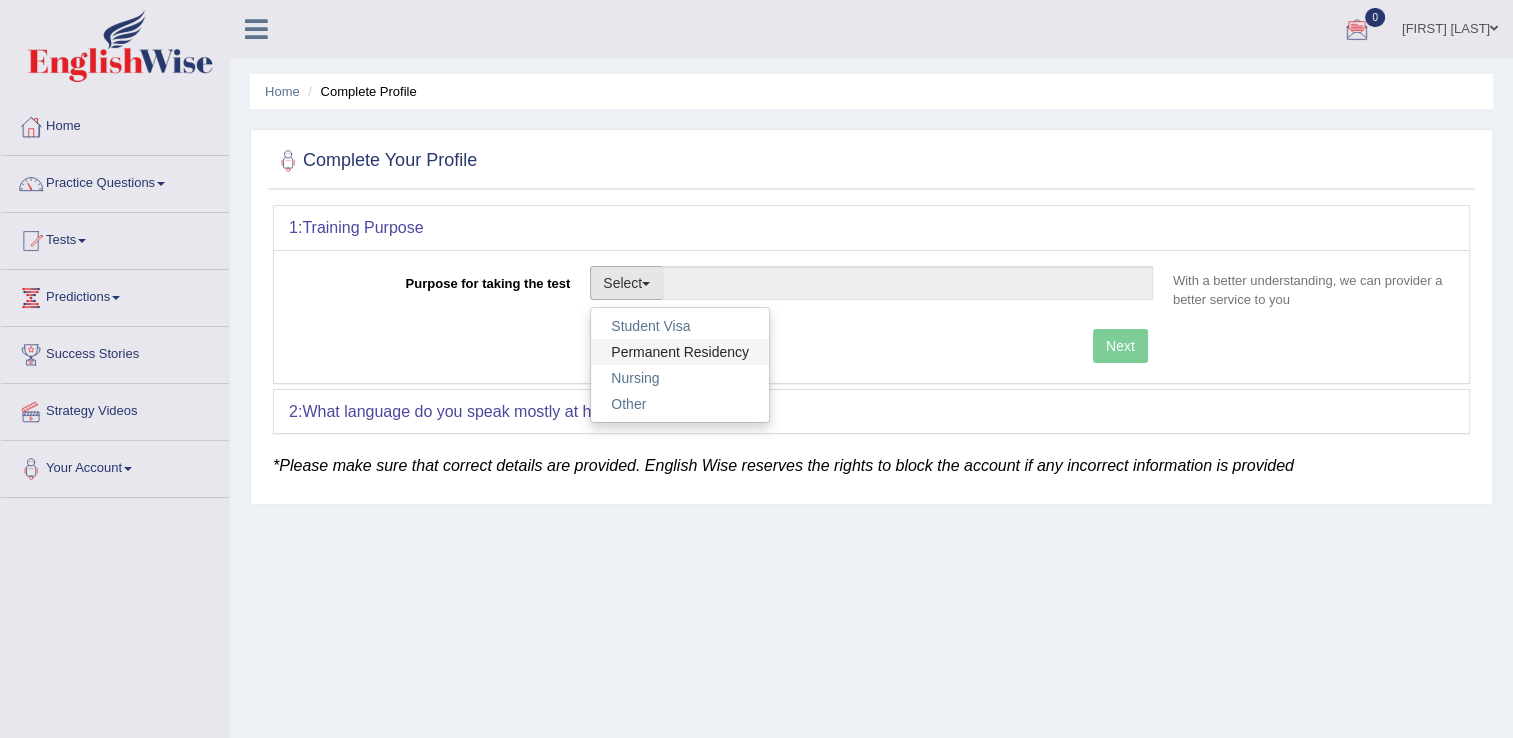 click on "Permanent Residency" at bounding box center (680, 352) 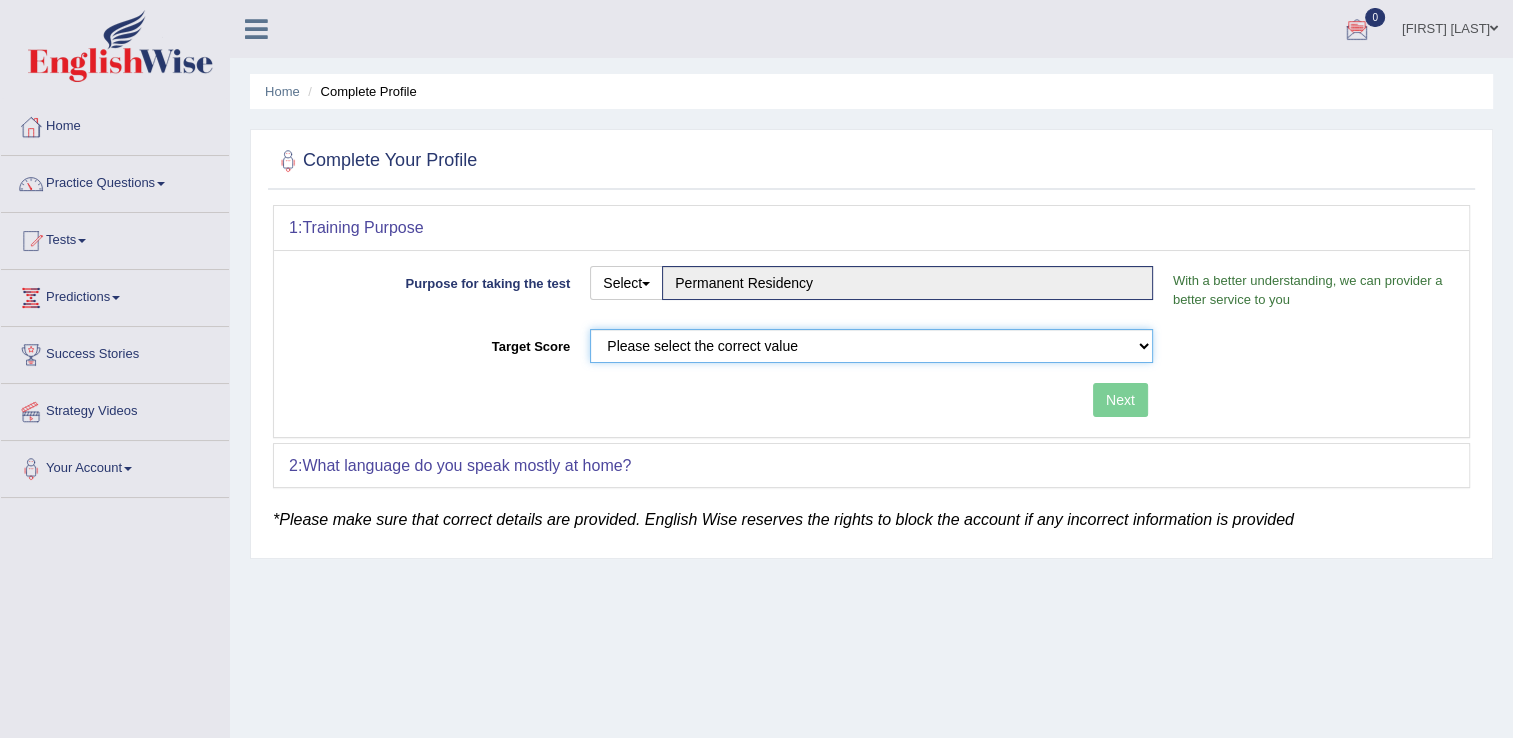 click on "Please select the correct value
50 (6 bands)
58 (6.5 bands)
65 (7 bands)
79 (8 bands)" at bounding box center (871, 346) 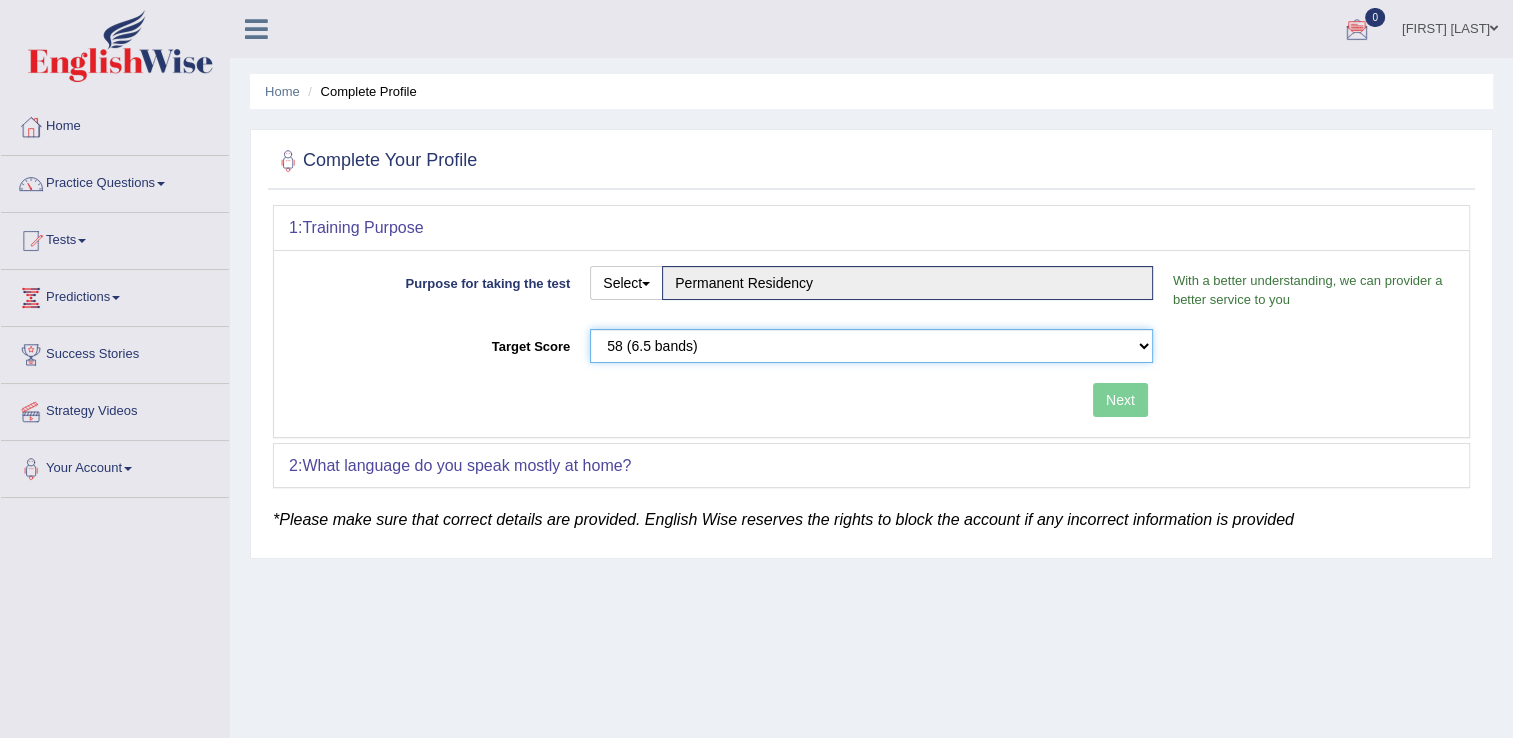 click on "Please select the correct value
50 (6 bands)
58 (6.5 bands)
65 (7 bands)
79 (8 bands)" at bounding box center [871, 346] 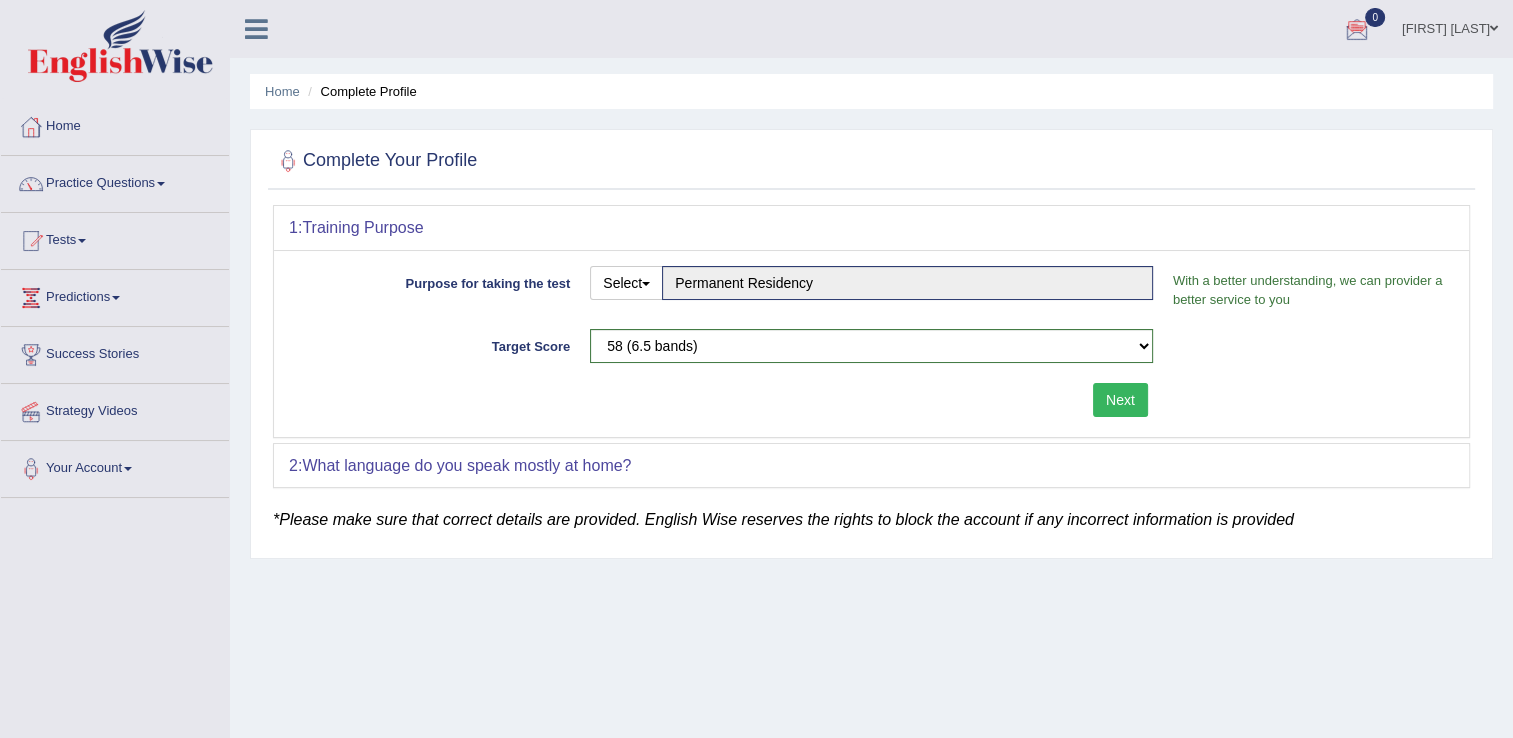 click on "Next" at bounding box center (1120, 400) 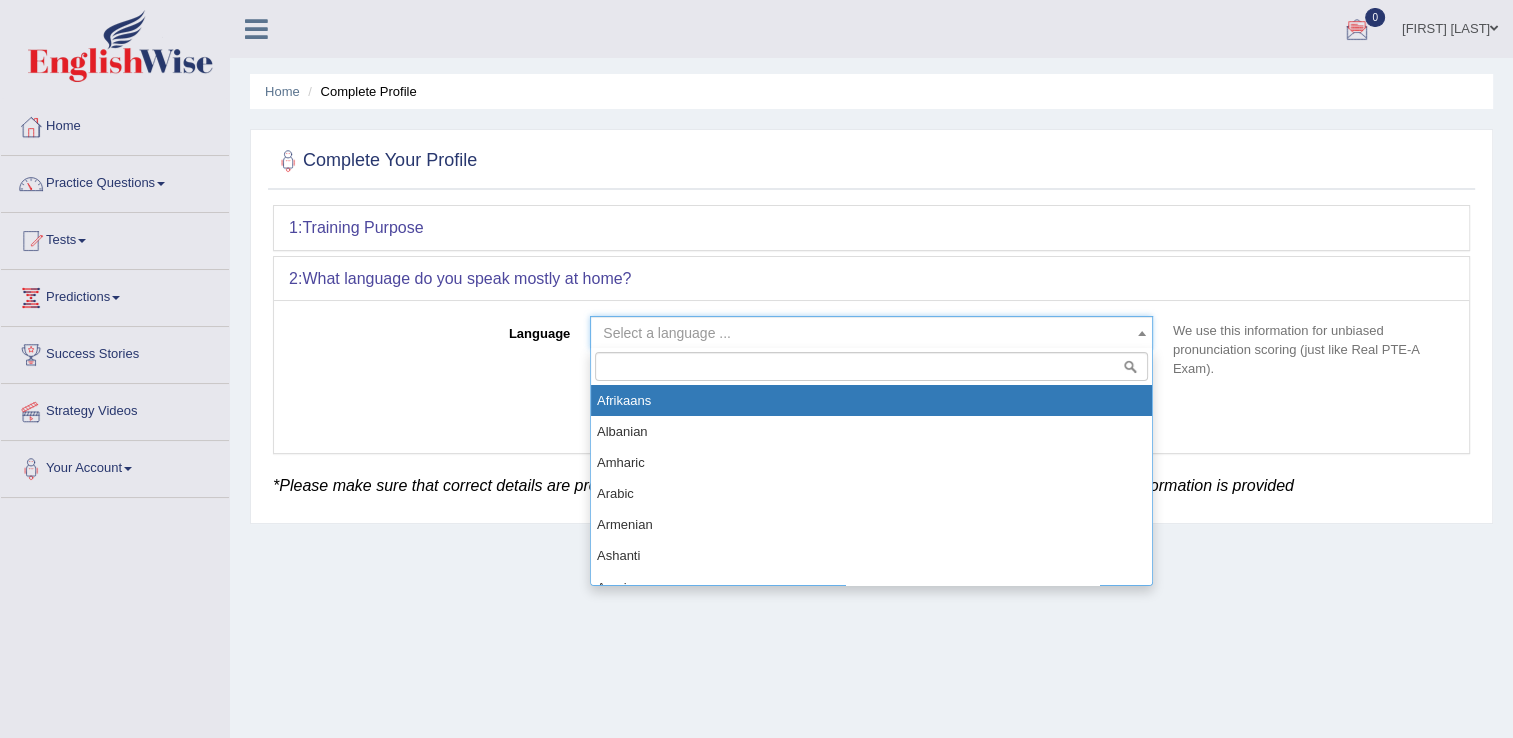 click at bounding box center (1142, 333) 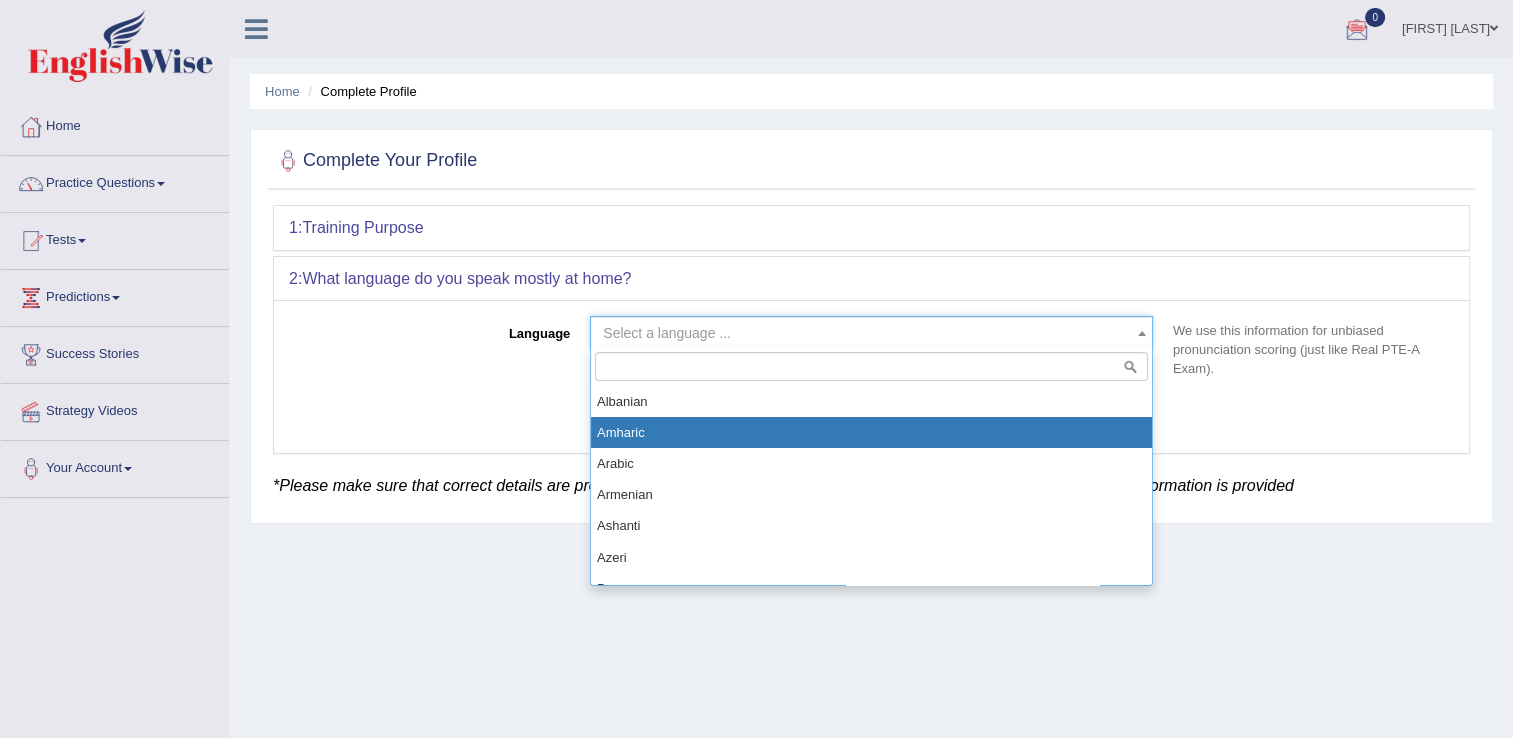 scroll, scrollTop: 0, scrollLeft: 0, axis: both 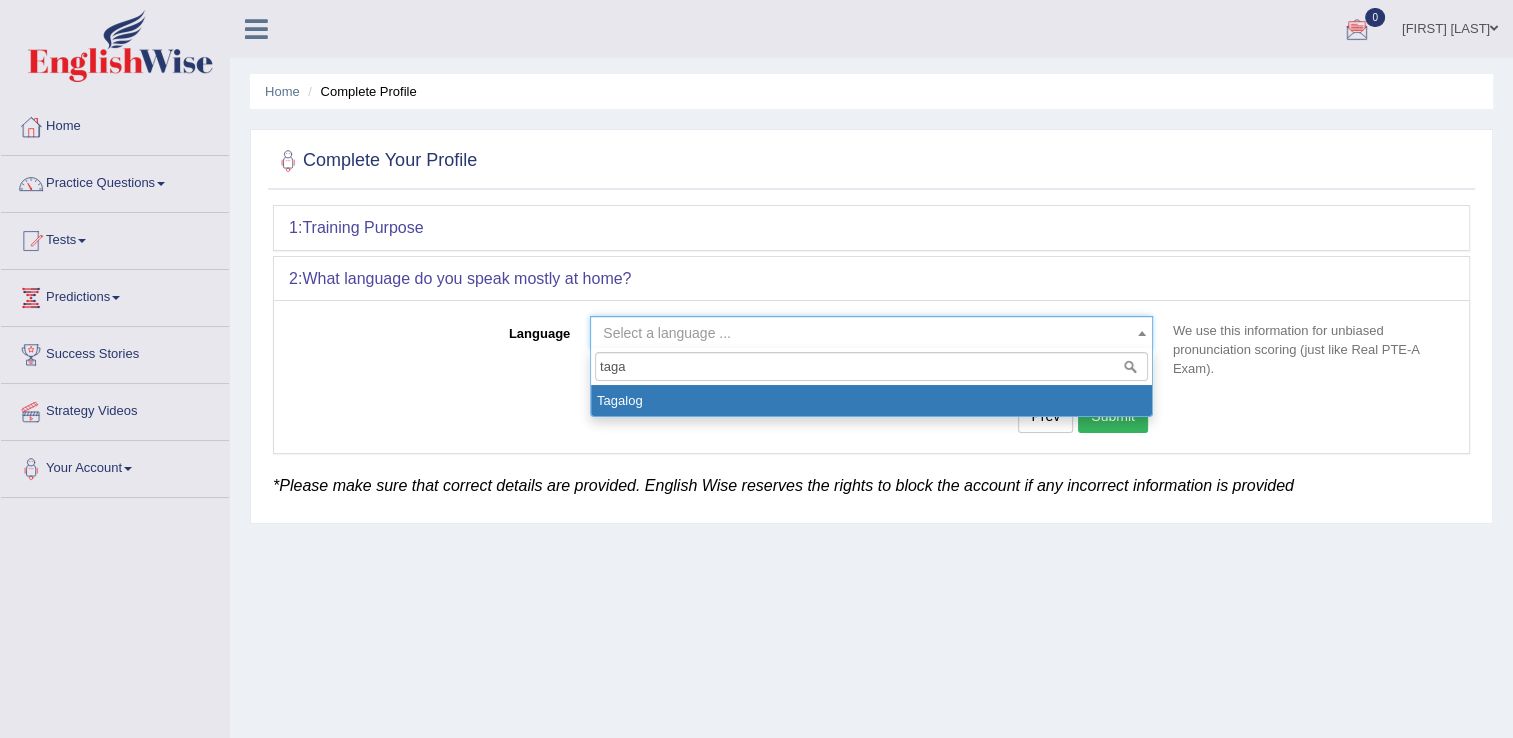 type on "taga" 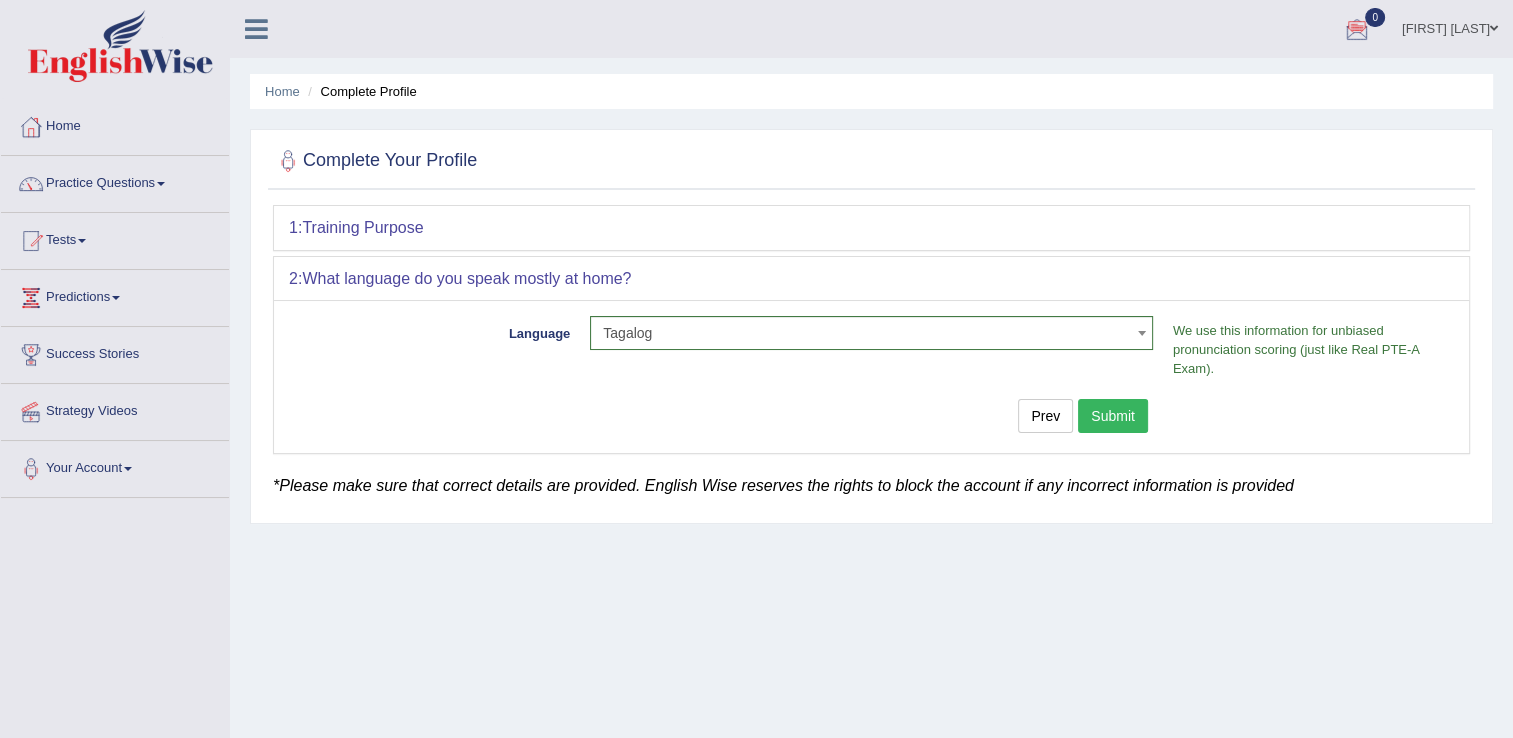 click on "Submit" at bounding box center [1113, 416] 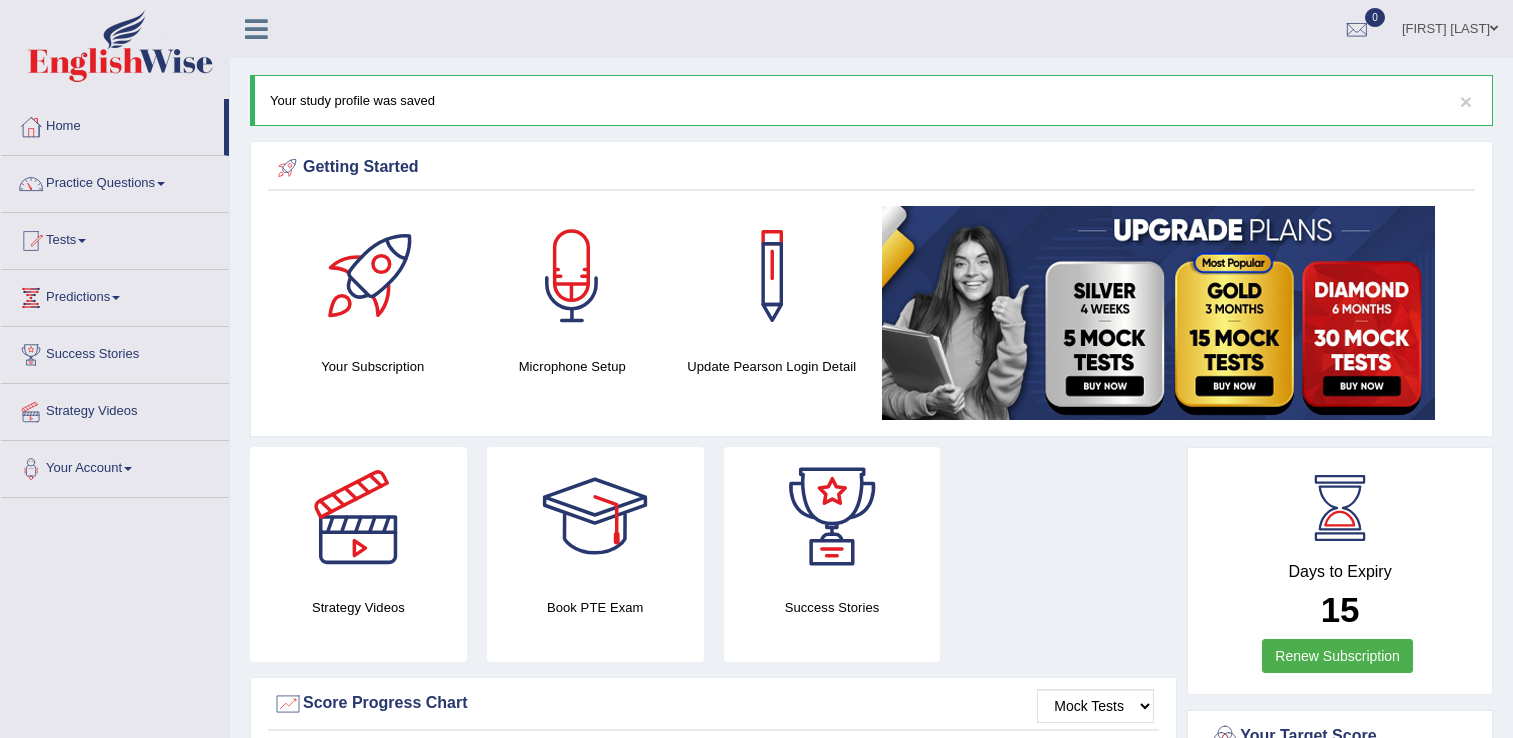 scroll, scrollTop: 0, scrollLeft: 0, axis: both 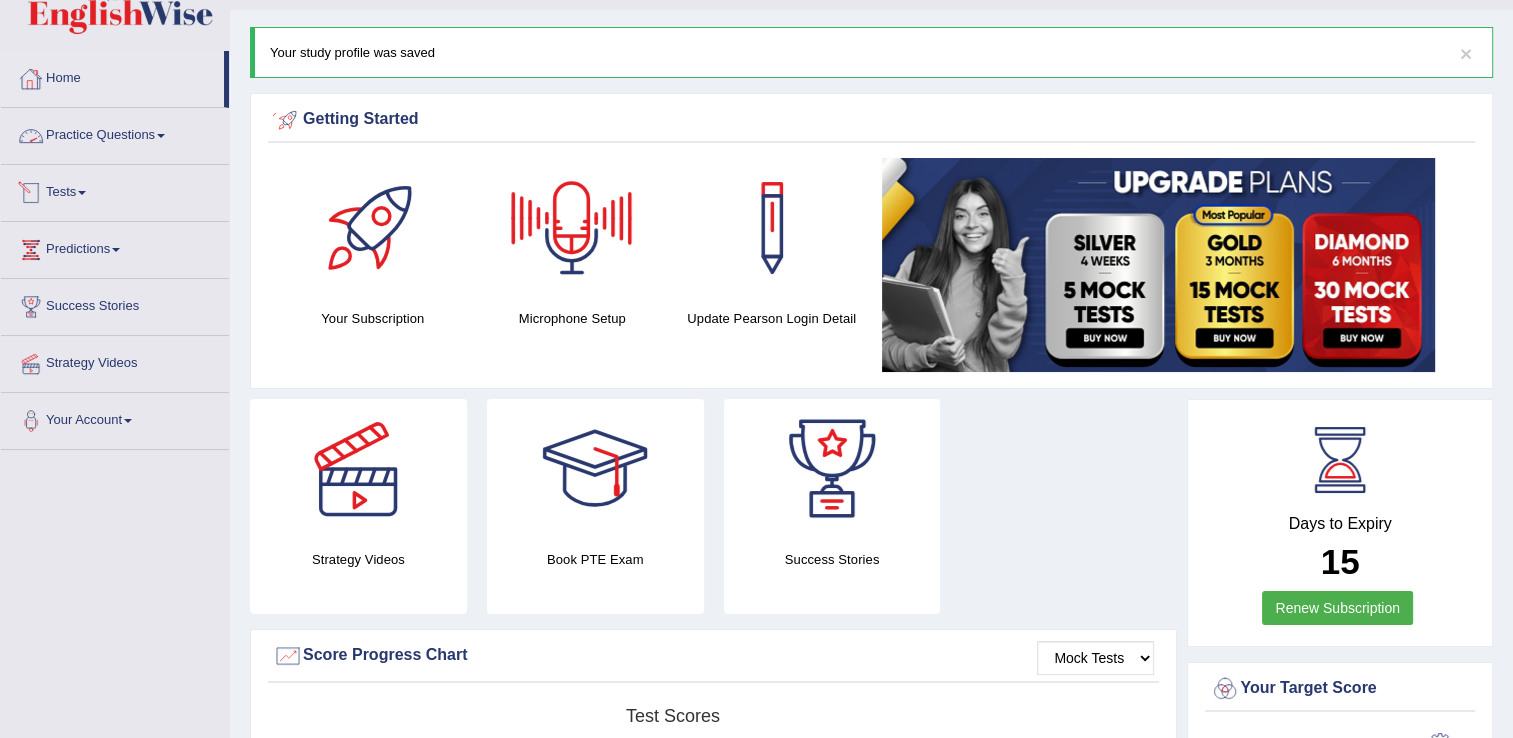 click on "Tests" at bounding box center [115, 190] 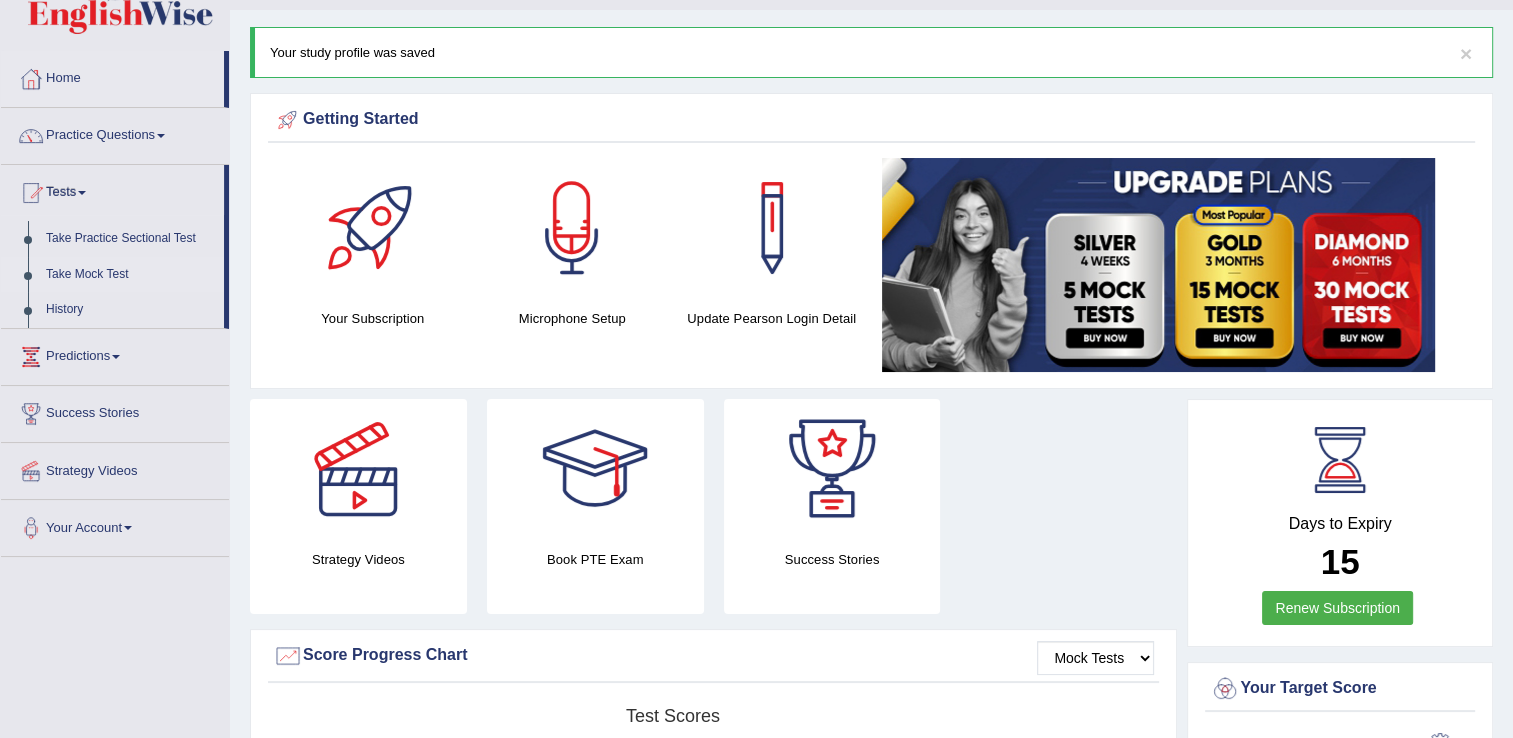 click on "Take Mock Test" at bounding box center [130, 275] 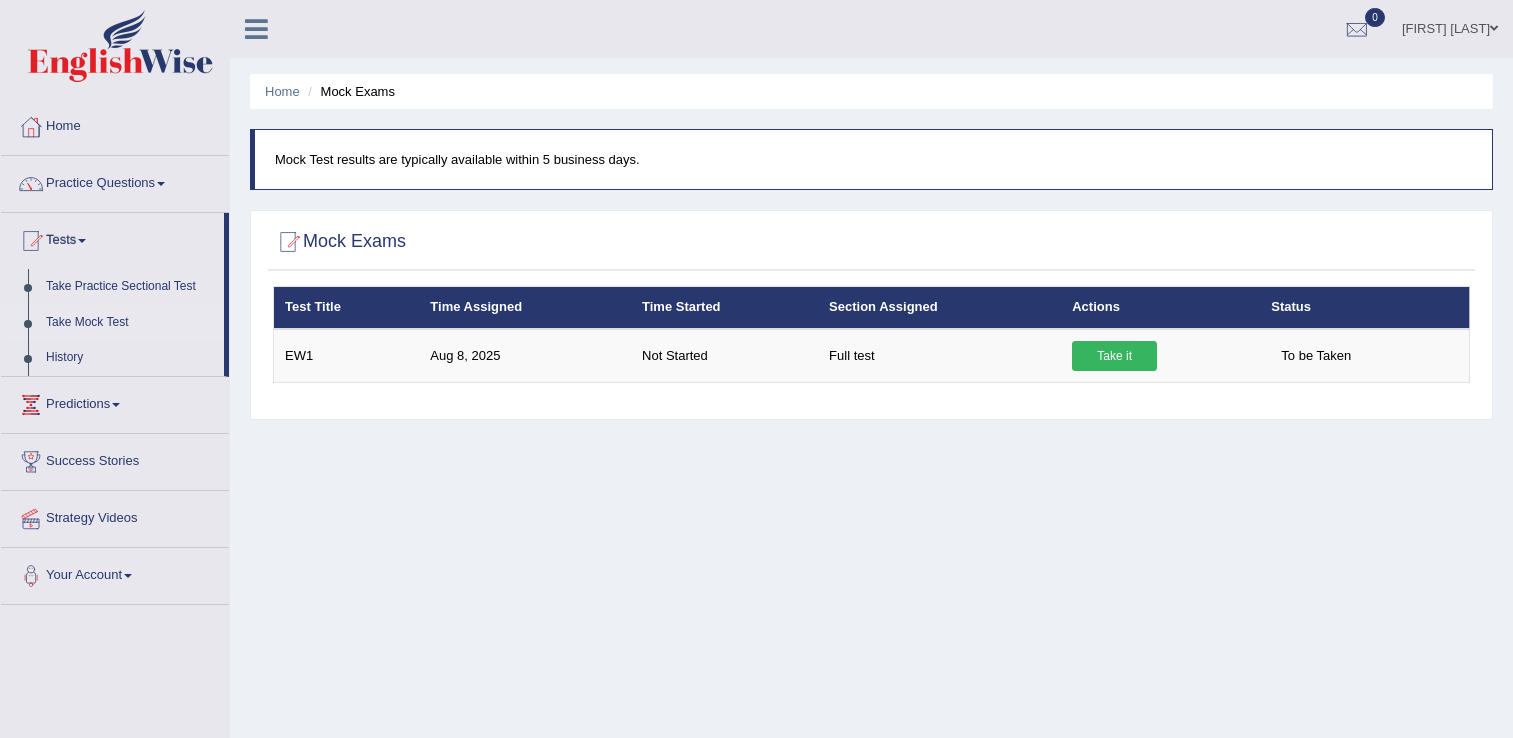scroll, scrollTop: 0, scrollLeft: 0, axis: both 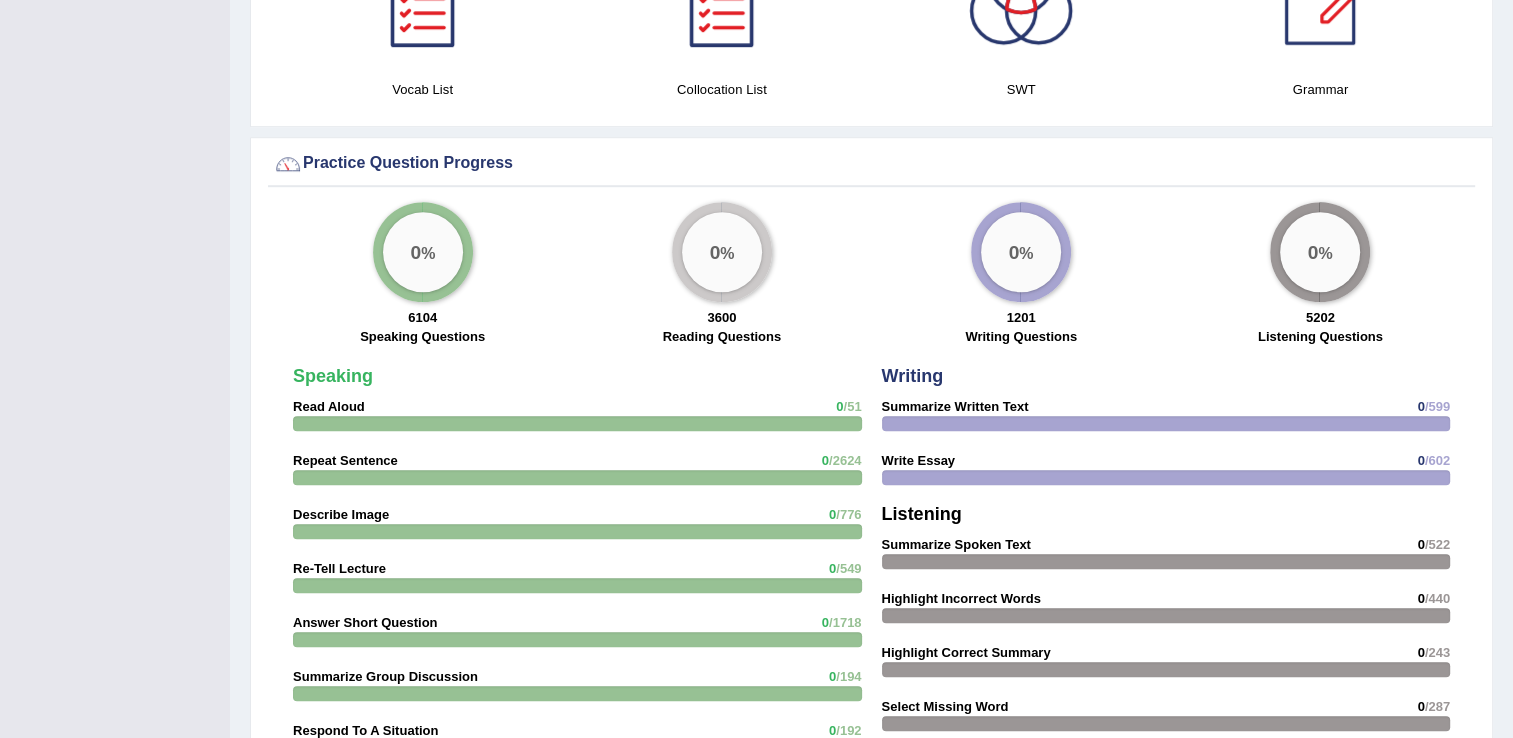click at bounding box center [577, 423] 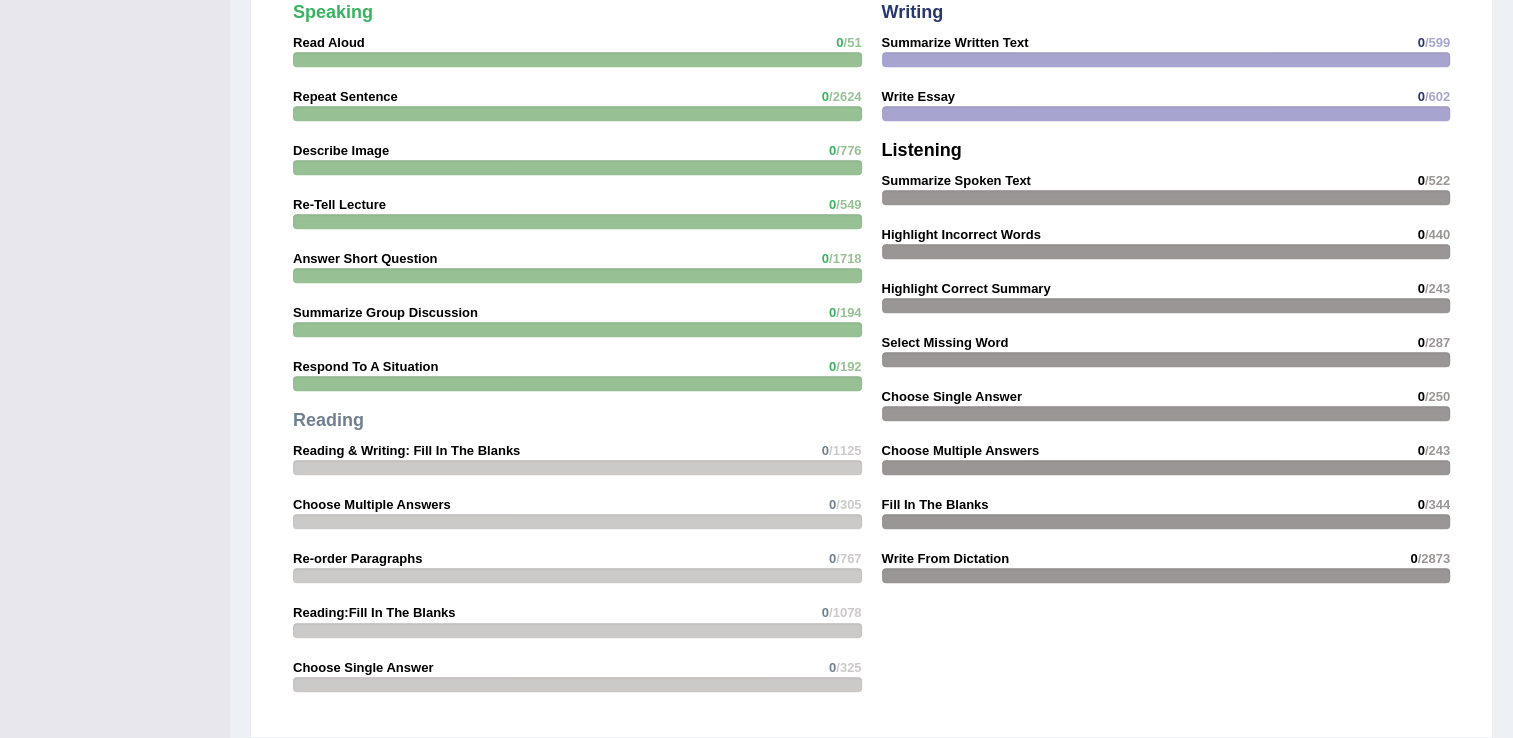 scroll, scrollTop: 1716, scrollLeft: 0, axis: vertical 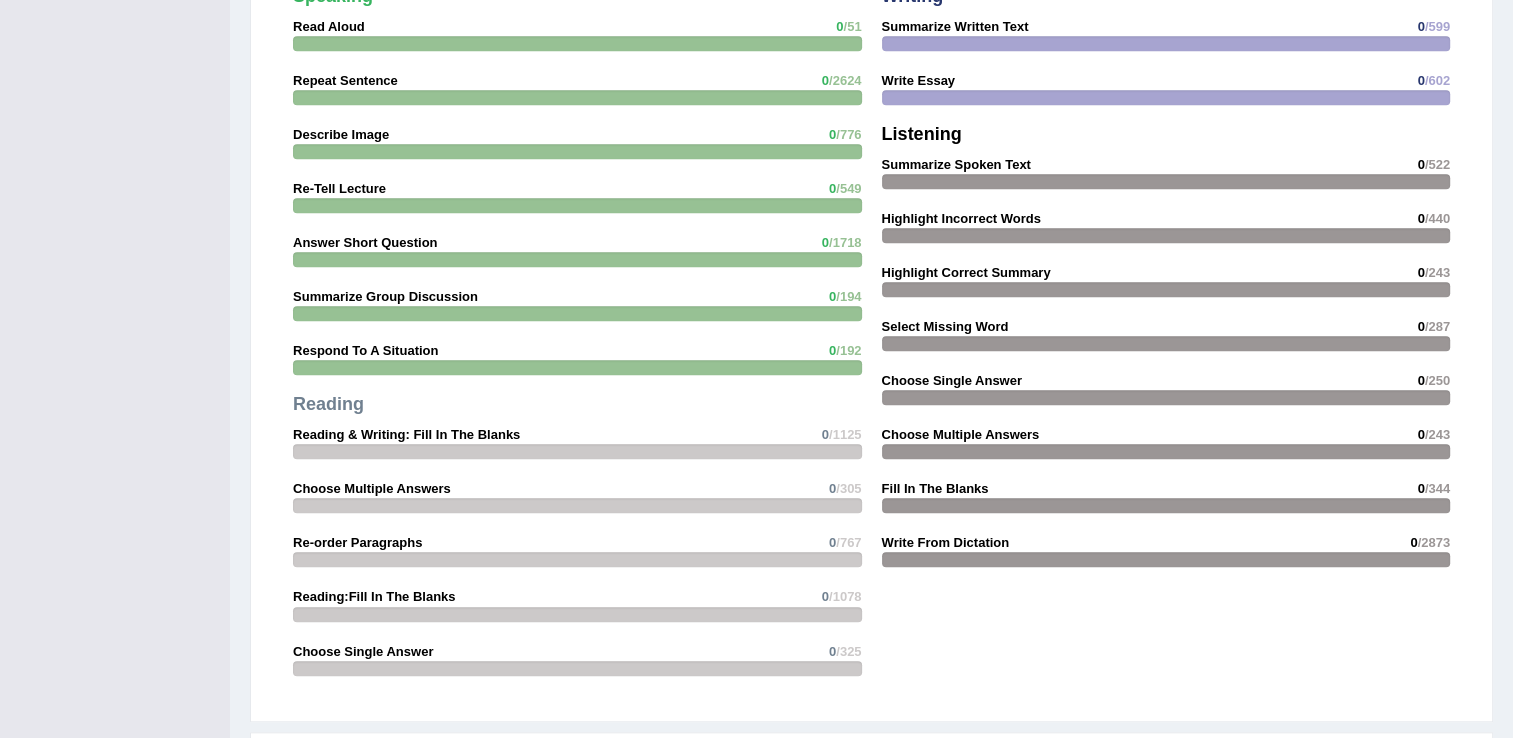 click on "Speaking
Read Aloud
0 /51
Repeat Sentence
0 /2624
Describe Image
0 /776
Re-Tell Lecture
0 /549
Answer Short Question
0 /1718
Summarize Group Discussion
0 /194
Respond To A Situation
0 /192
Reading
Reading & Writing: Fill In The Blanks
0 /1125" at bounding box center (577, 336) 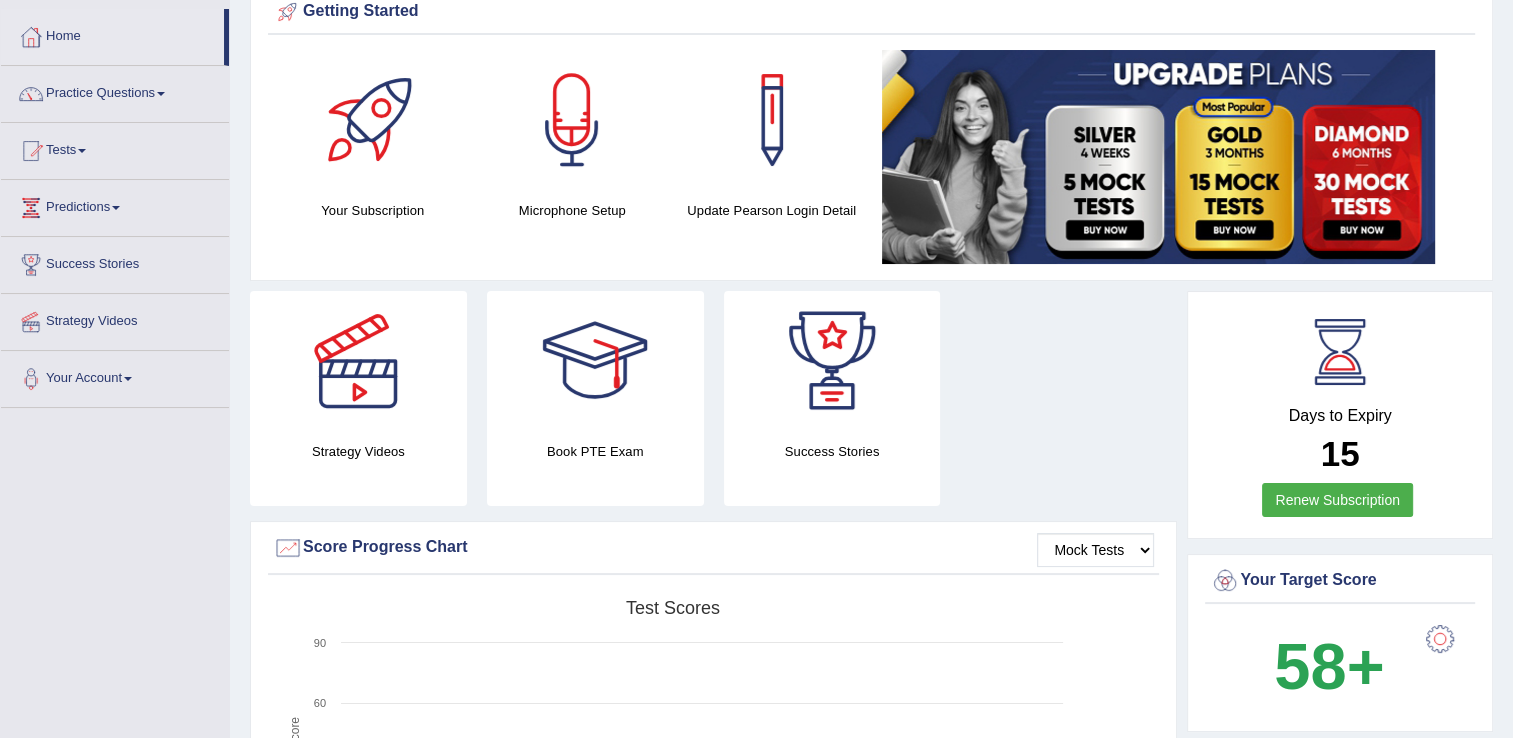 scroll, scrollTop: 0, scrollLeft: 0, axis: both 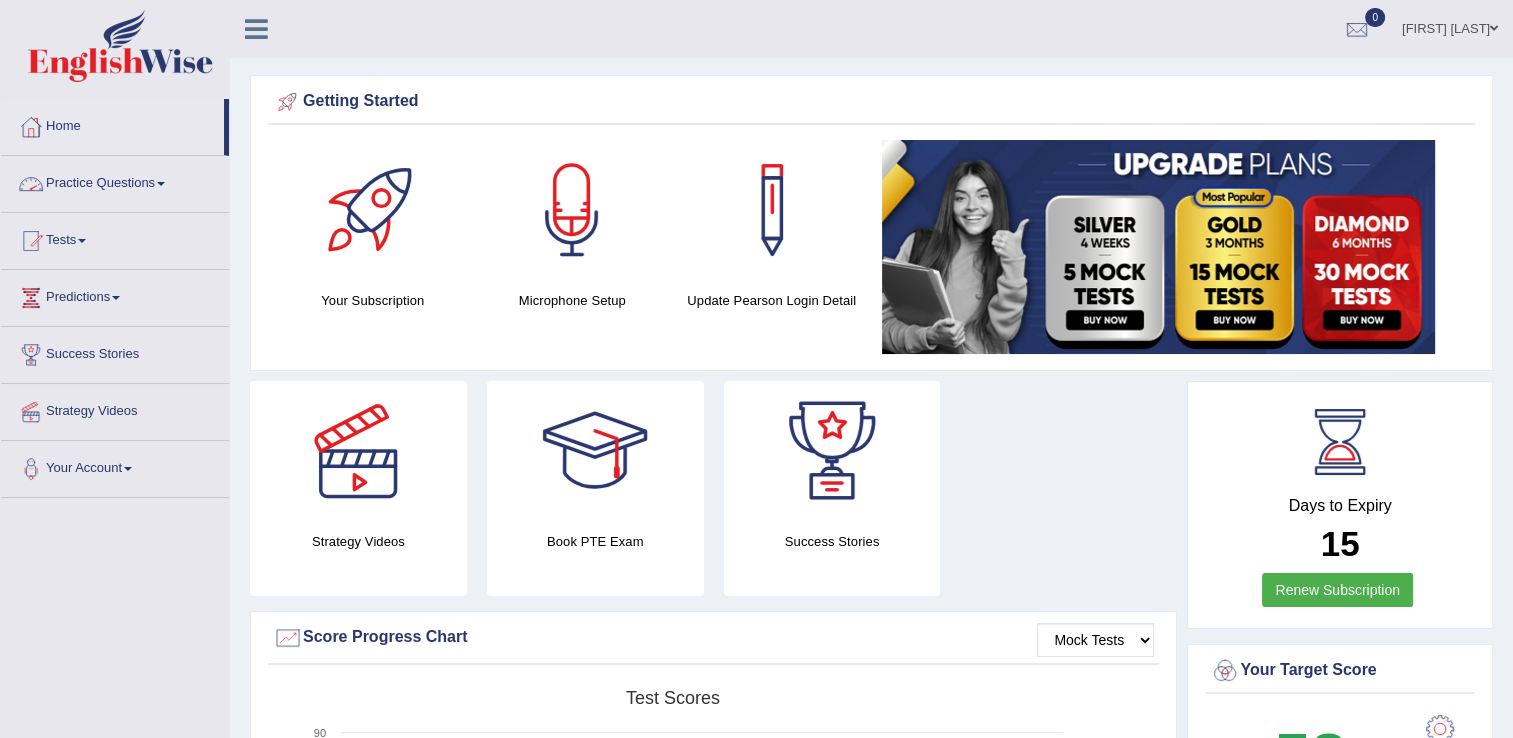 click on "Practice Questions" at bounding box center (115, 181) 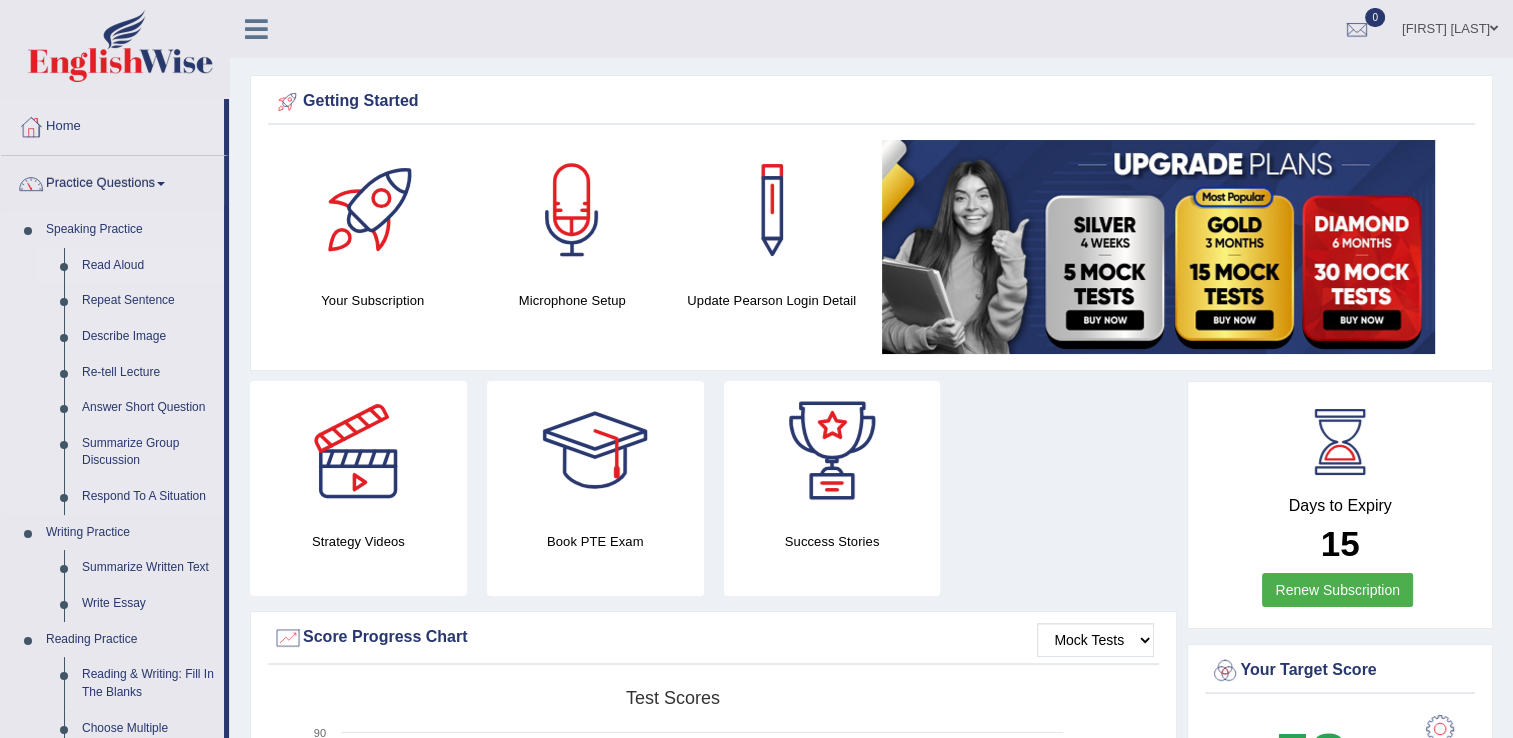 click on "Read Aloud" at bounding box center [148, 266] 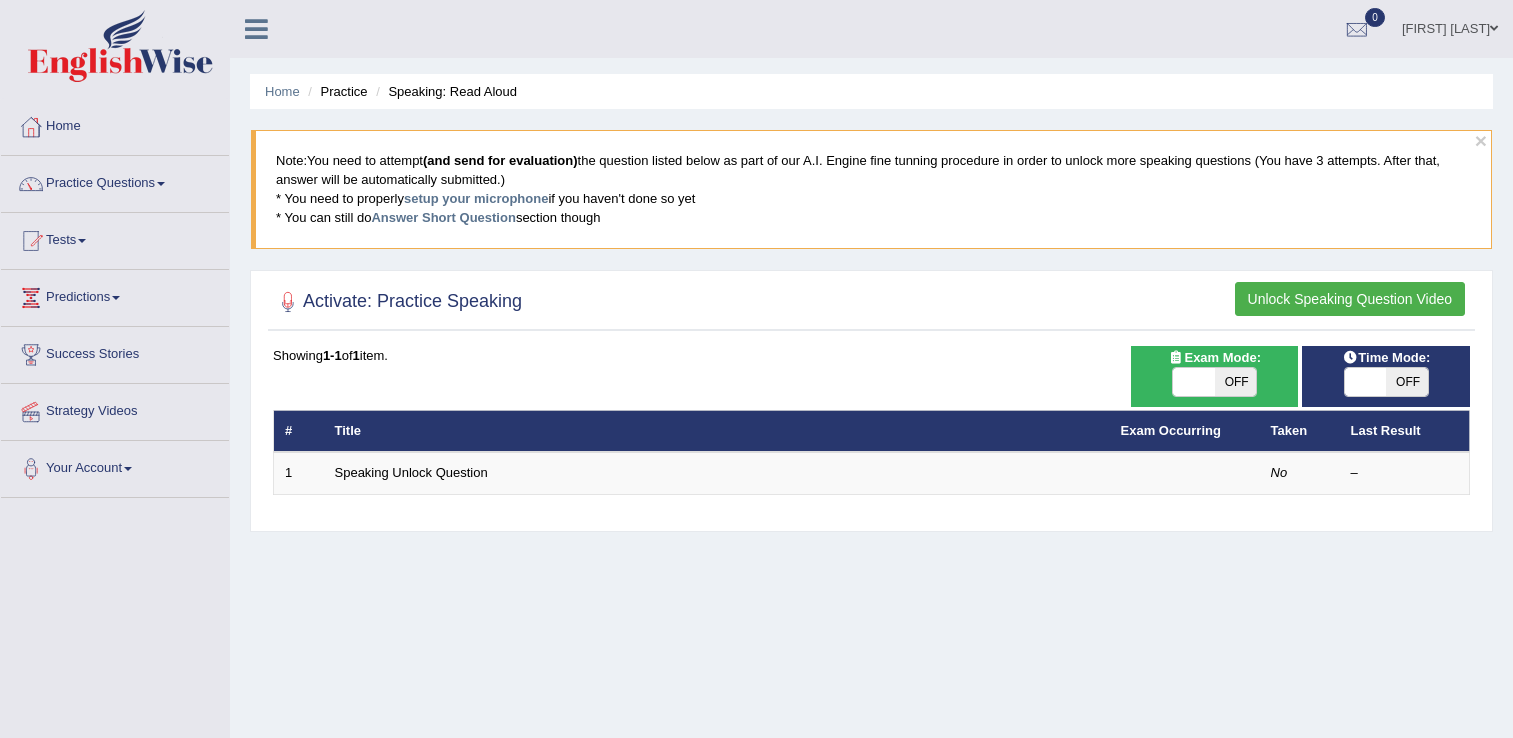 scroll, scrollTop: 0, scrollLeft: 0, axis: both 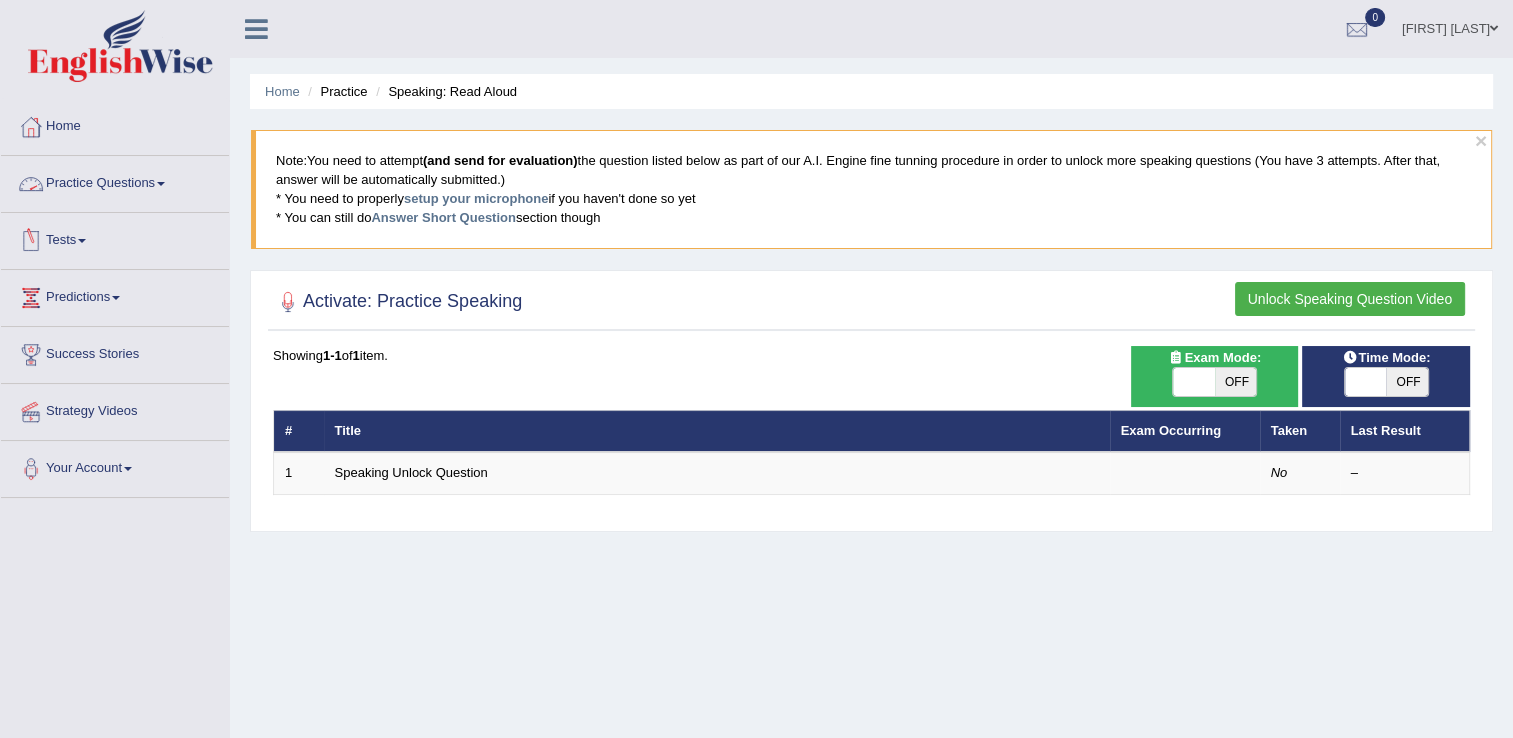 click on "Practice Questions" at bounding box center [115, 181] 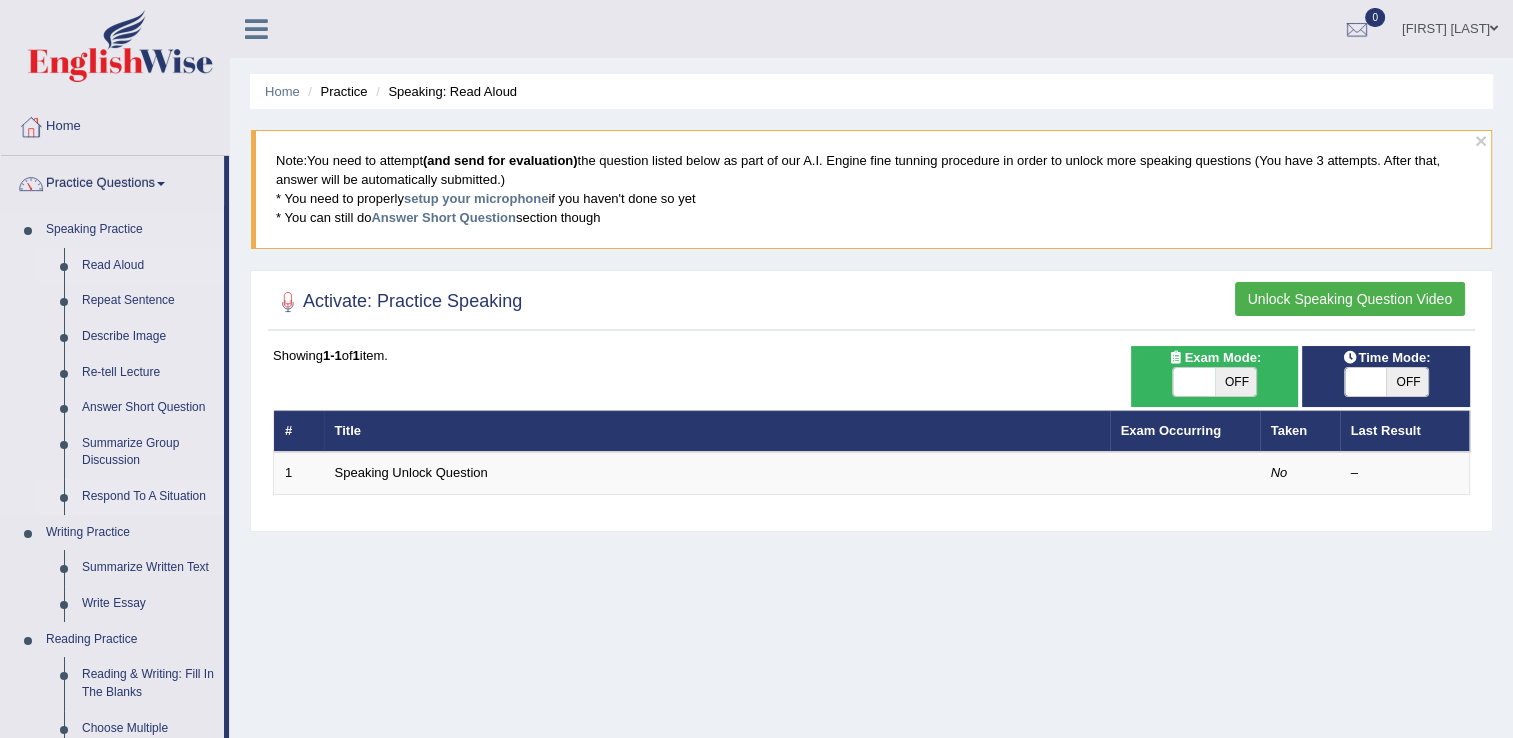 click on "Respond To A Situation" at bounding box center [148, 497] 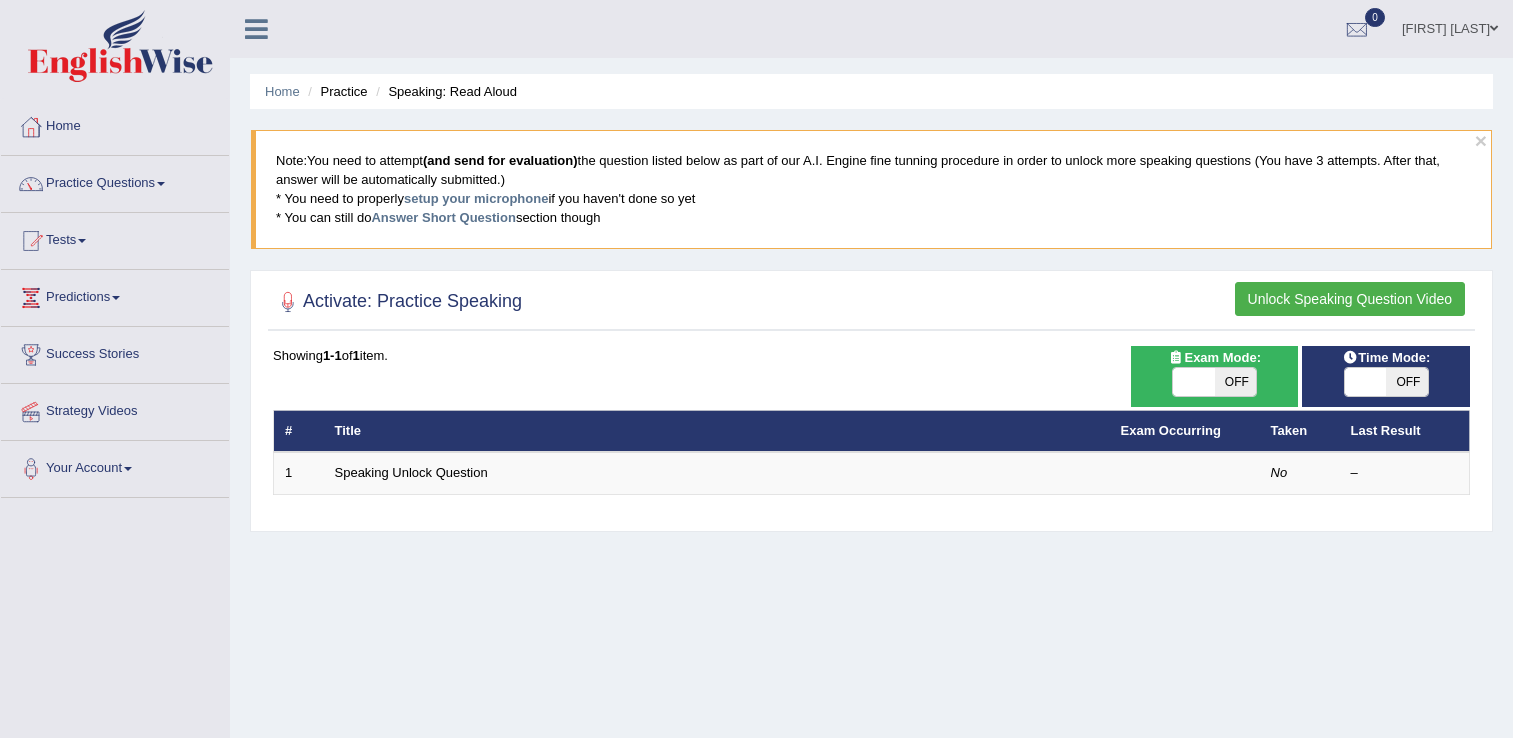 scroll, scrollTop: 0, scrollLeft: 0, axis: both 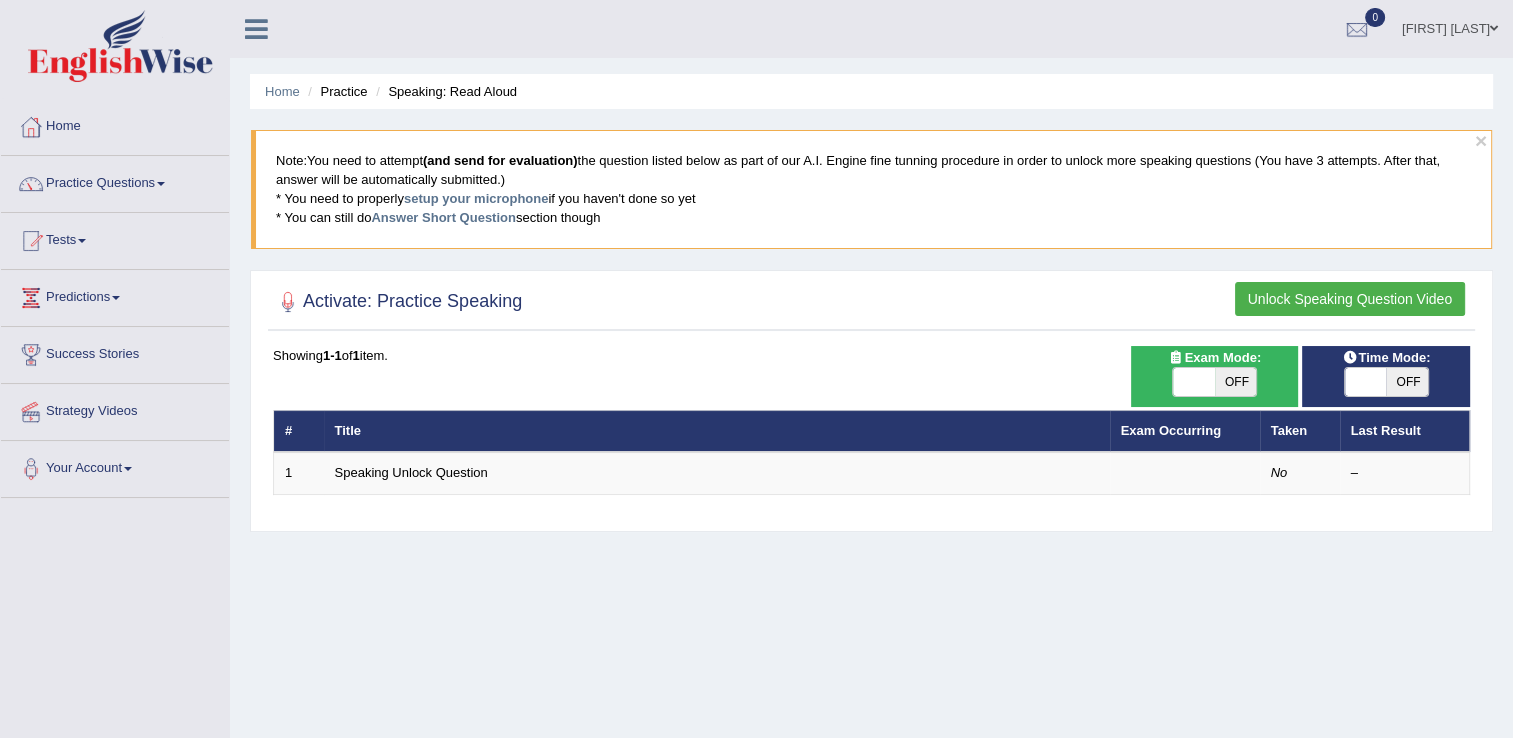 click on "Unlock Speaking Question Video" at bounding box center (1350, 299) 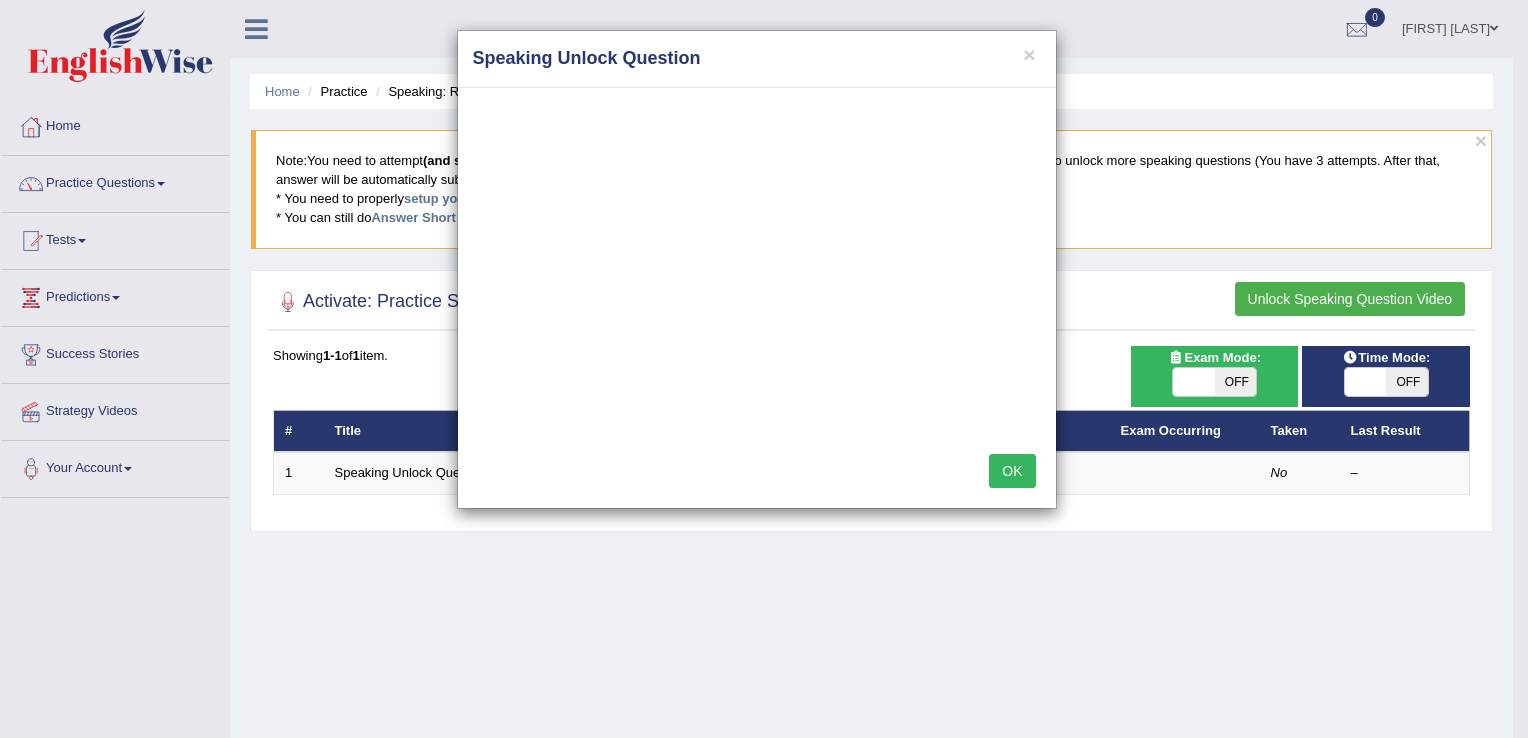 click on "OK" at bounding box center (1012, 471) 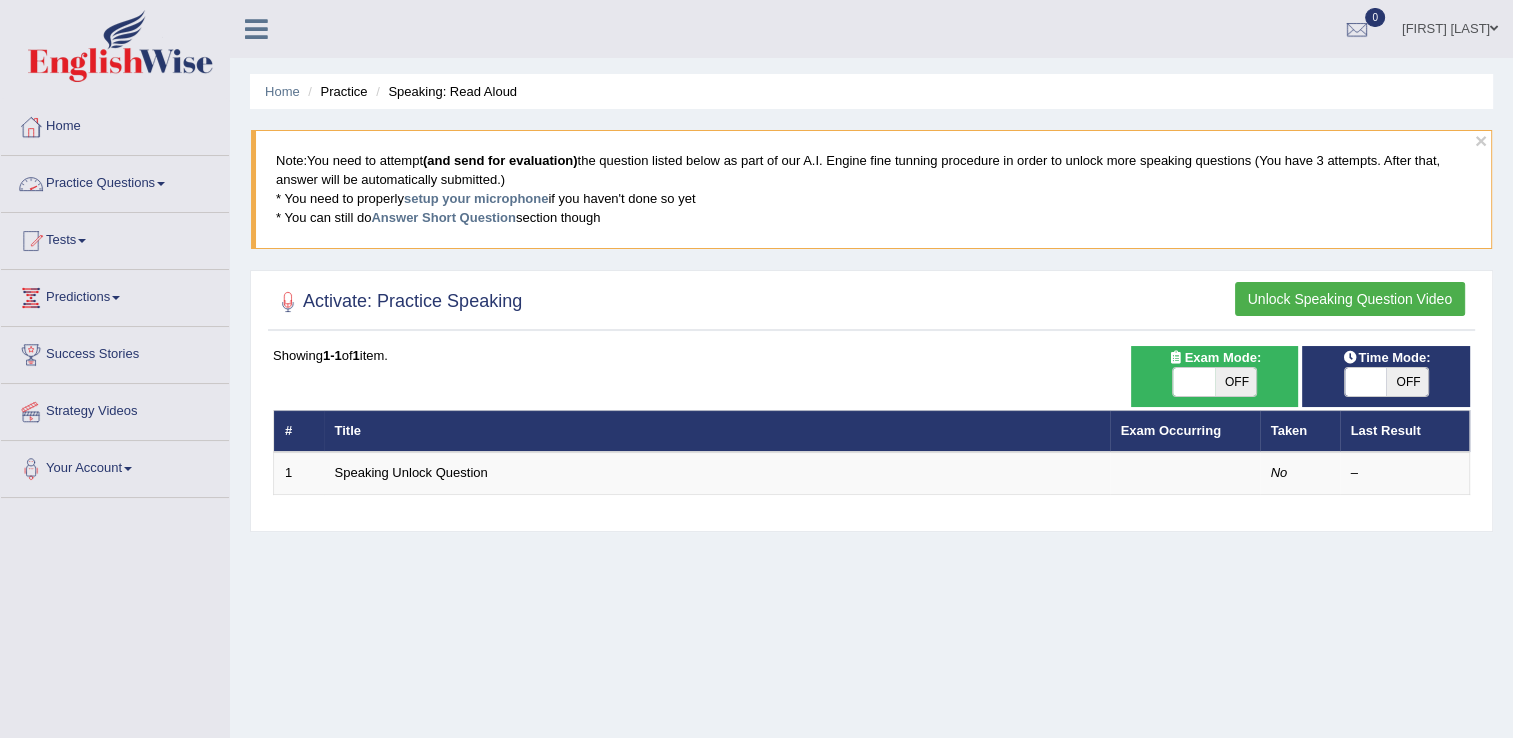 click on "Practice Questions" at bounding box center (115, 181) 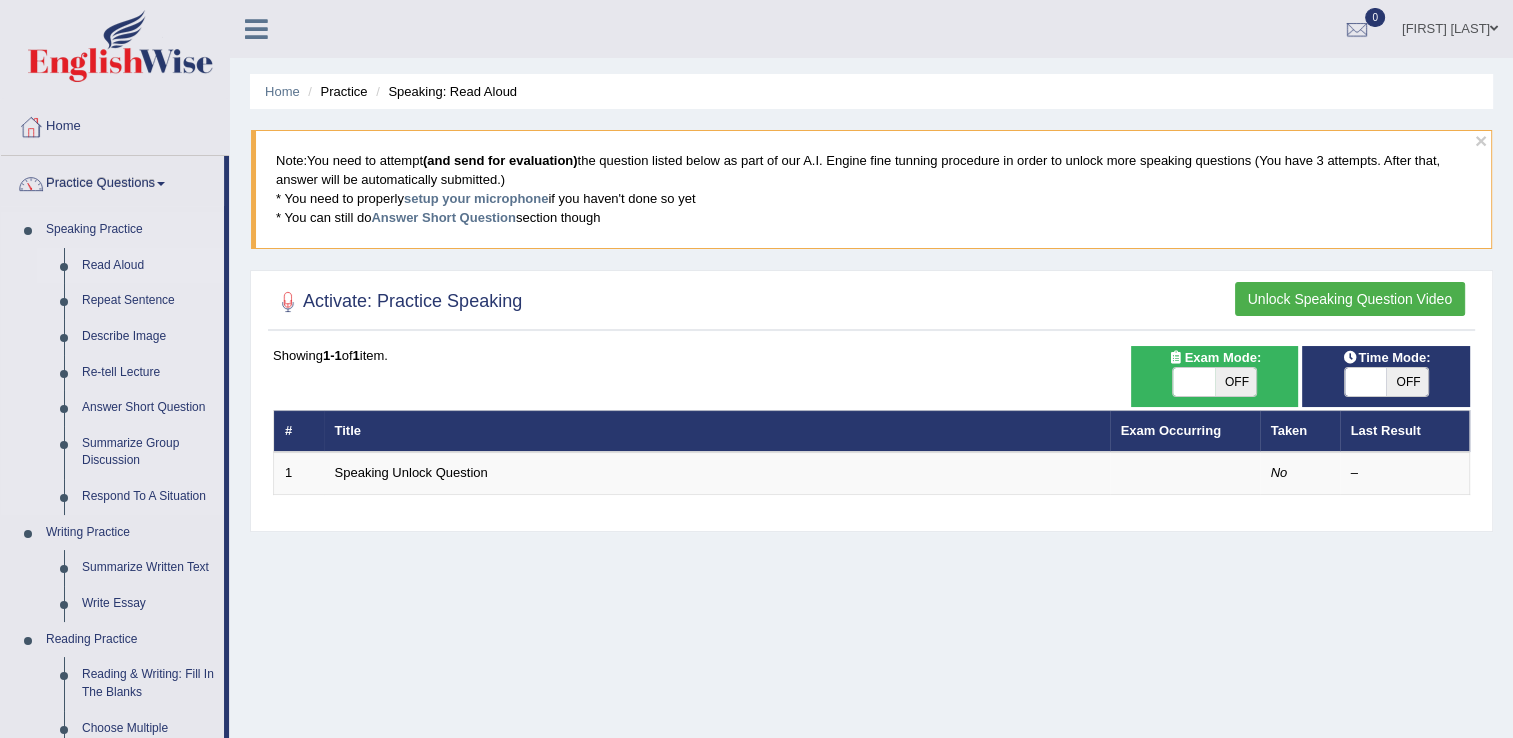 click on "Read Aloud" at bounding box center [148, 266] 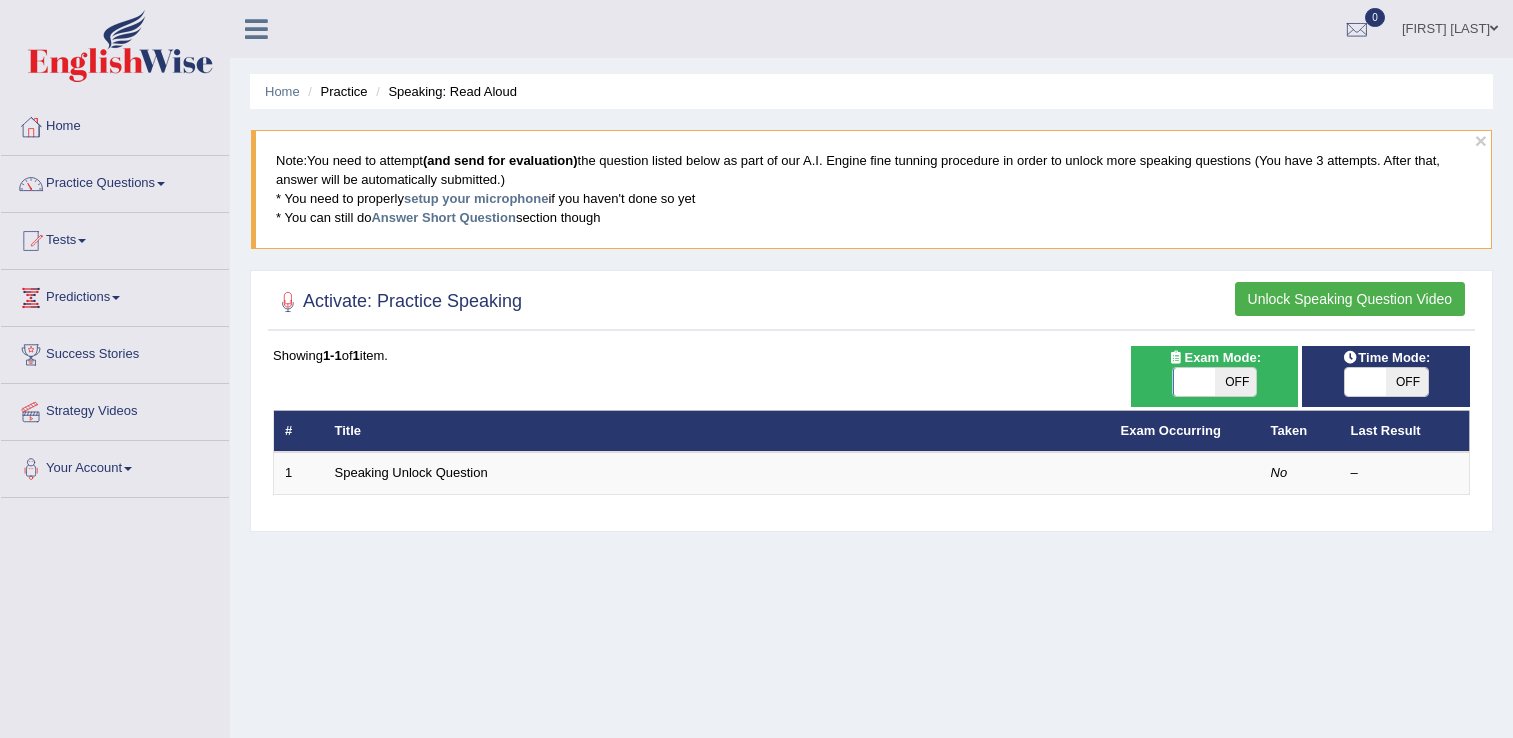 scroll, scrollTop: 0, scrollLeft: 0, axis: both 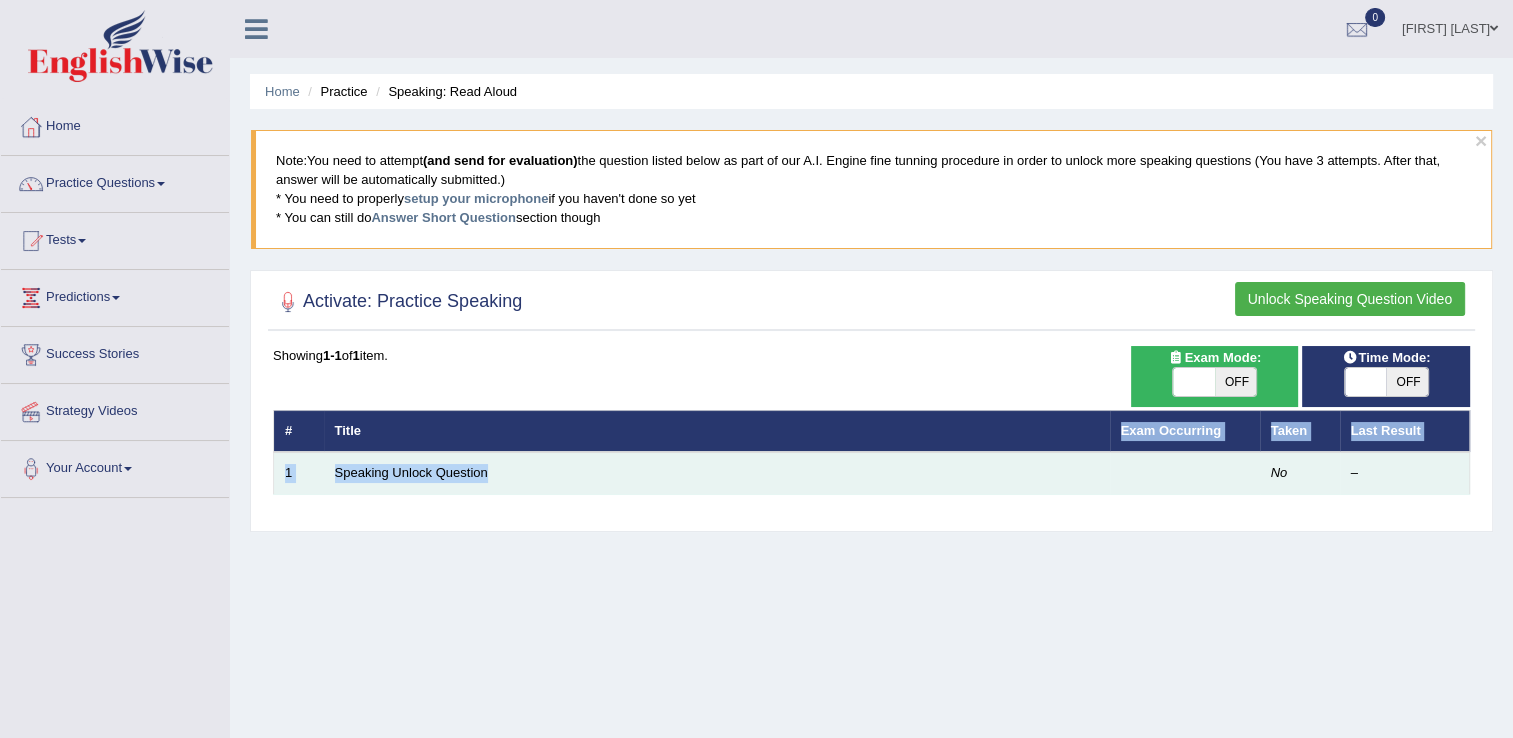 drag, startPoint x: 504, startPoint y: 426, endPoint x: 524, endPoint y: 456, distance: 36.05551 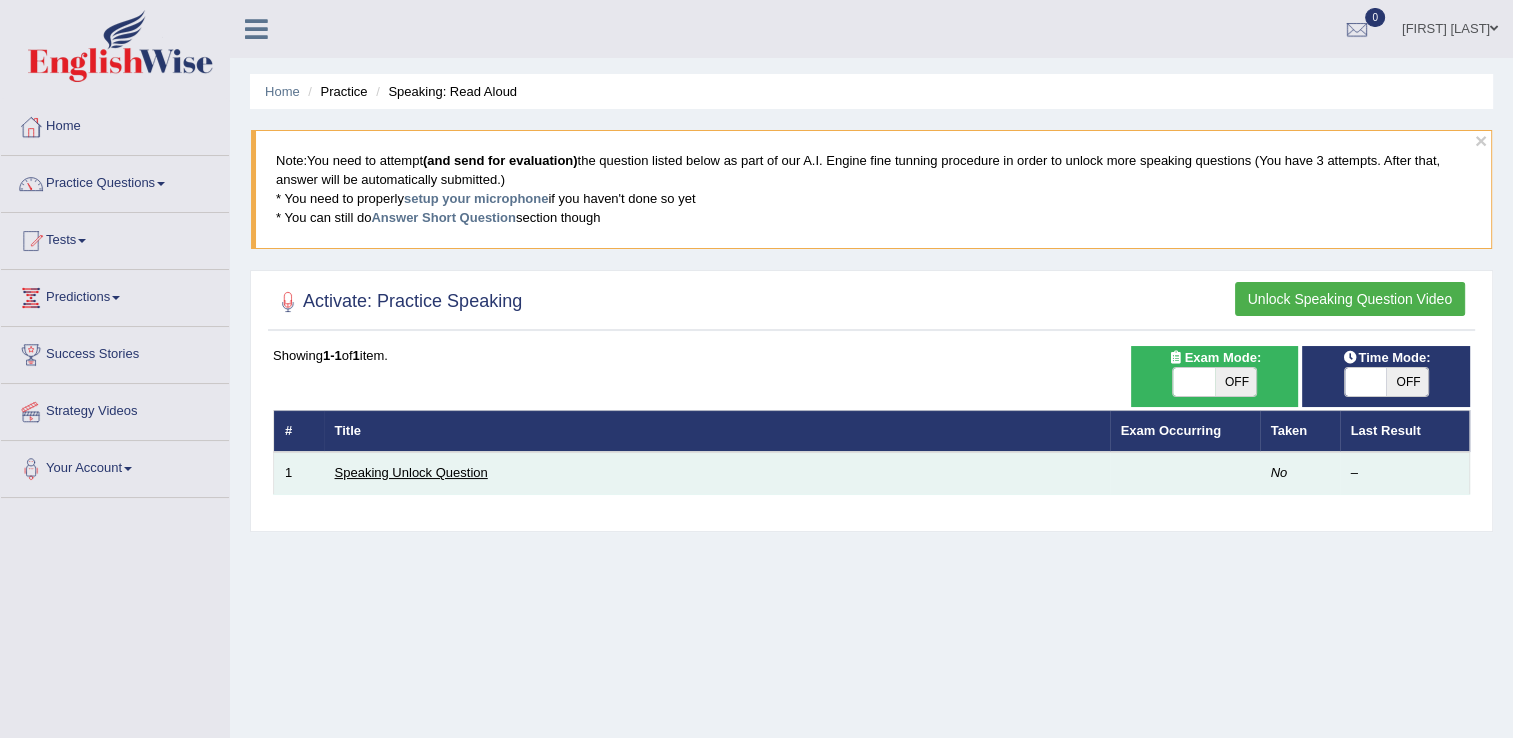 click on "Speaking Unlock Question" at bounding box center [411, 472] 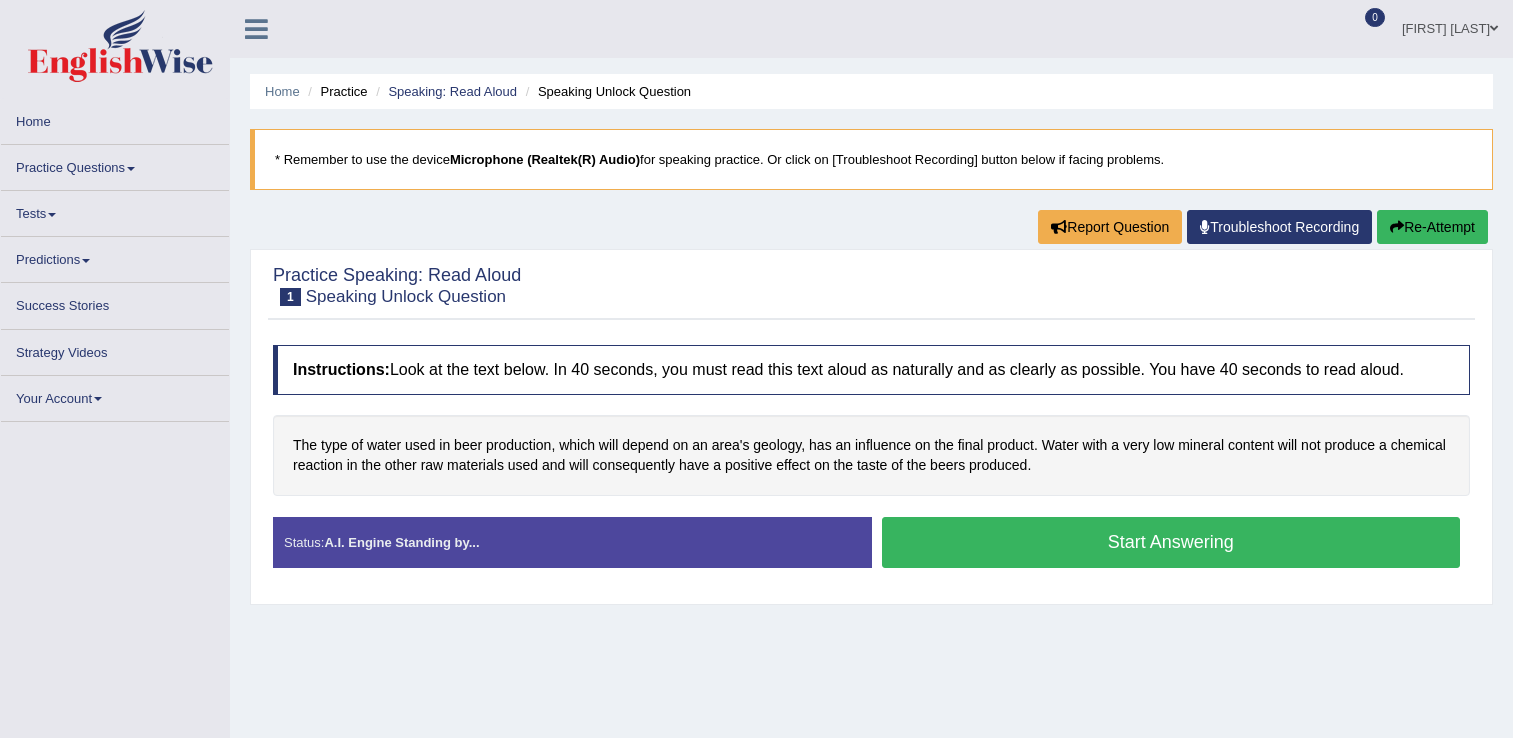 scroll, scrollTop: 0, scrollLeft: 0, axis: both 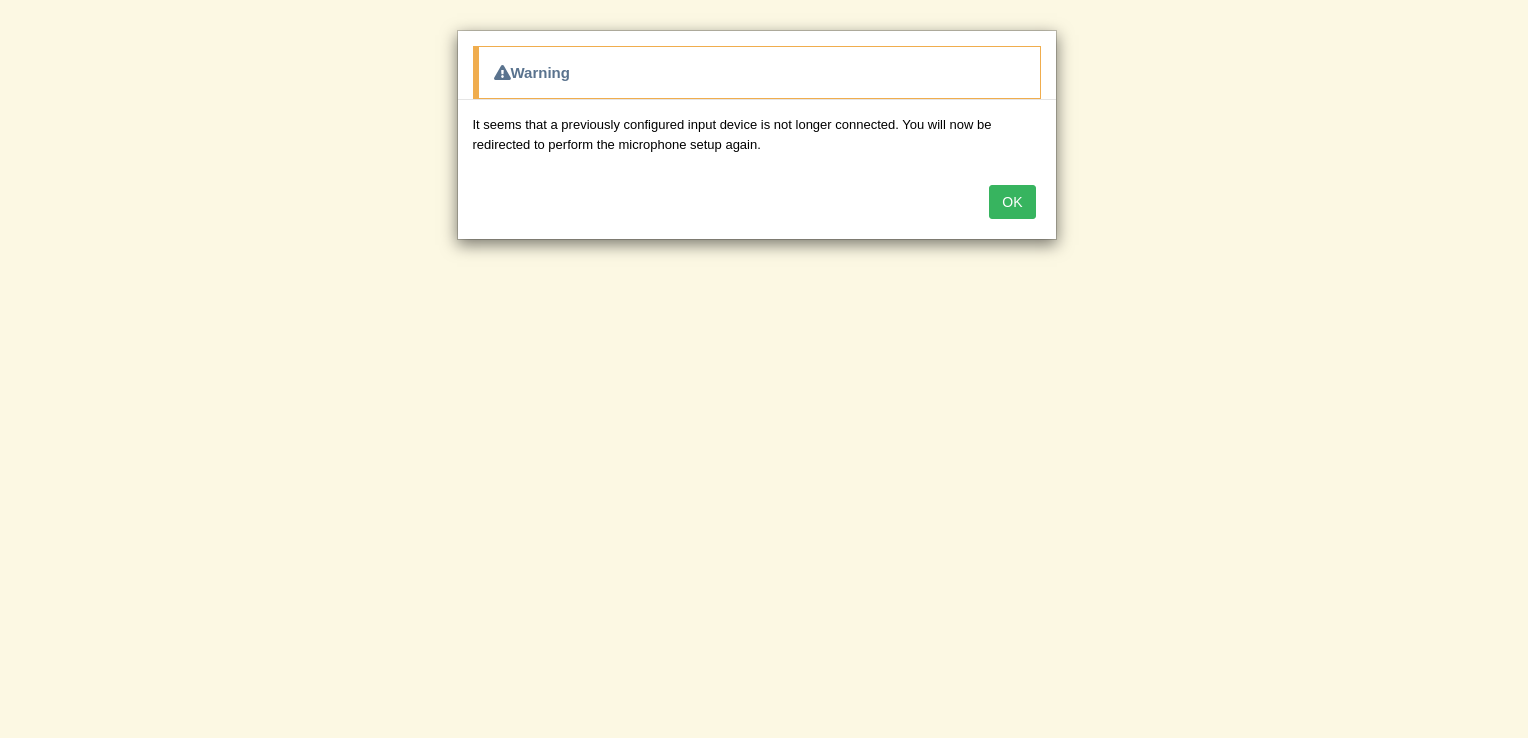 click on "OK" at bounding box center [1012, 202] 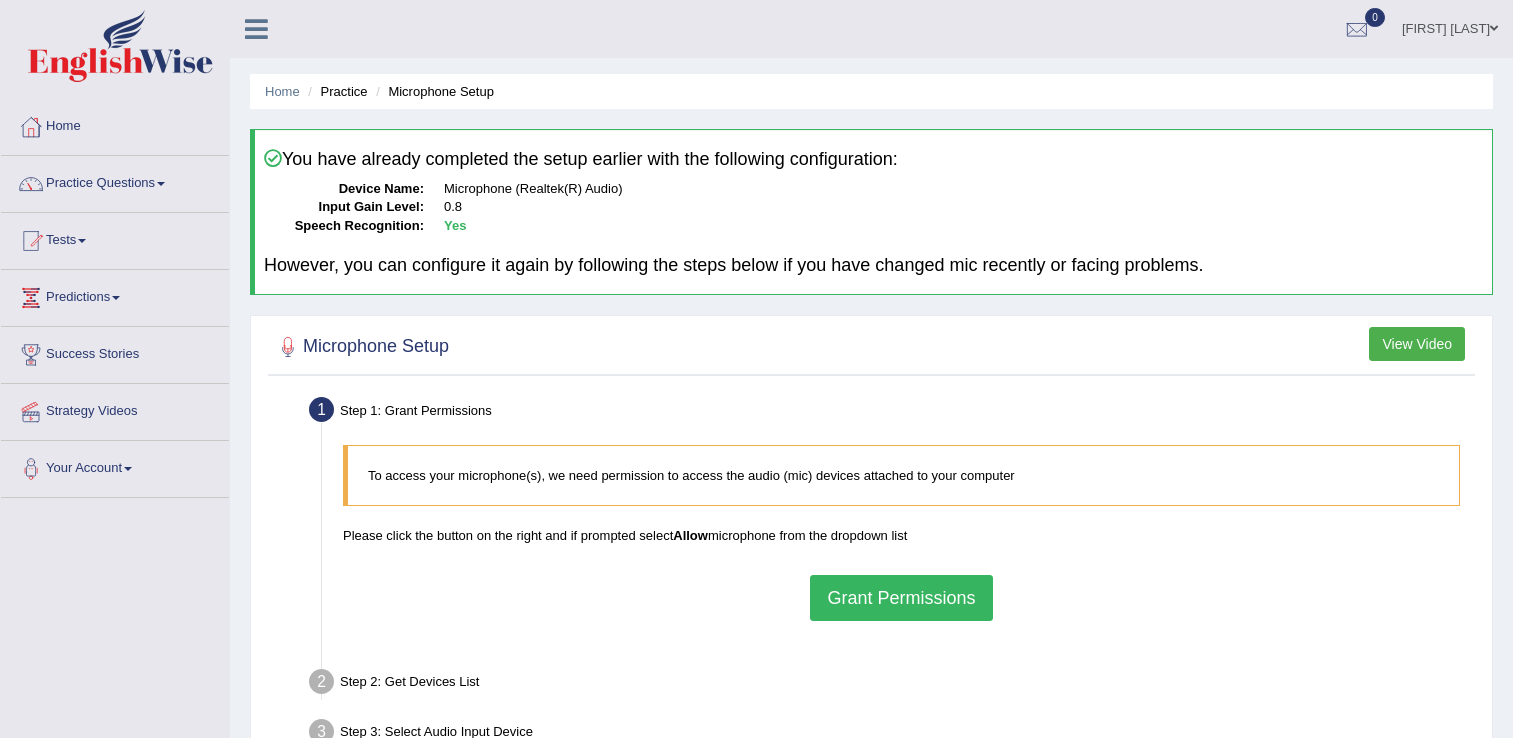 scroll, scrollTop: 0, scrollLeft: 0, axis: both 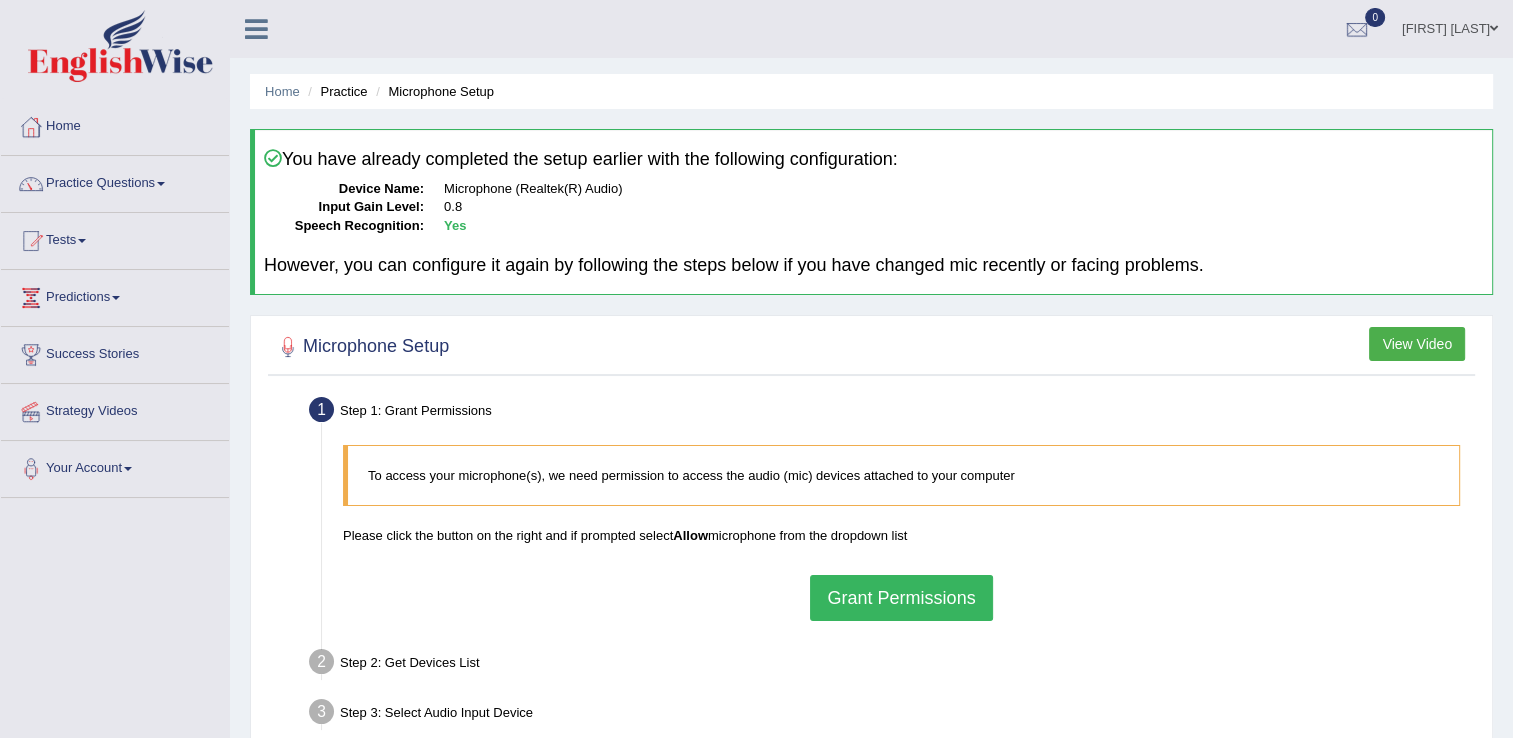 click on "Grant Permissions" at bounding box center [901, 598] 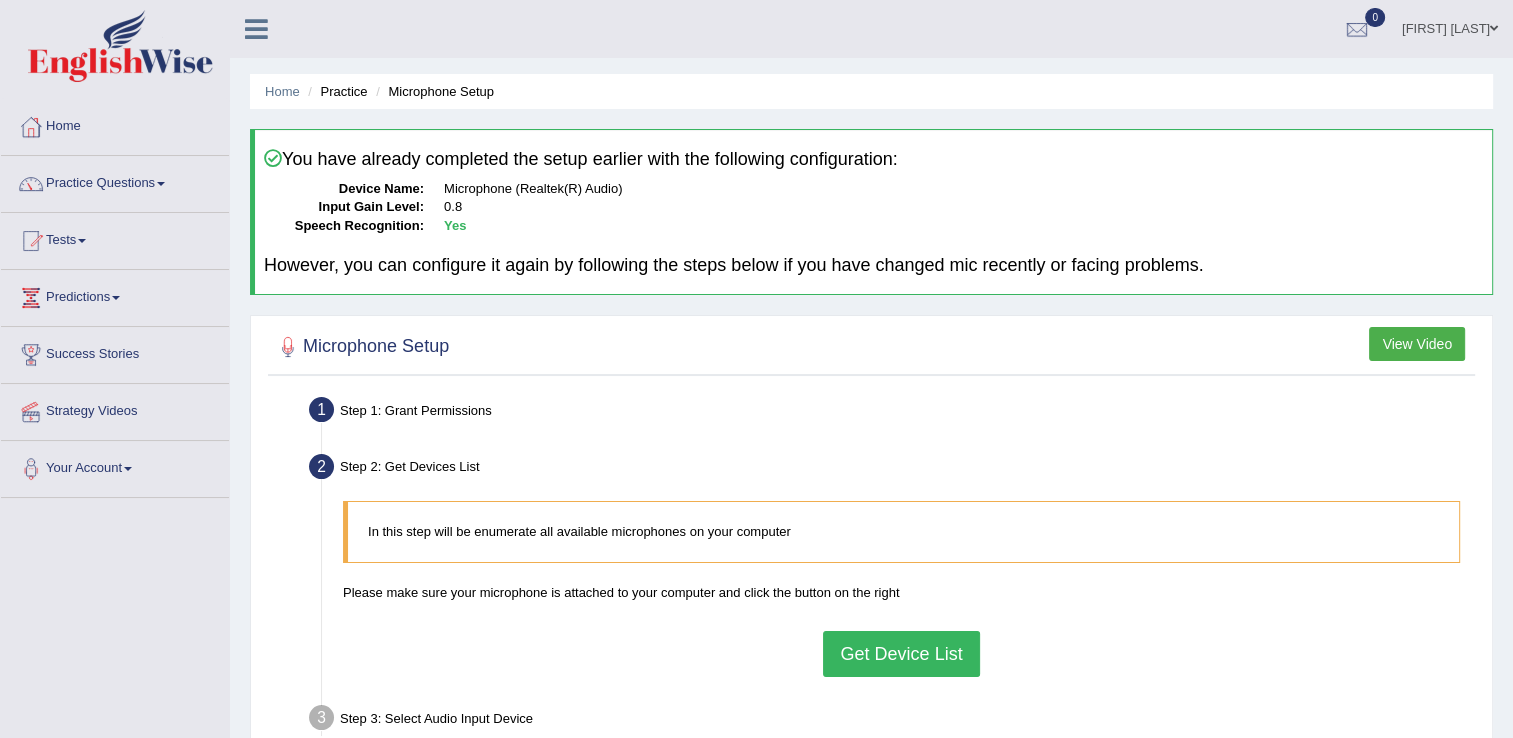 click on "Get Device List" at bounding box center (901, 654) 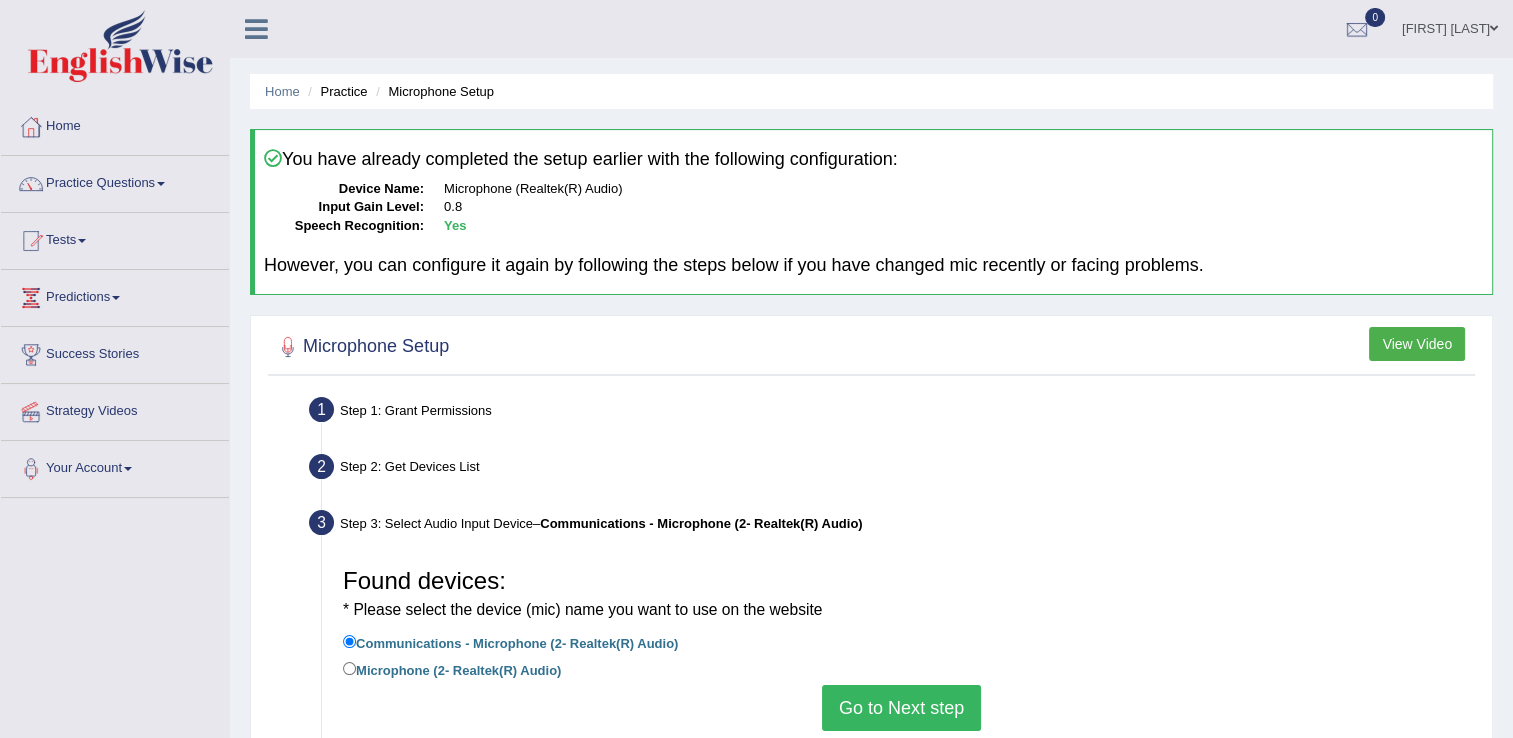 click on "Step 3: Select Audio Input Device  –  Communications - Microphone (2- Realtek(R) Audio)" at bounding box center [891, 526] 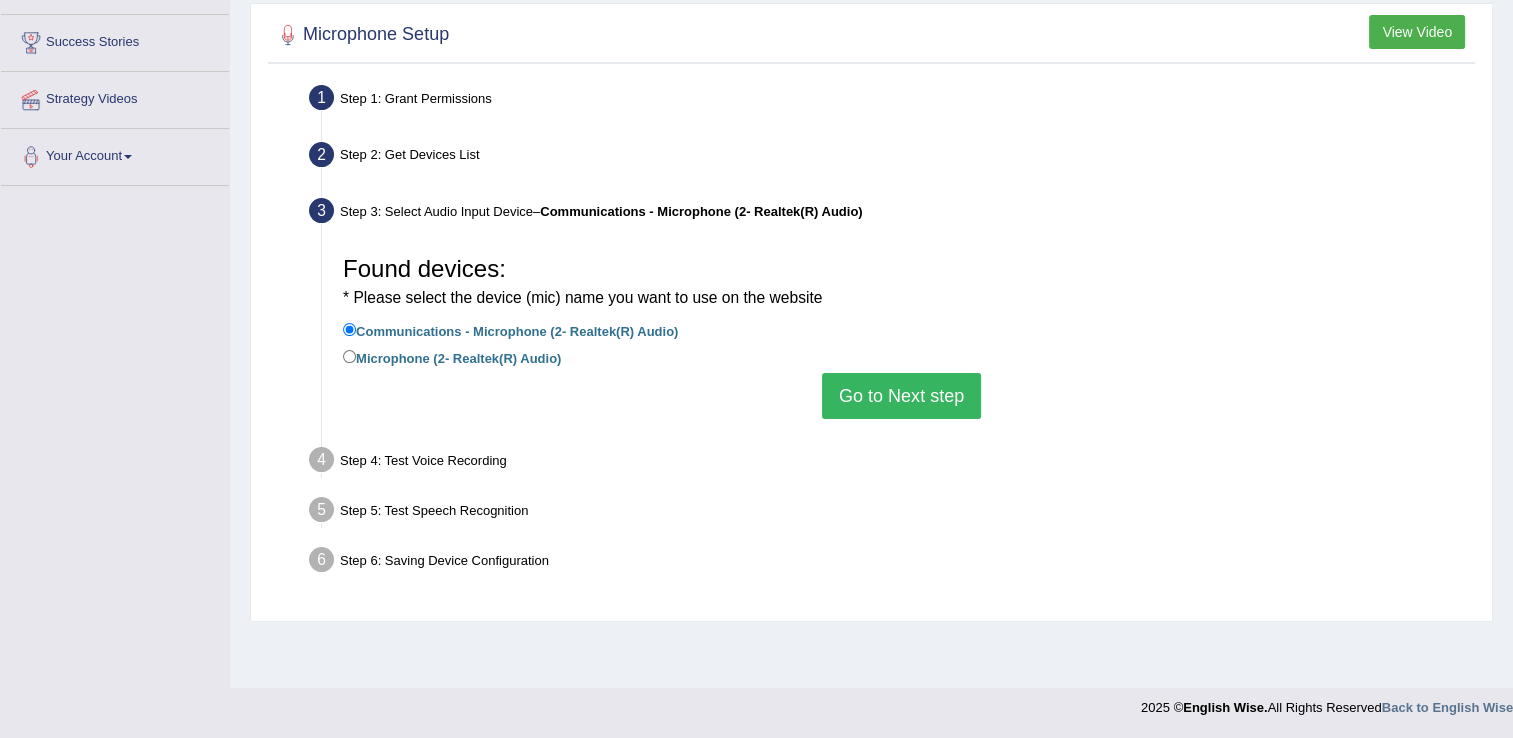 click on "Step 4: Test Voice Recording" at bounding box center (891, 463) 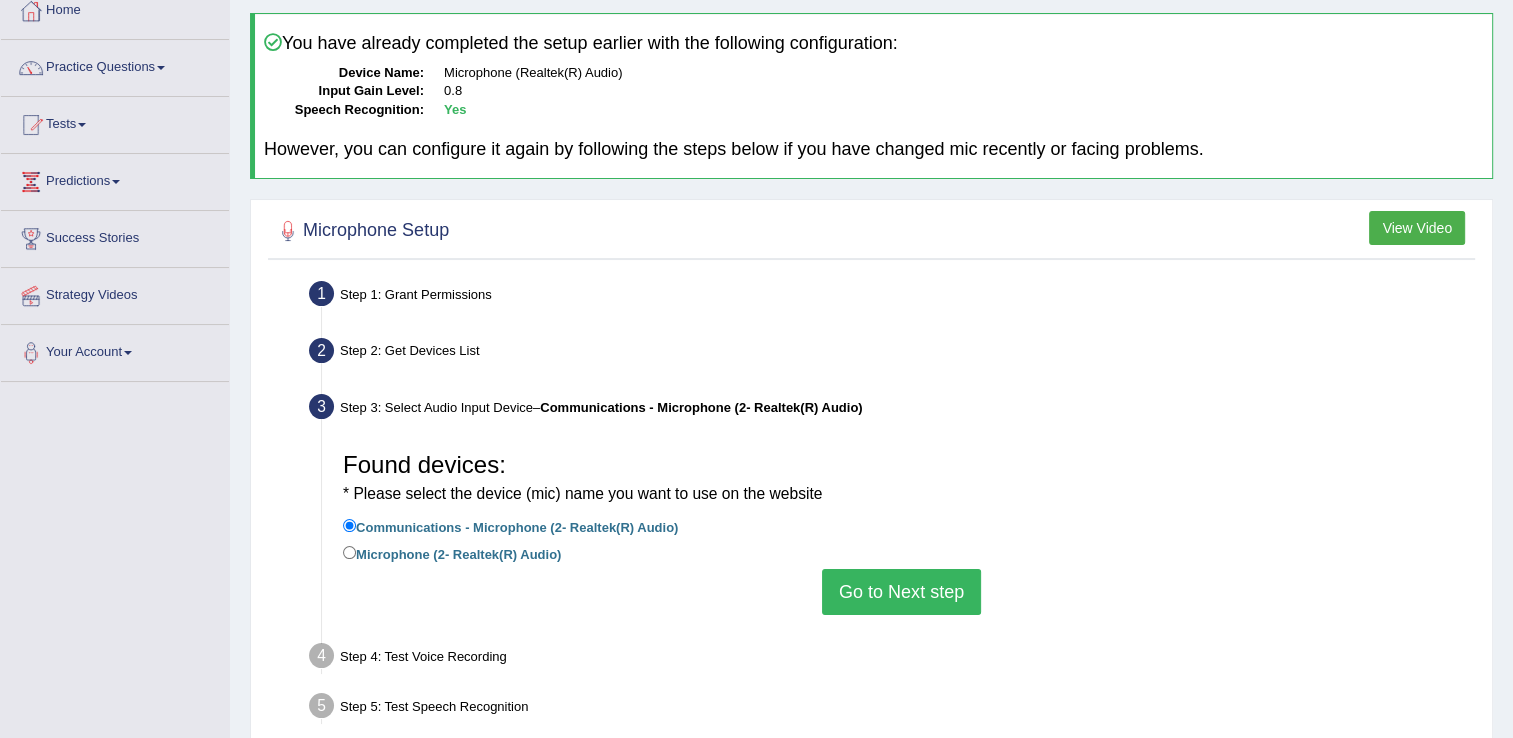 scroll, scrollTop: 111, scrollLeft: 0, axis: vertical 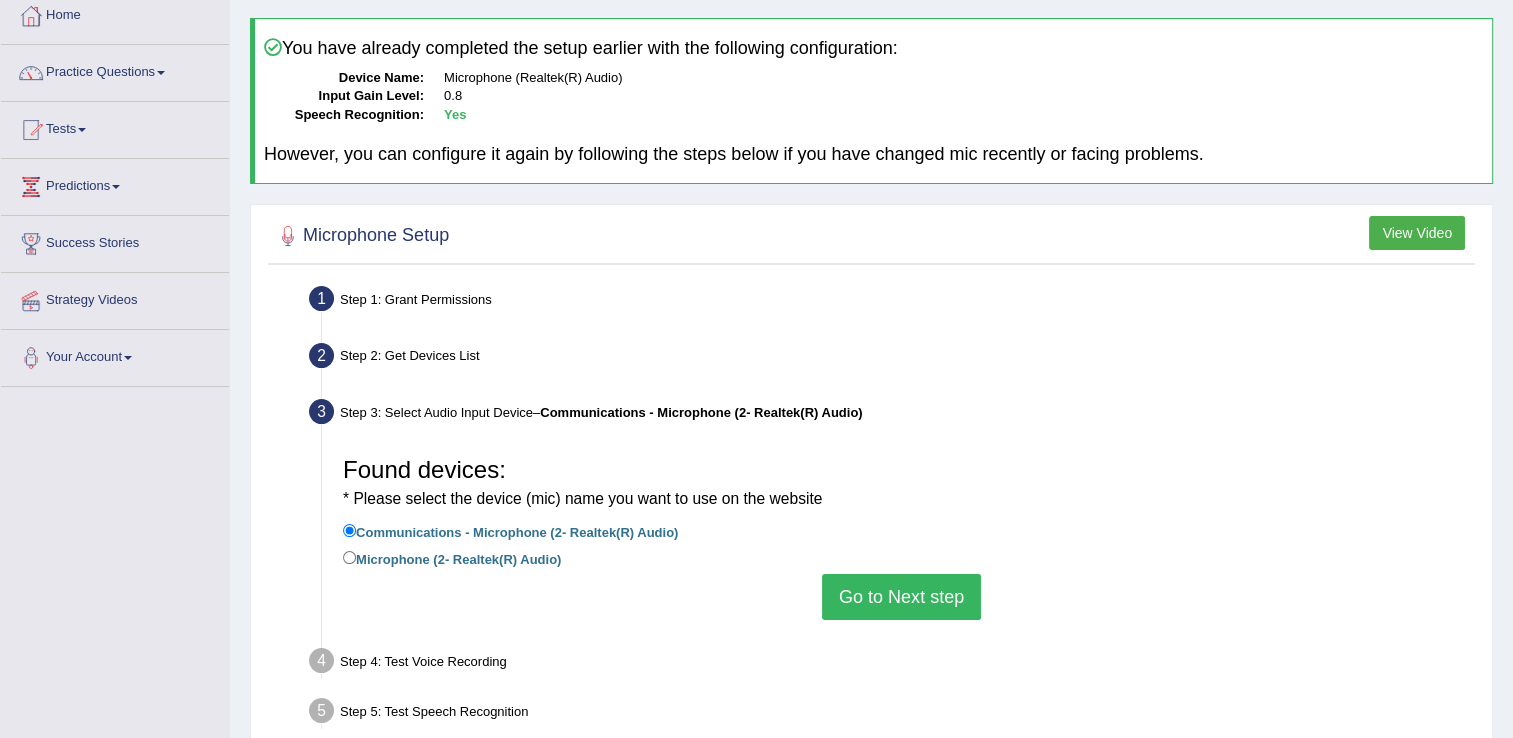 click on "Go to Next step" at bounding box center [901, 597] 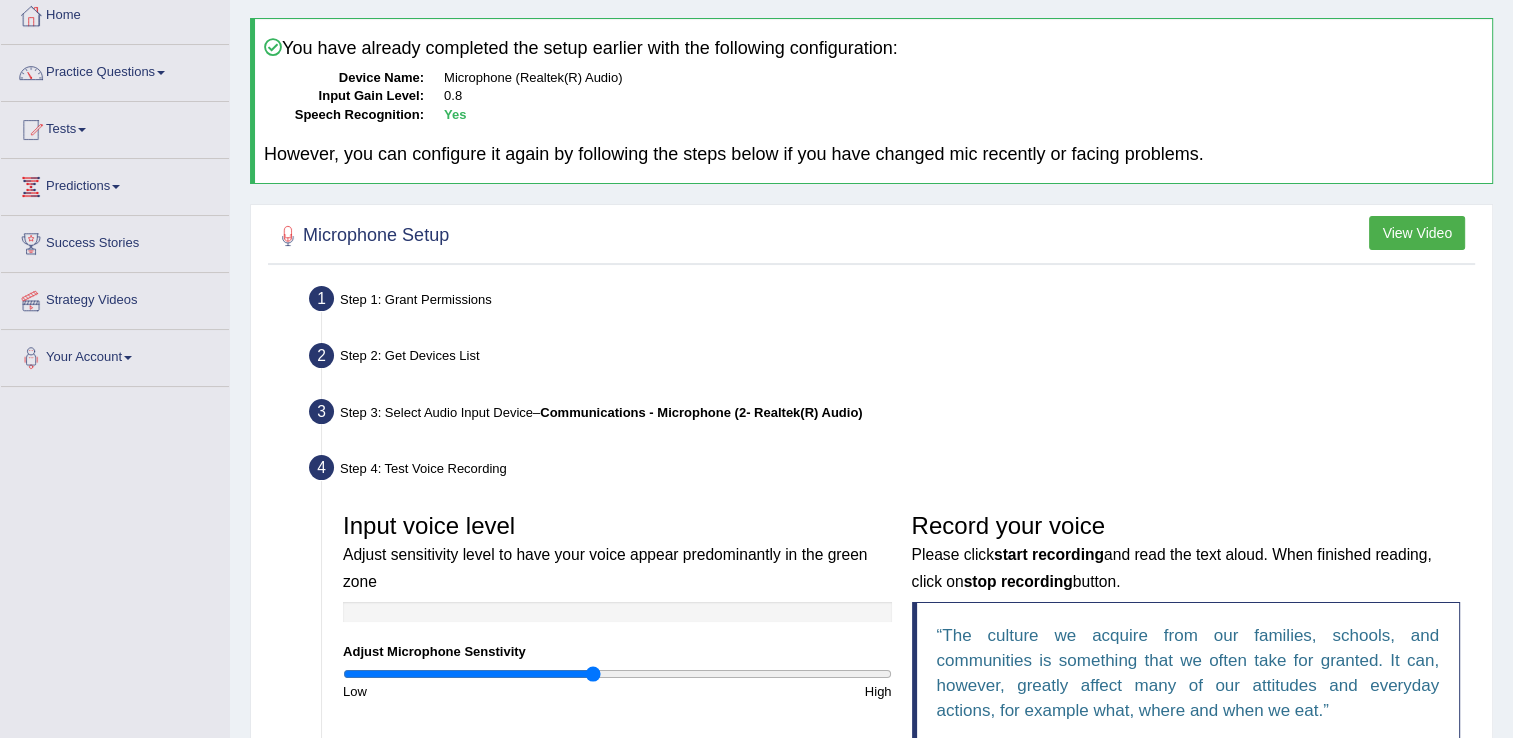 click at bounding box center [617, 674] 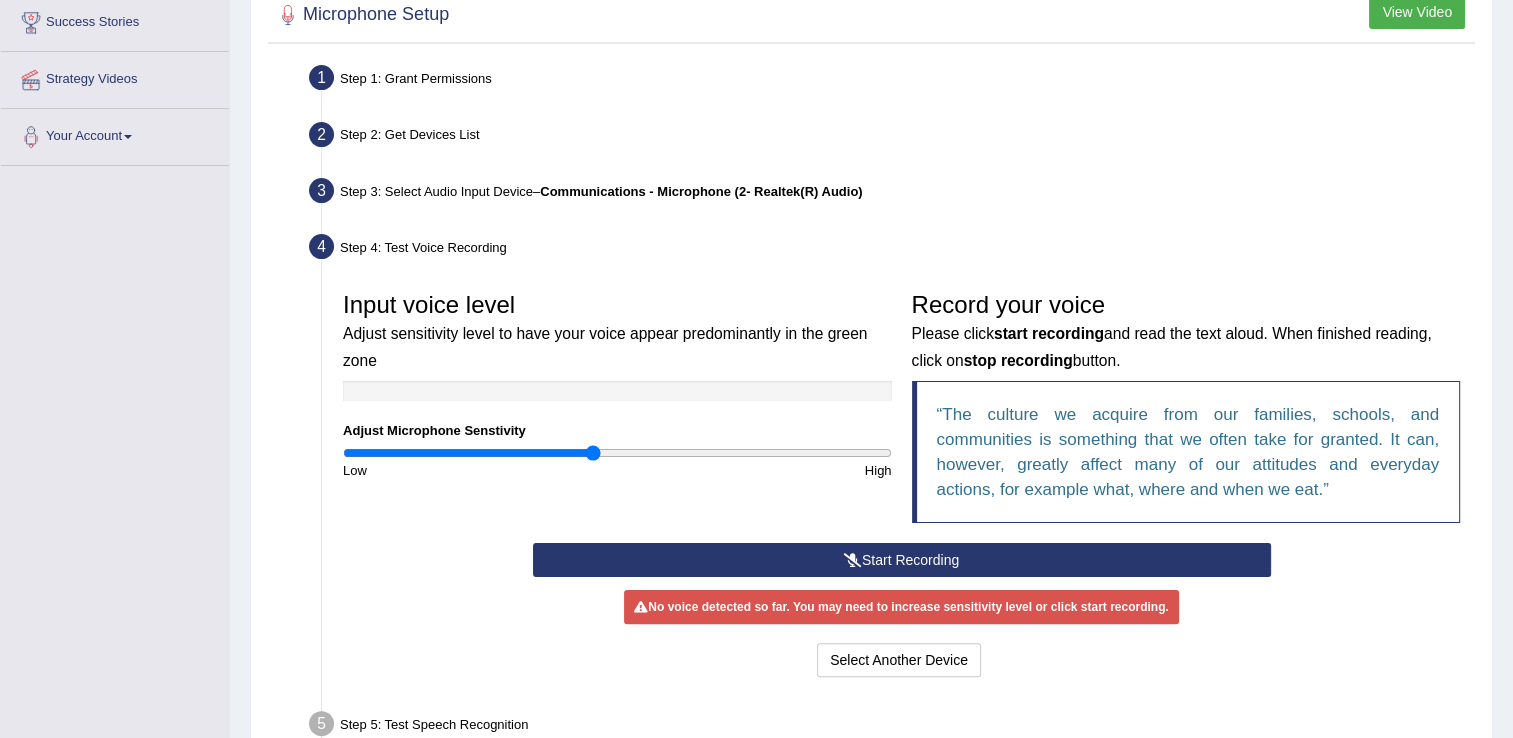 scroll, scrollTop: 339, scrollLeft: 0, axis: vertical 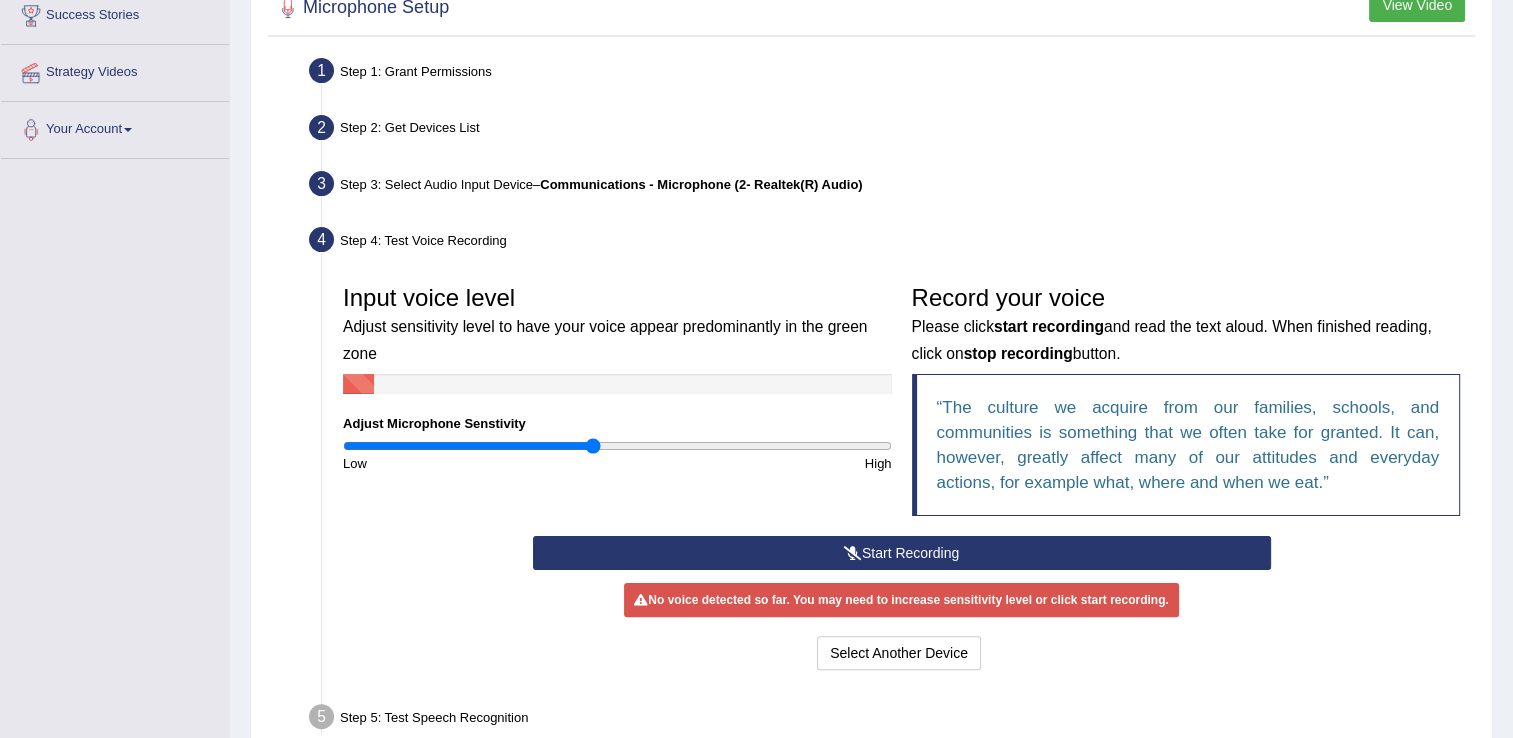 click on "Start Recording" at bounding box center [902, 553] 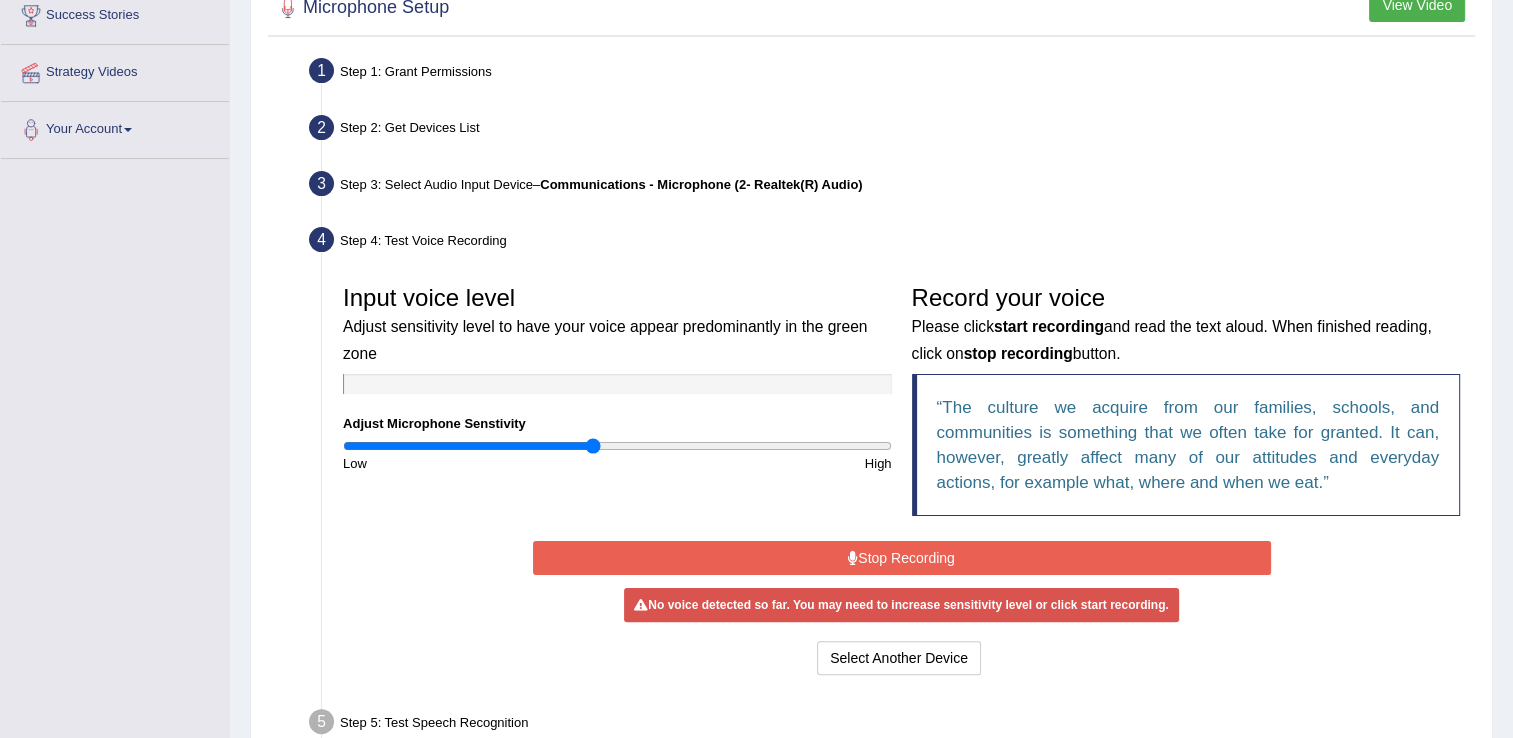click on "Stop Recording" at bounding box center [902, 558] 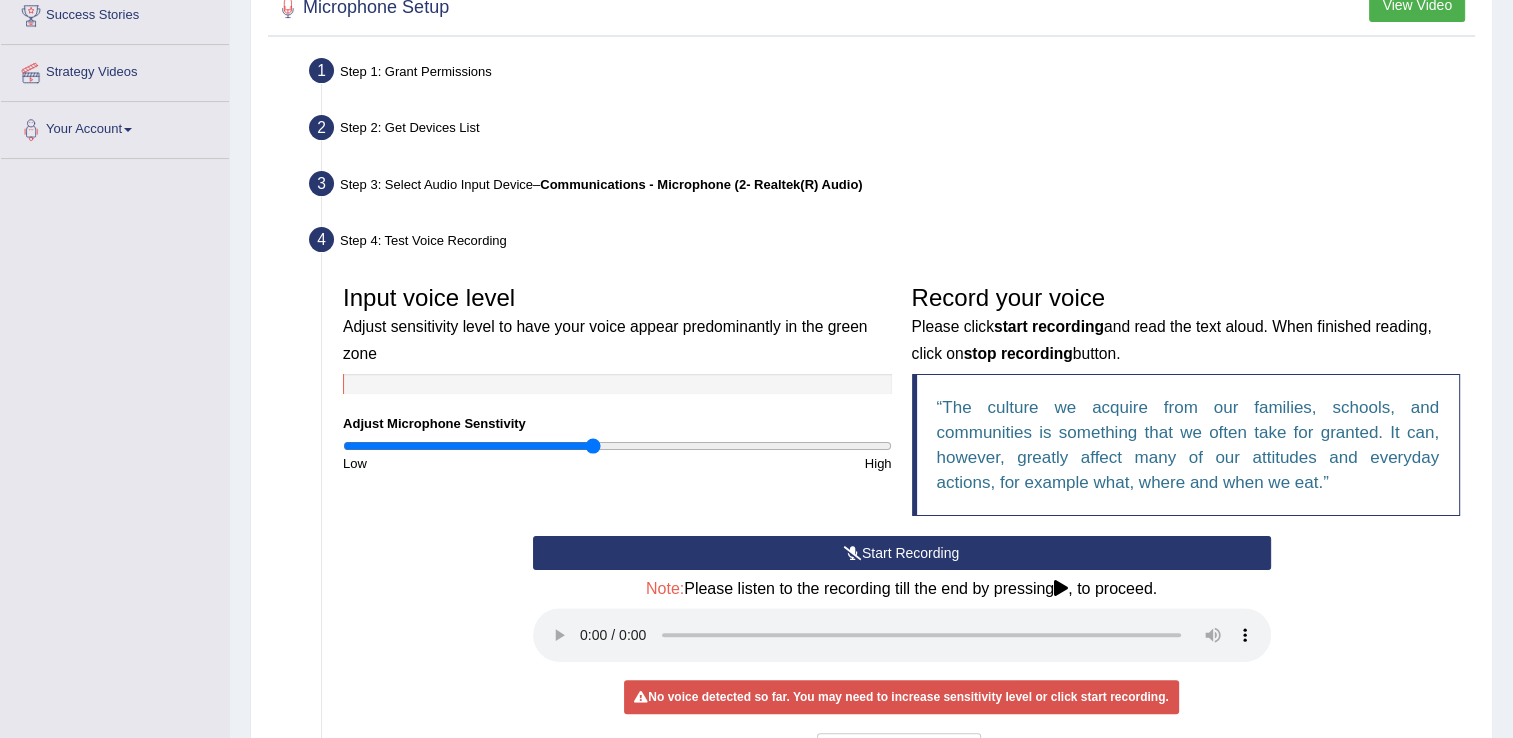 click on "Start Recording" at bounding box center (902, 553) 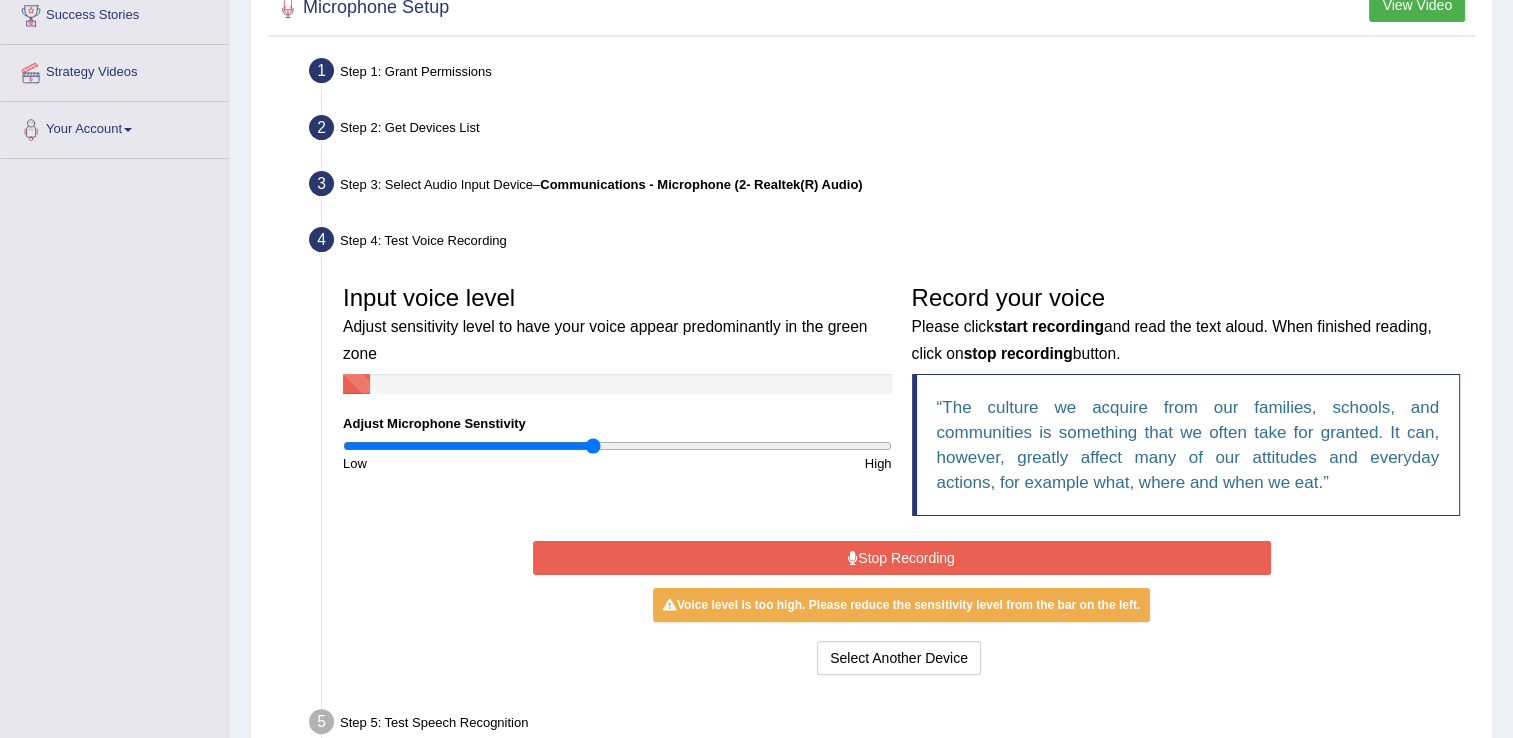 click on "Stop Recording" at bounding box center [902, 558] 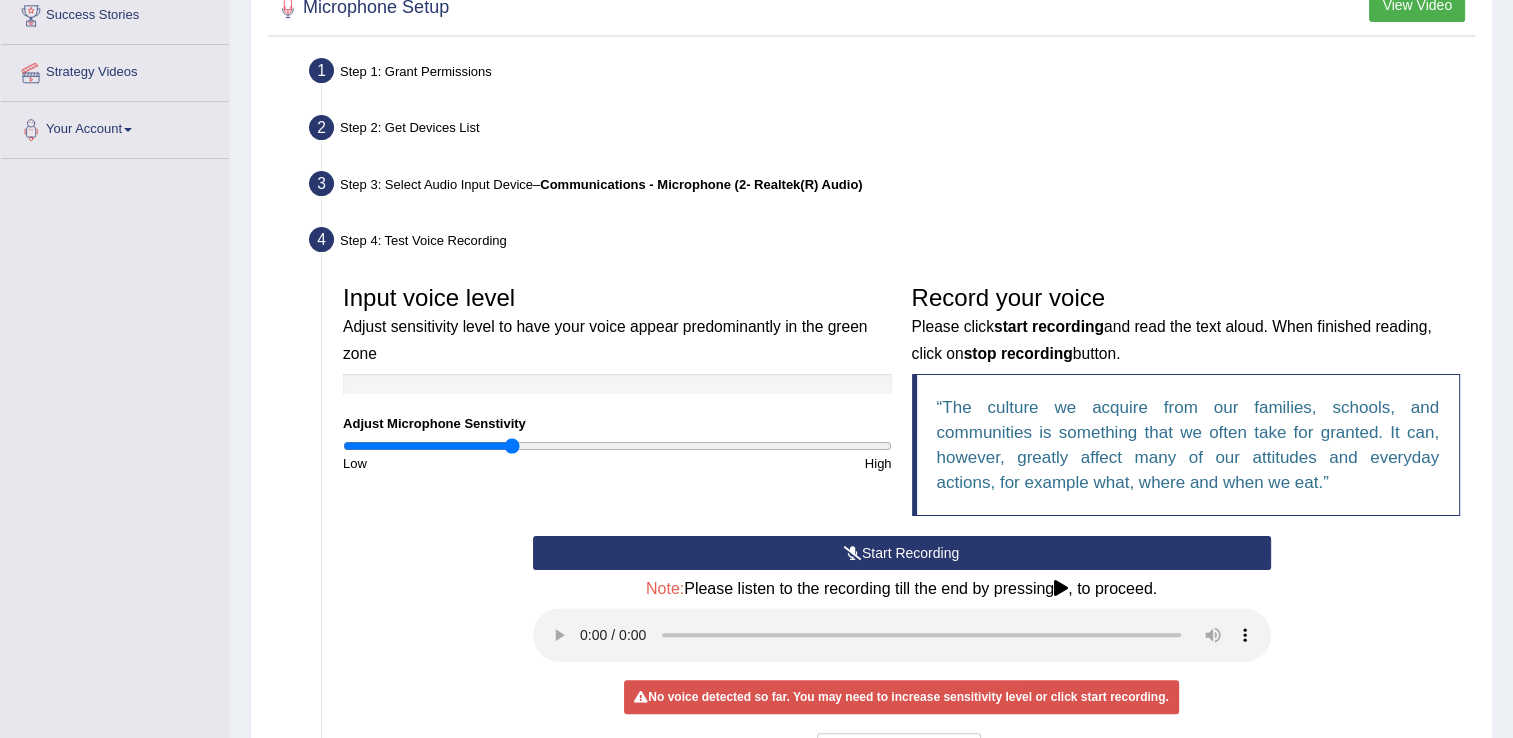 click at bounding box center (617, 446) 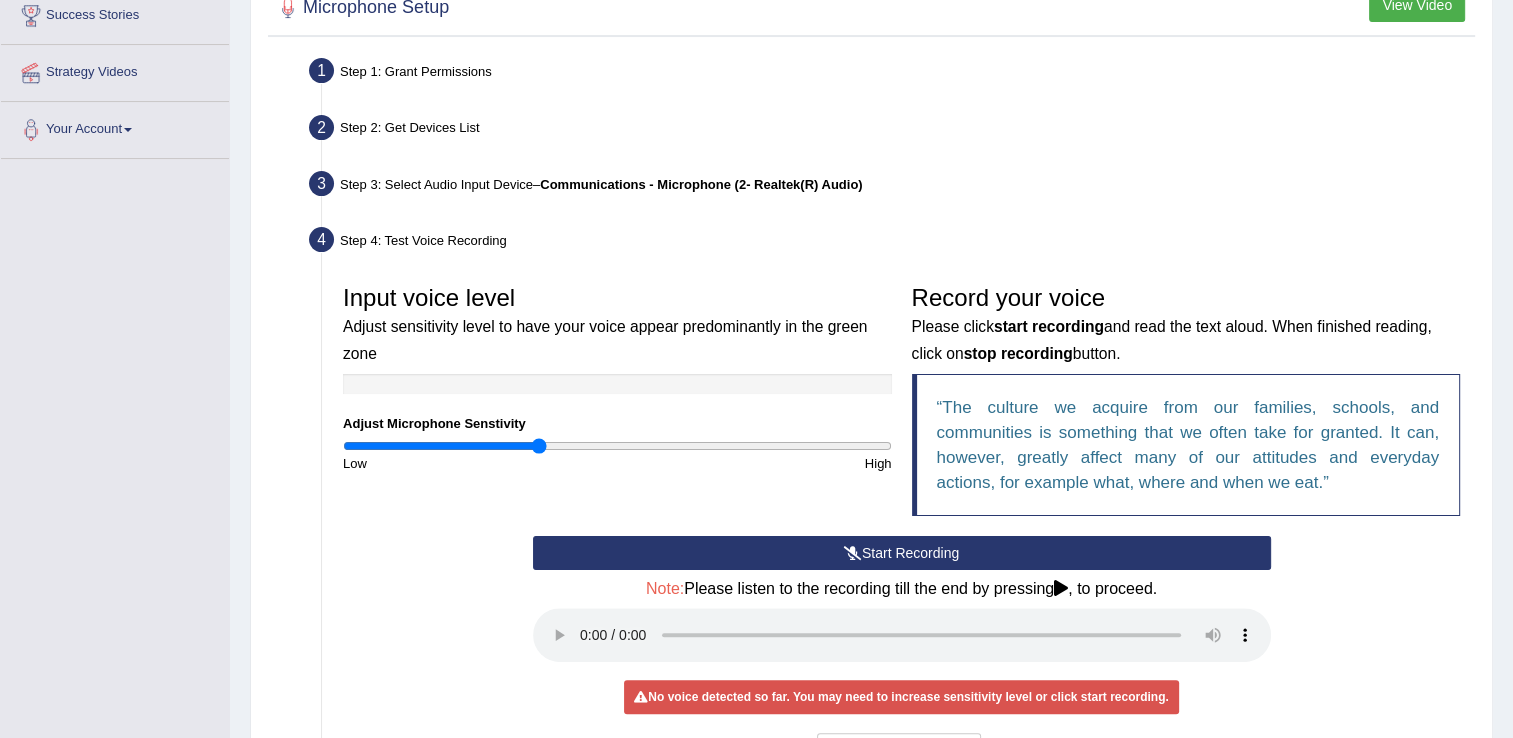 click at bounding box center [617, 446] 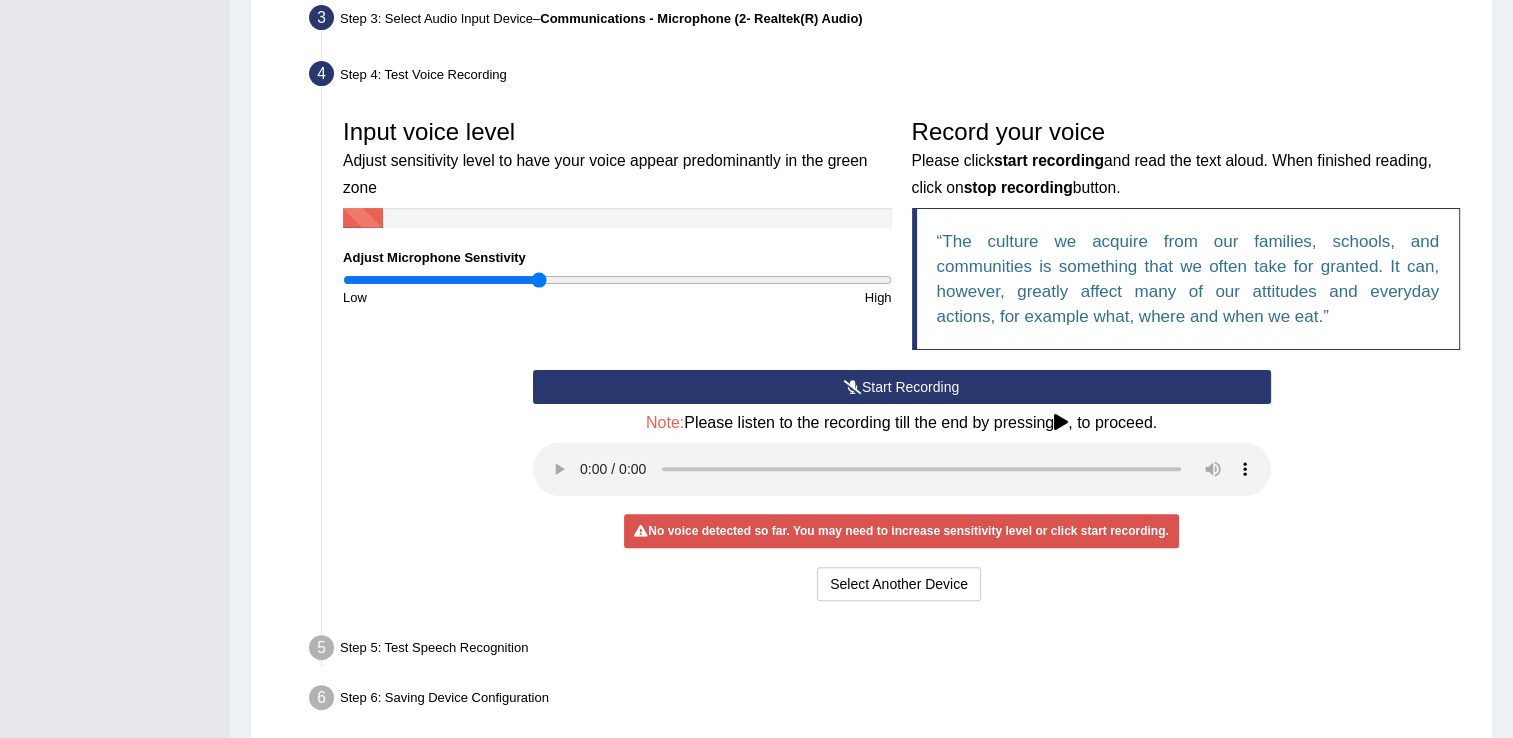 scroll, scrollTop: 524, scrollLeft: 0, axis: vertical 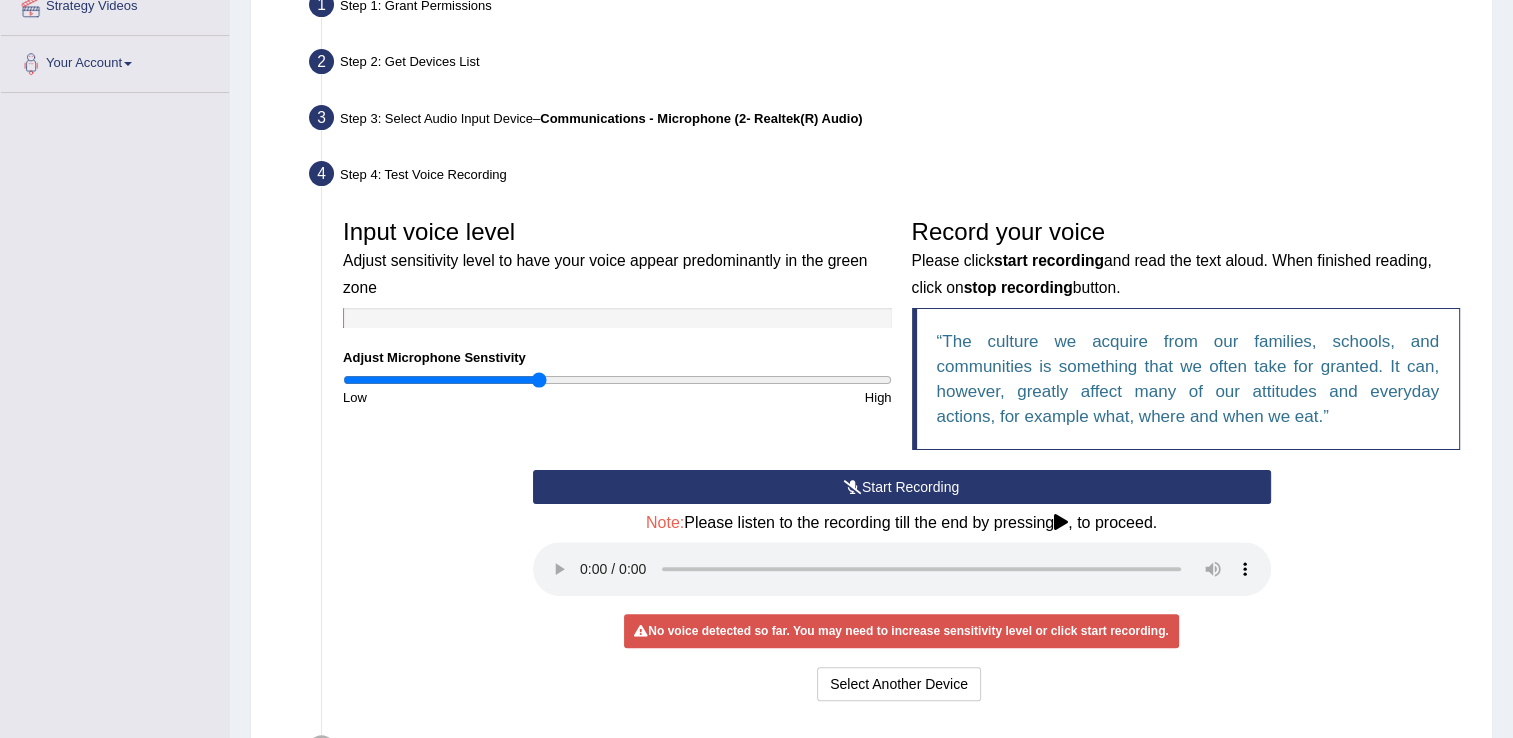click on "Start Recording" at bounding box center (902, 487) 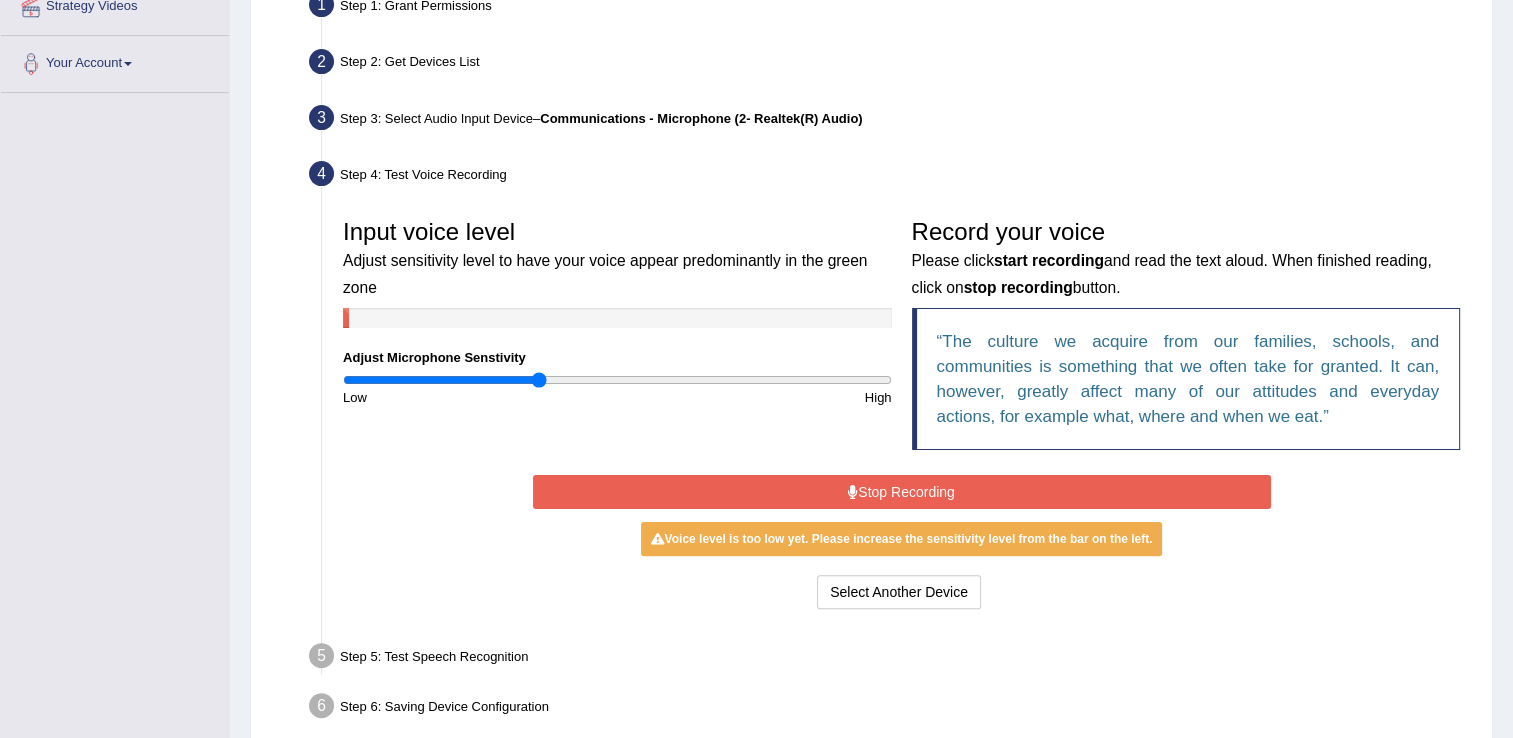 click on "Stop Recording" at bounding box center (902, 492) 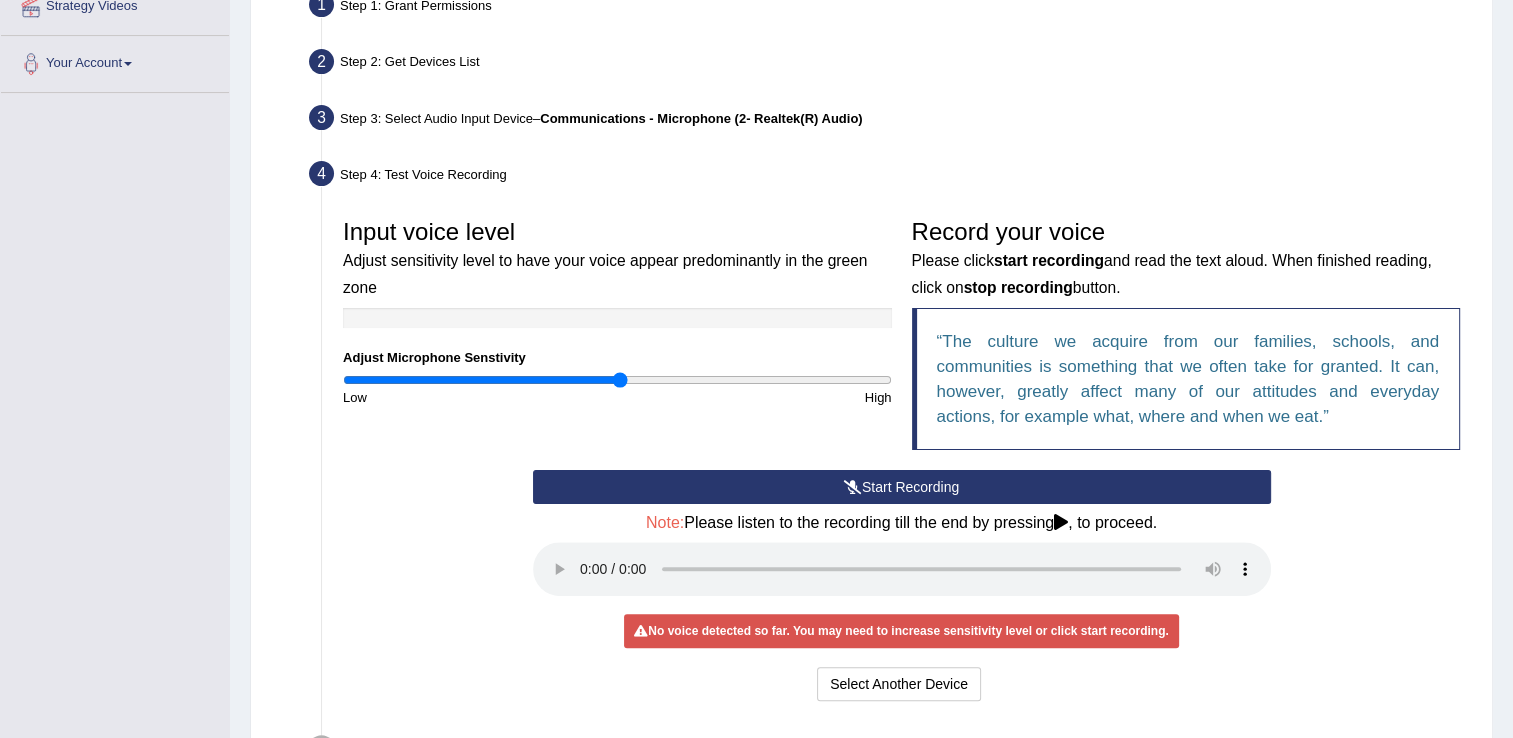 click at bounding box center [617, 380] 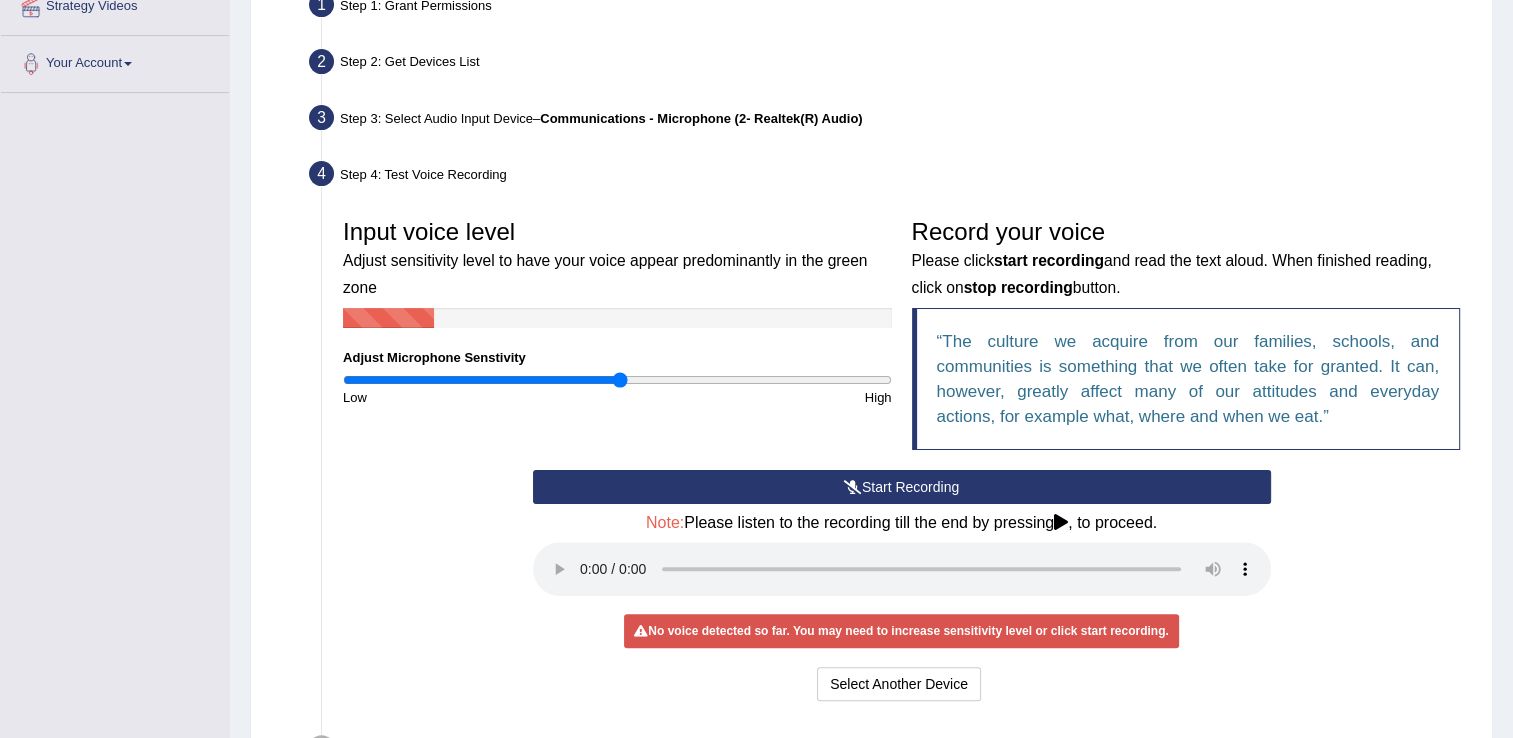 click on "Start Recording" at bounding box center (902, 487) 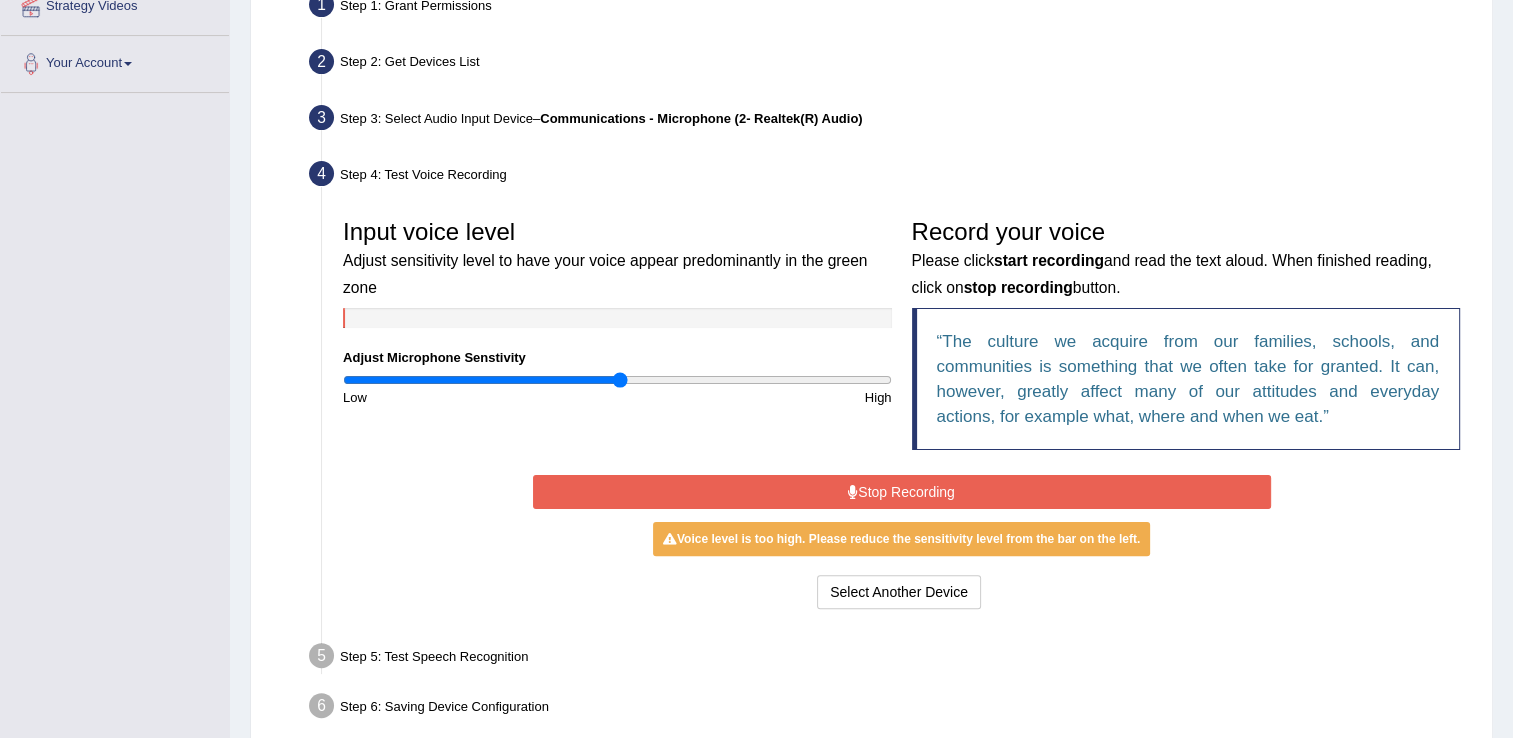 click on "Stop Recording" at bounding box center [902, 492] 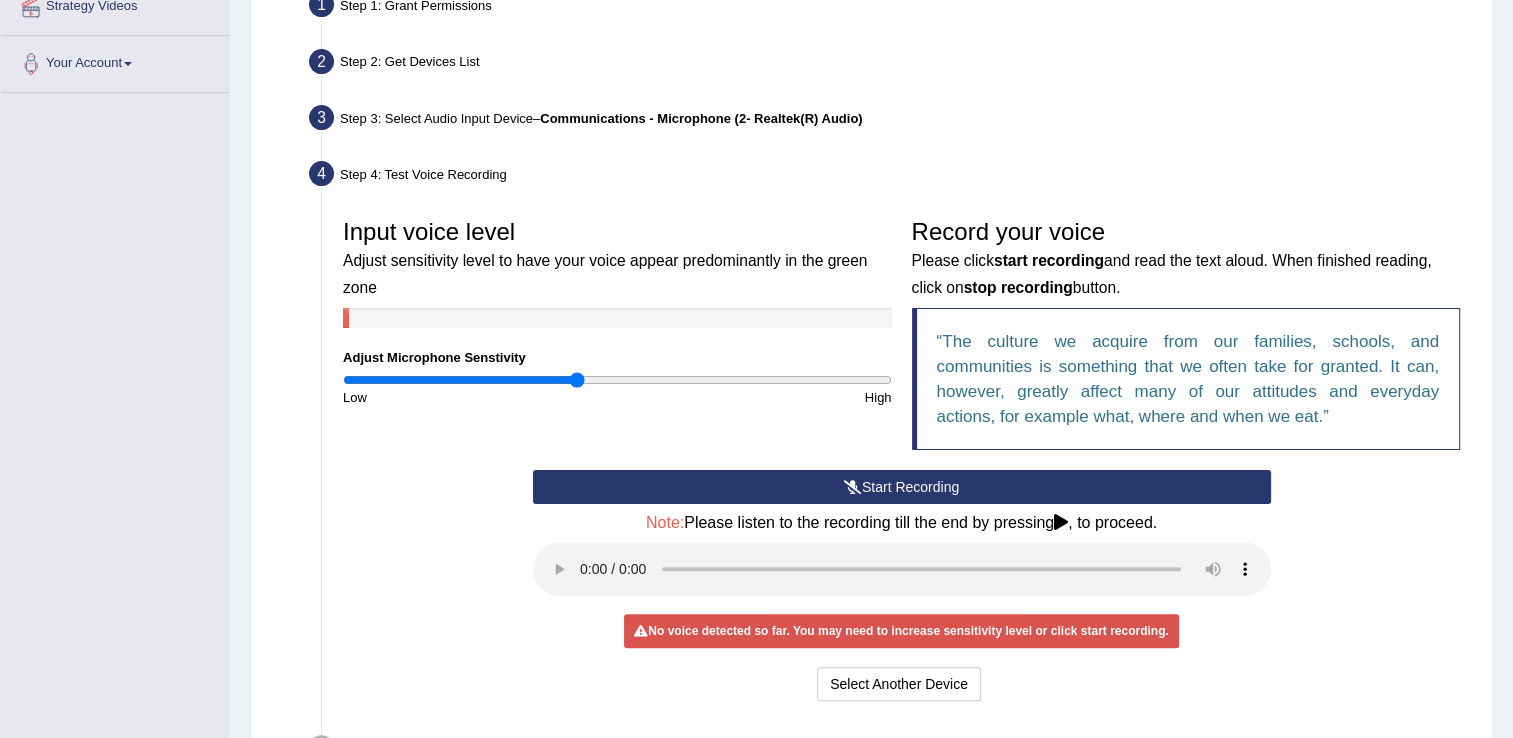 click at bounding box center [617, 380] 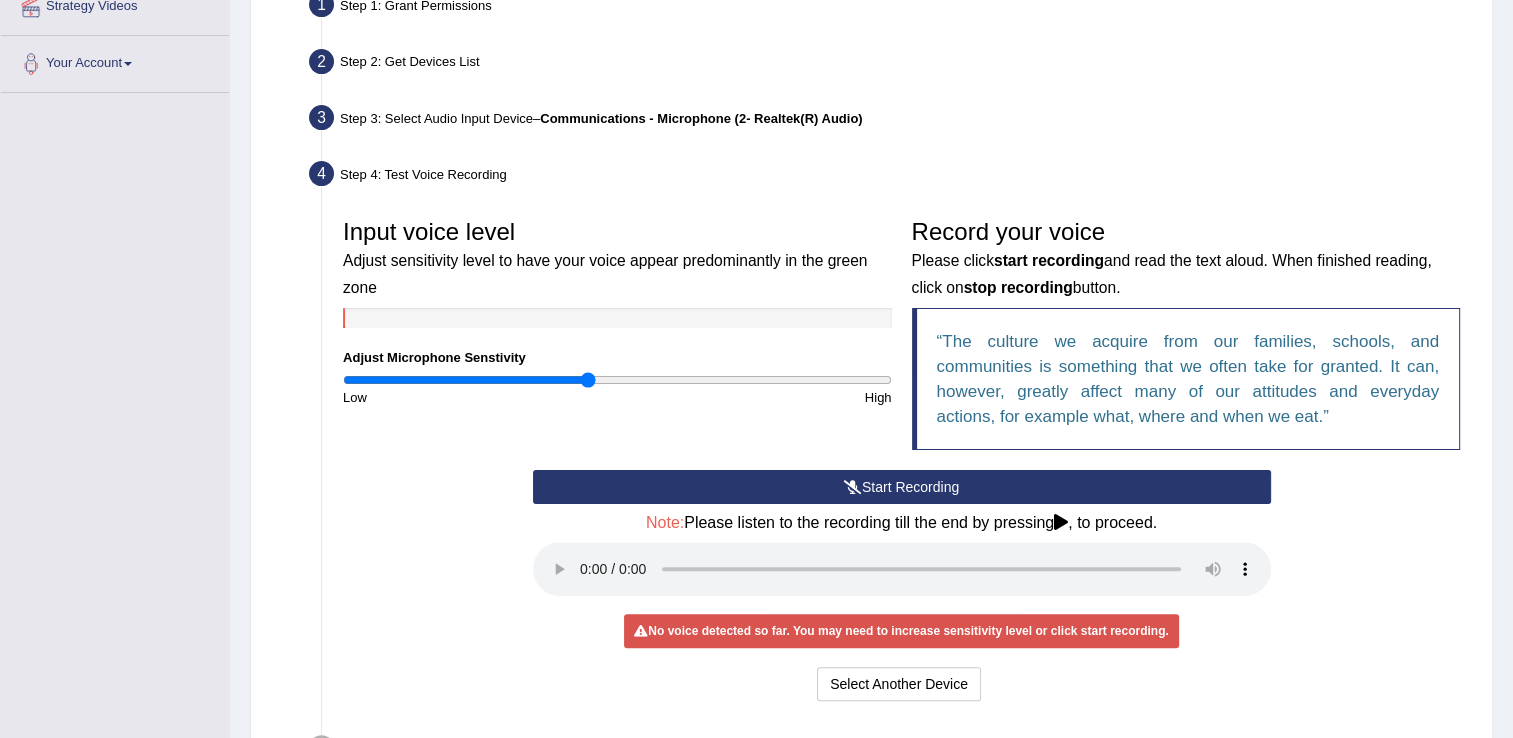 click at bounding box center (617, 380) 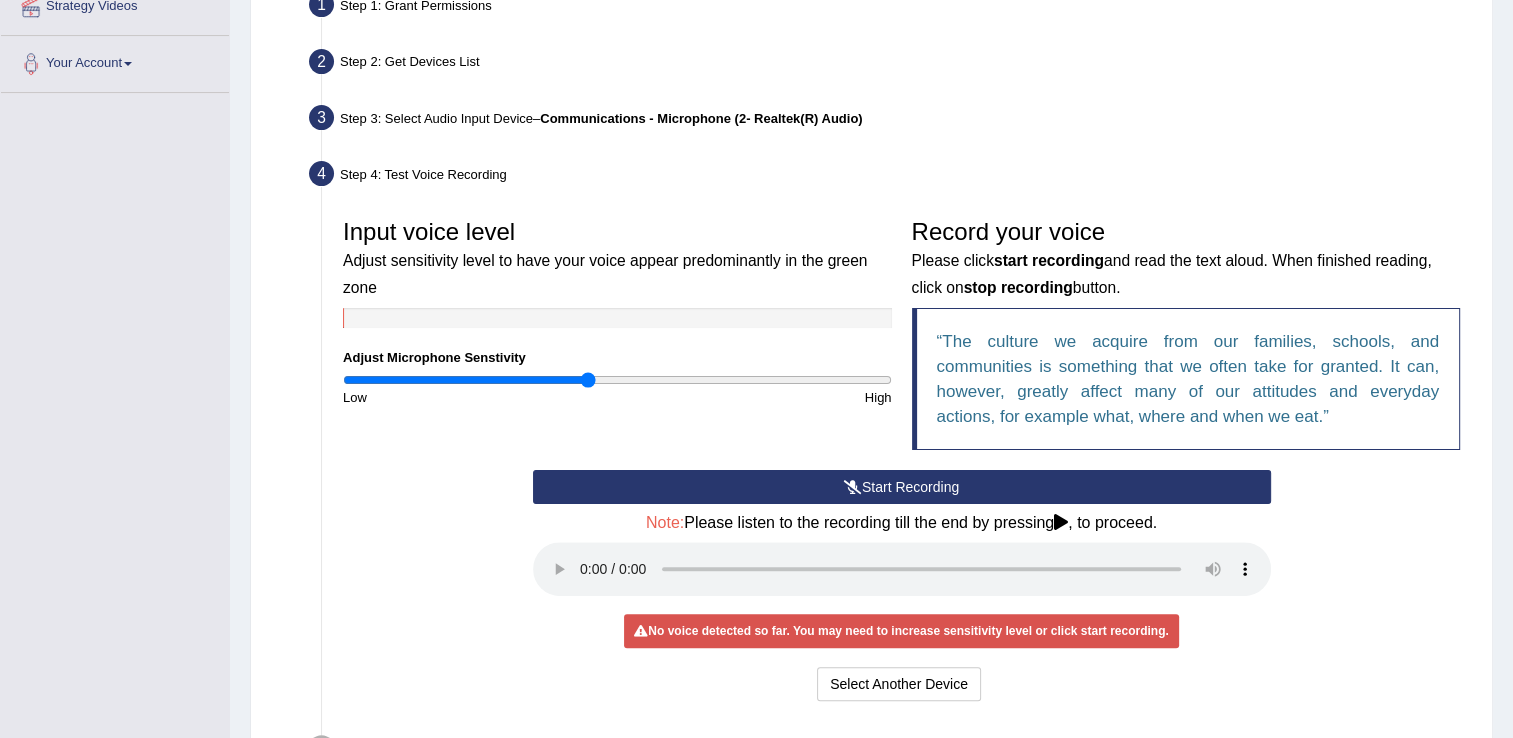 click at bounding box center (617, 380) 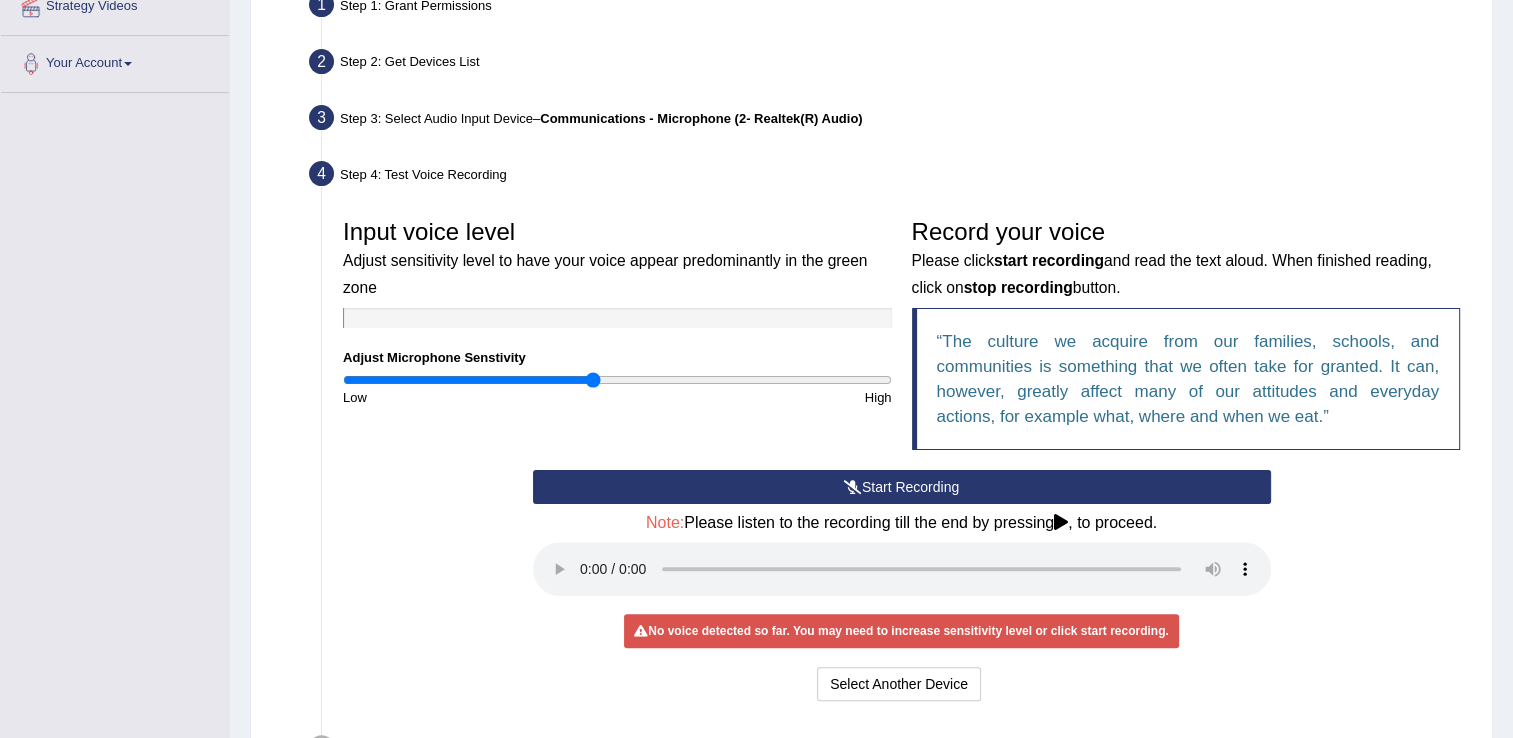 click at bounding box center [617, 380] 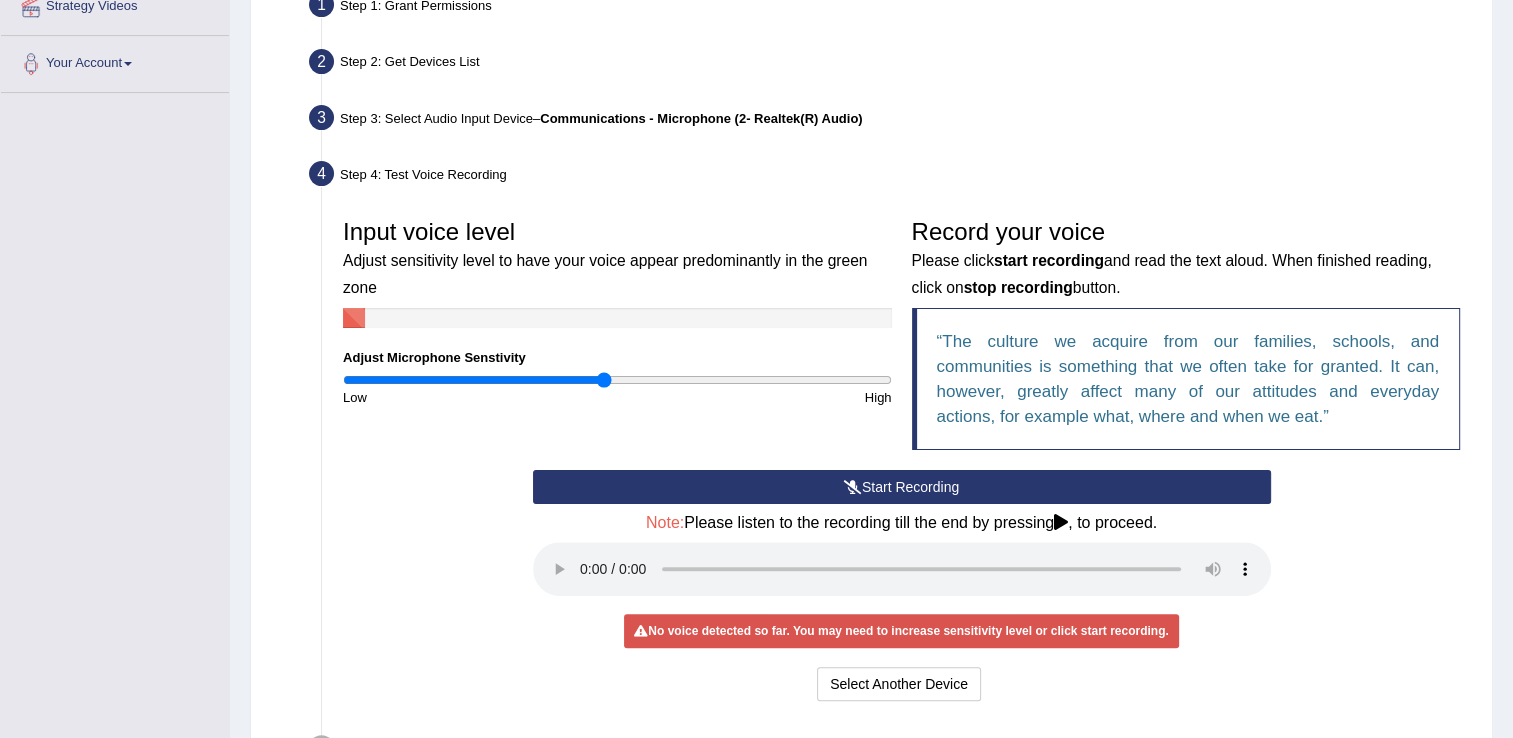 click at bounding box center (617, 380) 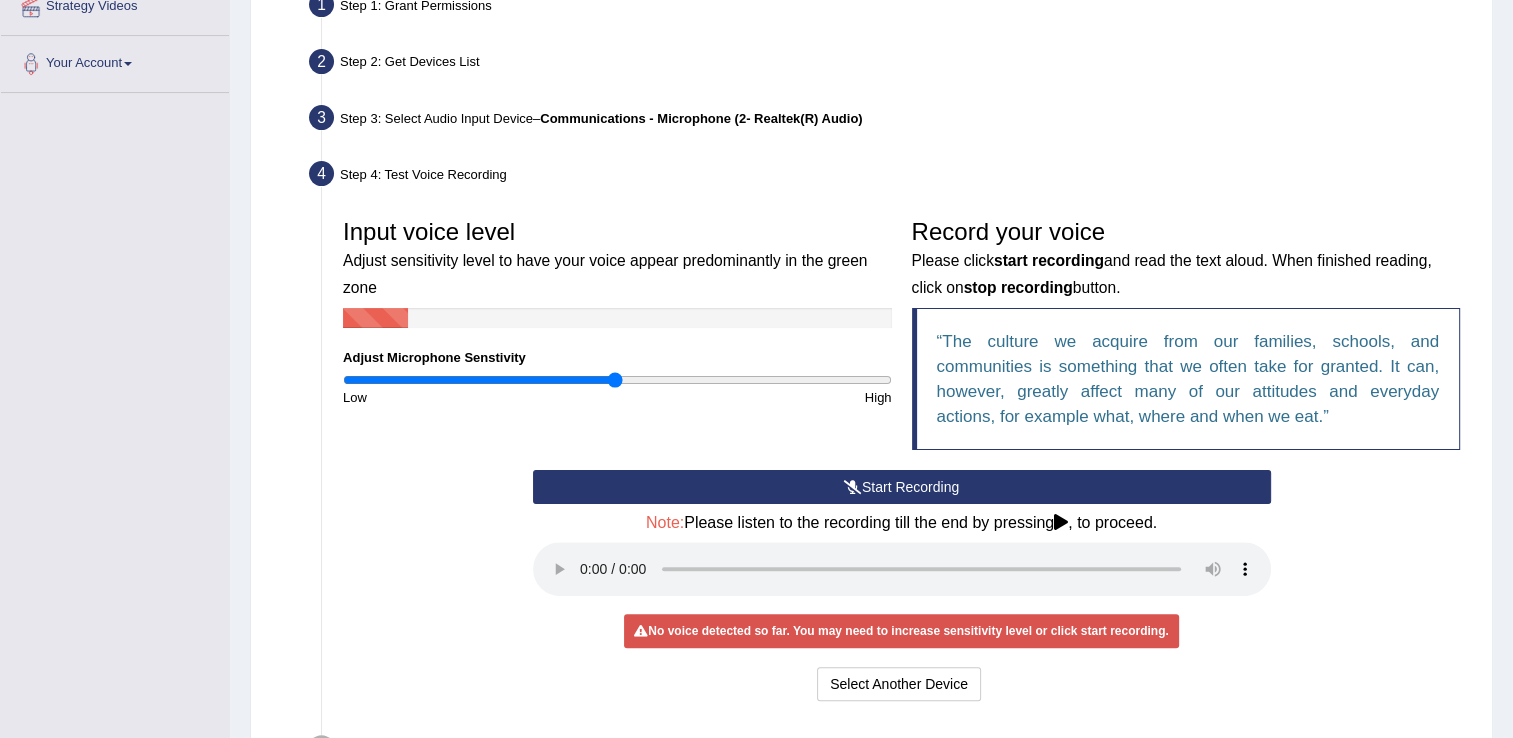 click at bounding box center [617, 380] 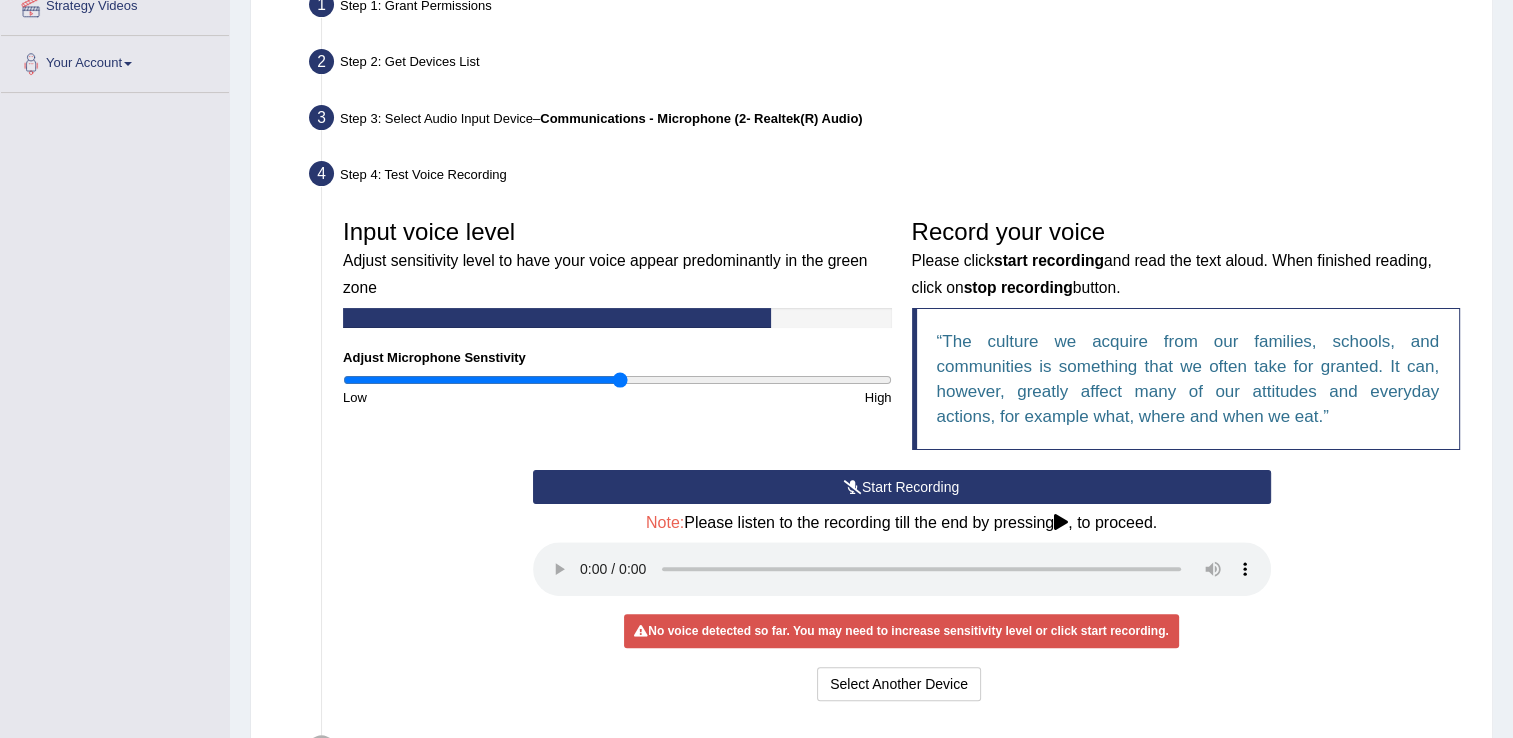 click at bounding box center [617, 380] 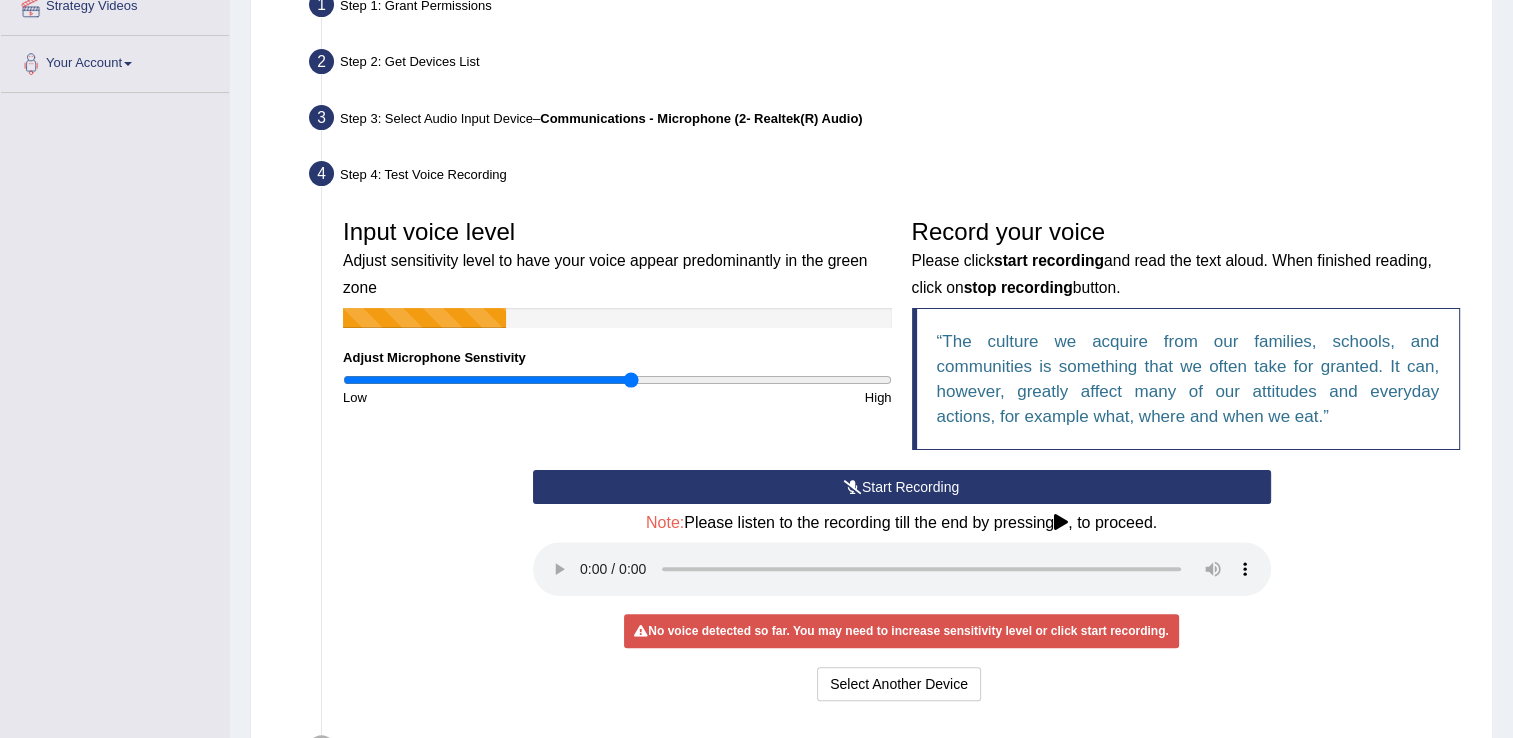 click at bounding box center [617, 380] 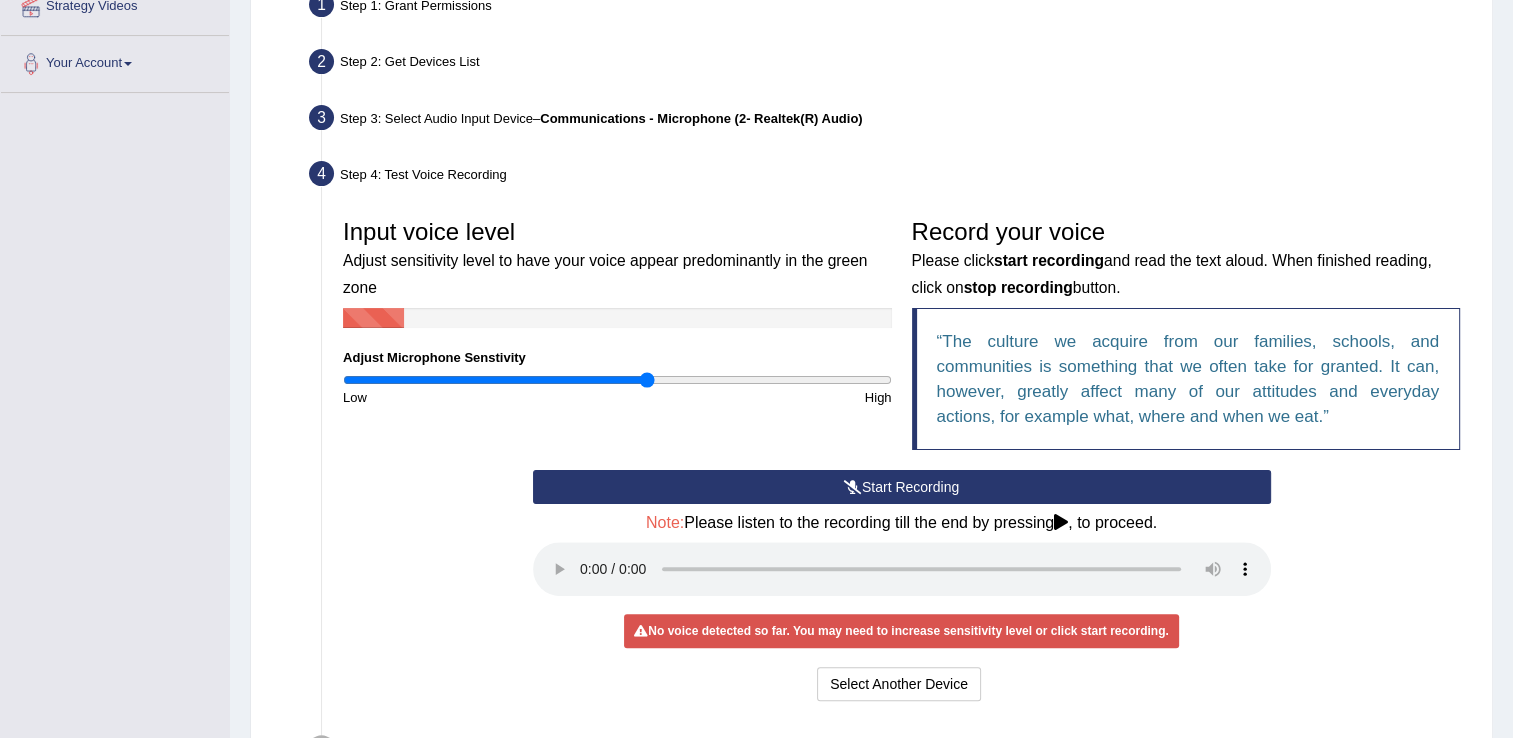 click at bounding box center (617, 380) 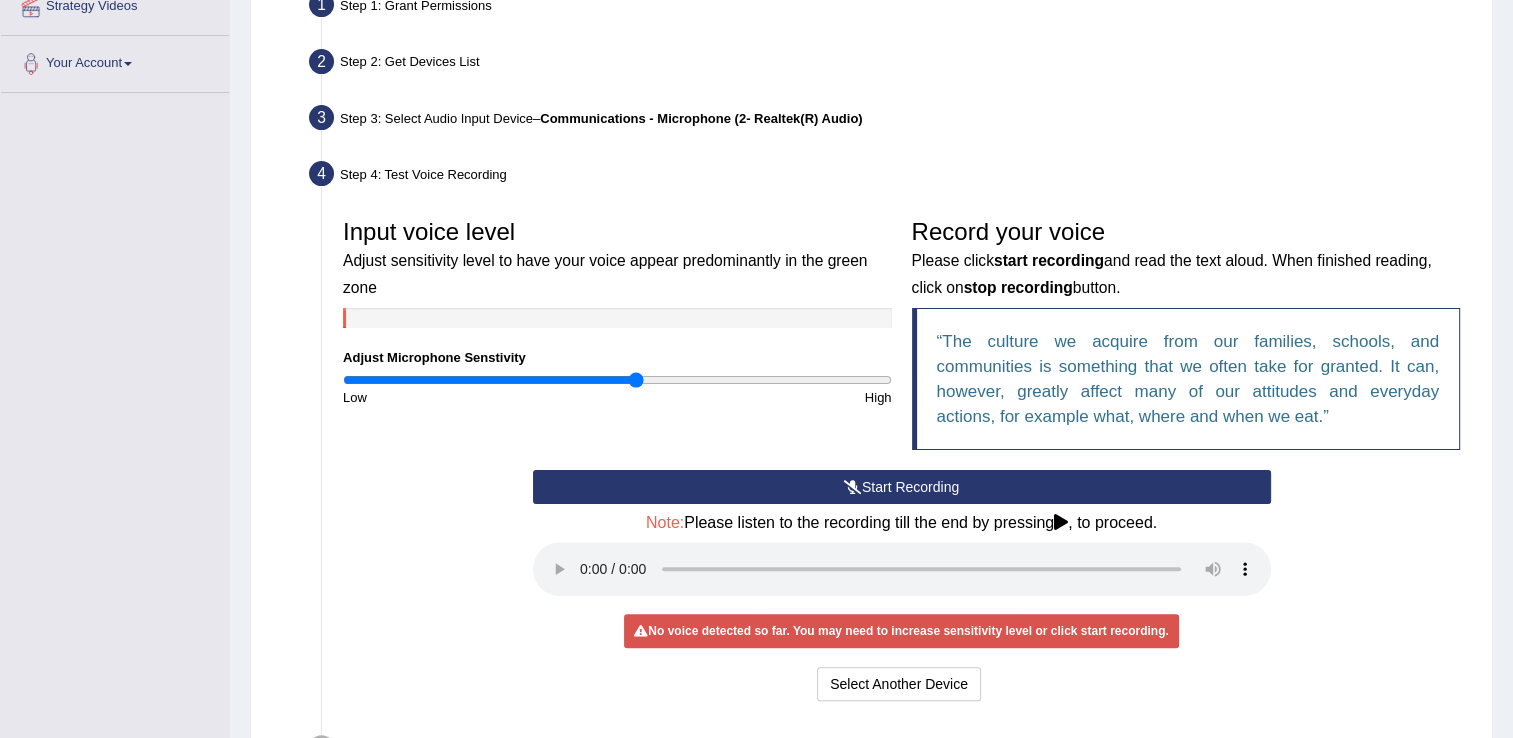 click at bounding box center (617, 380) 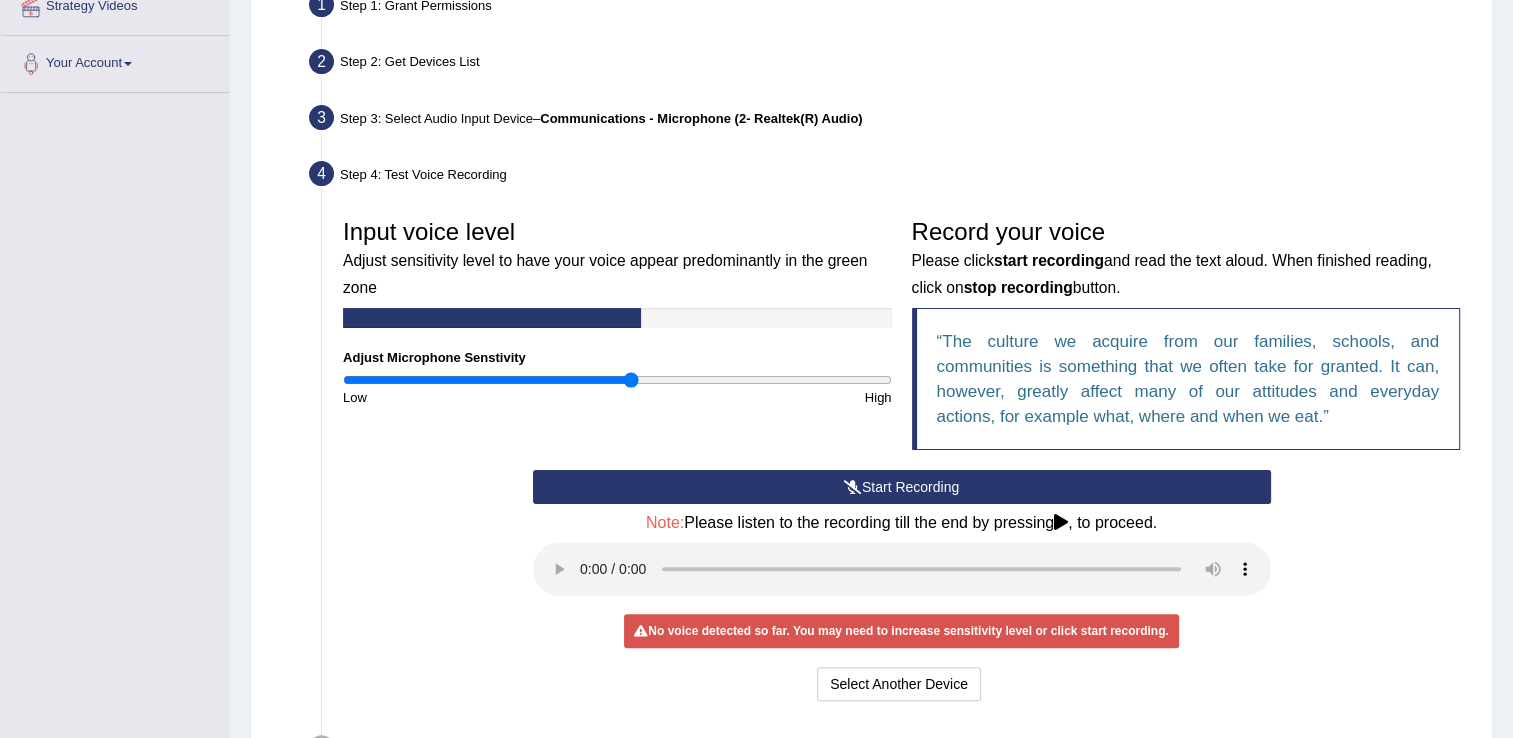 click at bounding box center [617, 380] 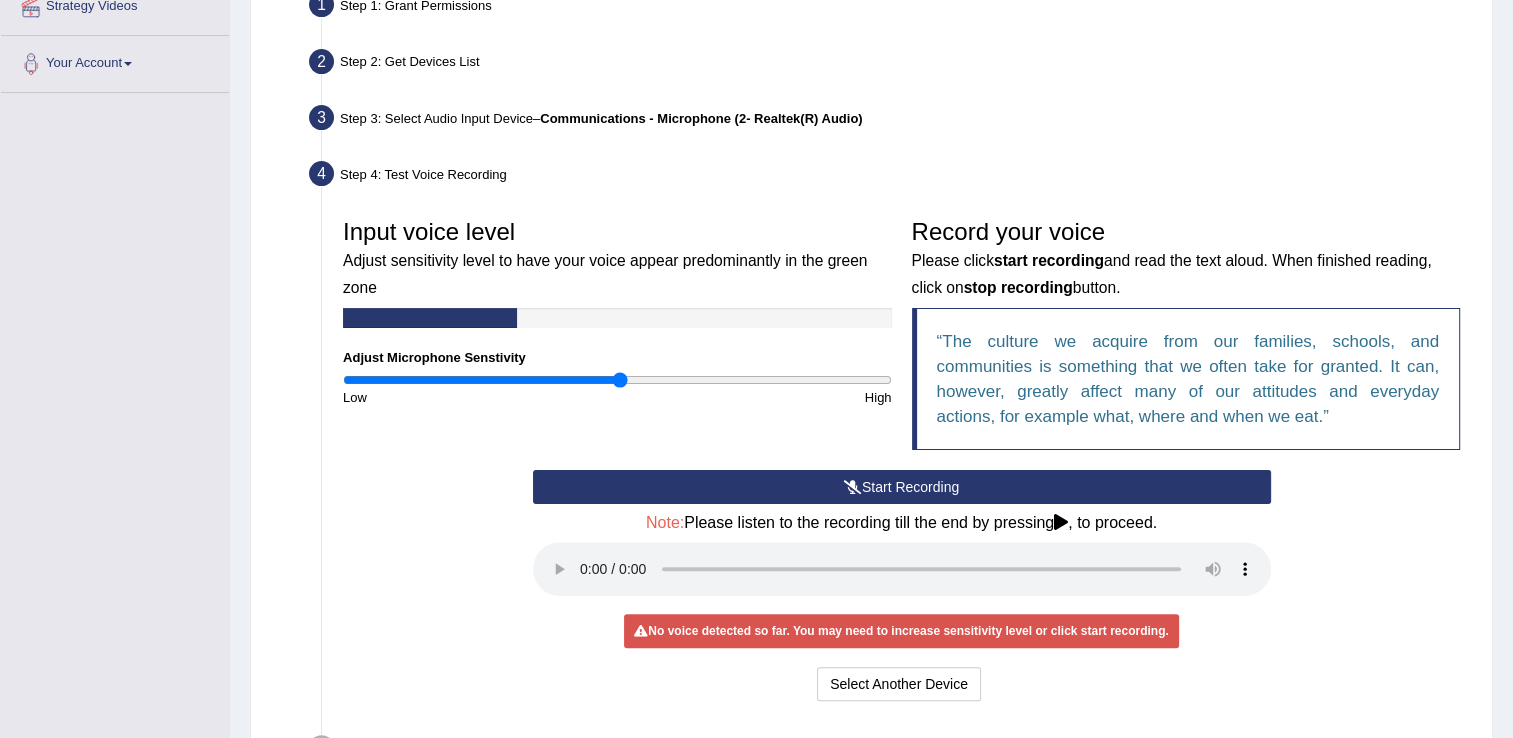 click at bounding box center [617, 380] 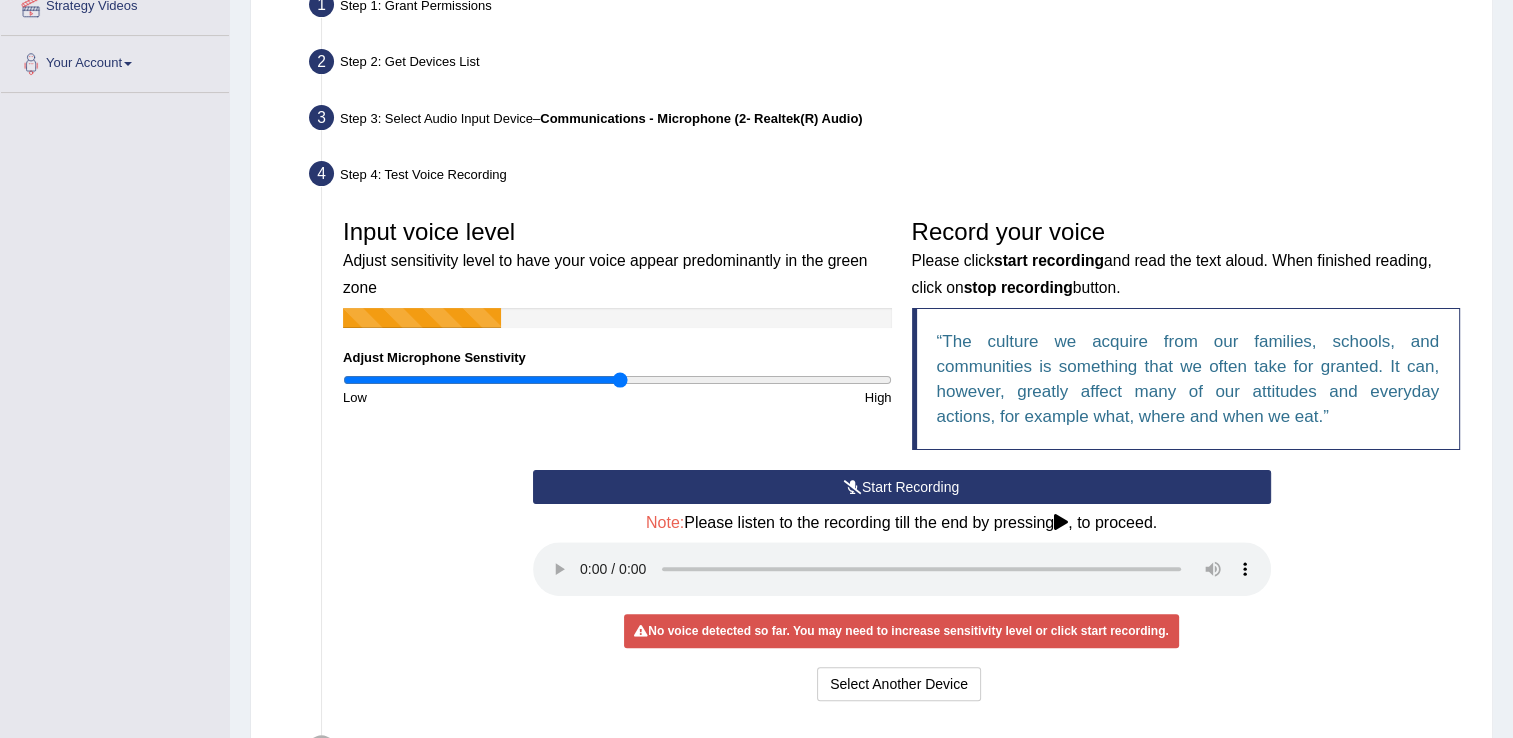 click at bounding box center [617, 380] 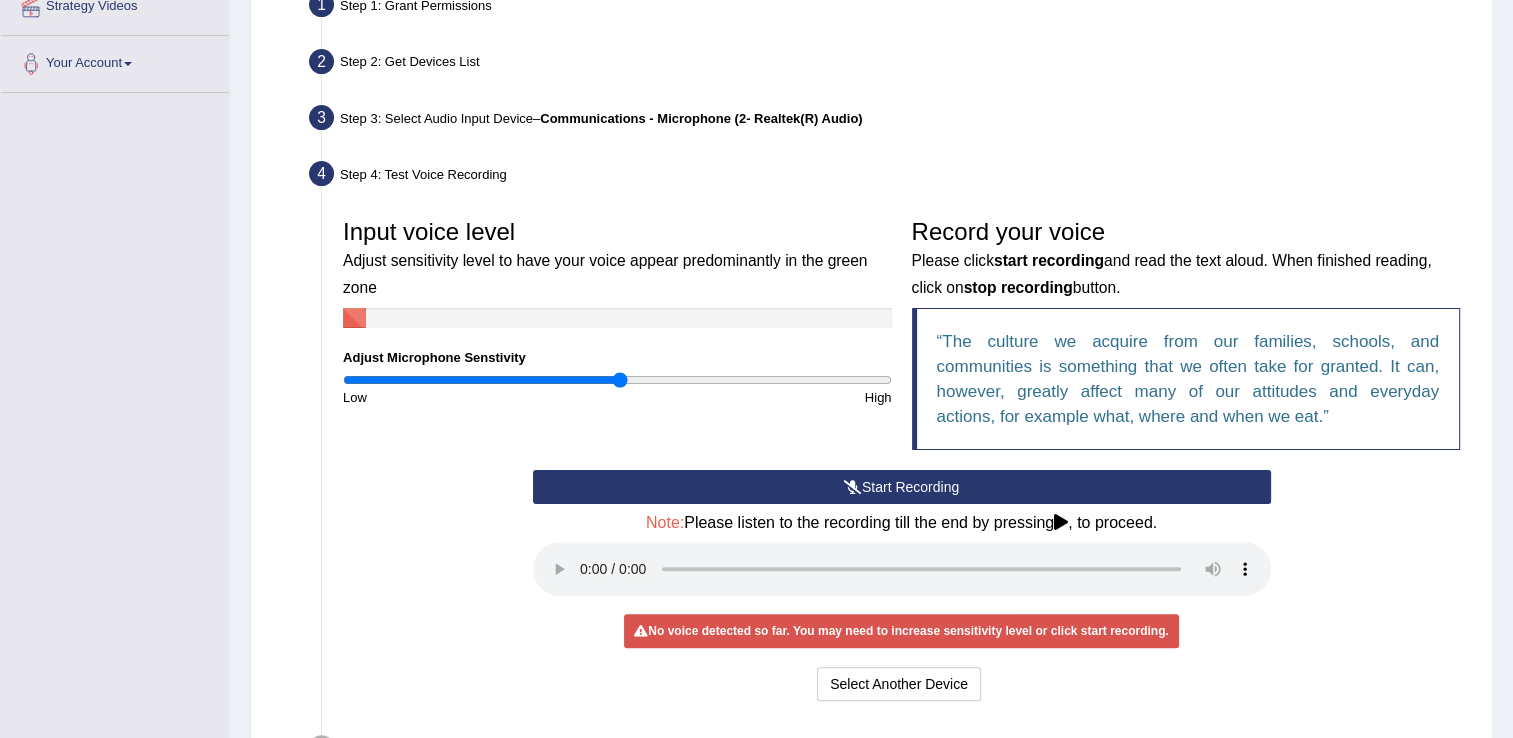 click on "Start Recording" at bounding box center (902, 487) 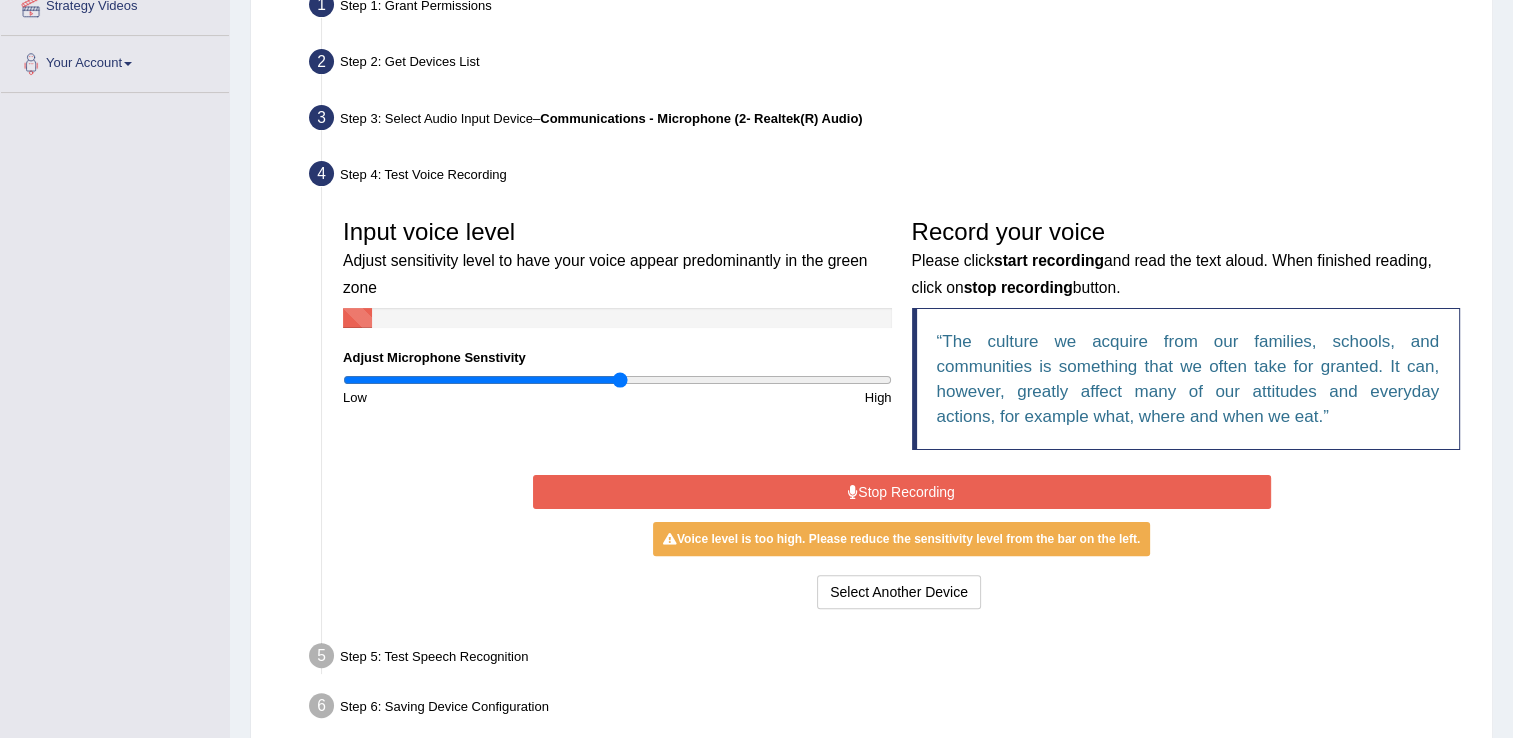 click on "Stop Recording" at bounding box center [902, 492] 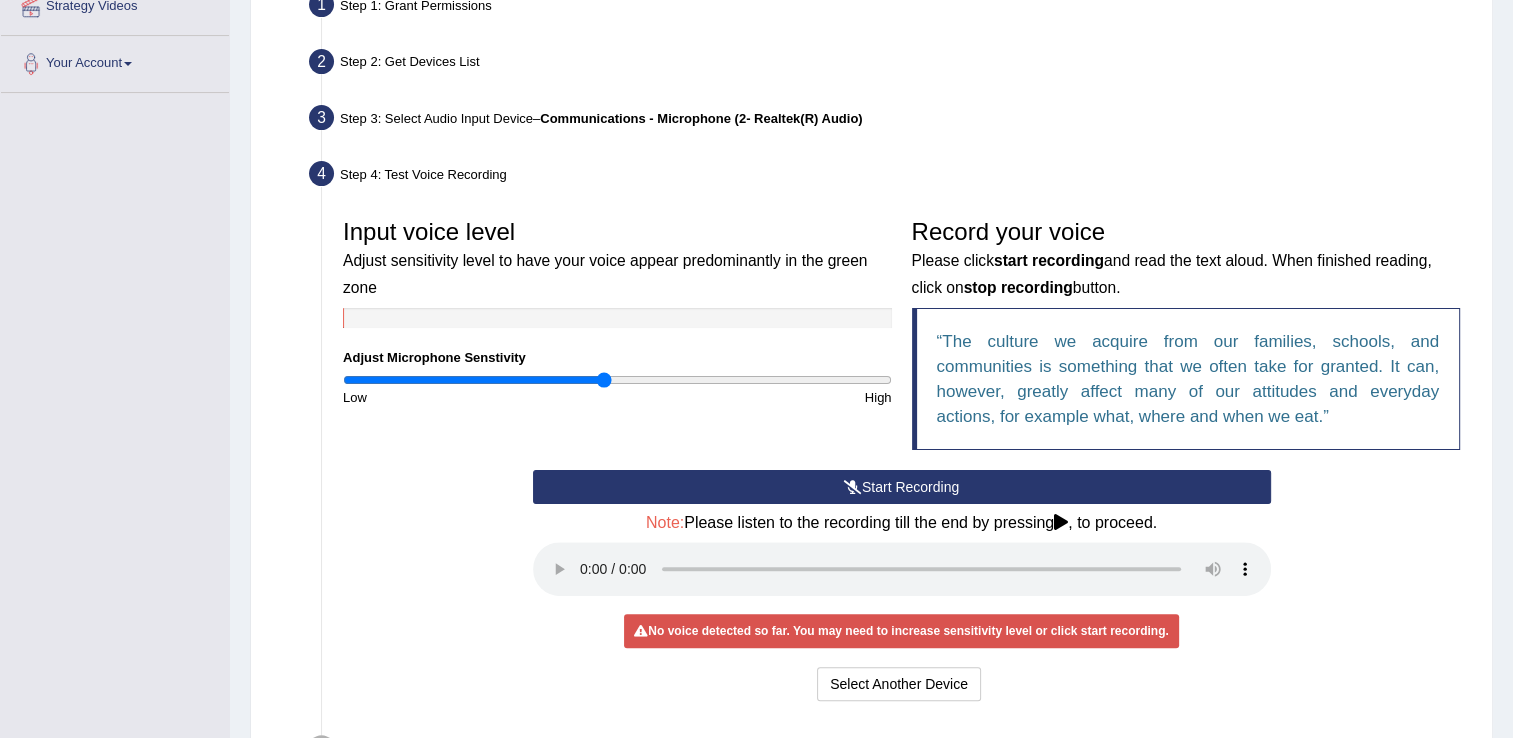 type on "0.96" 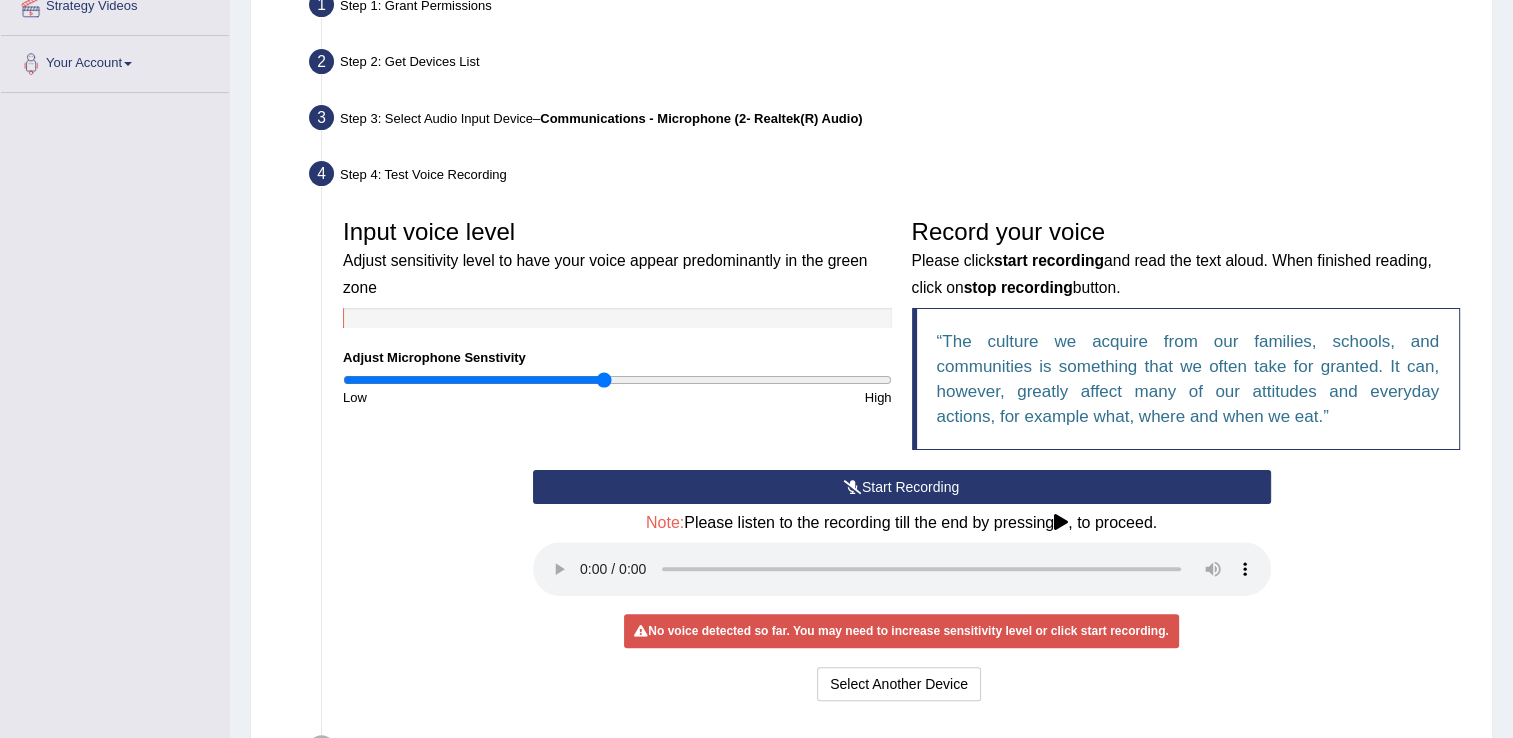 click on "Start Recording" at bounding box center (902, 487) 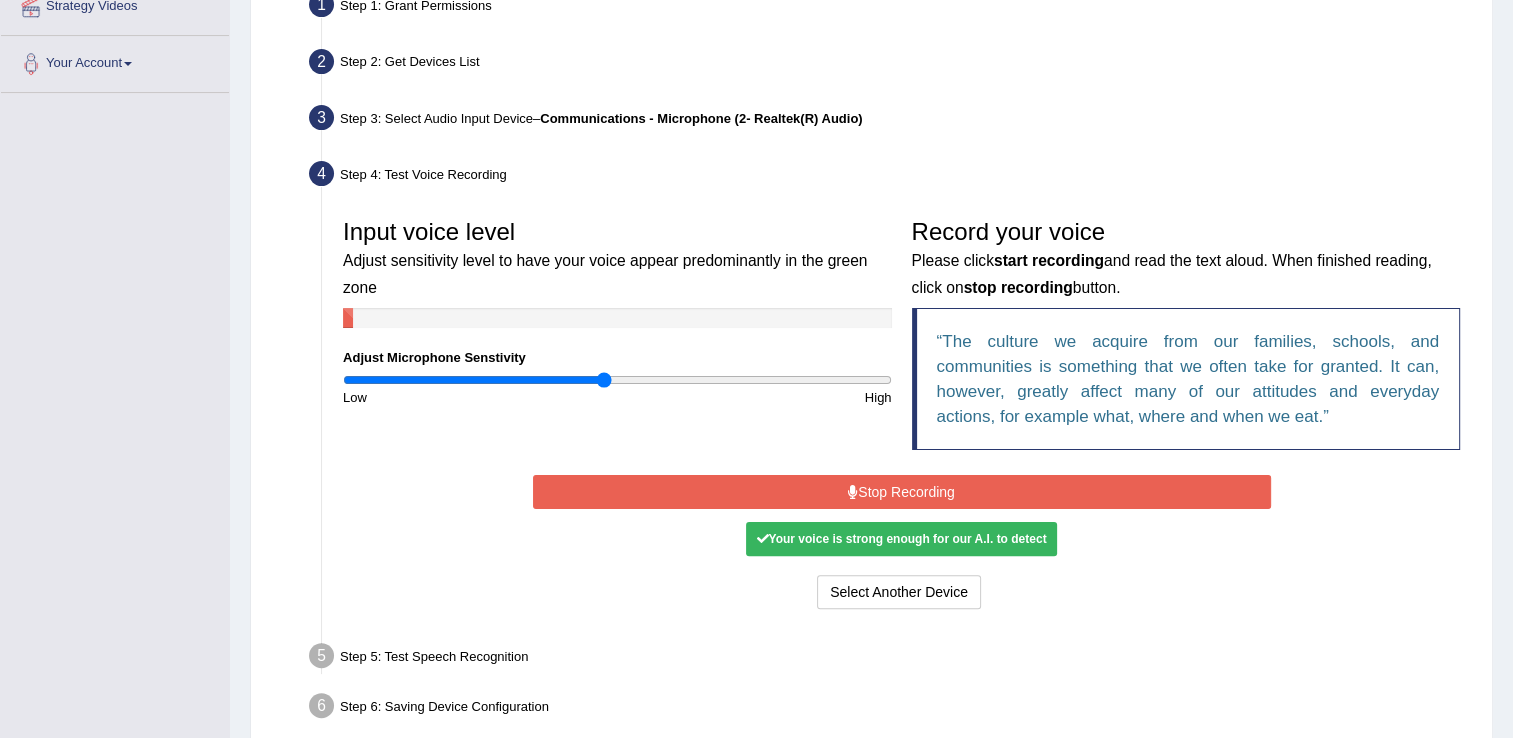 click on "Stop Recording" at bounding box center [902, 492] 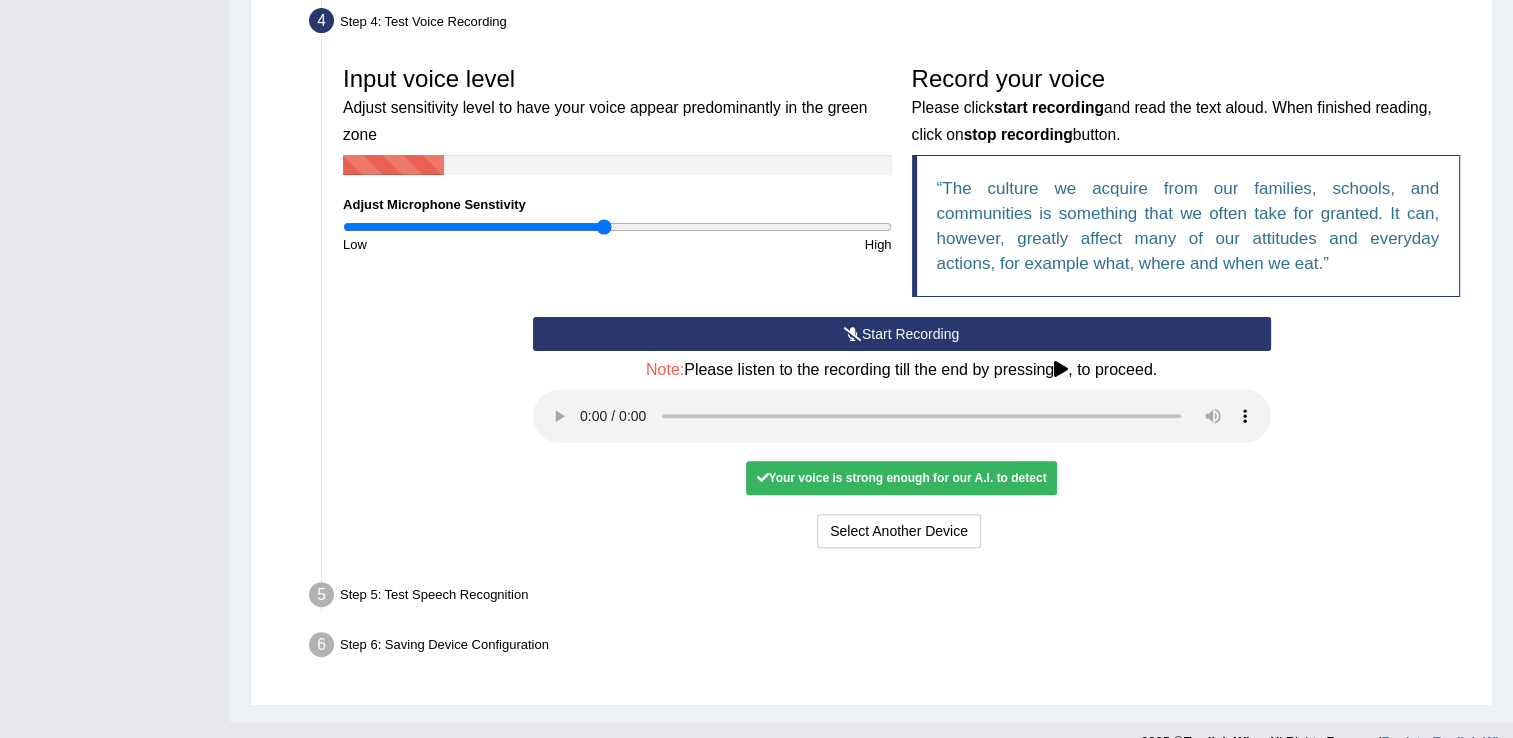 scroll, scrollTop: 588, scrollLeft: 0, axis: vertical 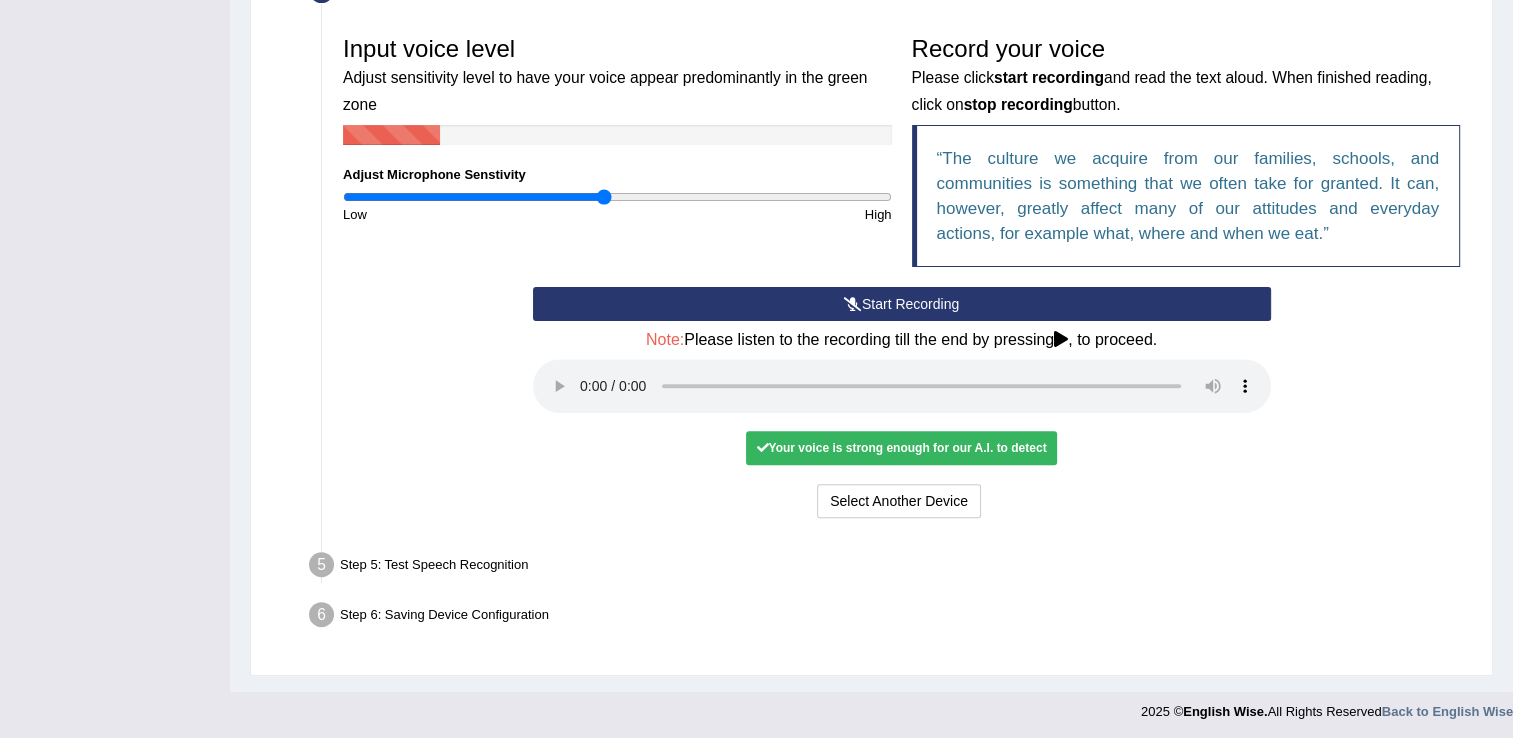 click on "Your voice is strong enough for our A.I. to detect" at bounding box center [901, 448] 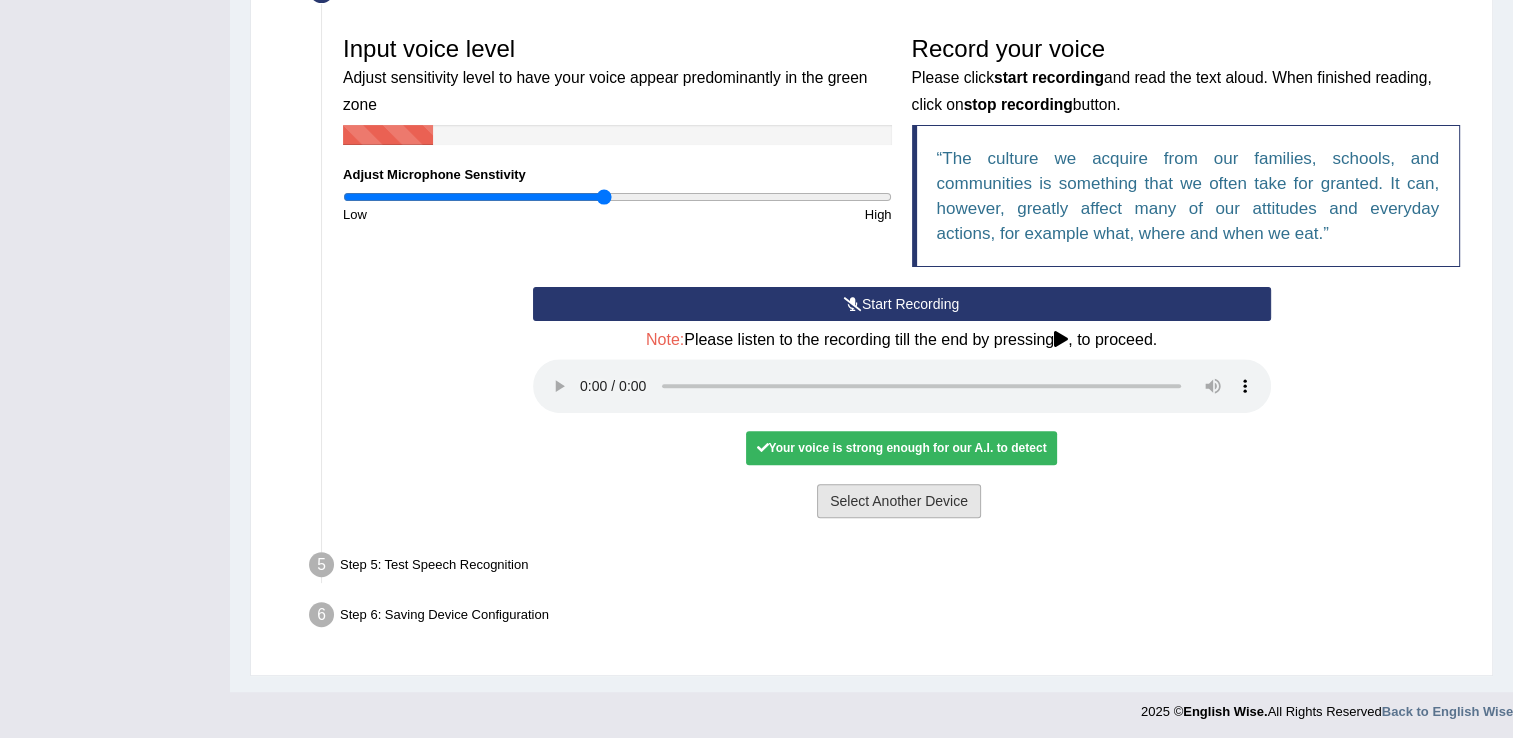 click on "Select Another Device" at bounding box center (899, 501) 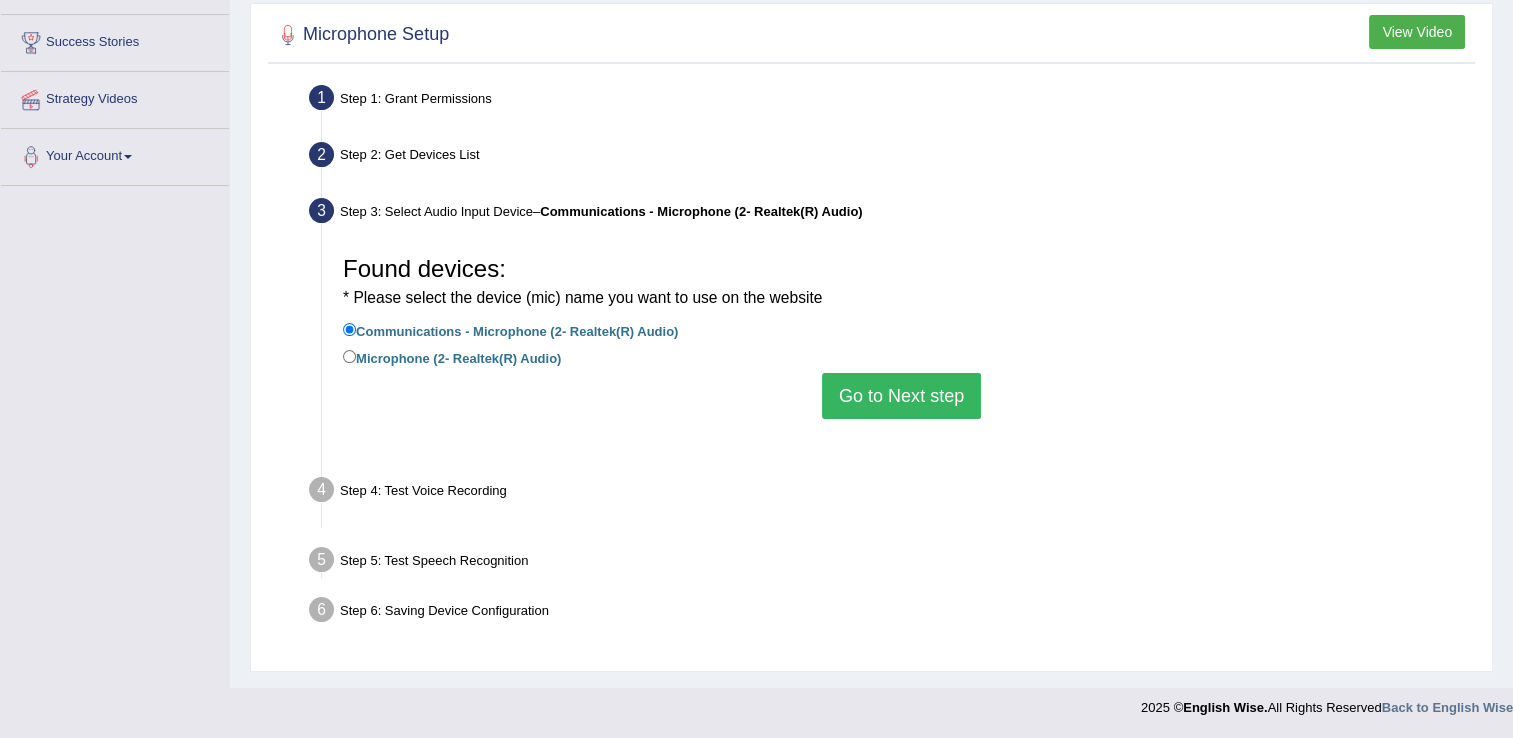 scroll, scrollTop: 312, scrollLeft: 0, axis: vertical 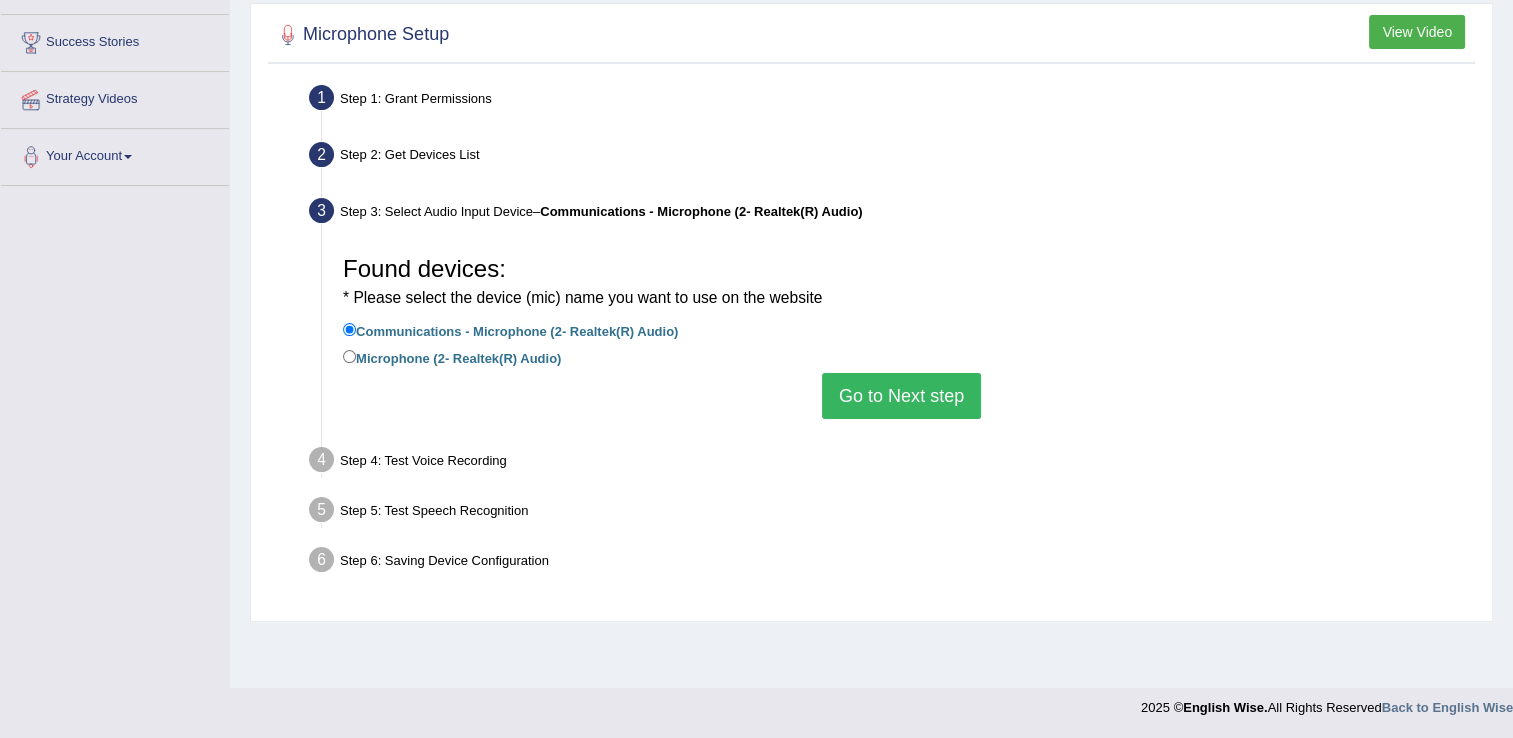 click on "Go to Next step" at bounding box center (901, 396) 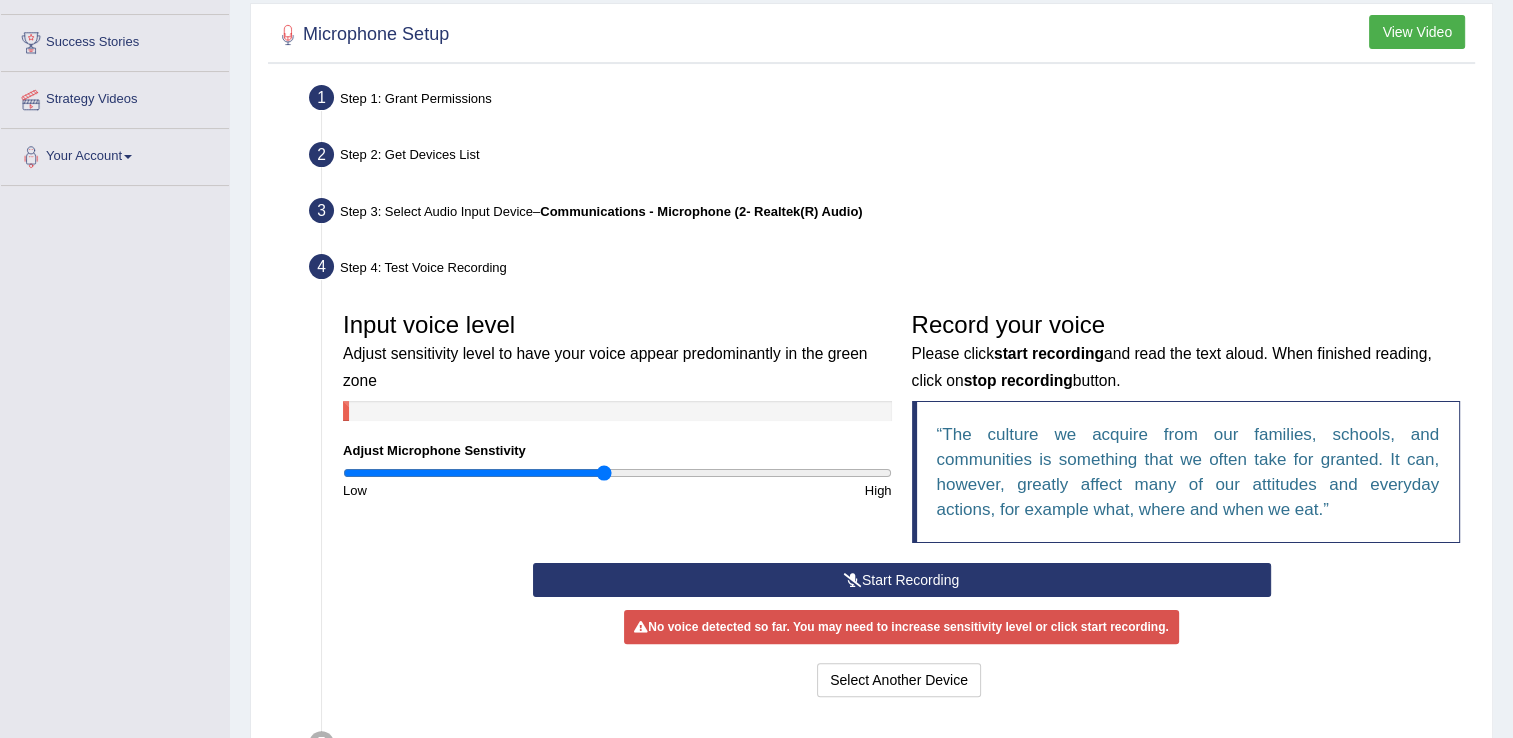 click on "Start Recording" at bounding box center [902, 580] 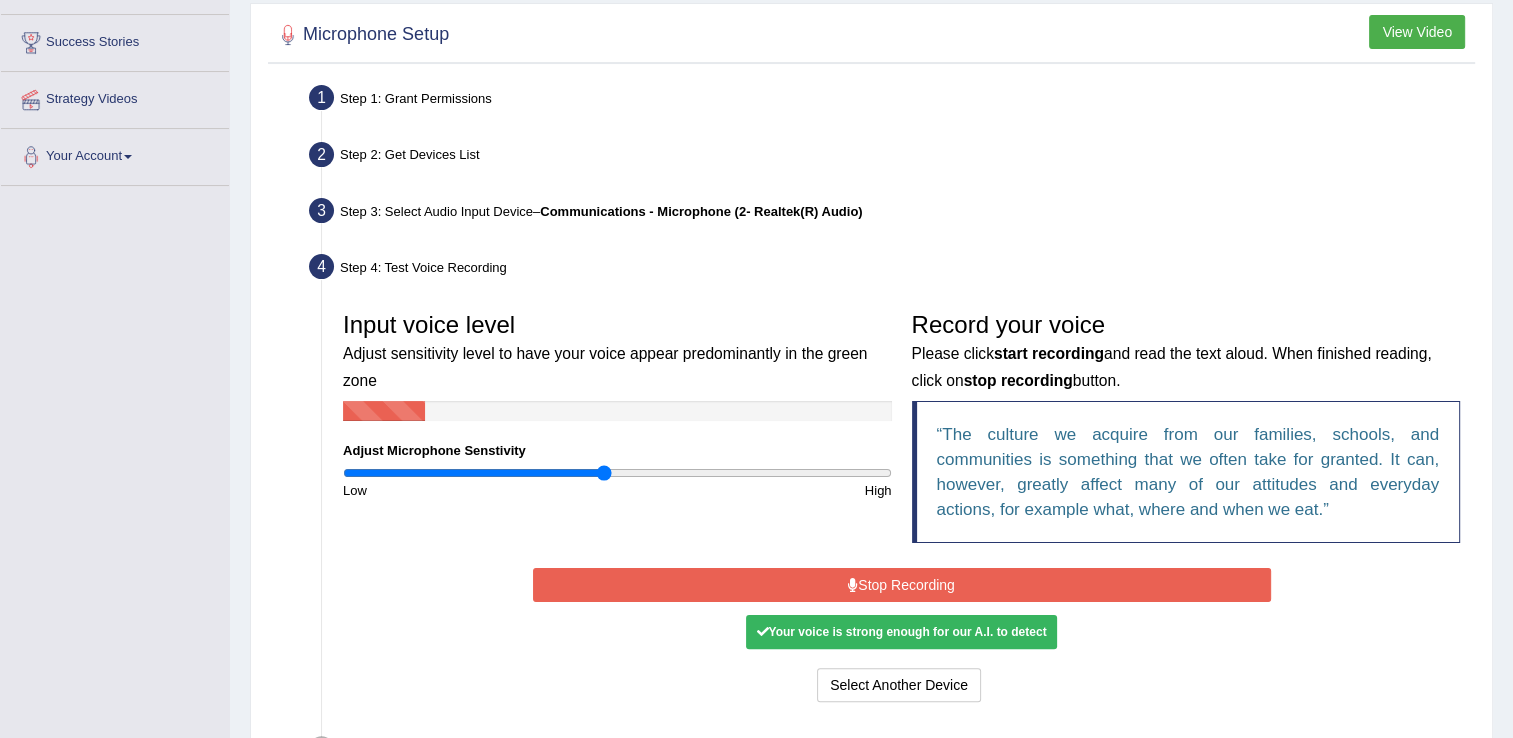 click on "Stop Recording" at bounding box center (902, 585) 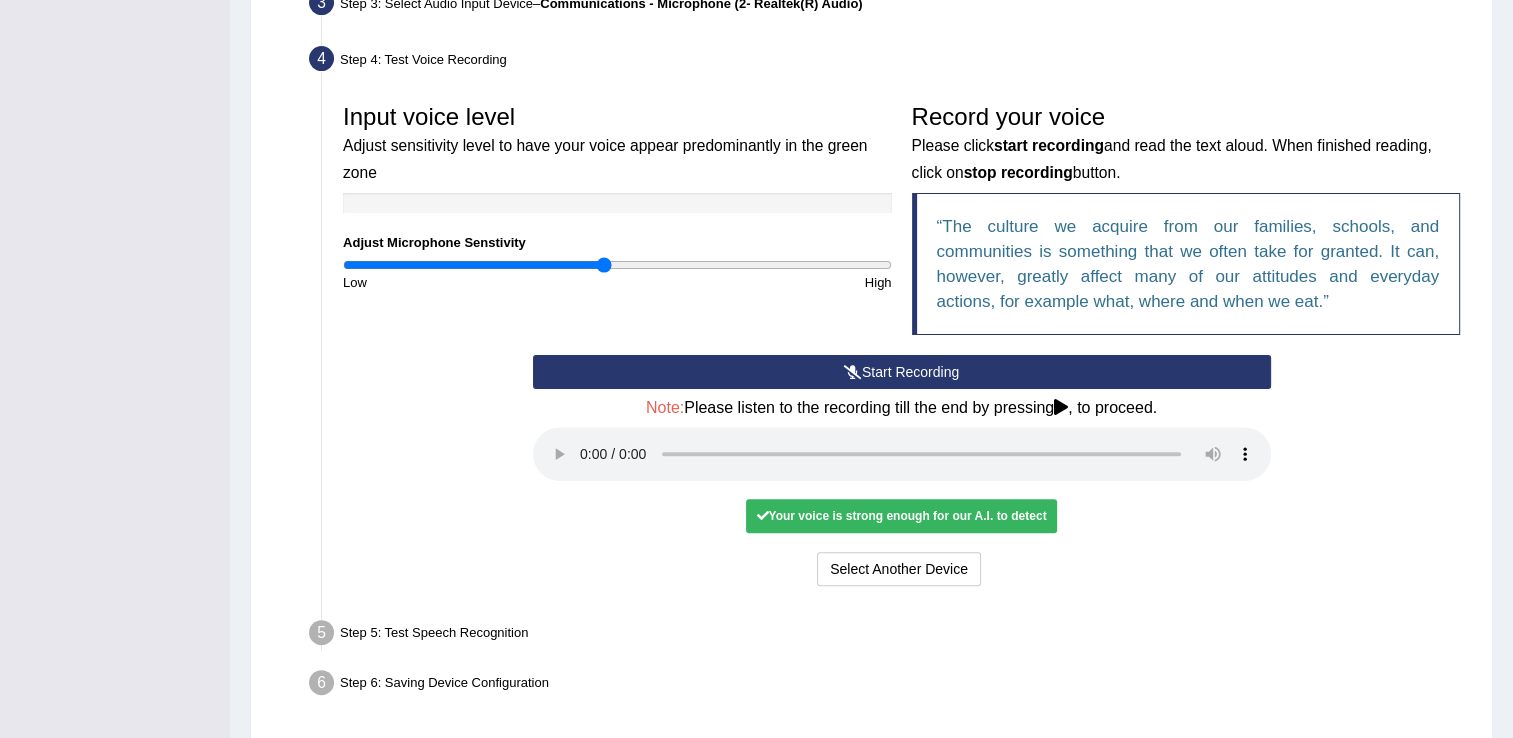 scroll, scrollTop: 588, scrollLeft: 0, axis: vertical 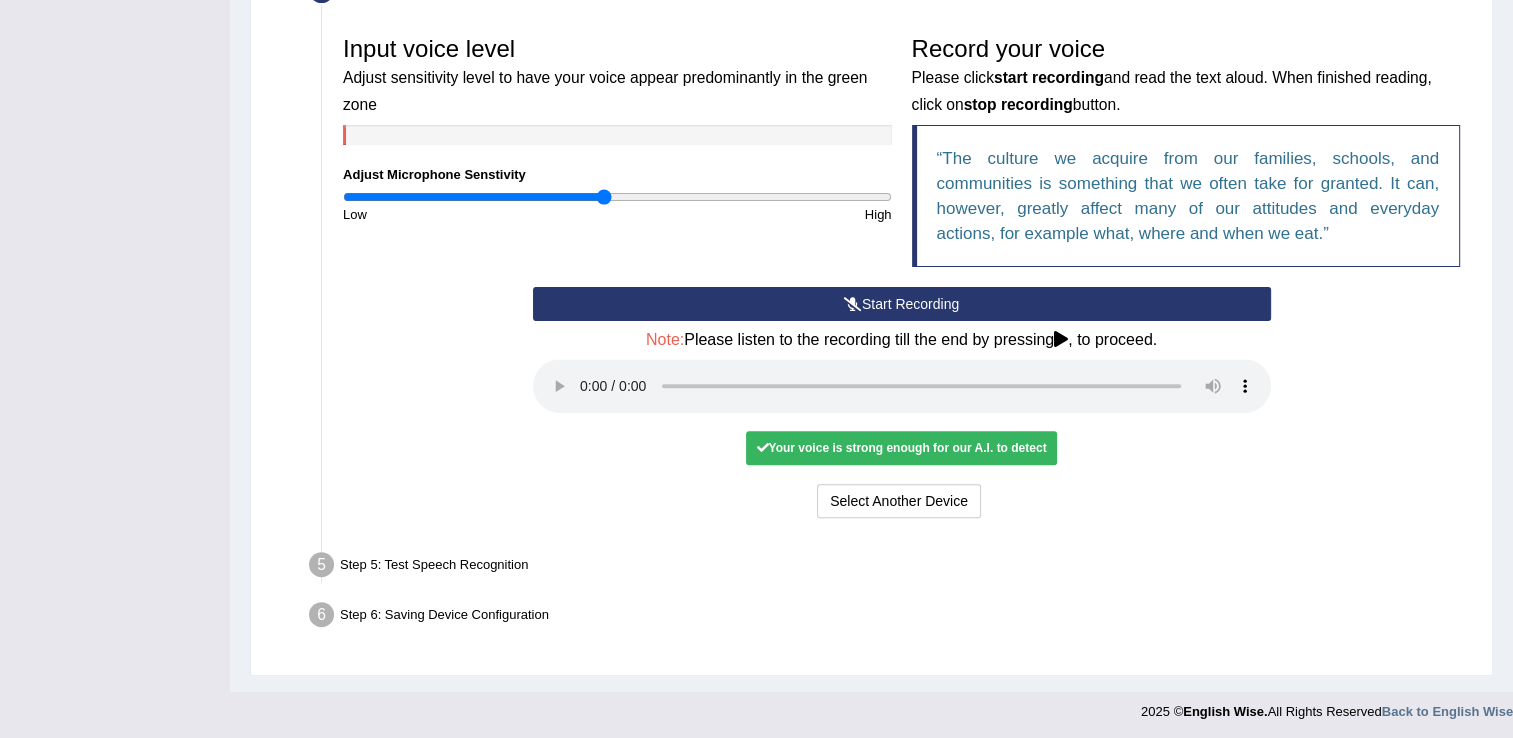 click on "Your voice is strong enough for our A.I. to detect" at bounding box center (901, 448) 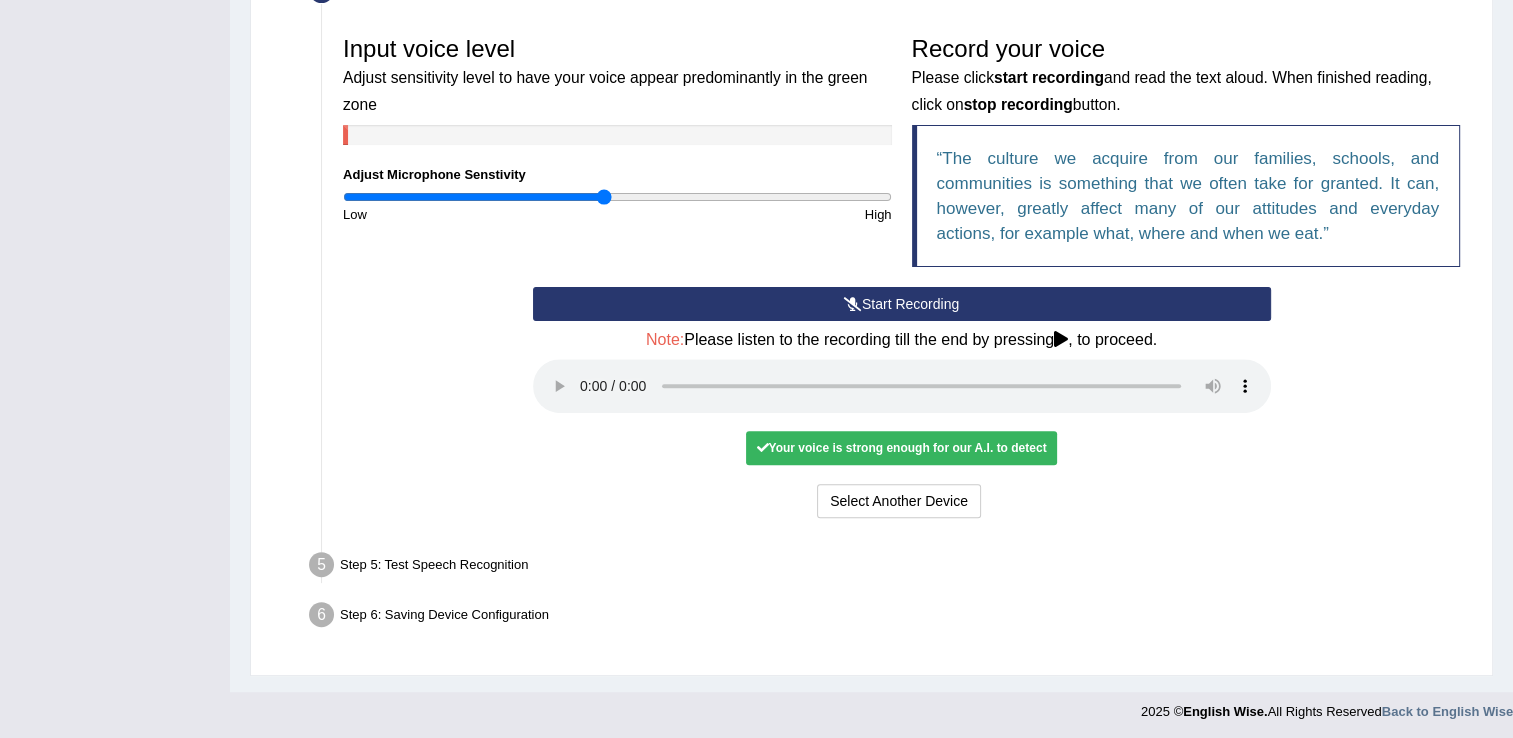 click on "Step 5: Test Speech Recognition" at bounding box center (891, 568) 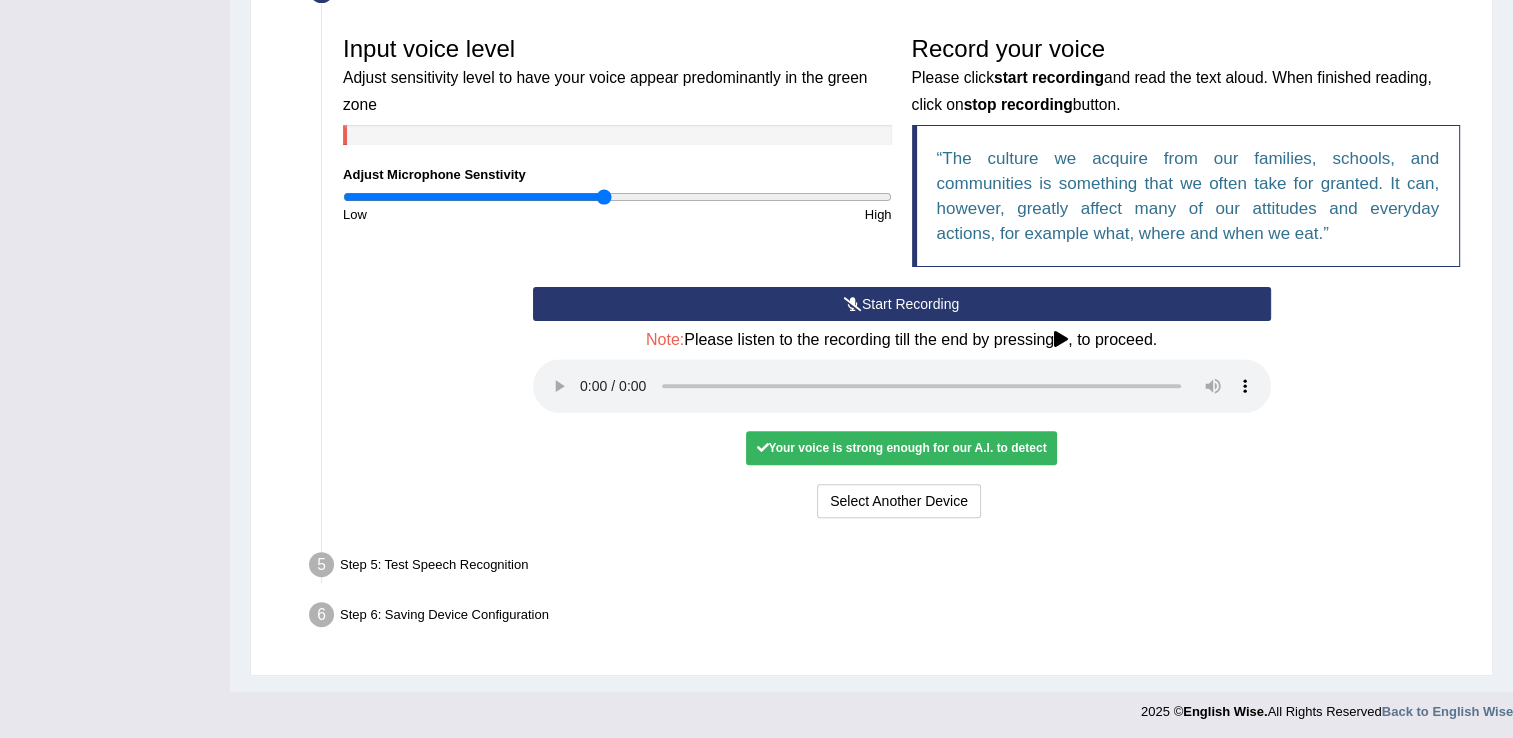 click on "Step 5: Test Speech Recognition" at bounding box center (891, 568) 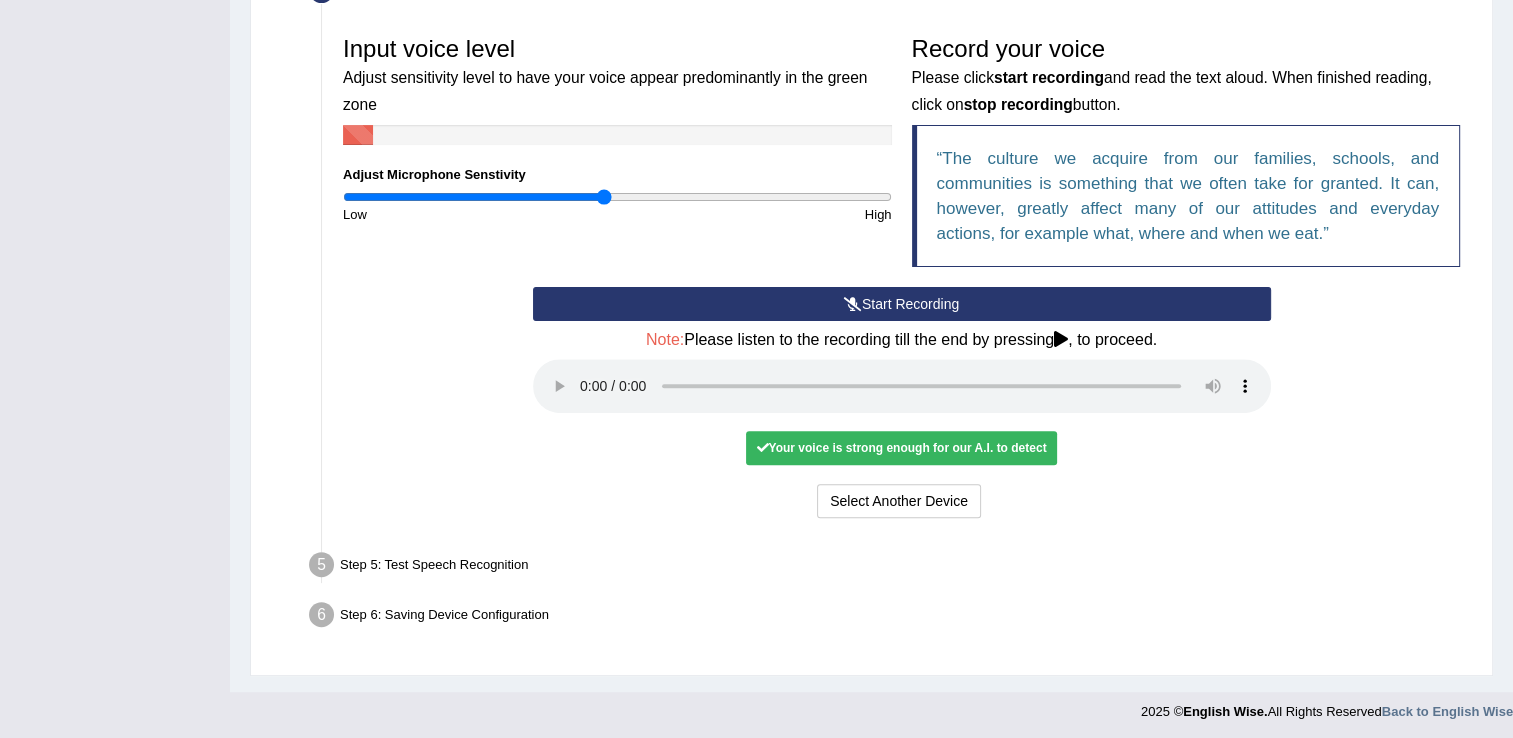 click on "Start Recording" at bounding box center [902, 304] 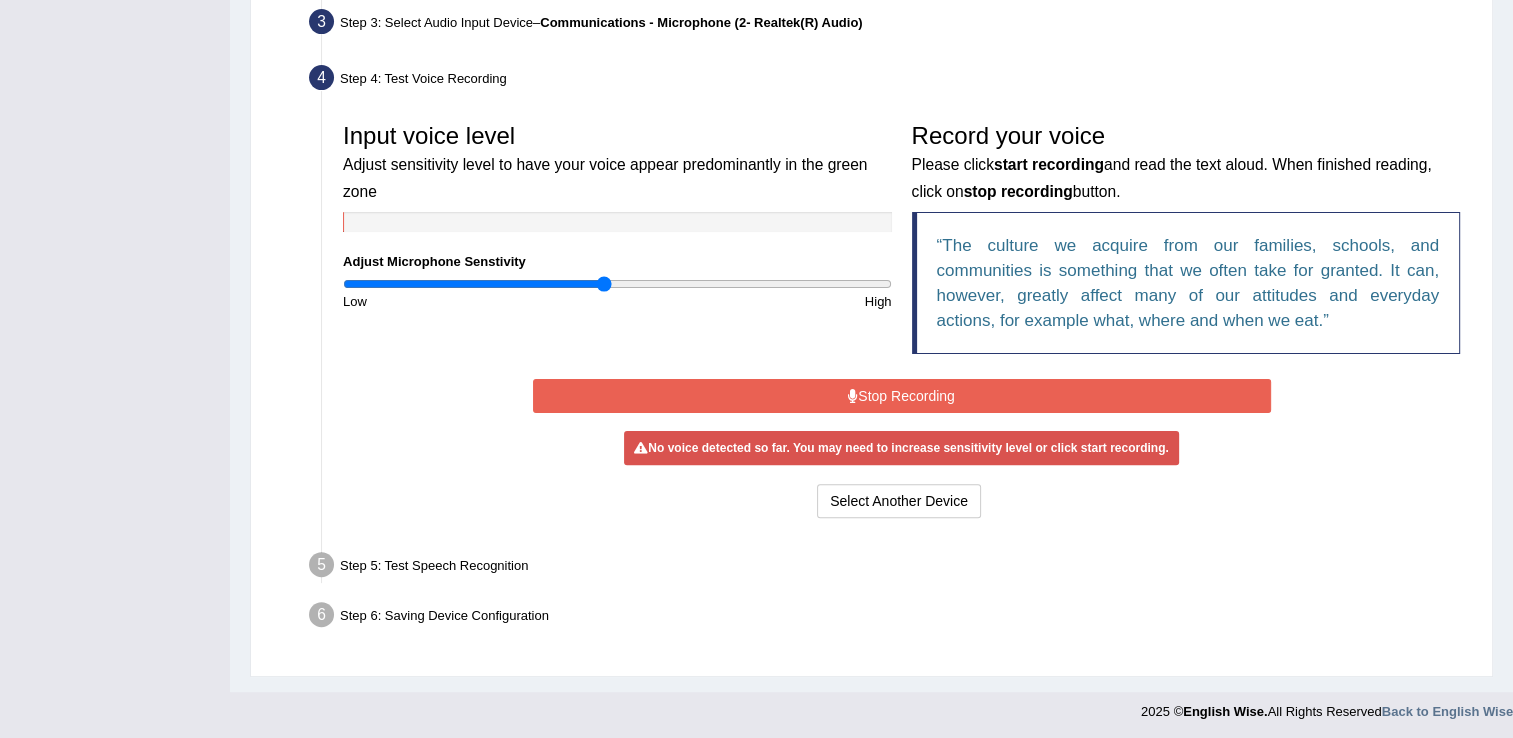 scroll, scrollTop: 496, scrollLeft: 0, axis: vertical 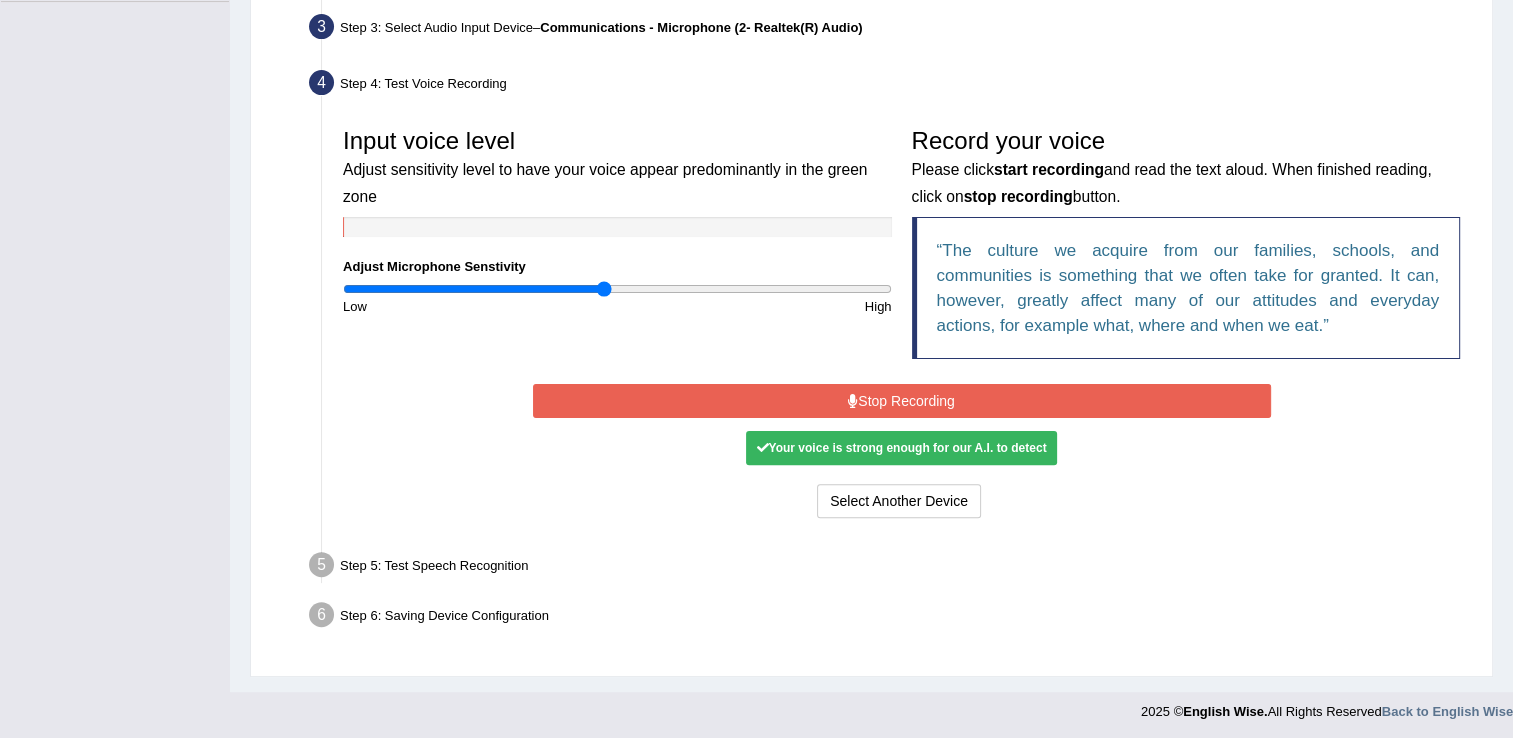 click on "Stop Recording" at bounding box center (902, 401) 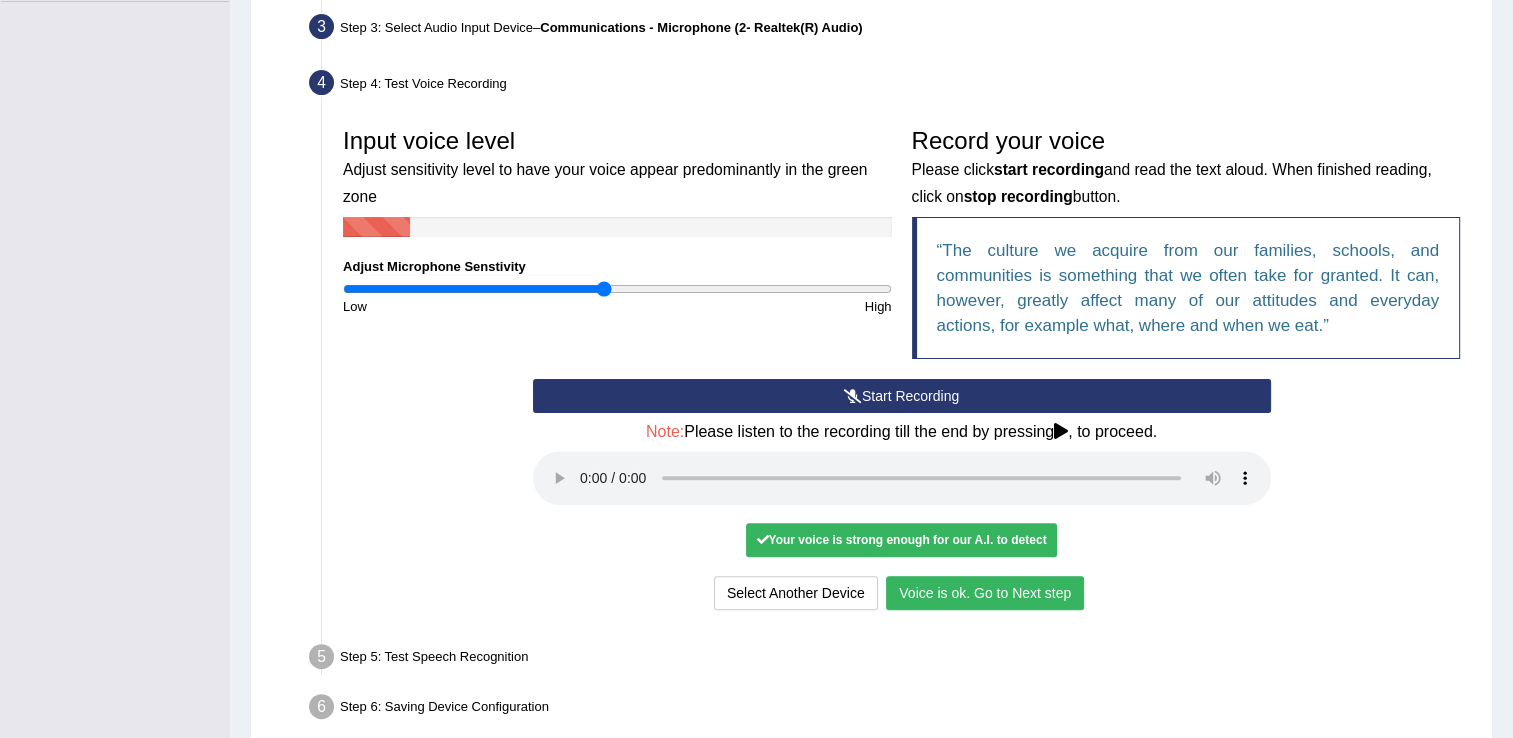 click on "Voice is ok. Go to Next step" at bounding box center [985, 593] 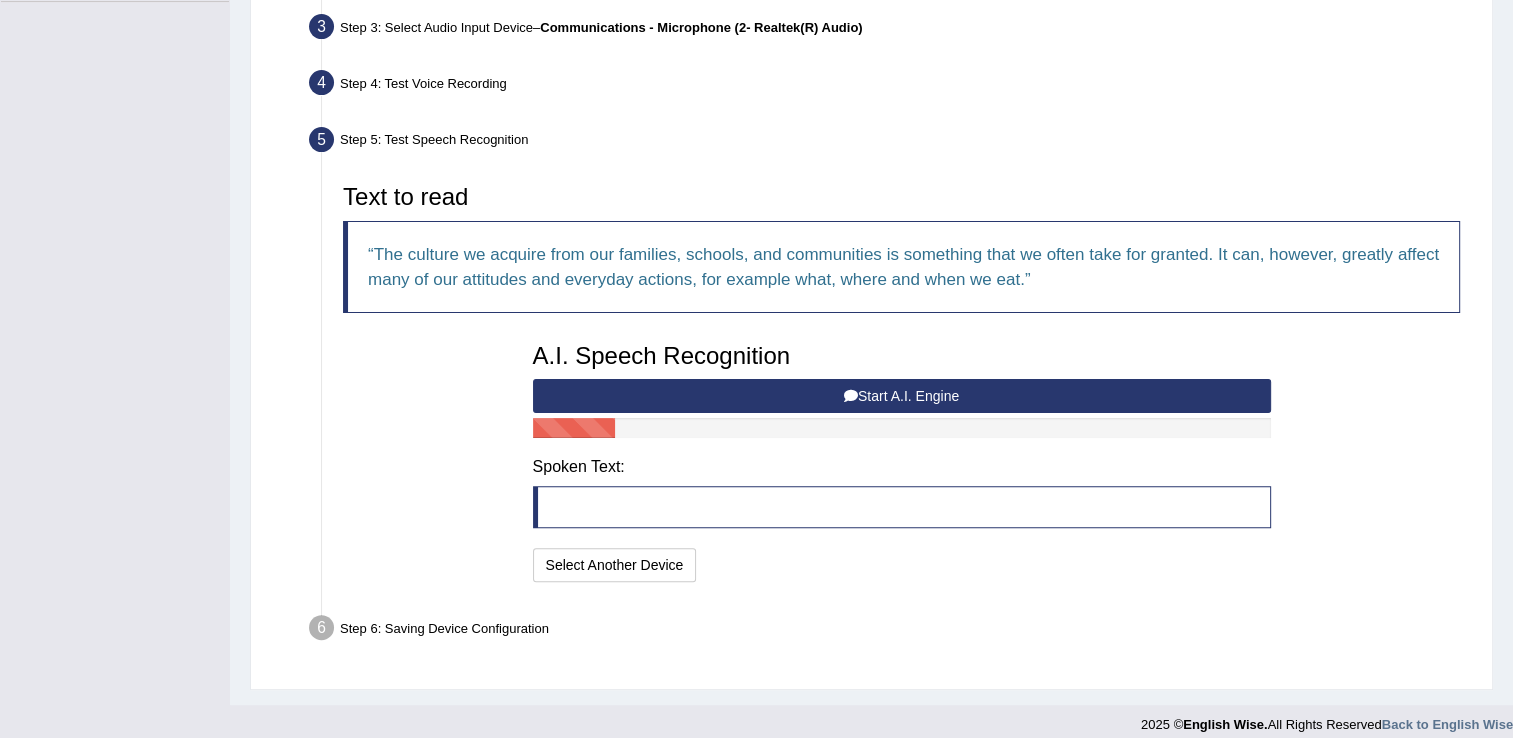 click on "Start A.I. Engine" at bounding box center [902, 396] 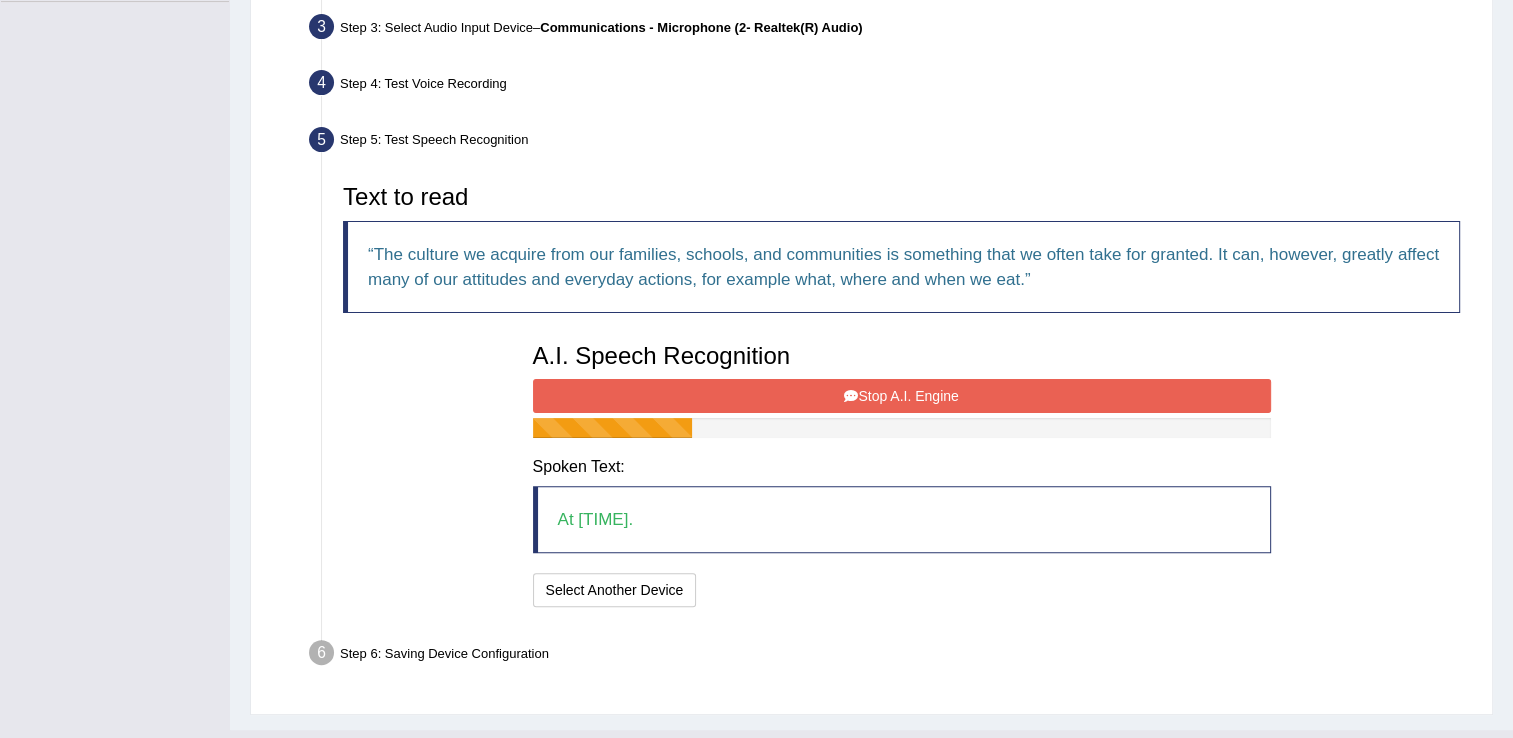 click on "Stop A.I. Engine" at bounding box center [902, 396] 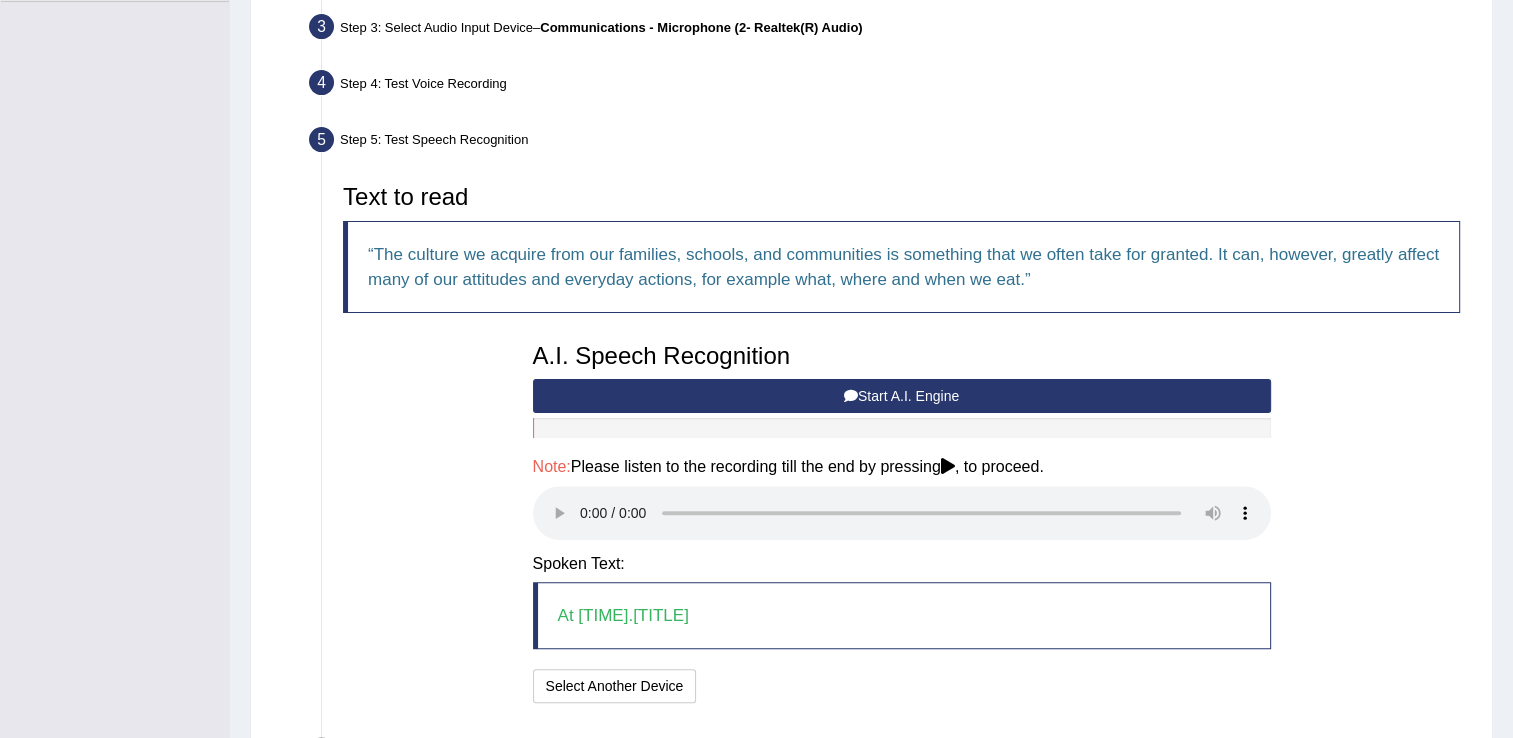 click on "Start A.I. Engine" at bounding box center (902, 396) 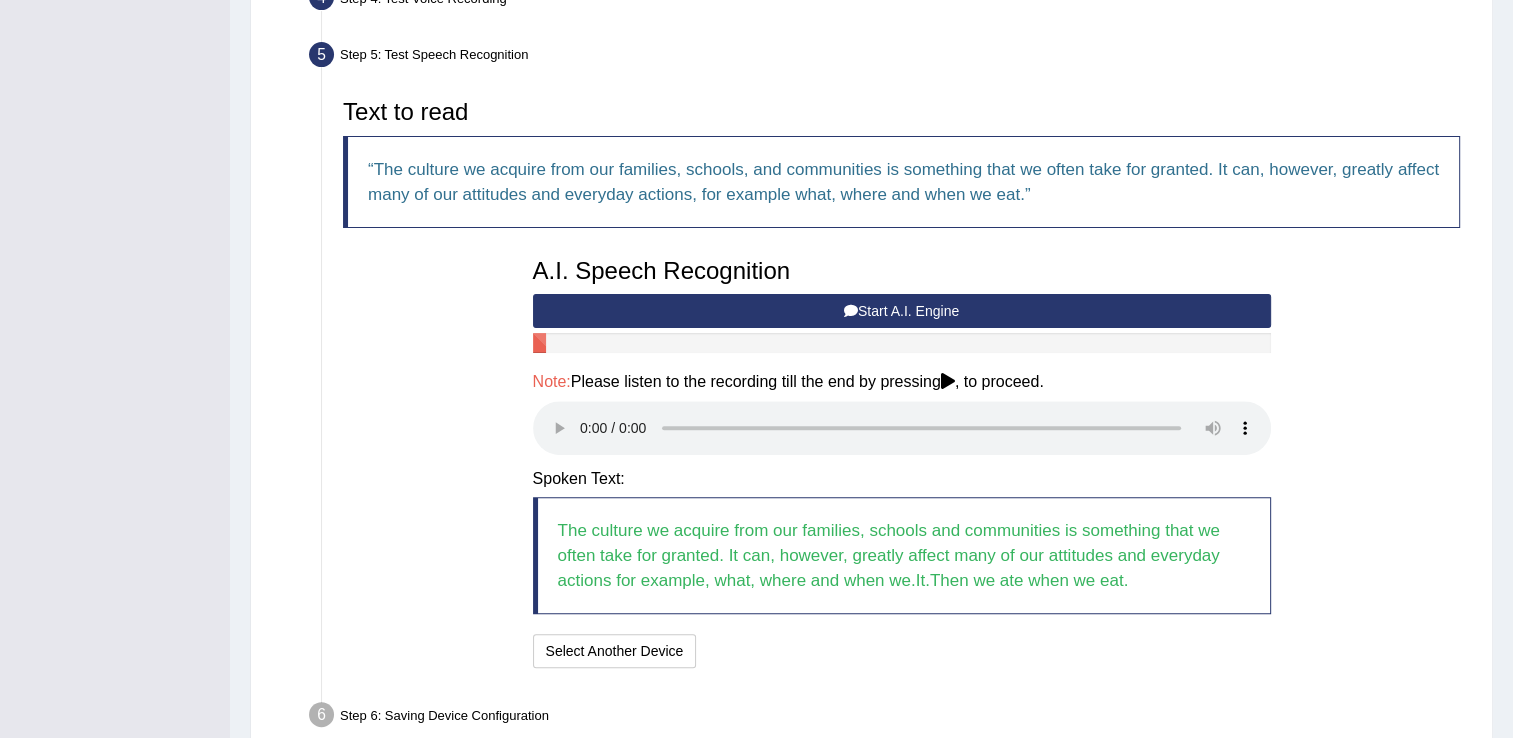 scroll, scrollTop: 591, scrollLeft: 0, axis: vertical 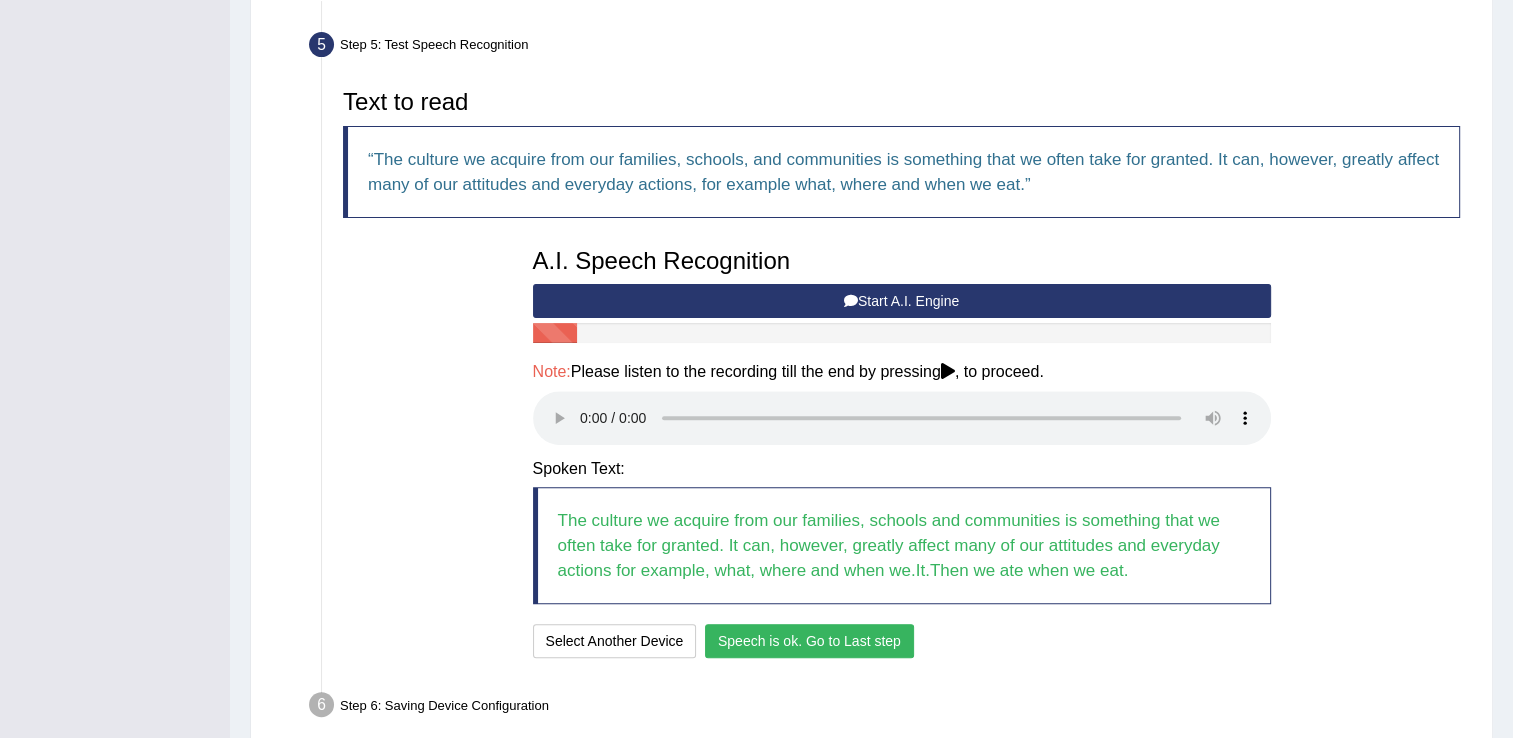 click on "Speech is ok. Go to Last step" at bounding box center [809, 641] 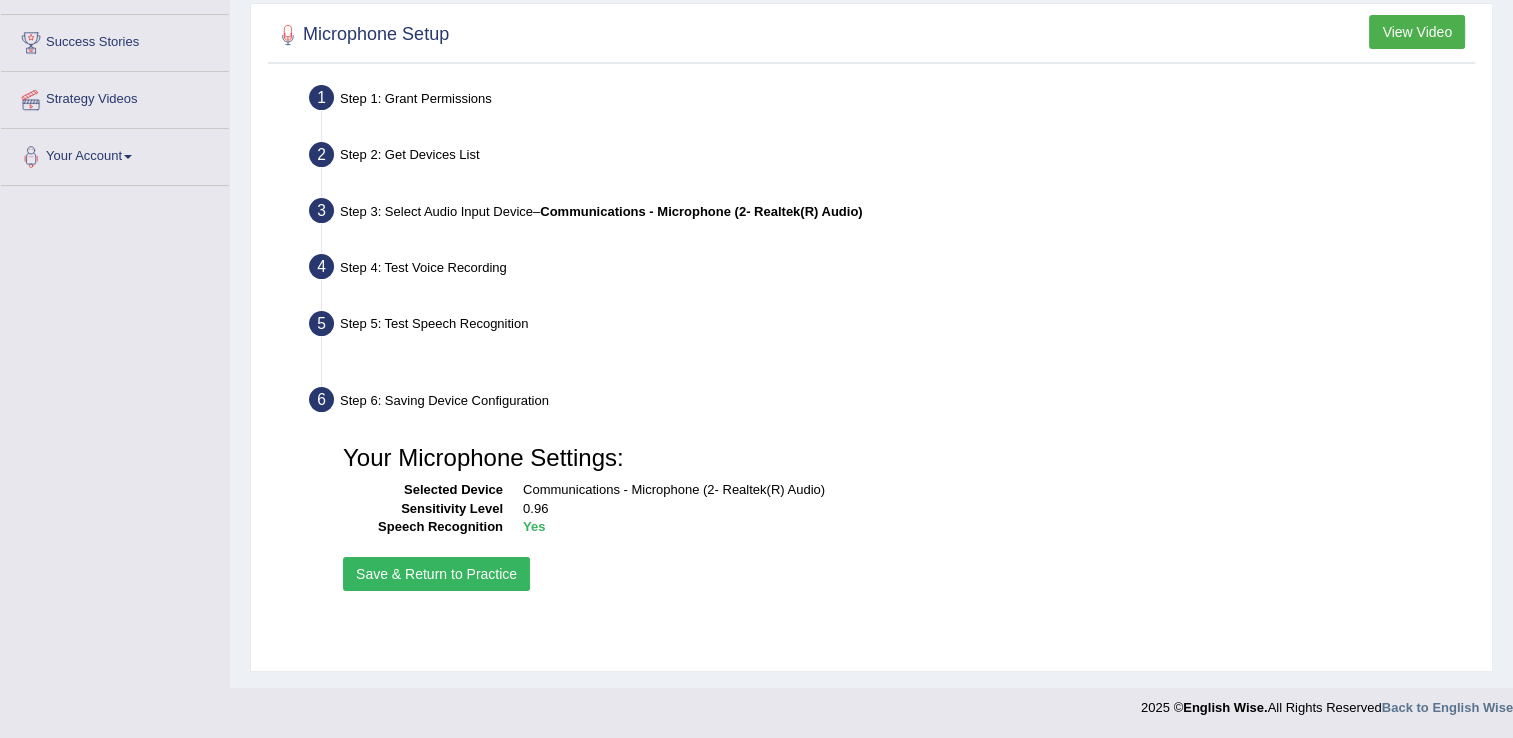 scroll, scrollTop: 312, scrollLeft: 0, axis: vertical 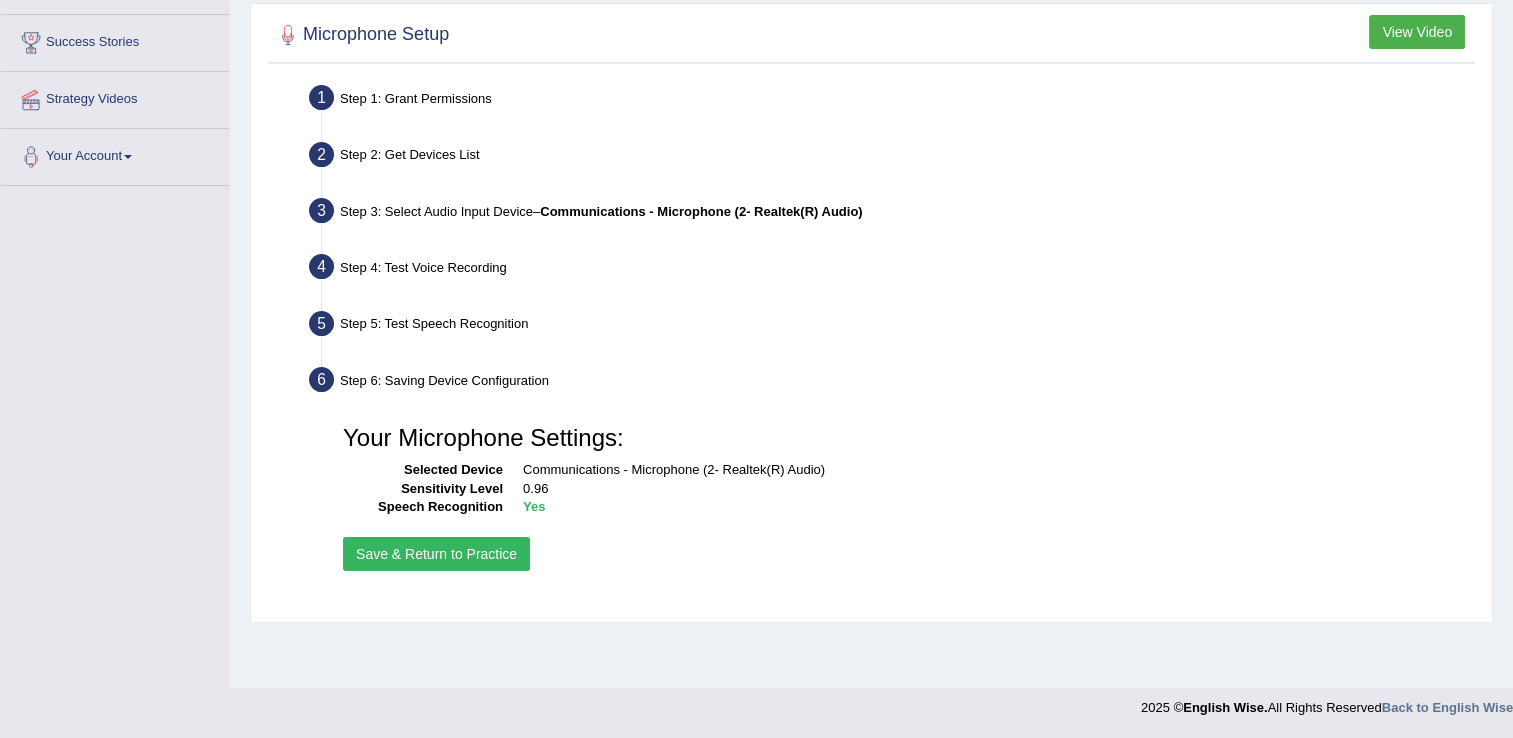 click on "Save & Return to Practice" at bounding box center [436, 554] 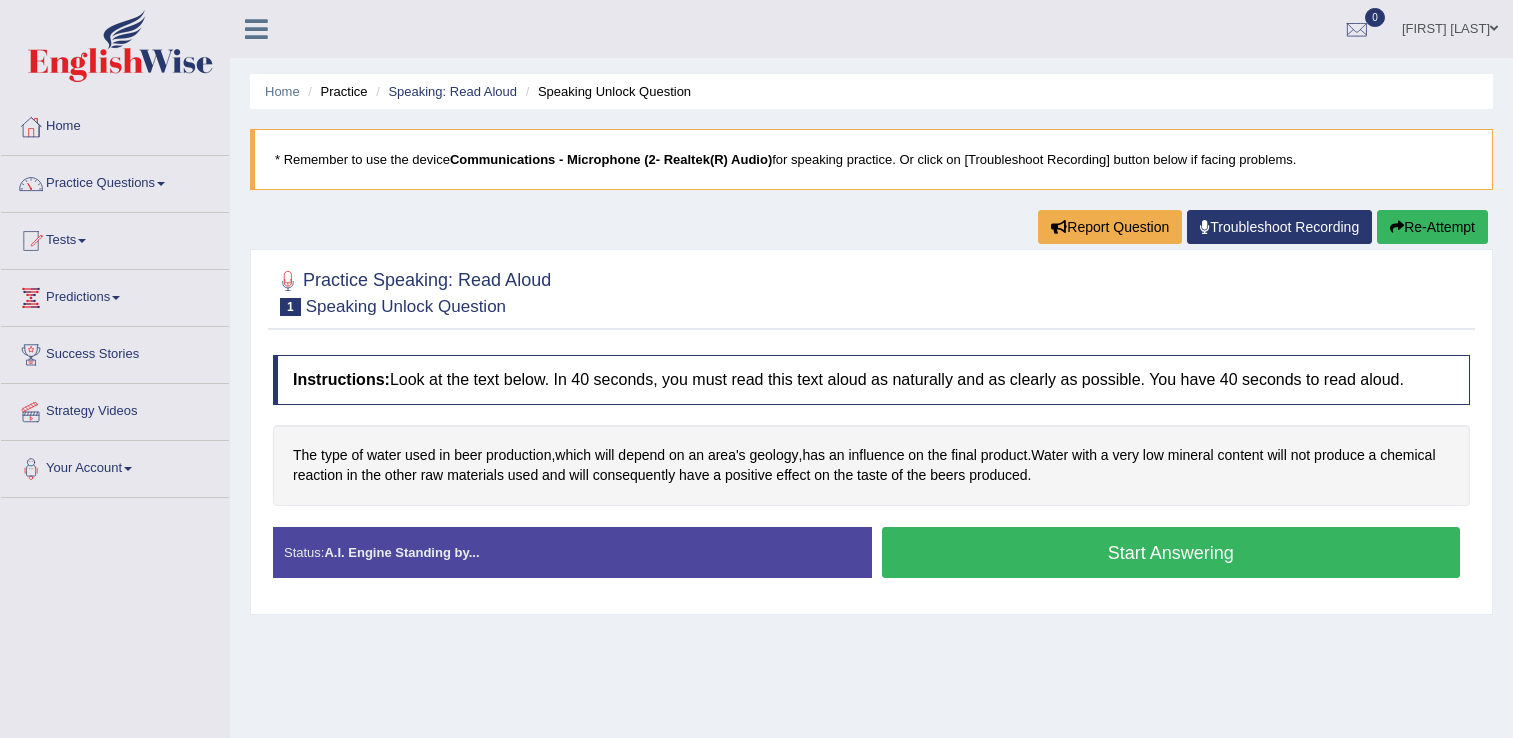 scroll, scrollTop: 0, scrollLeft: 0, axis: both 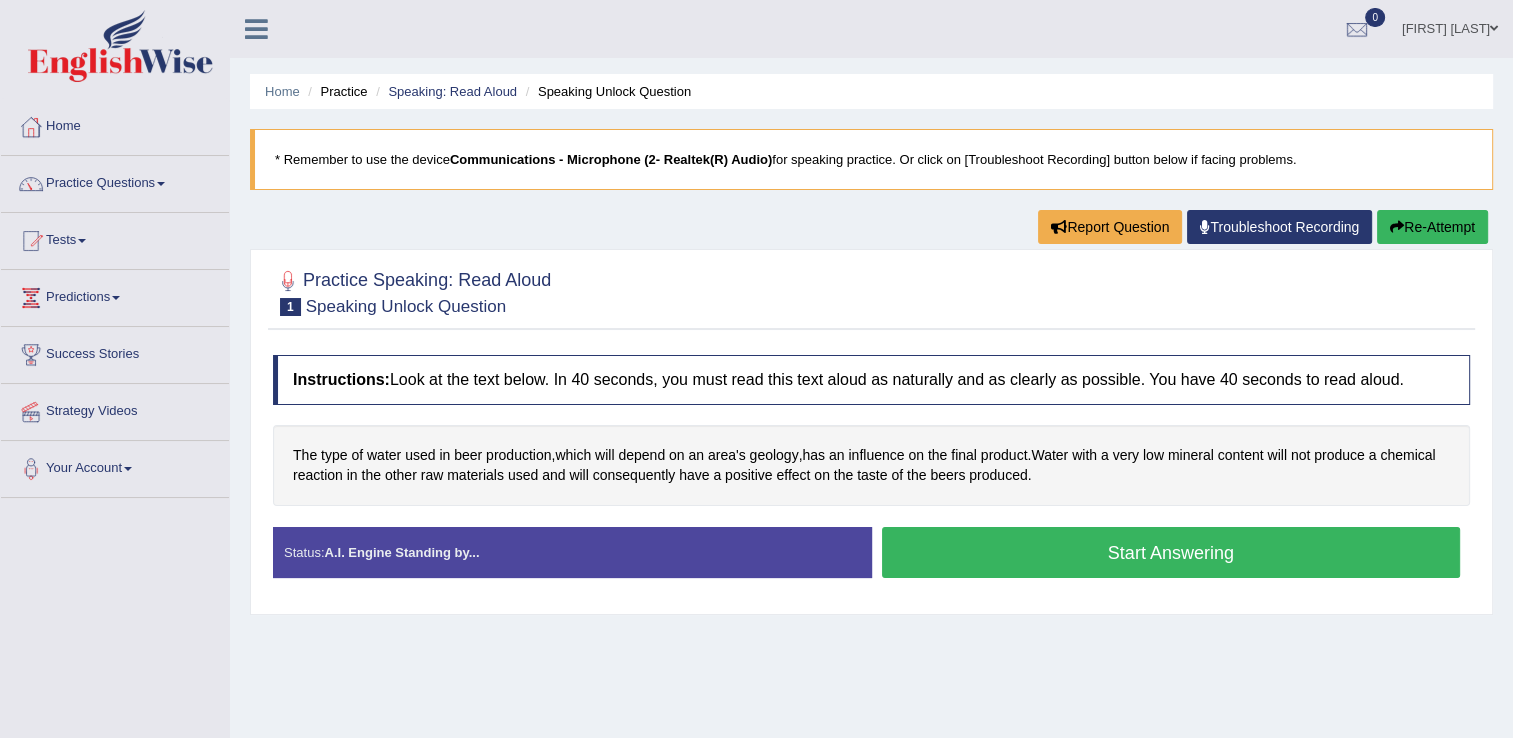 click on "Troubleshoot Recording" at bounding box center [1279, 227] 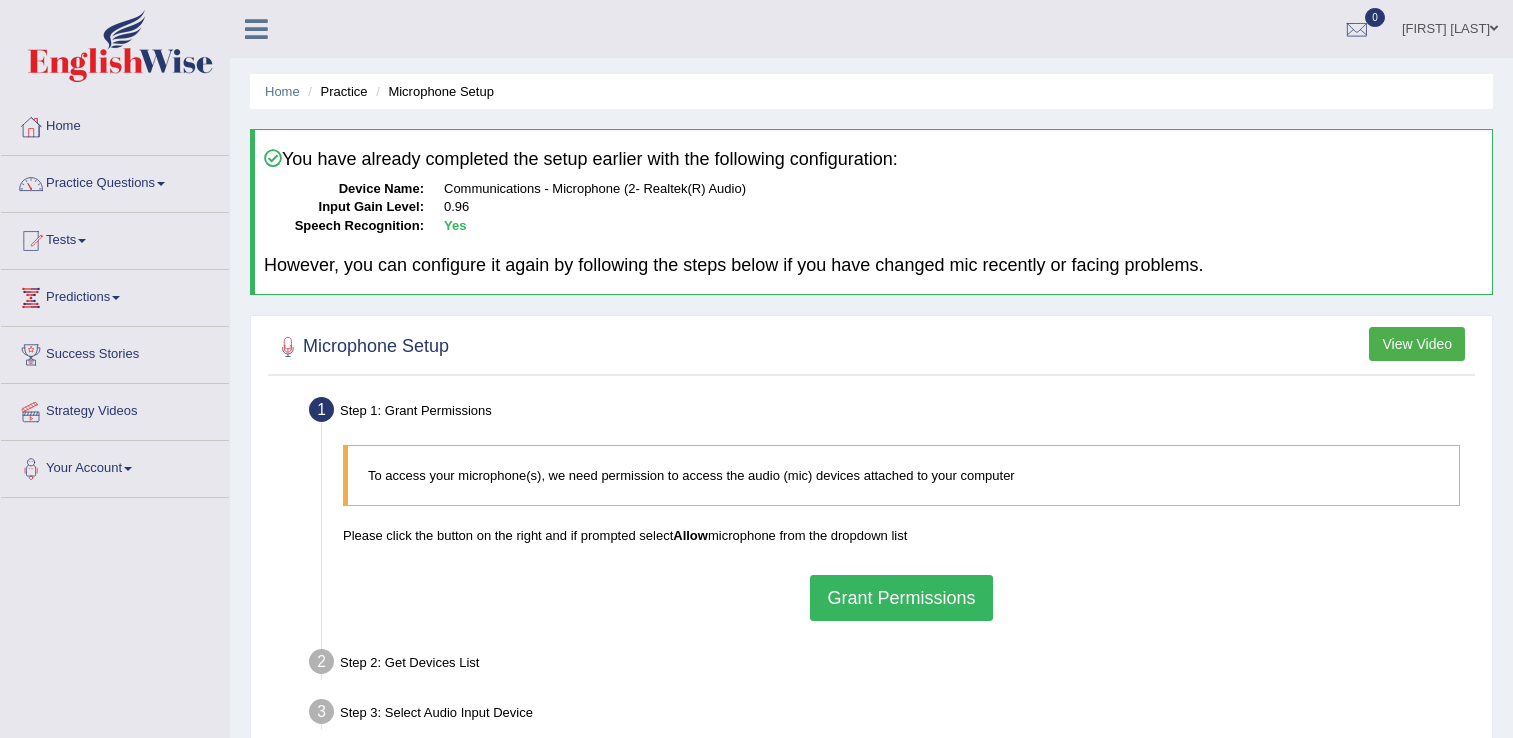 scroll, scrollTop: 0, scrollLeft: 0, axis: both 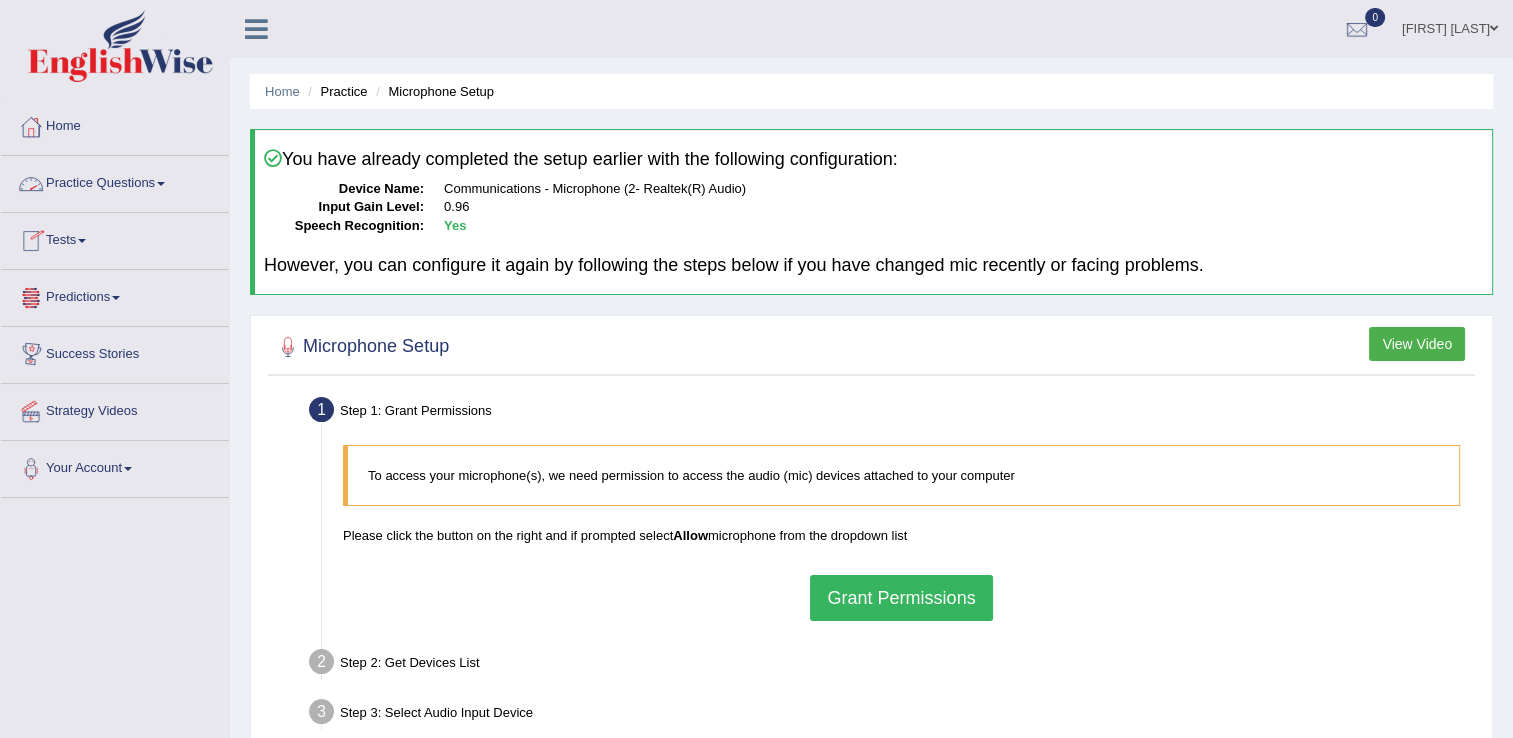 click on "Tests" at bounding box center (115, 238) 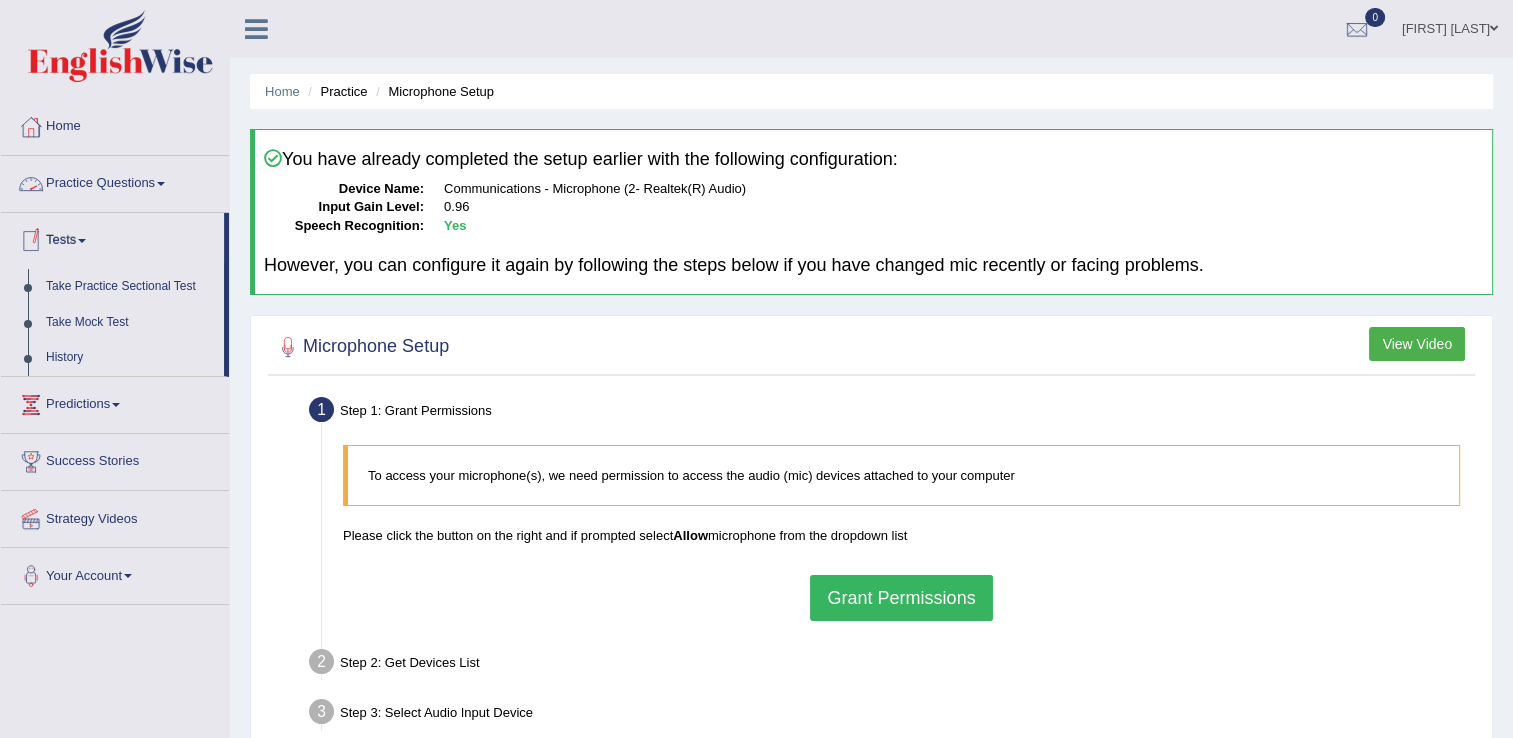 click on "Practice Questions" at bounding box center [115, 181] 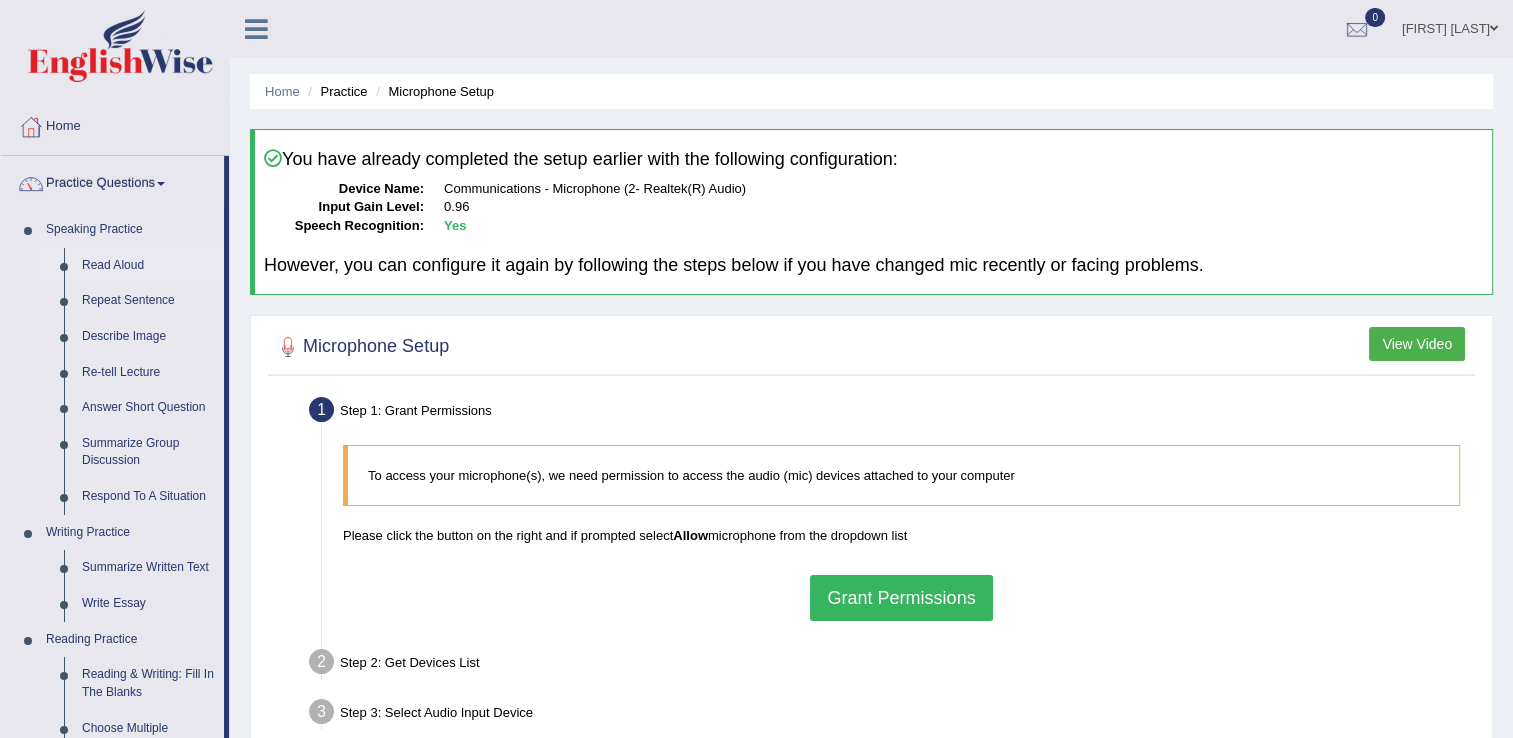 click on "Read Aloud" at bounding box center [148, 266] 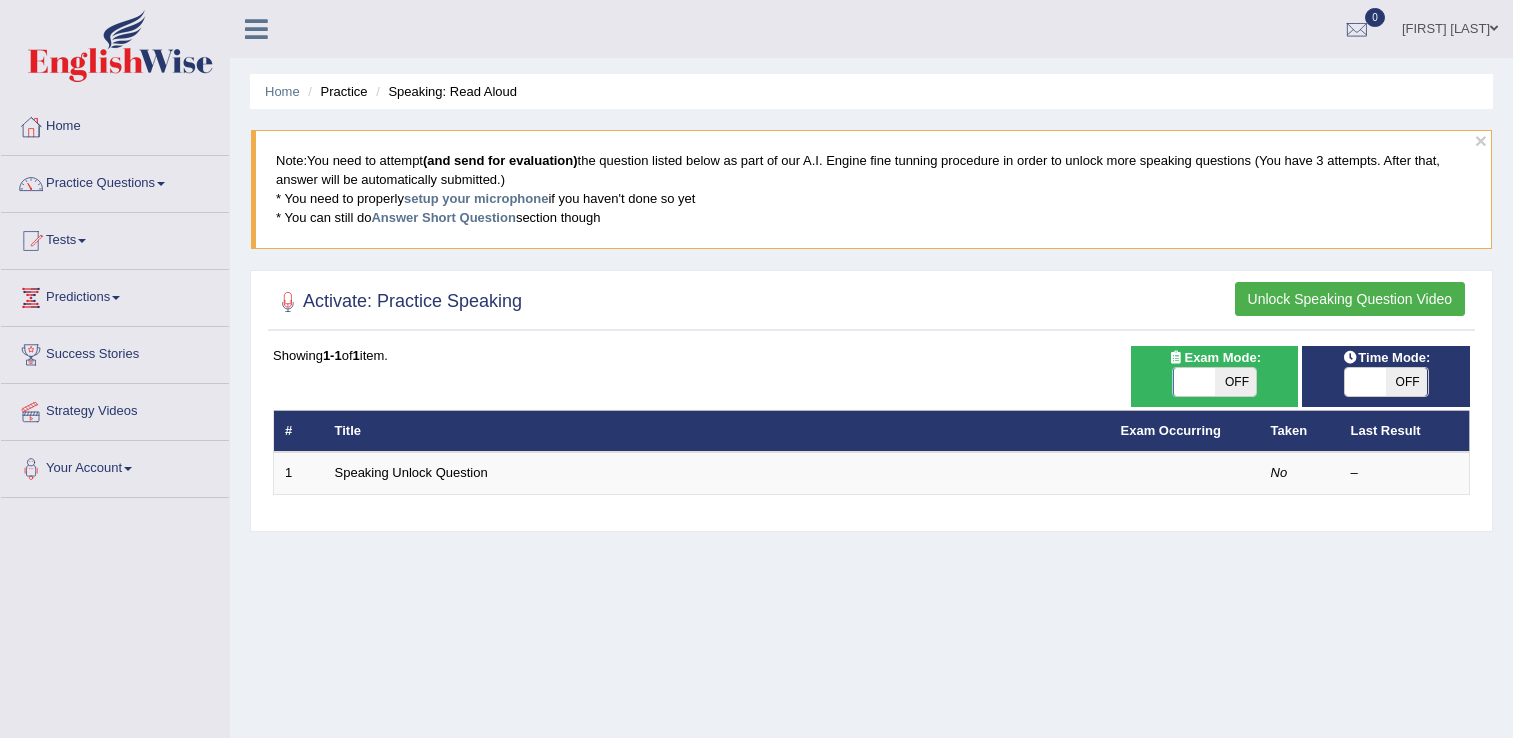 scroll, scrollTop: 0, scrollLeft: 0, axis: both 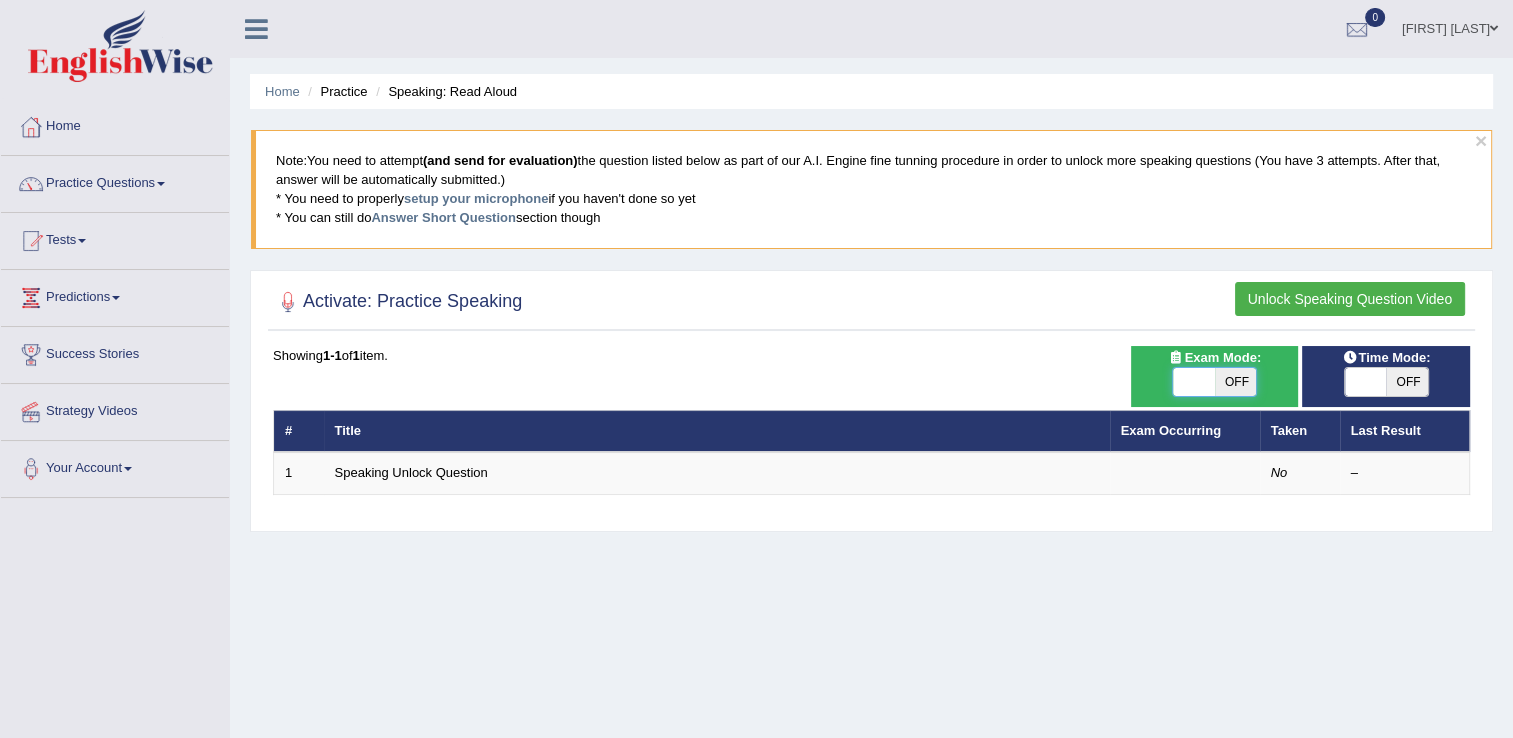 click at bounding box center [1195, 382] 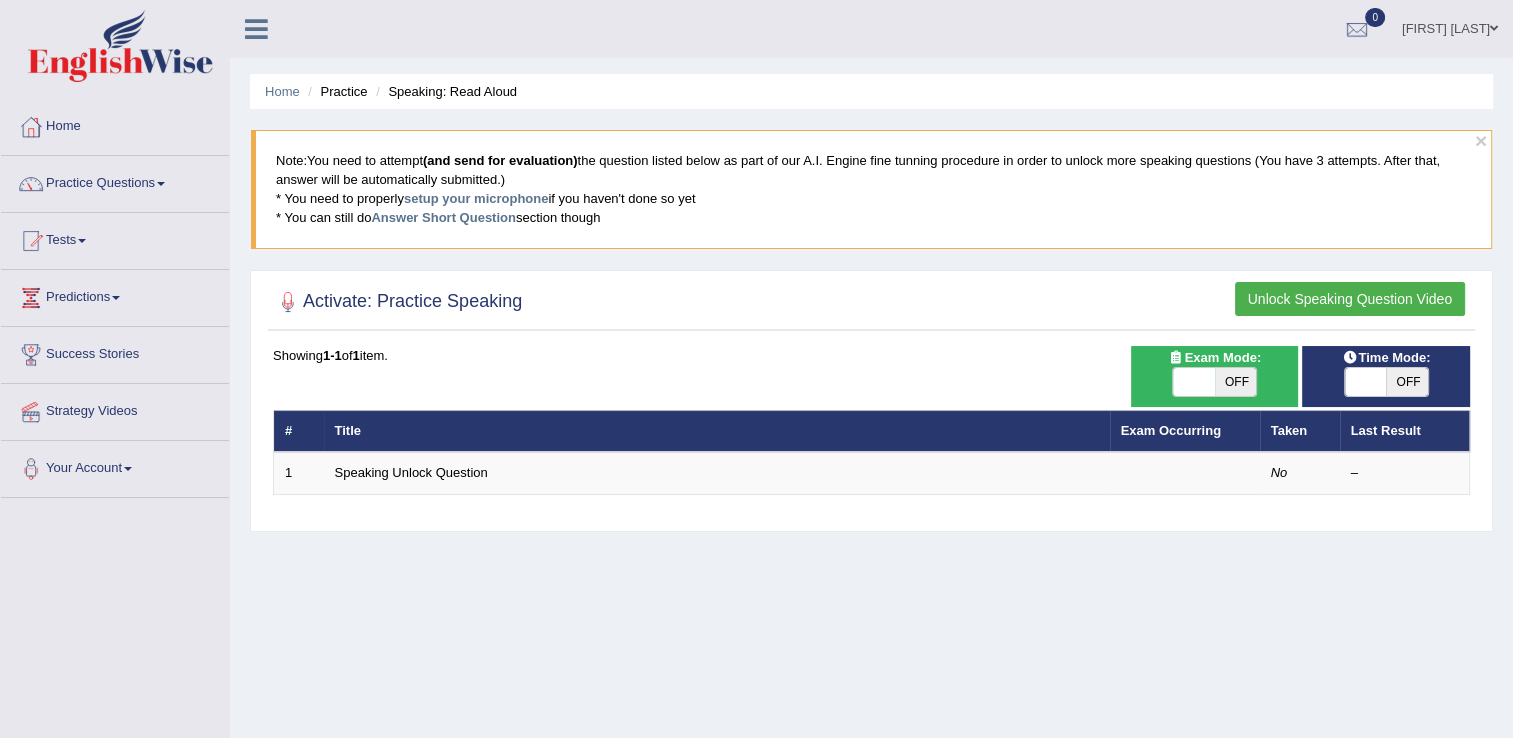 click on "OFF" at bounding box center [1236, 382] 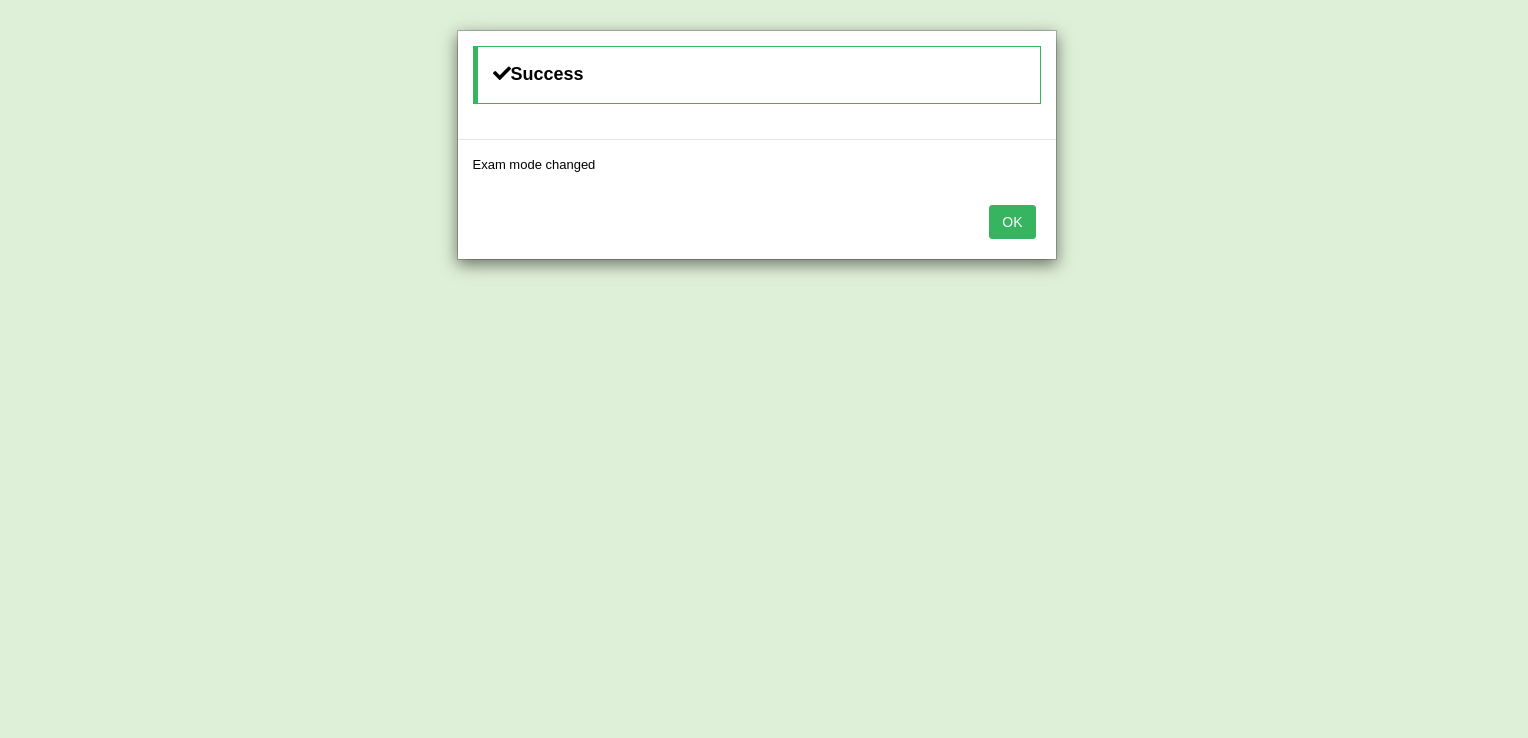 click on "OK" at bounding box center [1012, 222] 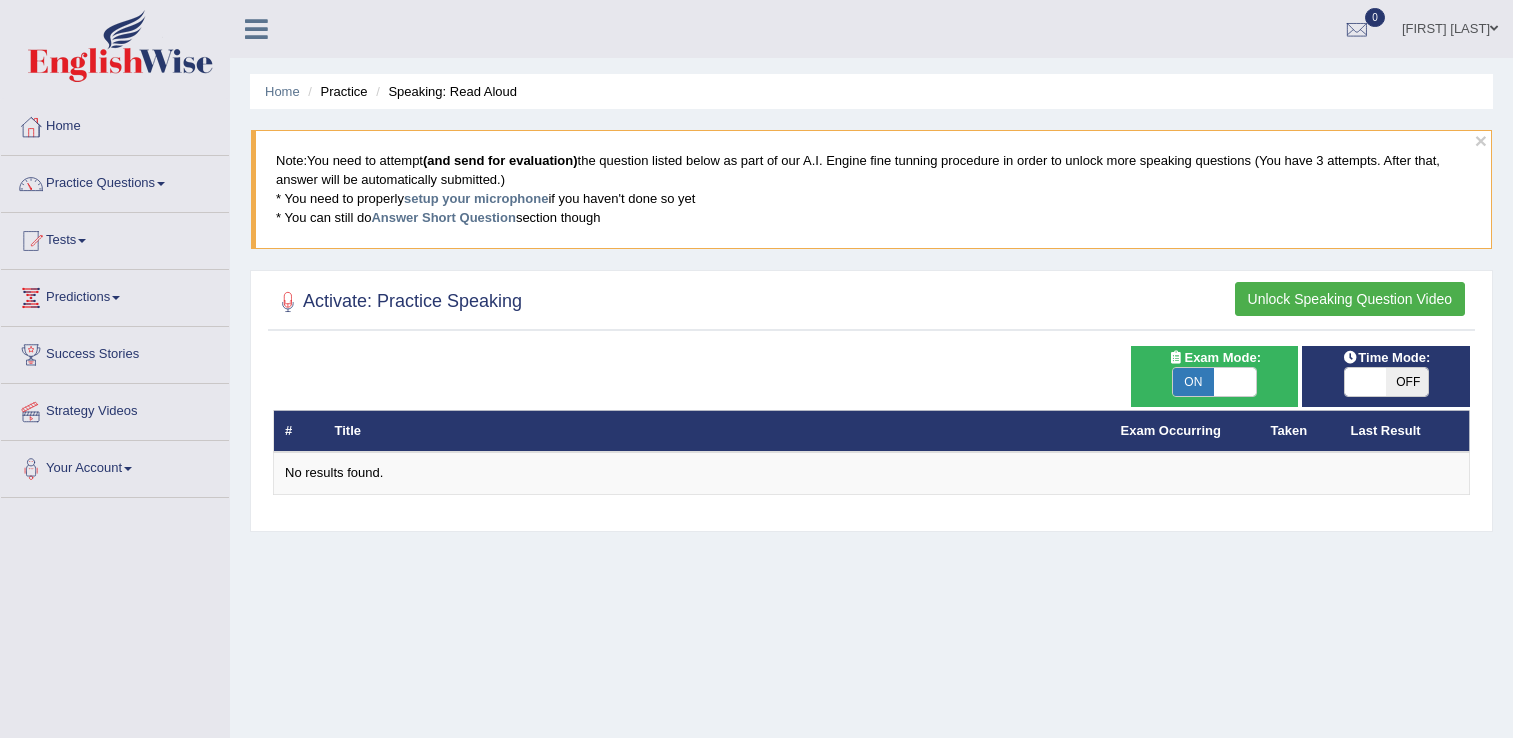 scroll, scrollTop: 0, scrollLeft: 0, axis: both 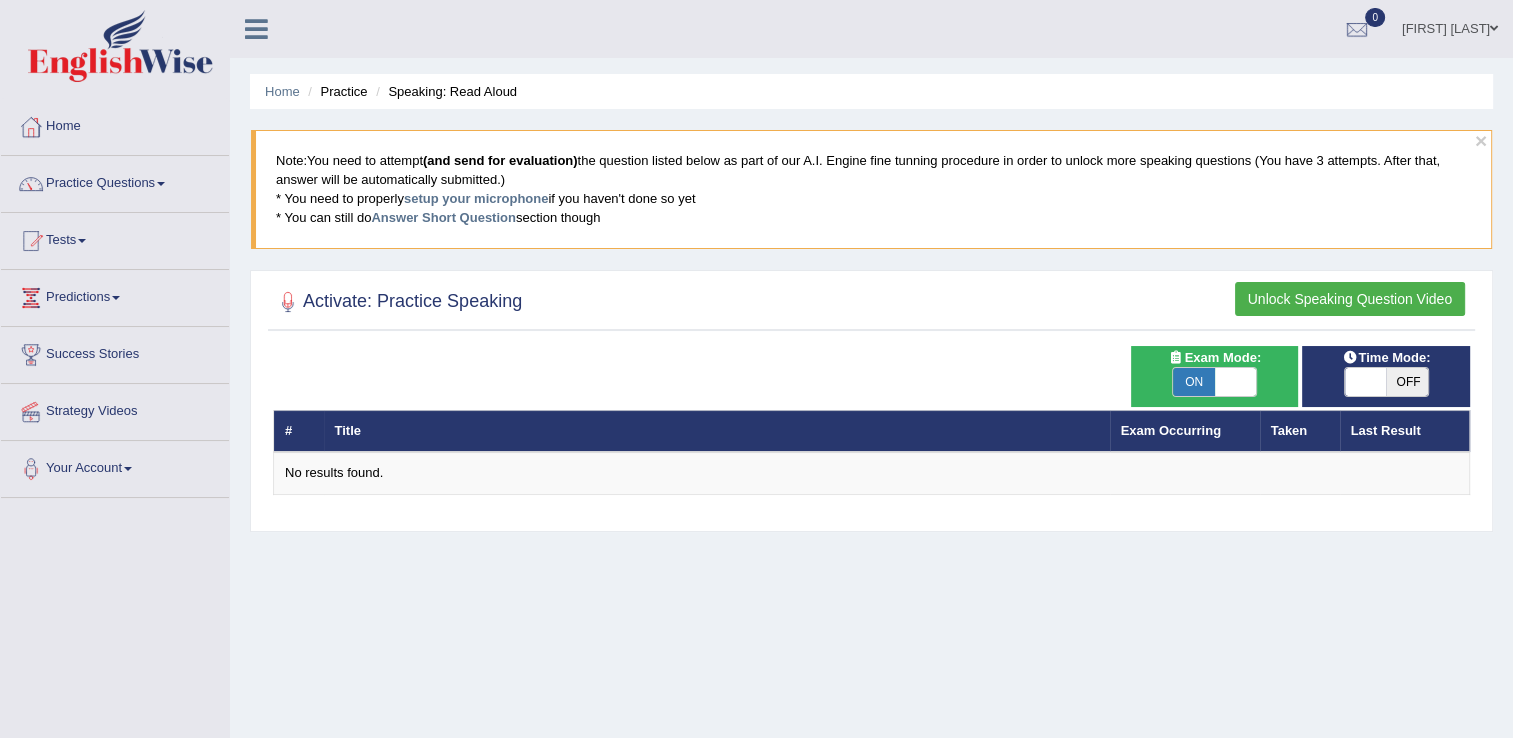 click on "OFF" at bounding box center (1407, 382) 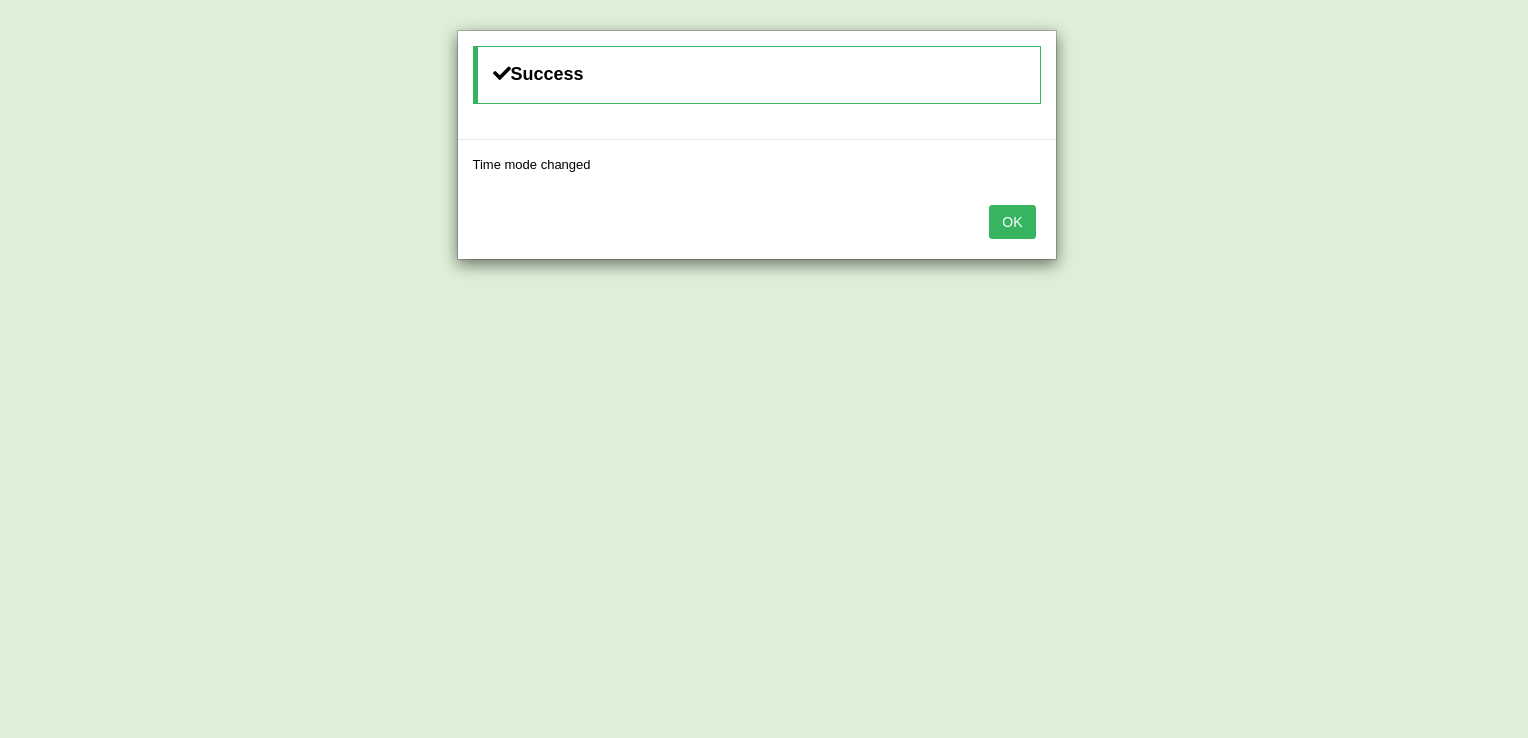 click on "OK" at bounding box center (1012, 222) 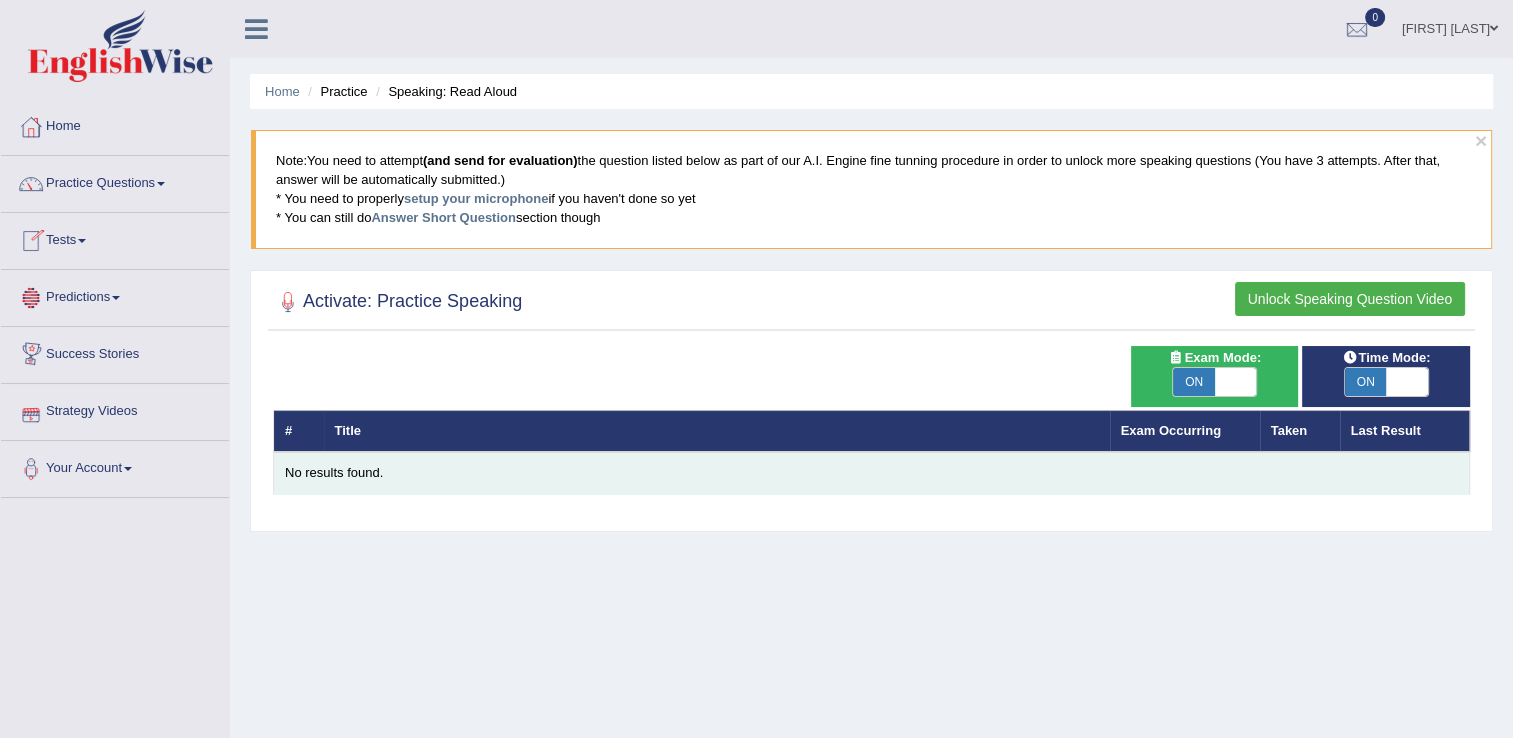 click on "No results found." at bounding box center (872, 473) 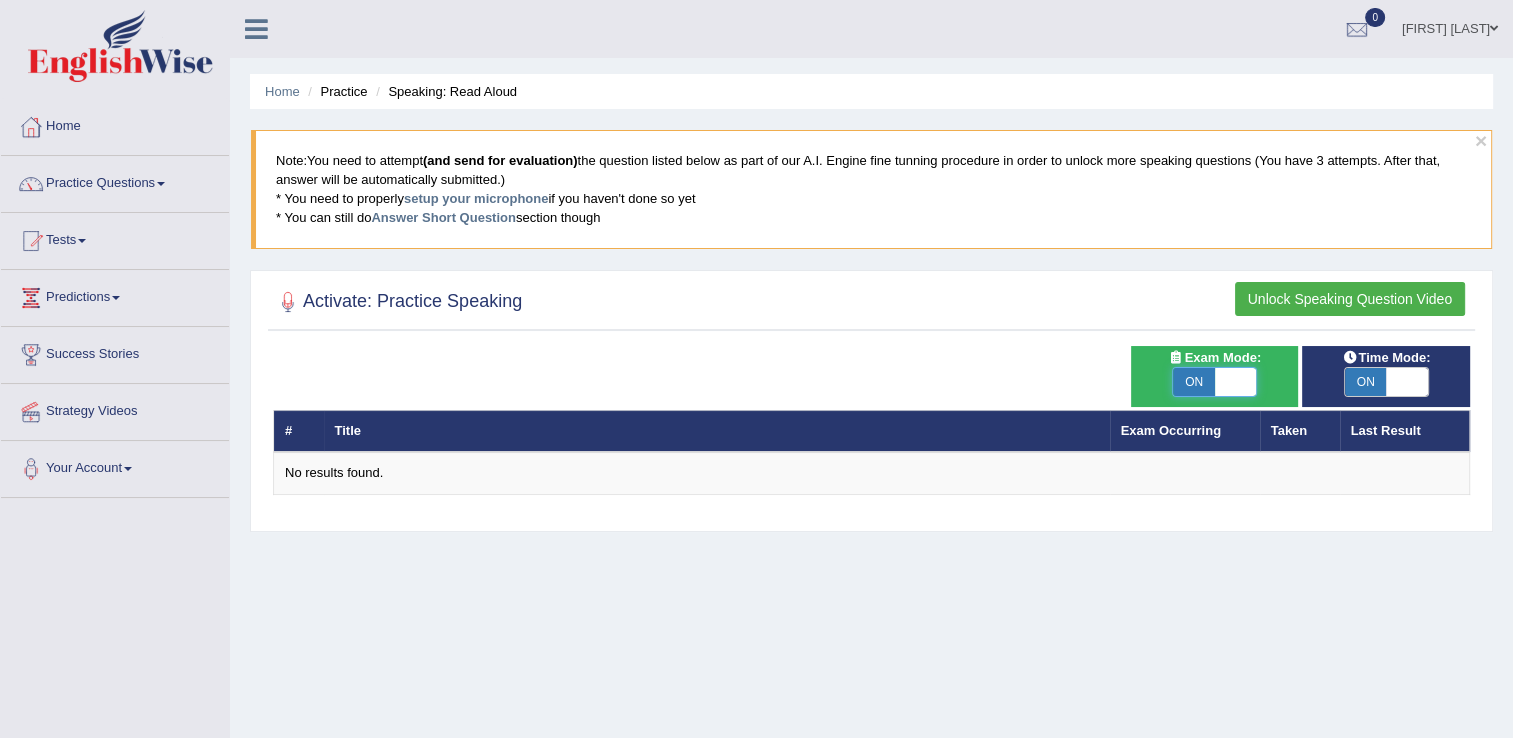 click at bounding box center [1236, 382] 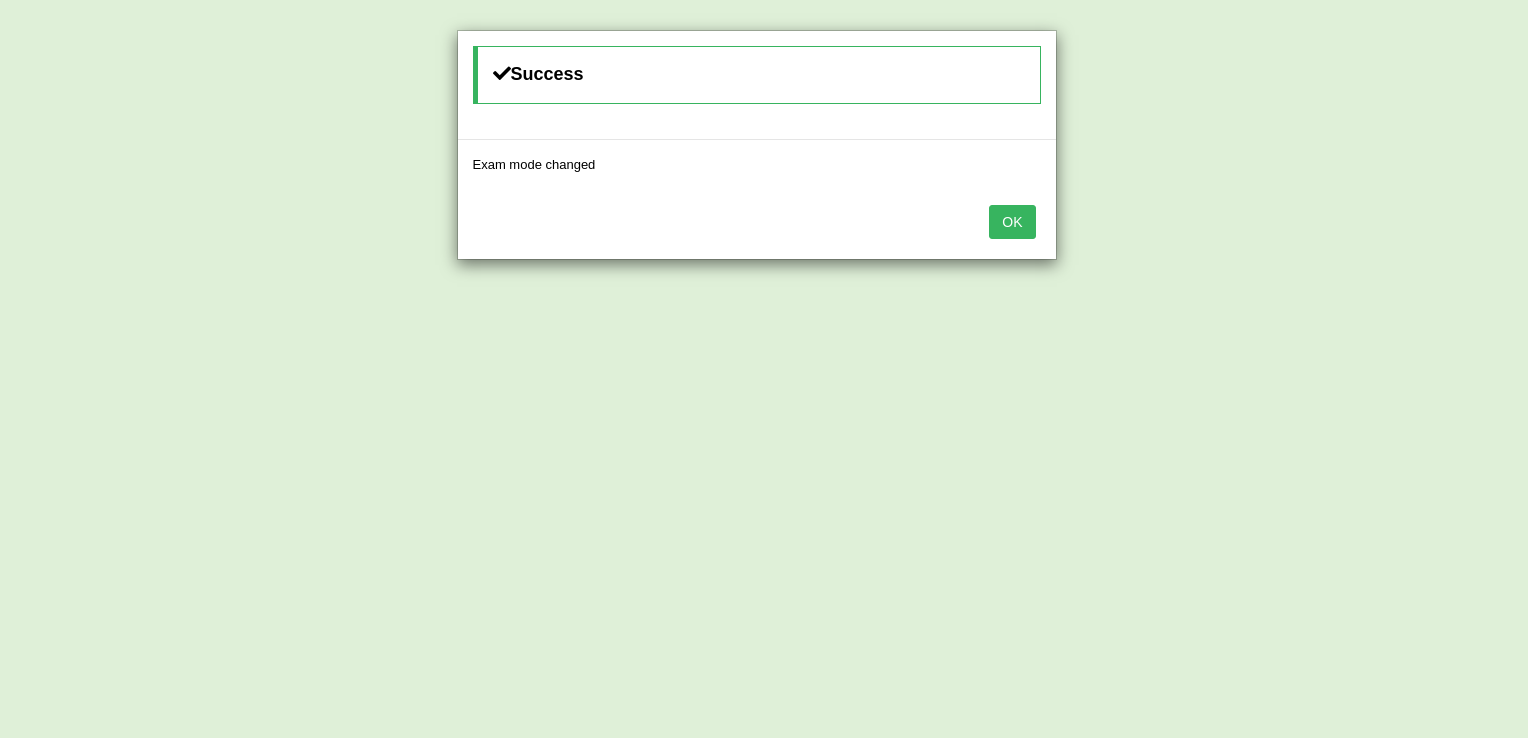 click on "OK" at bounding box center [1012, 222] 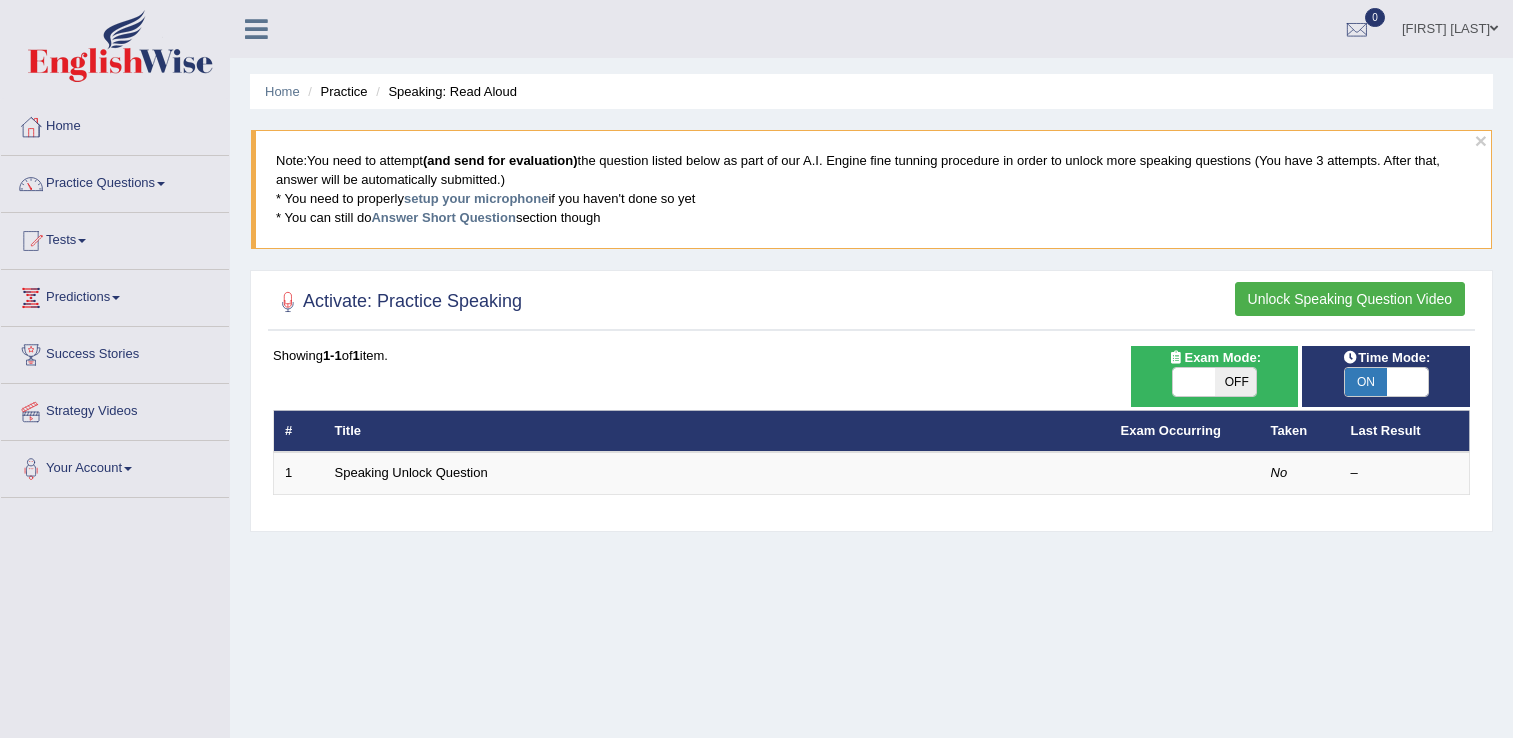 scroll, scrollTop: 0, scrollLeft: 0, axis: both 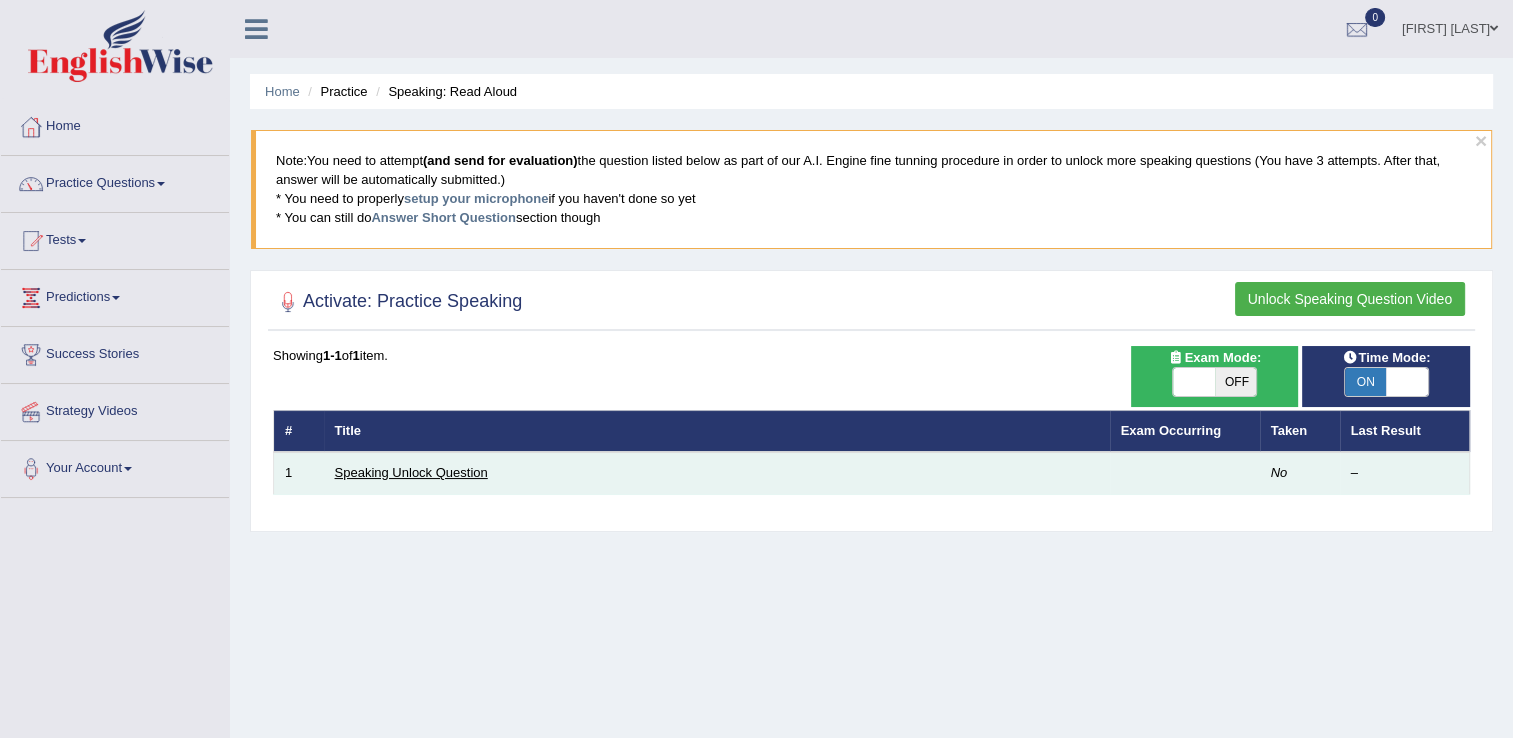 click on "Speaking Unlock Question" at bounding box center [411, 472] 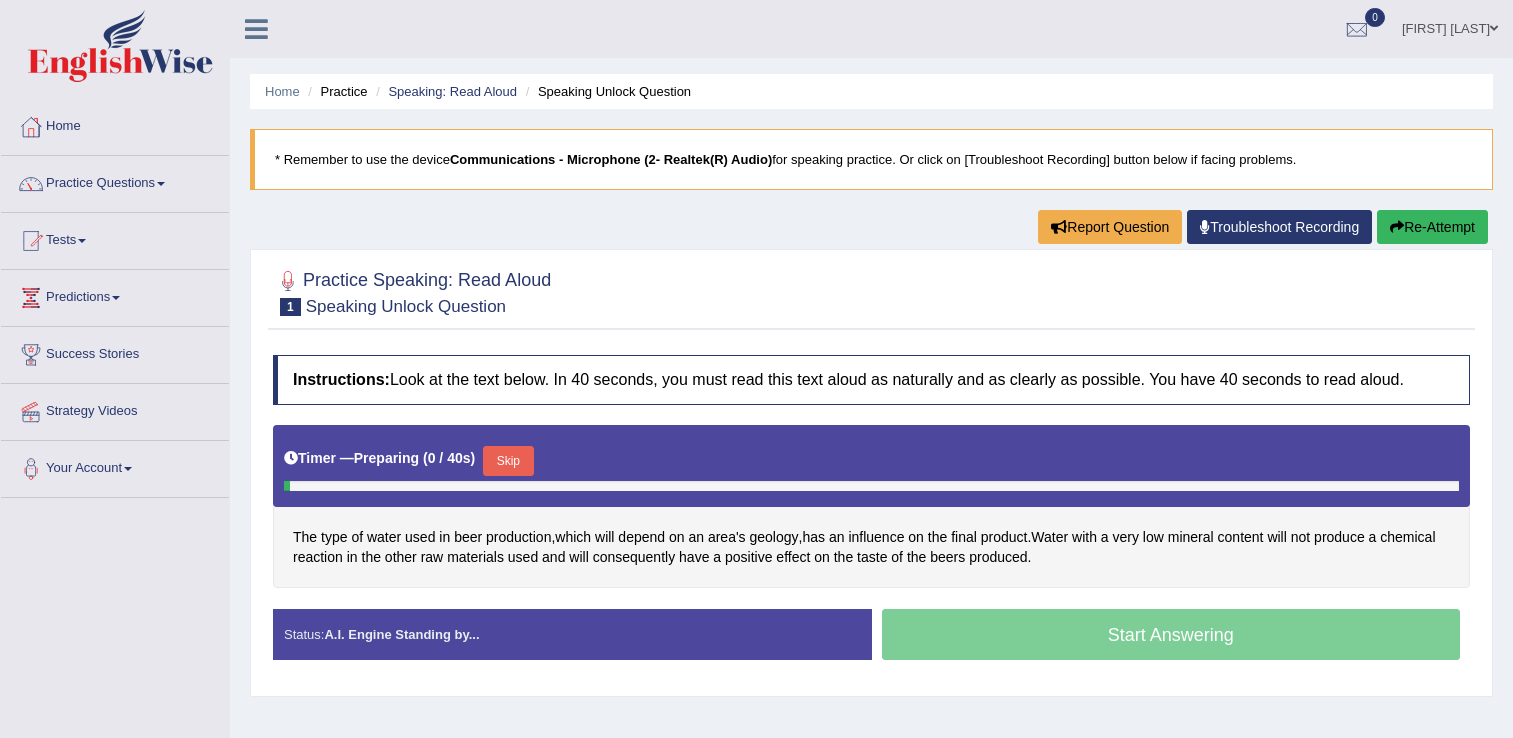 scroll, scrollTop: 0, scrollLeft: 0, axis: both 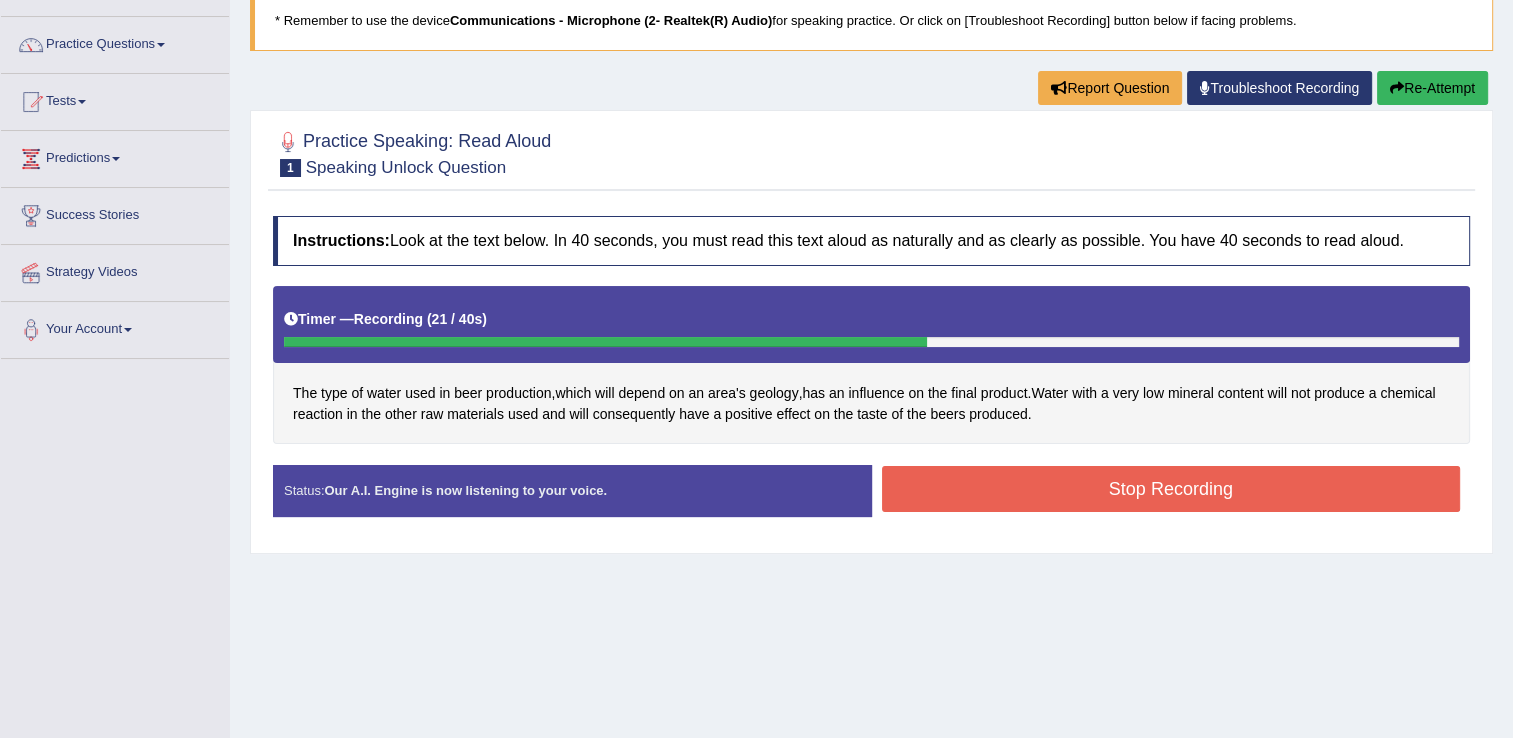 click on "Stop Recording" at bounding box center (1171, 489) 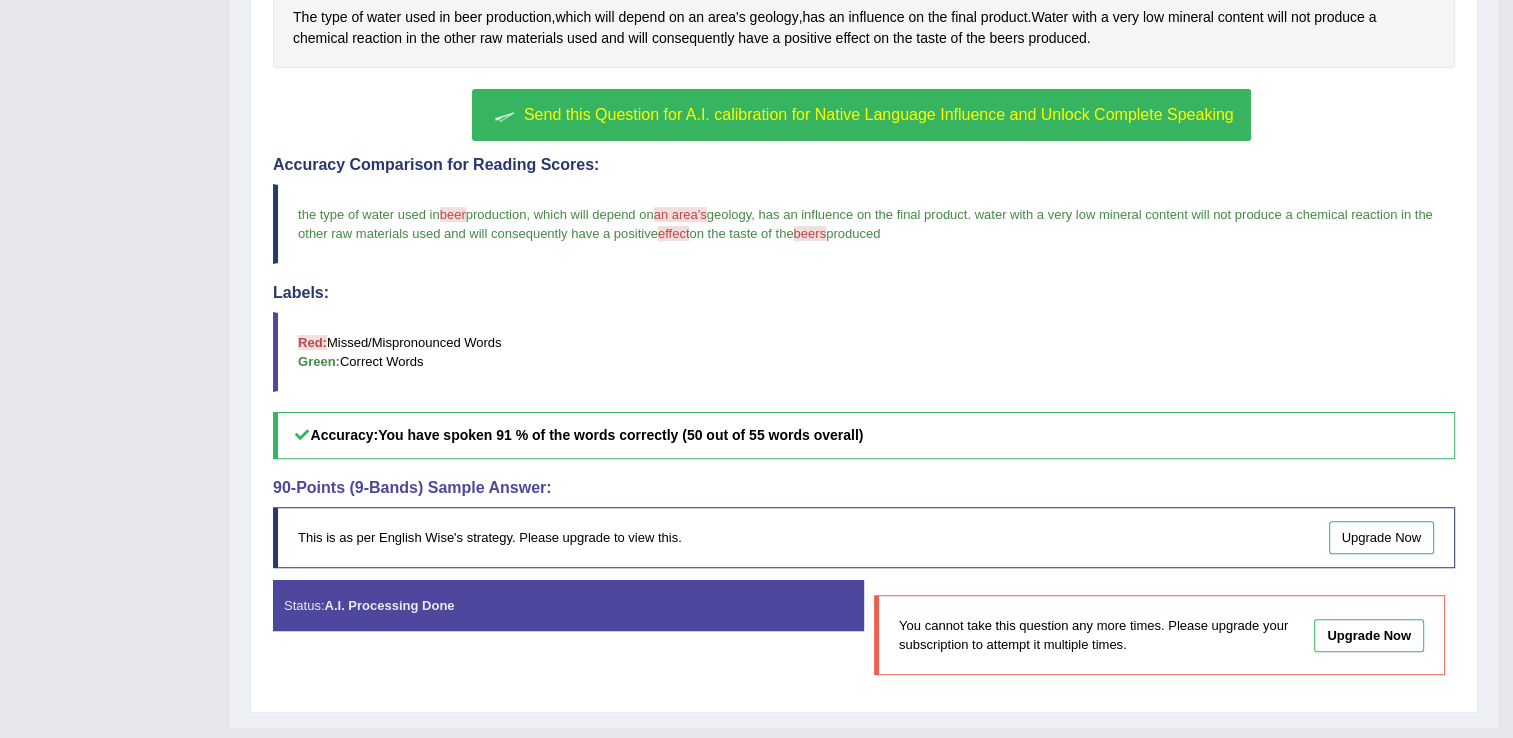 scroll, scrollTop: 518, scrollLeft: 0, axis: vertical 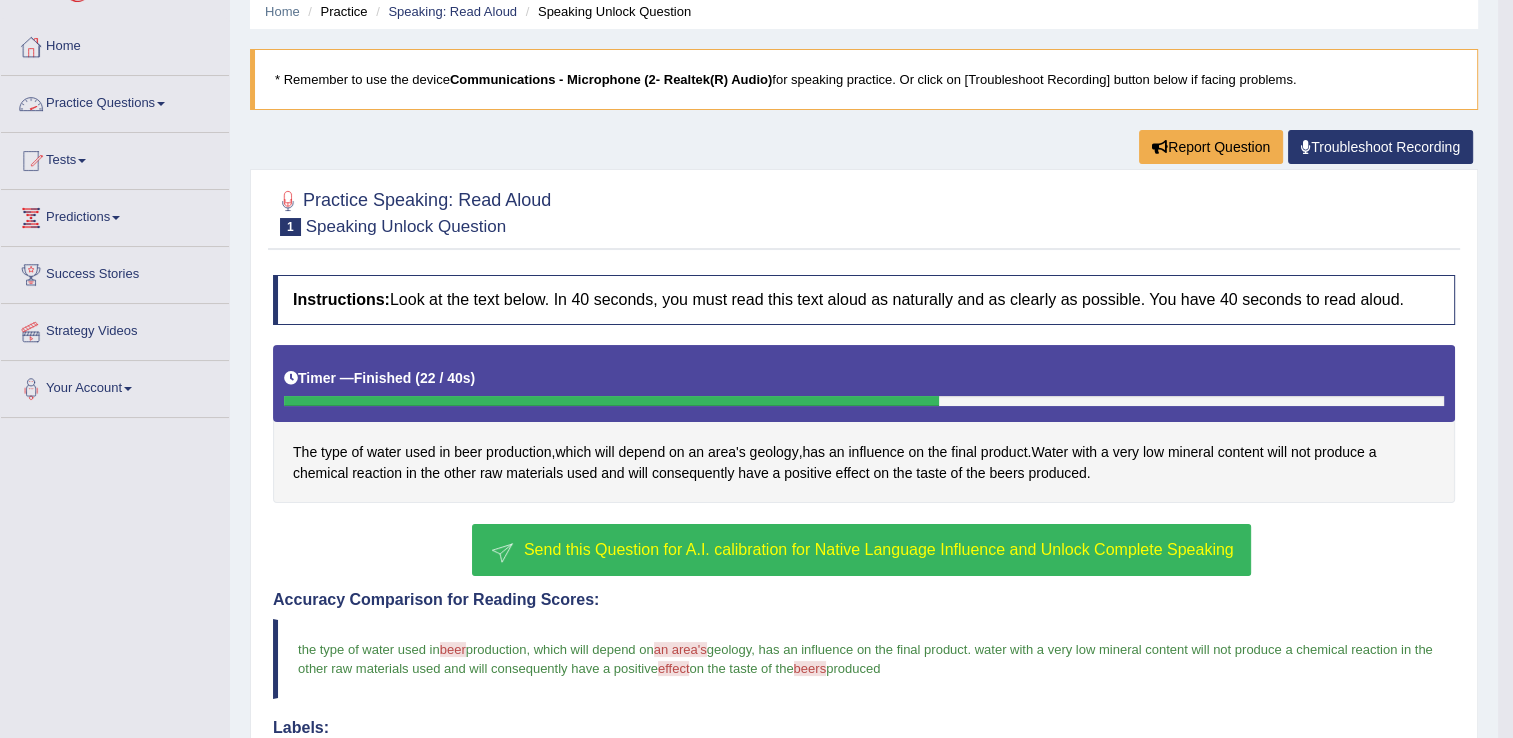 click on "Practice Questions" at bounding box center (115, 101) 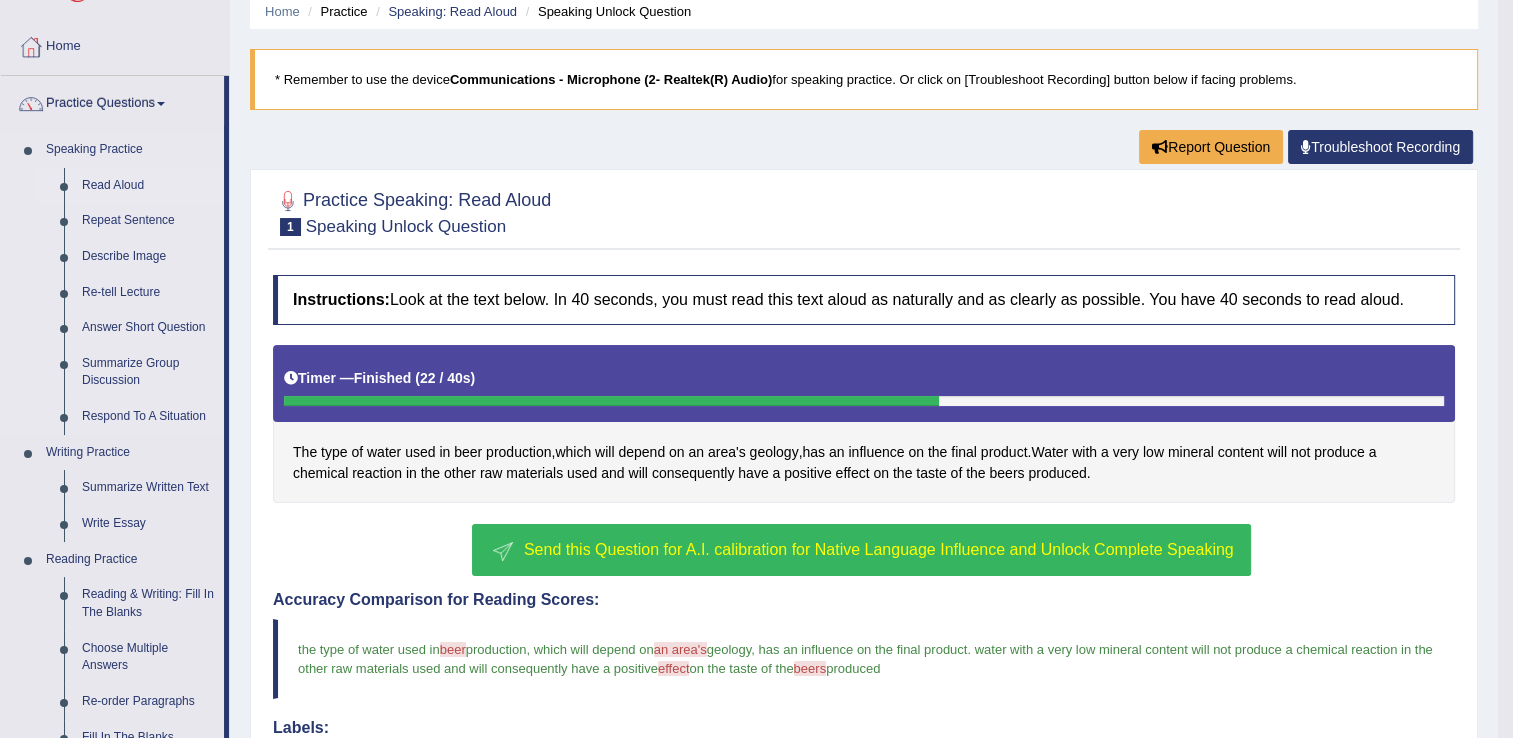 click on "Read Aloud" at bounding box center [148, 186] 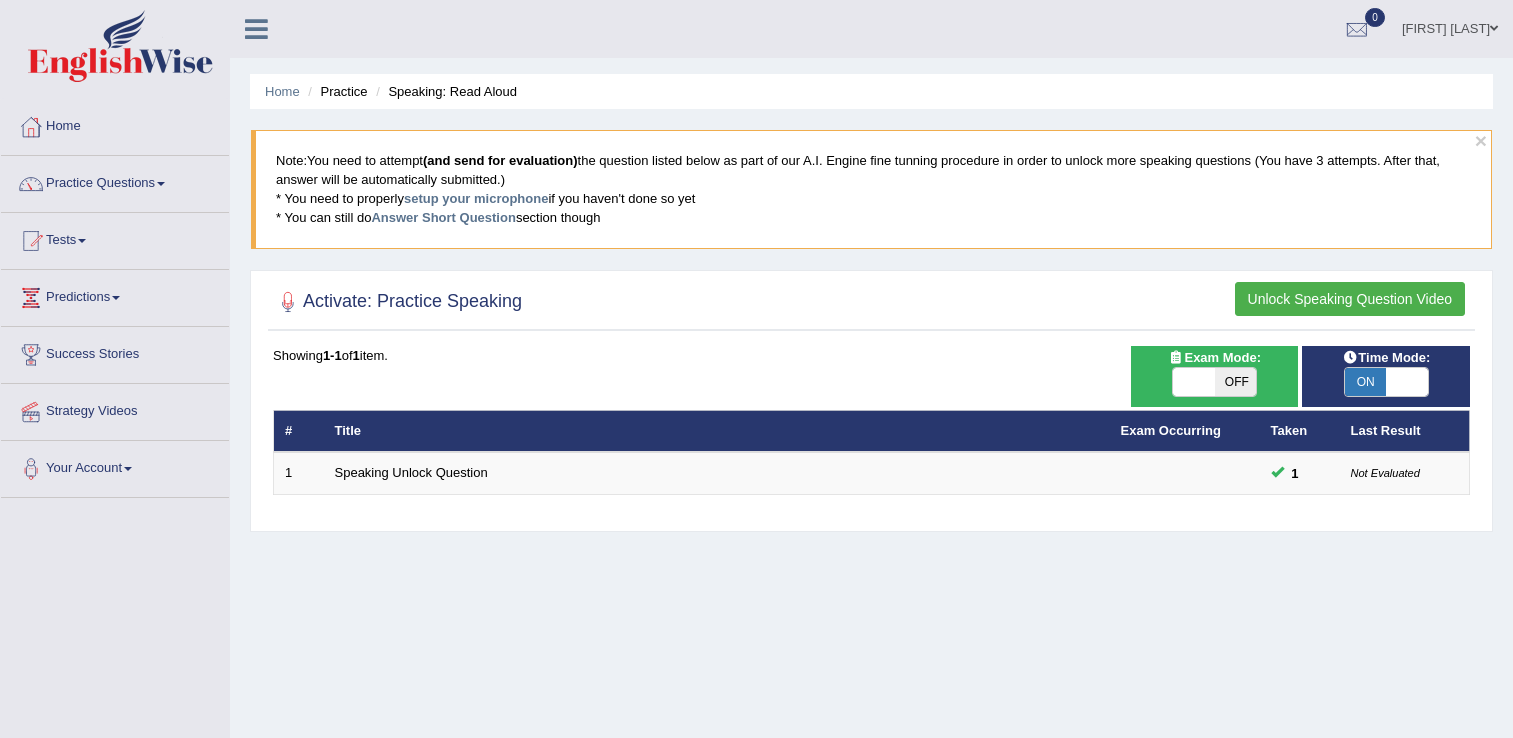 scroll, scrollTop: 0, scrollLeft: 0, axis: both 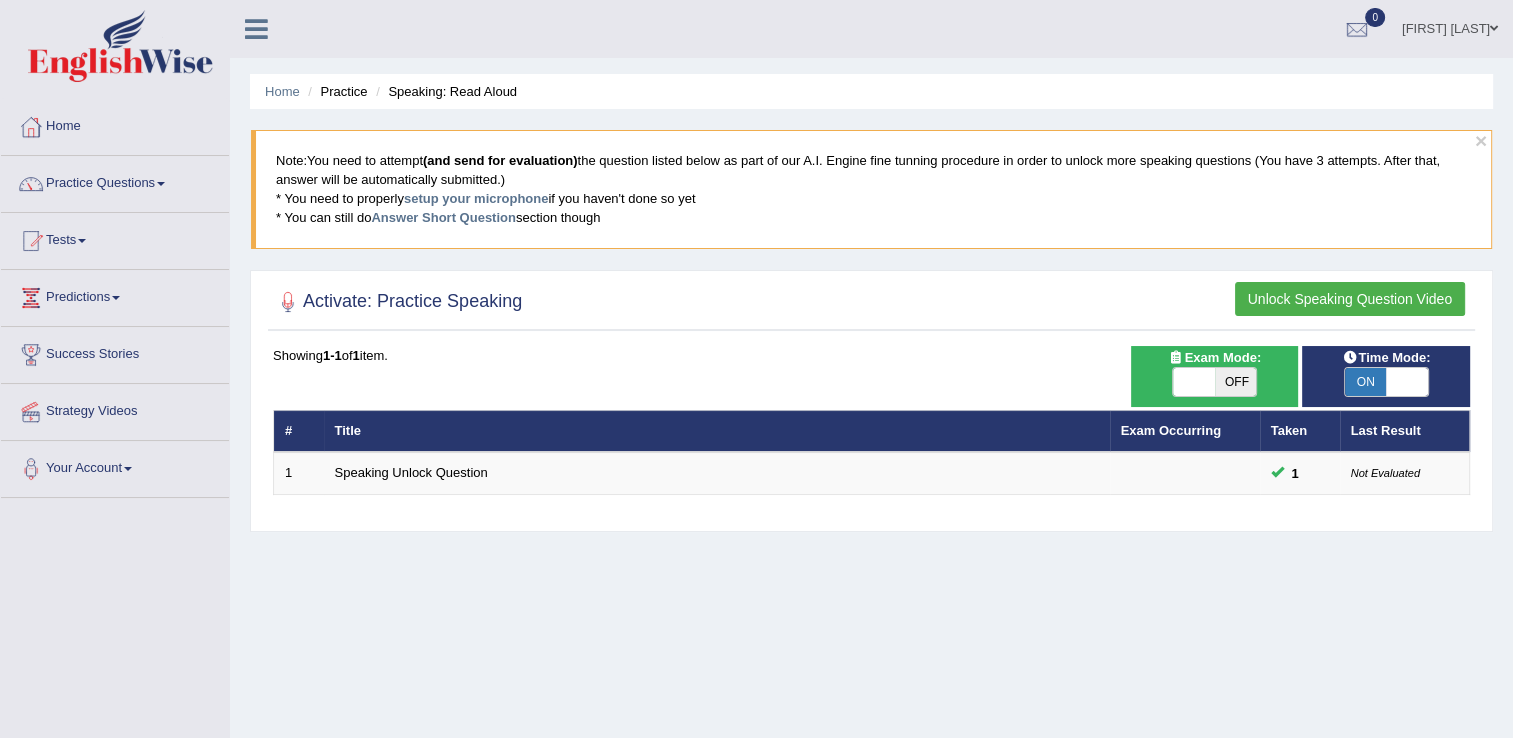 click on "ON" at bounding box center [1366, 382] 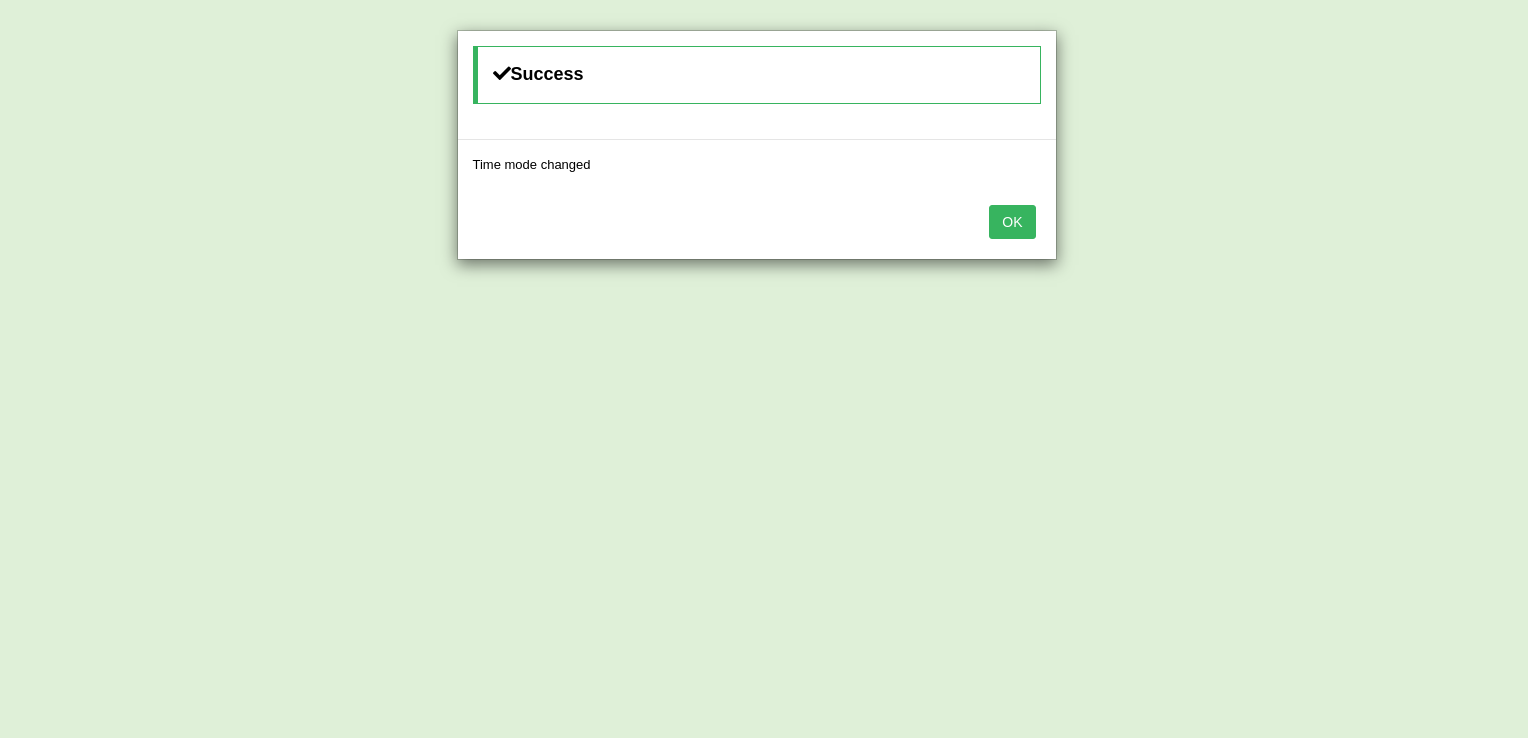 click on "OK" at bounding box center (1012, 222) 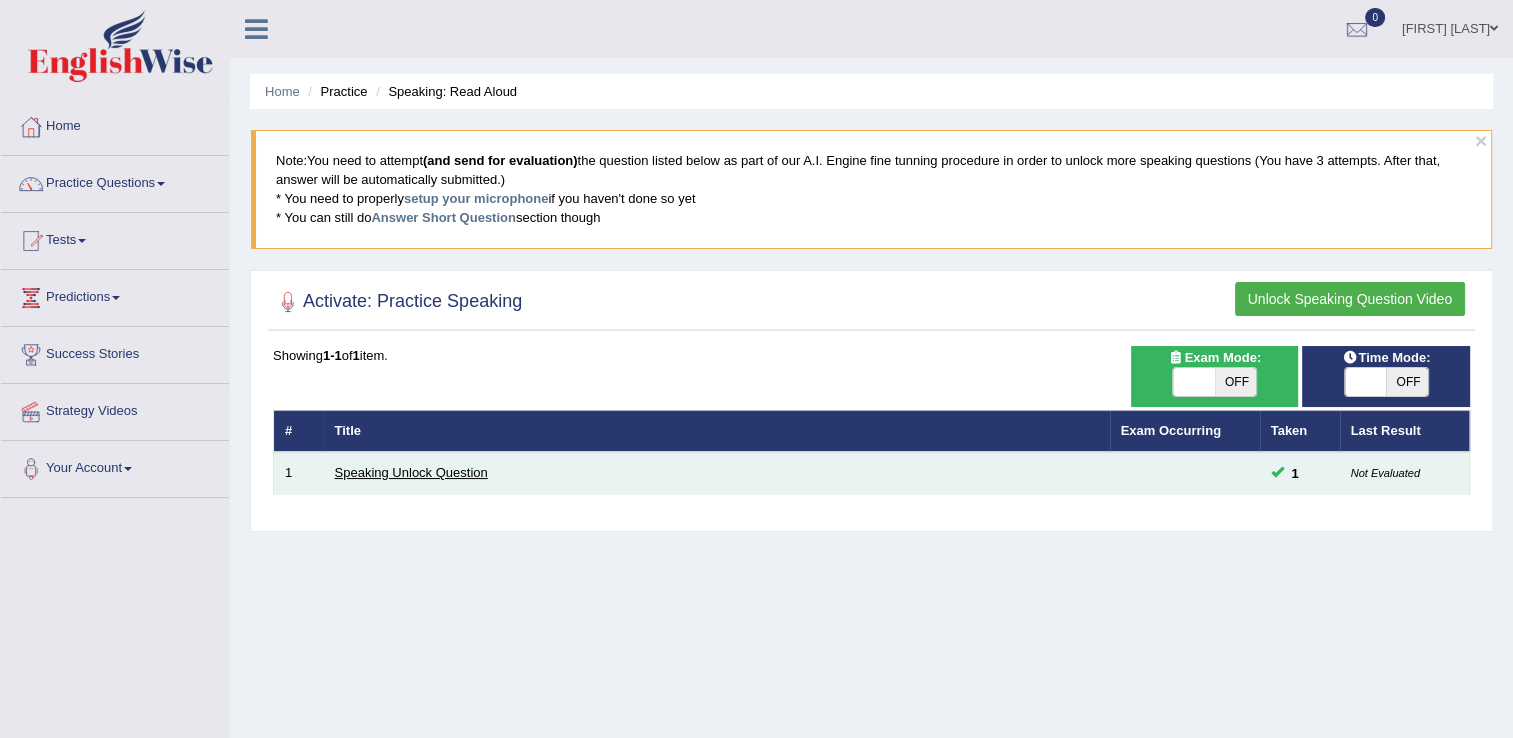 click on "Speaking Unlock Question" at bounding box center (411, 472) 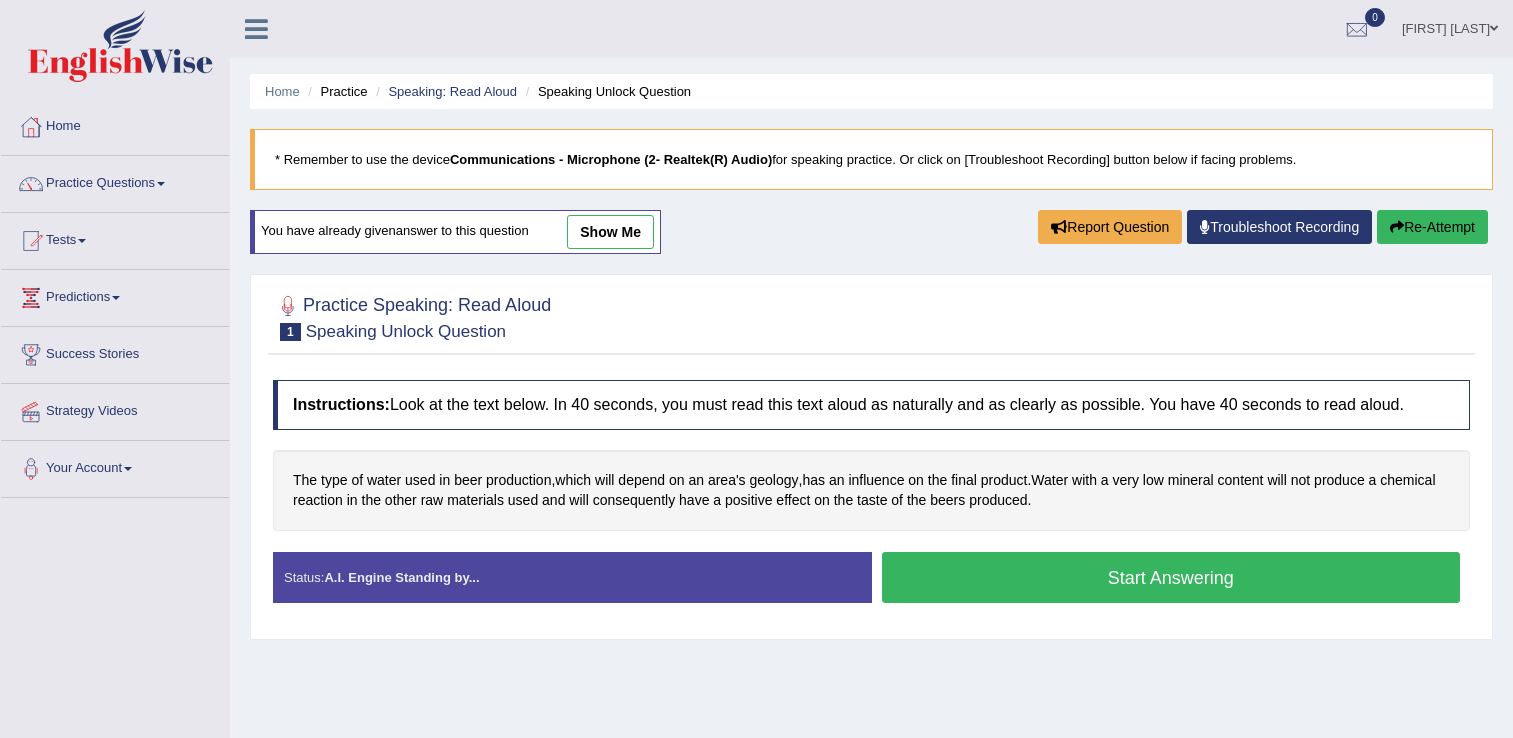 scroll, scrollTop: 0, scrollLeft: 0, axis: both 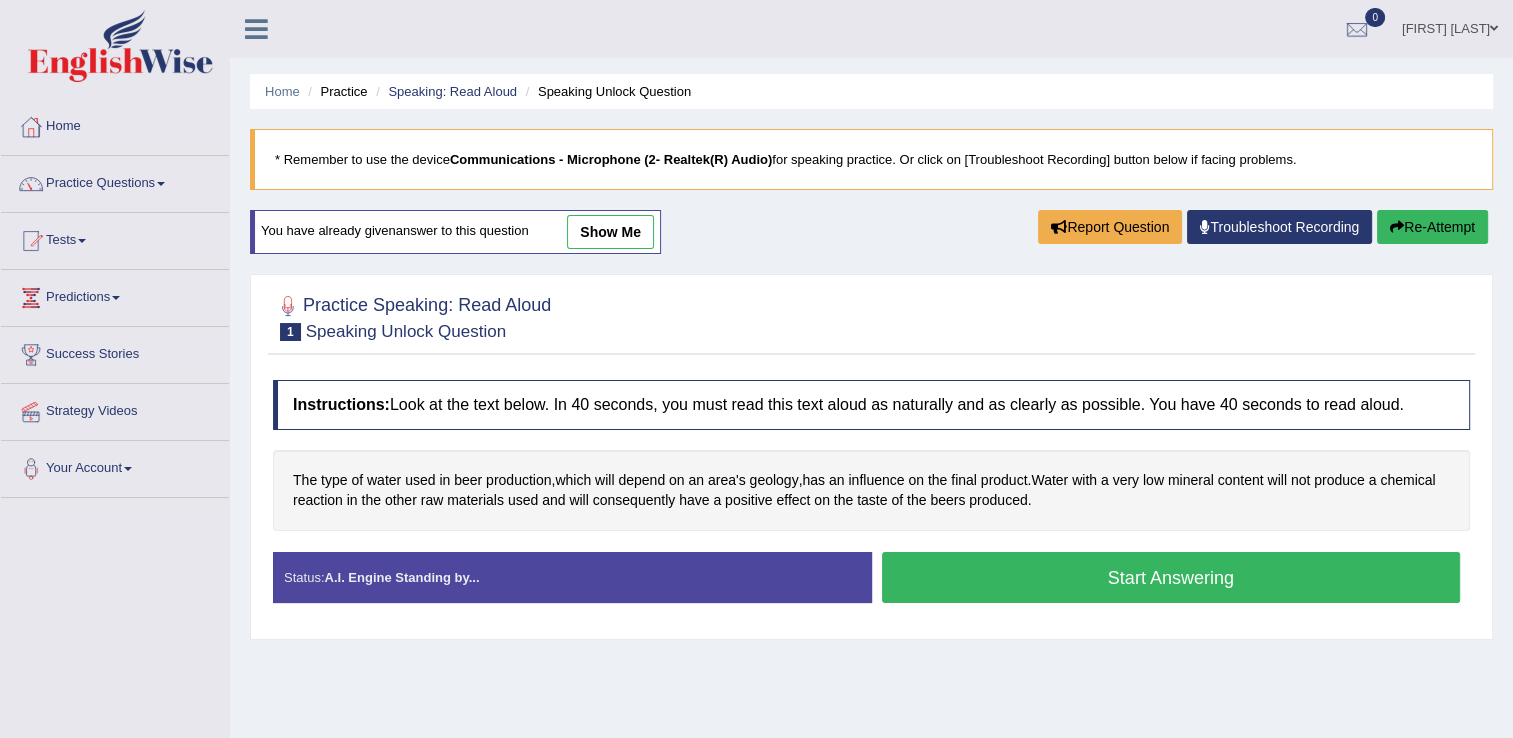 click on "Start Answering" at bounding box center (1171, 577) 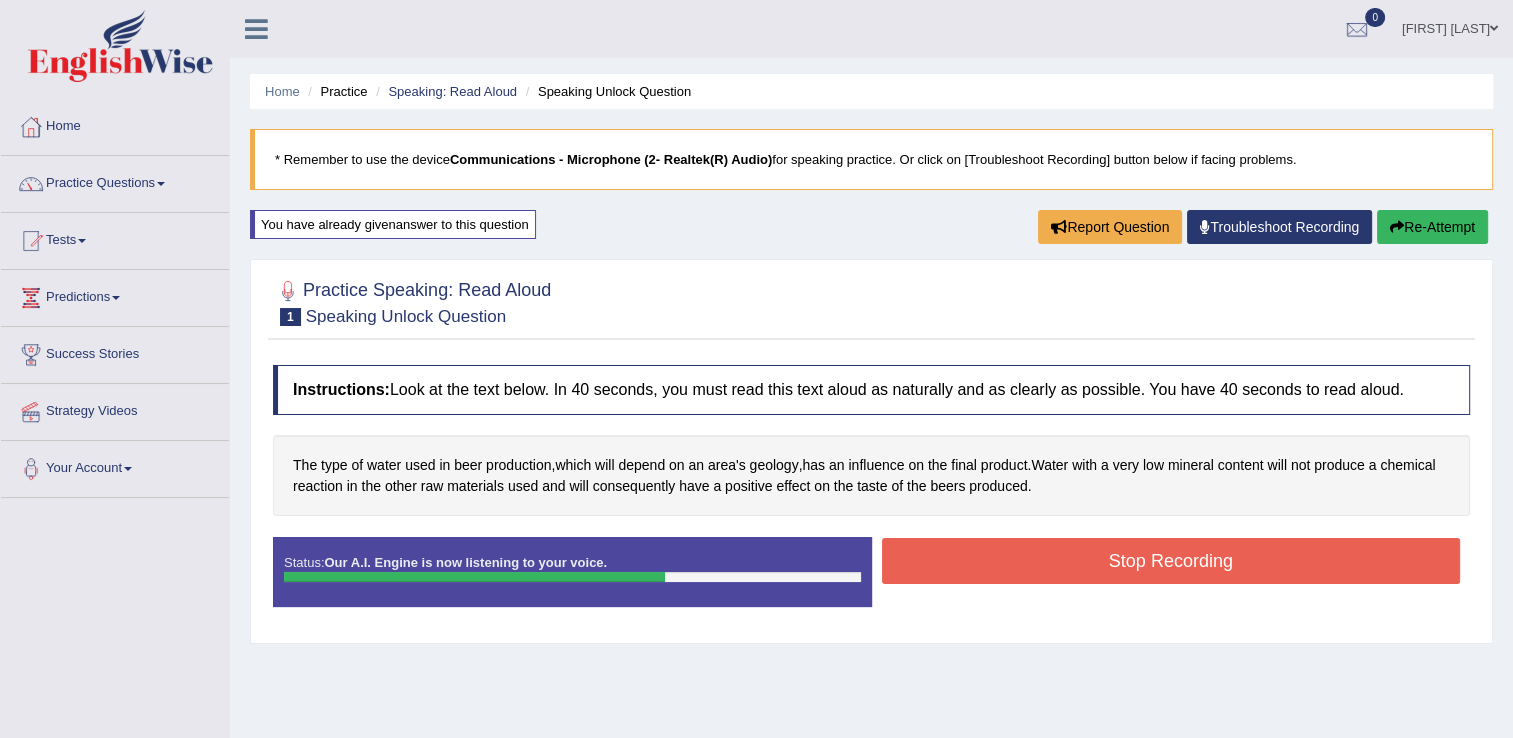 click on "Stop Recording" at bounding box center (1171, 561) 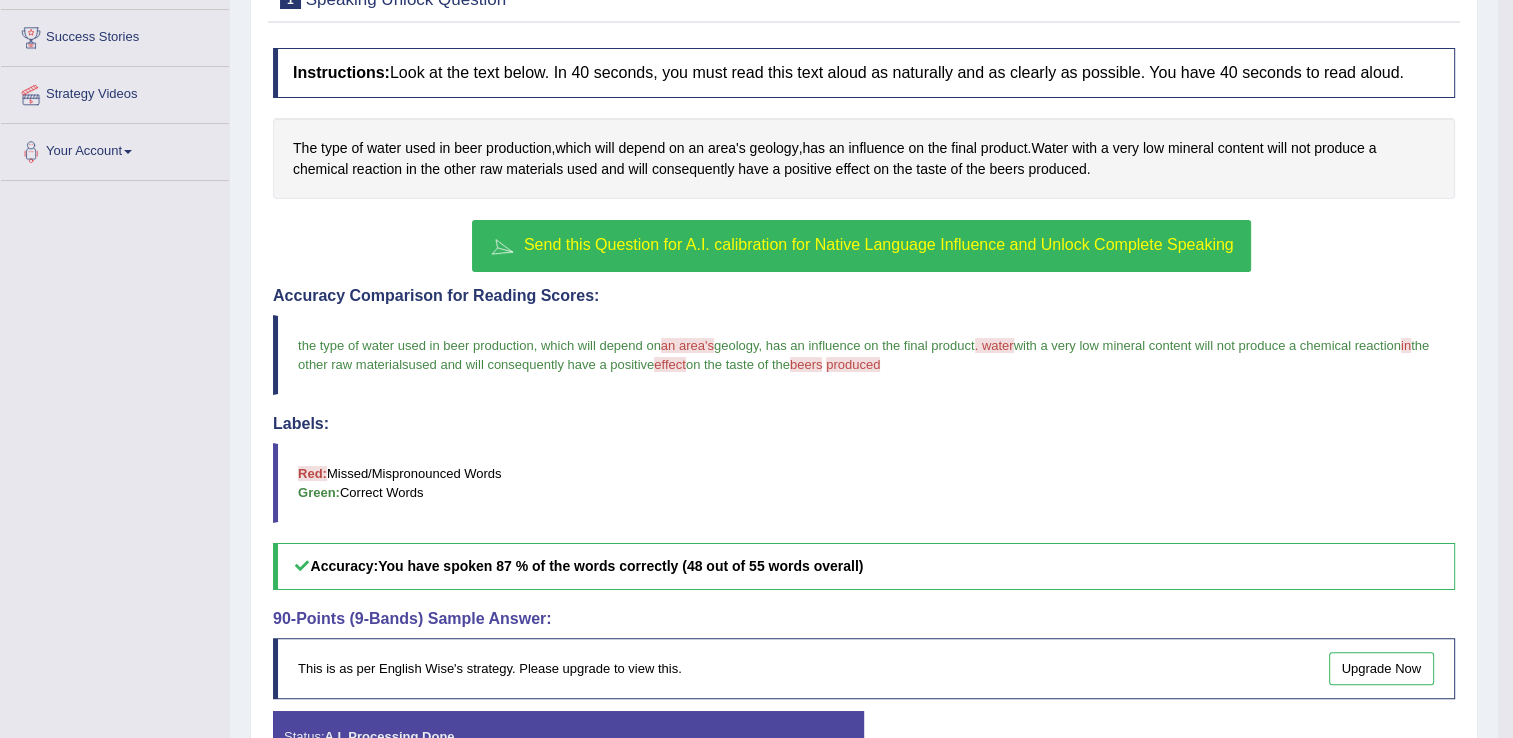 scroll, scrollTop: 323, scrollLeft: 0, axis: vertical 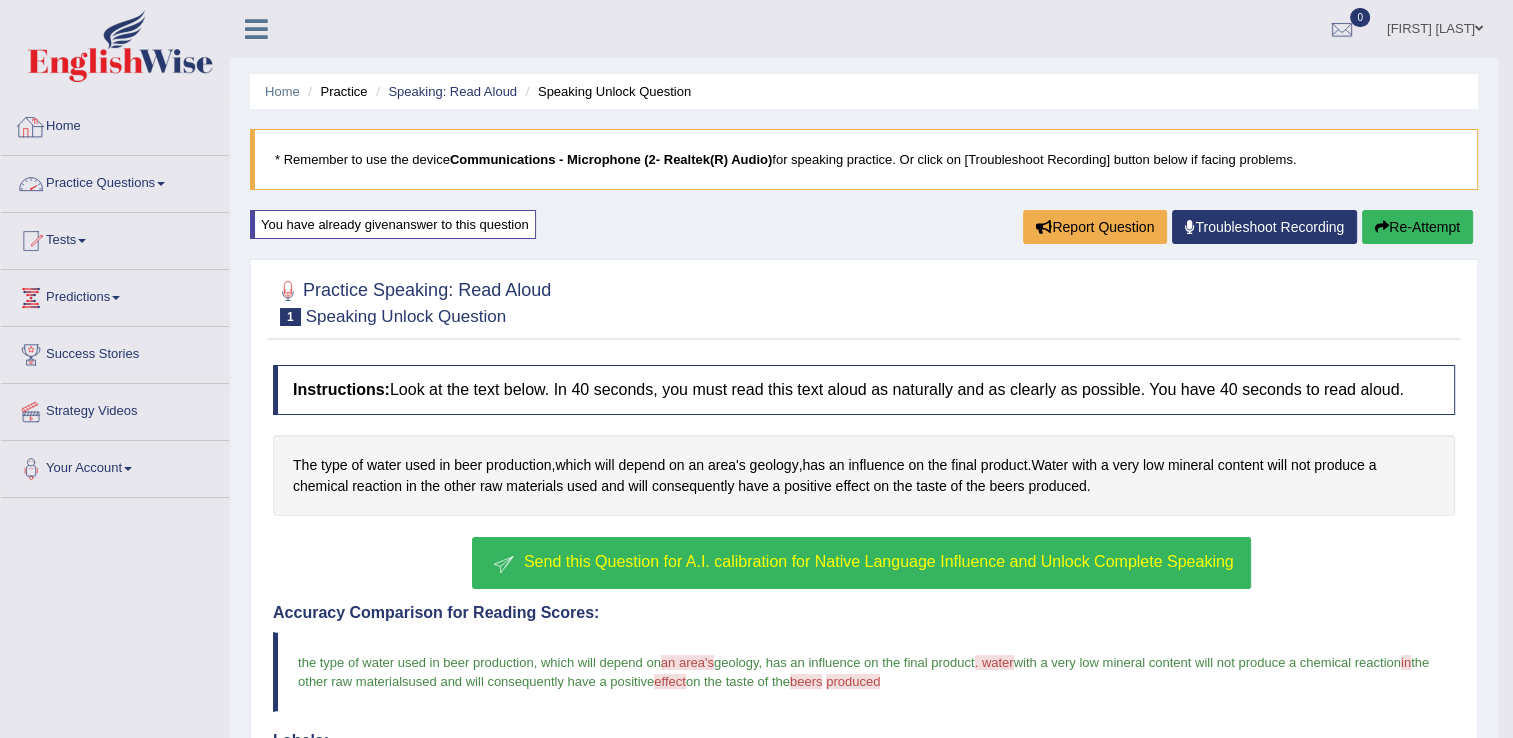 click on "Home" at bounding box center (115, 124) 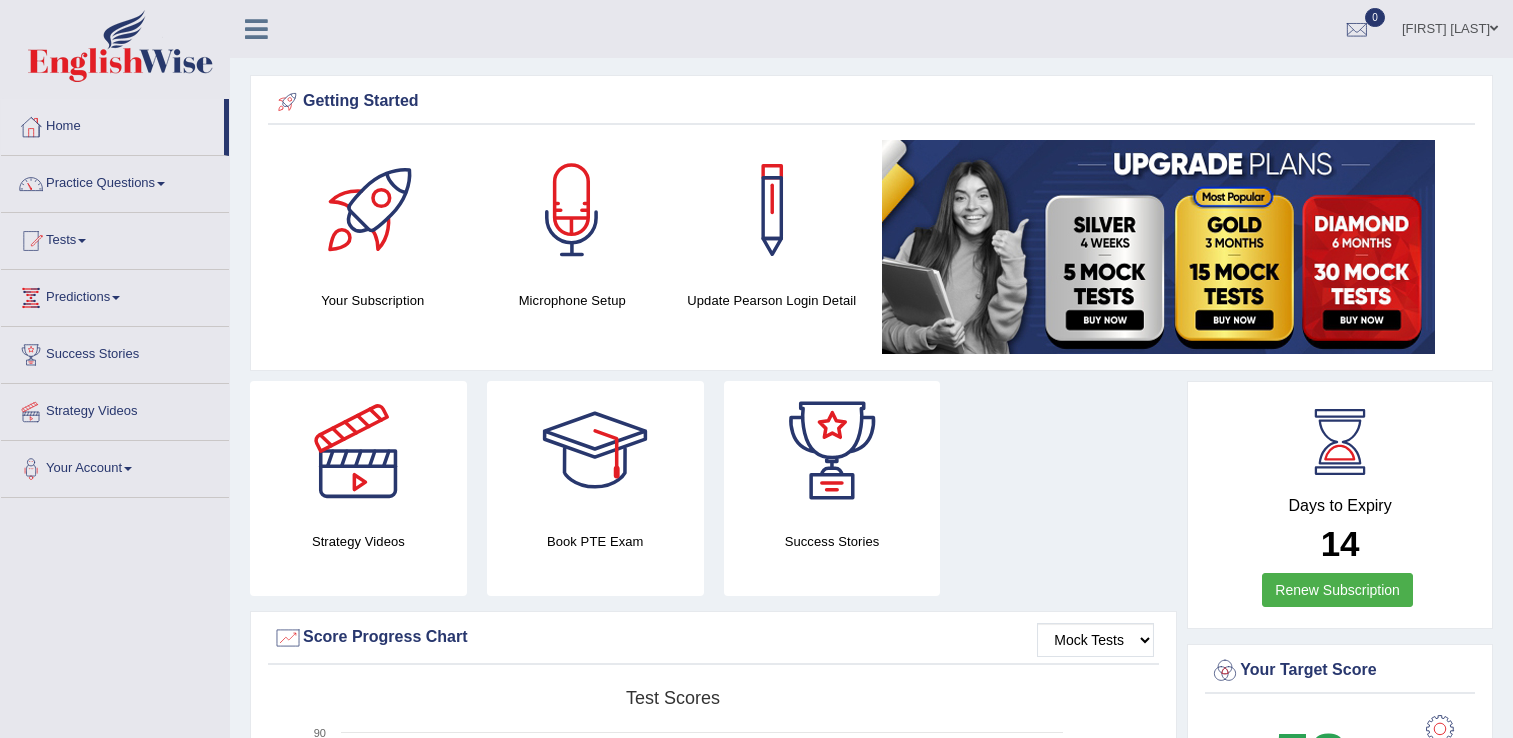 scroll, scrollTop: 0, scrollLeft: 0, axis: both 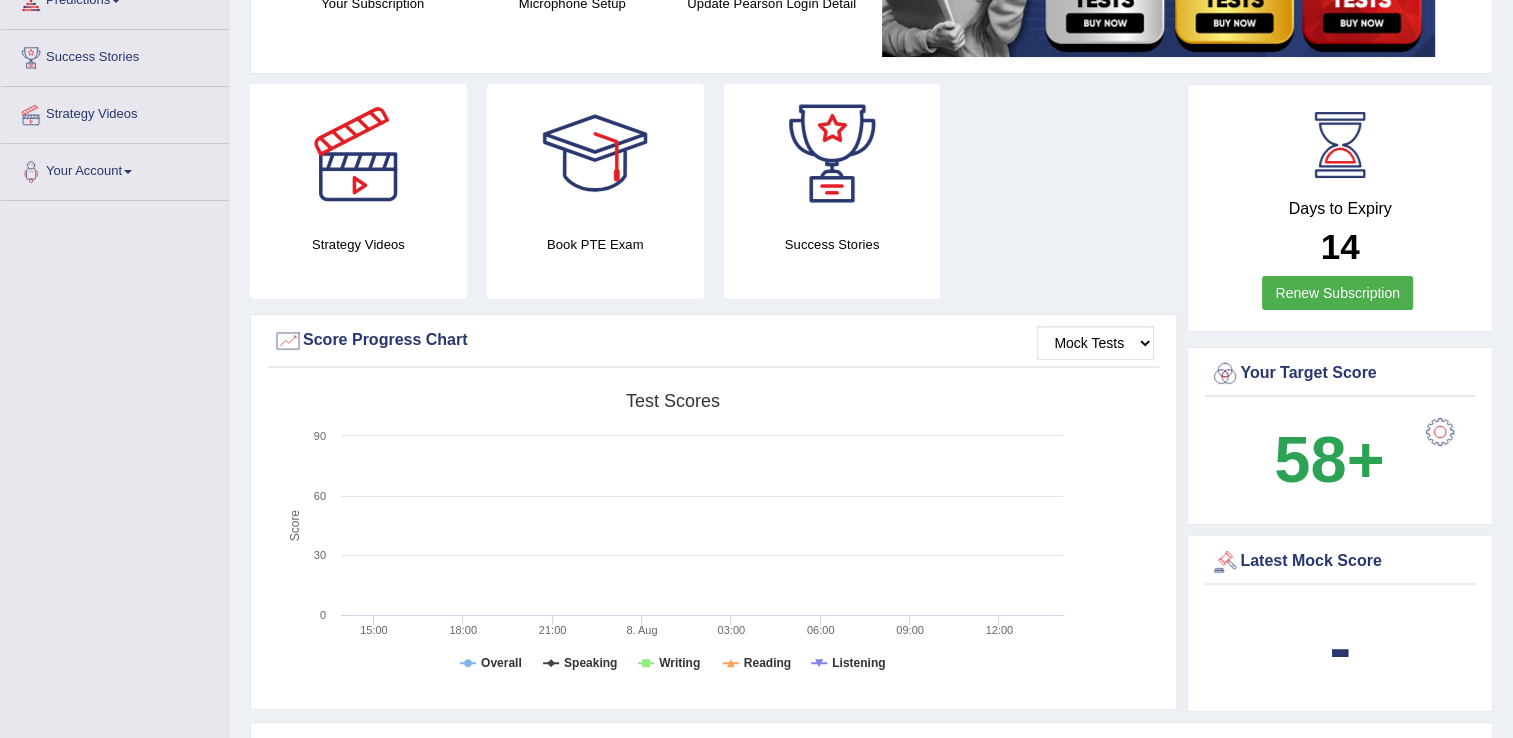 click on "Renew Subscription" at bounding box center (1337, 293) 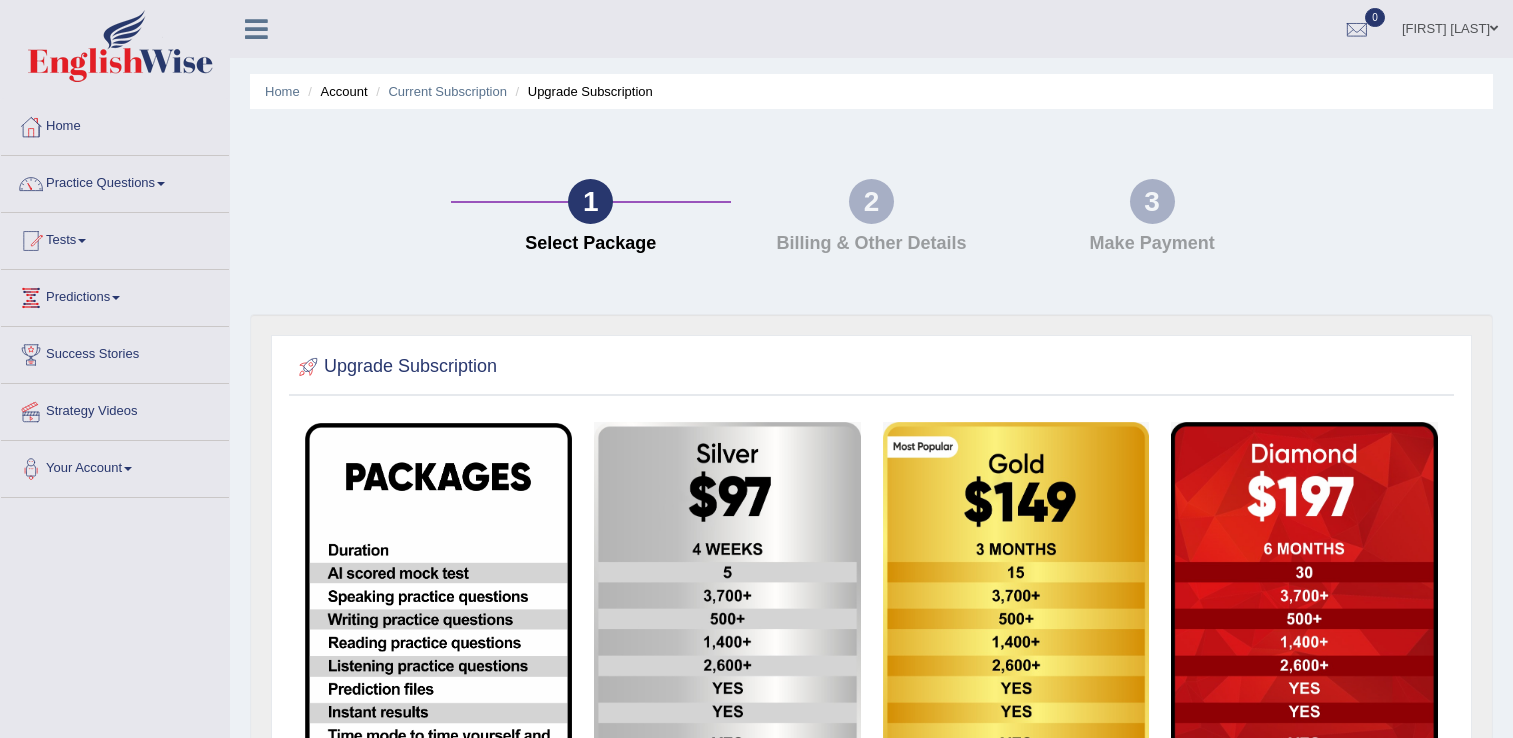scroll, scrollTop: 0, scrollLeft: 0, axis: both 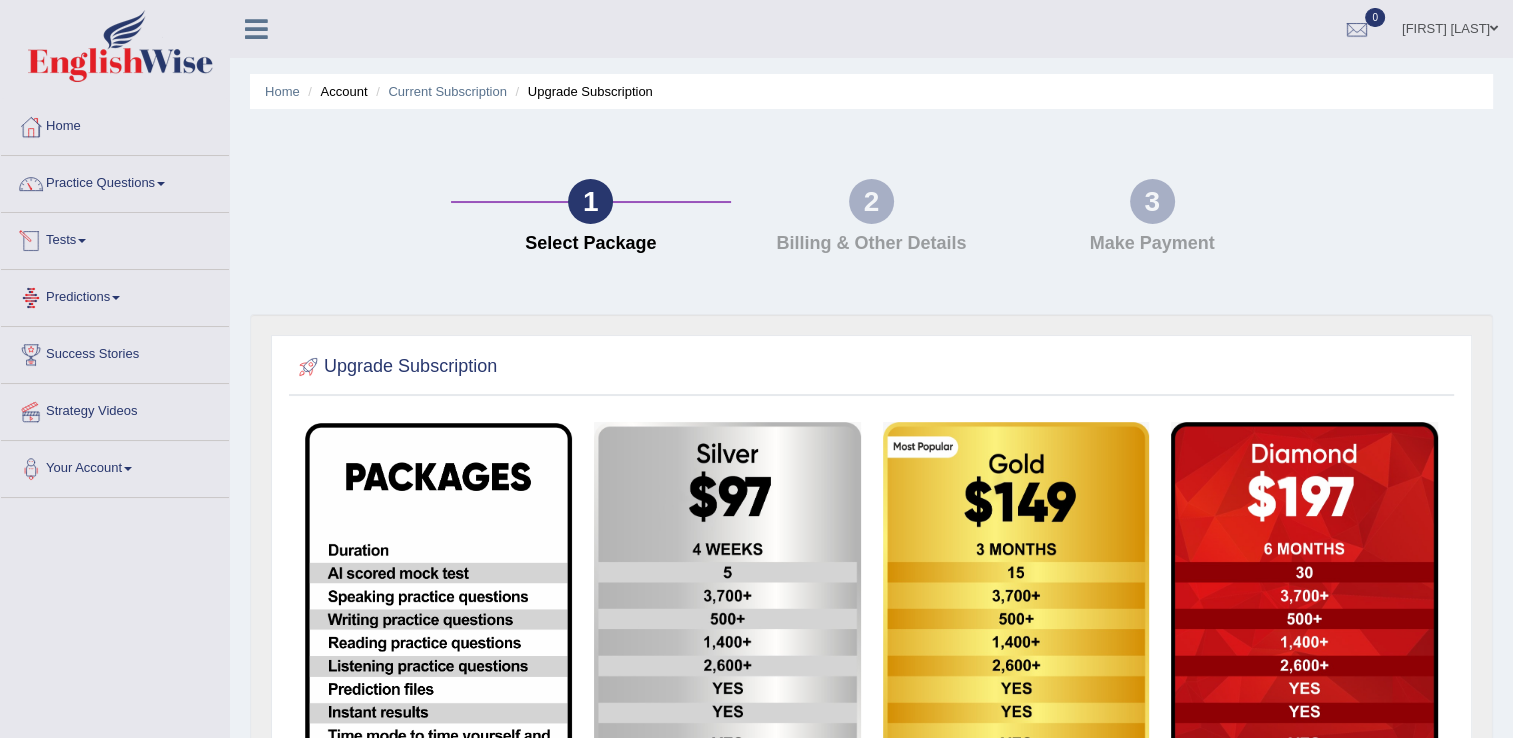 click on "Tests" at bounding box center (115, 238) 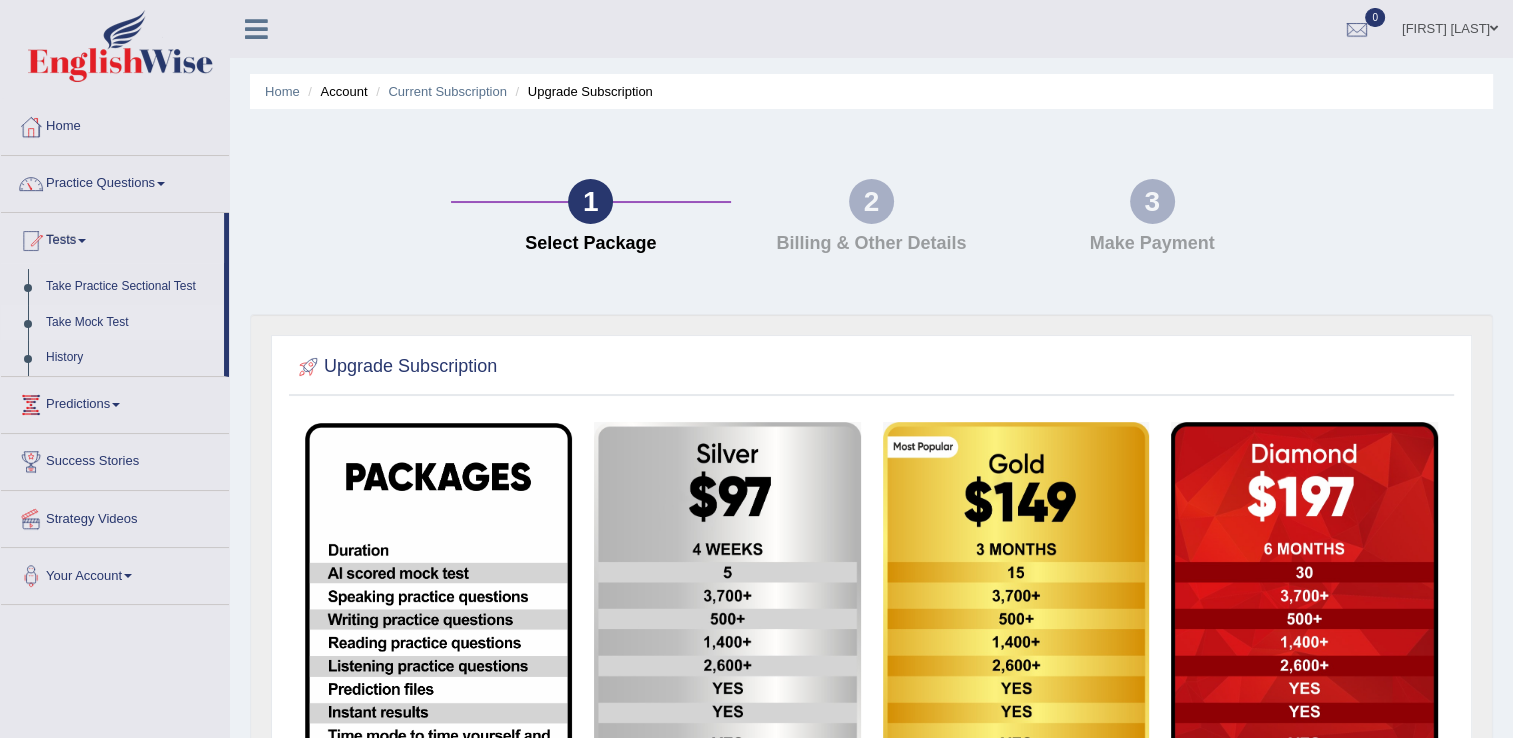 click on "Take Mock Test" at bounding box center (130, 323) 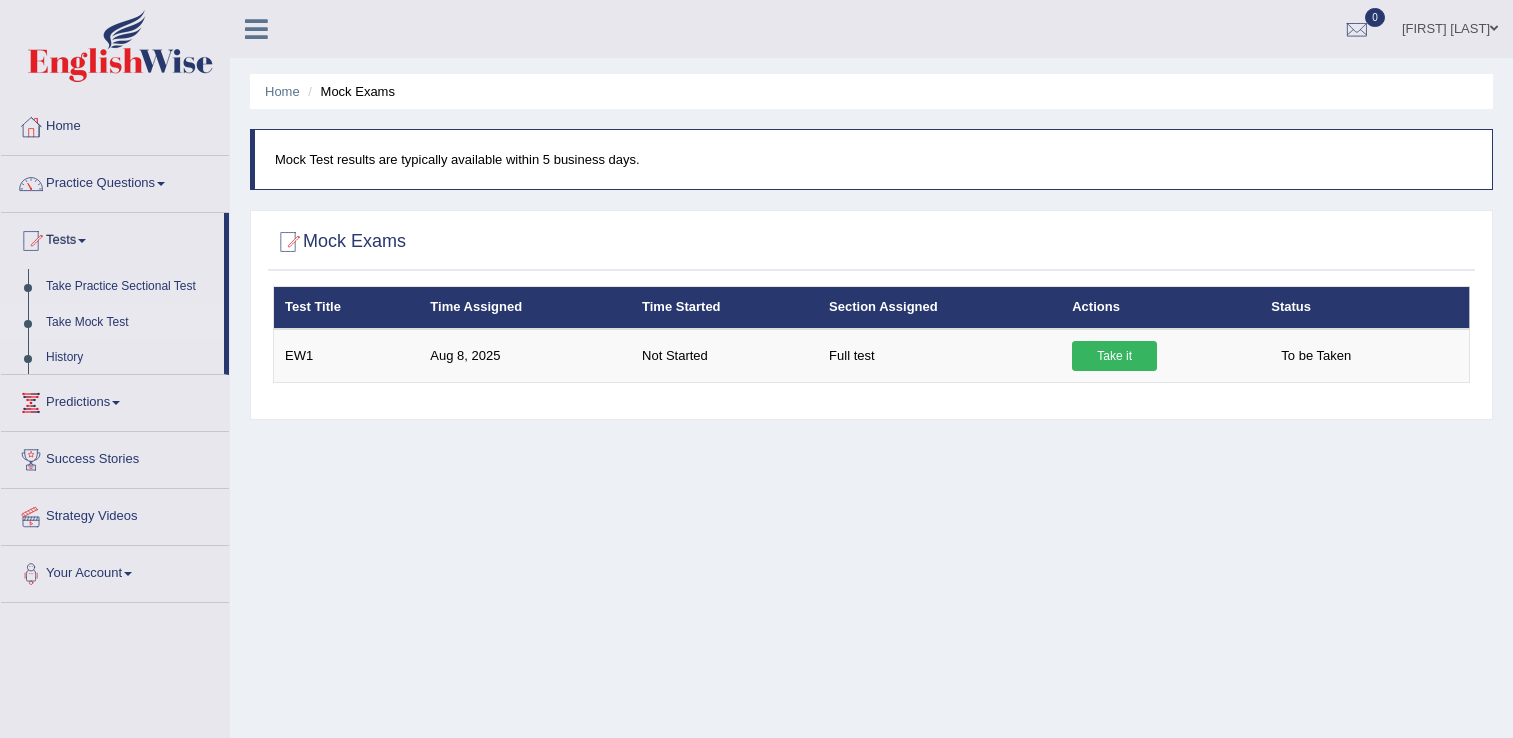 scroll, scrollTop: 0, scrollLeft: 0, axis: both 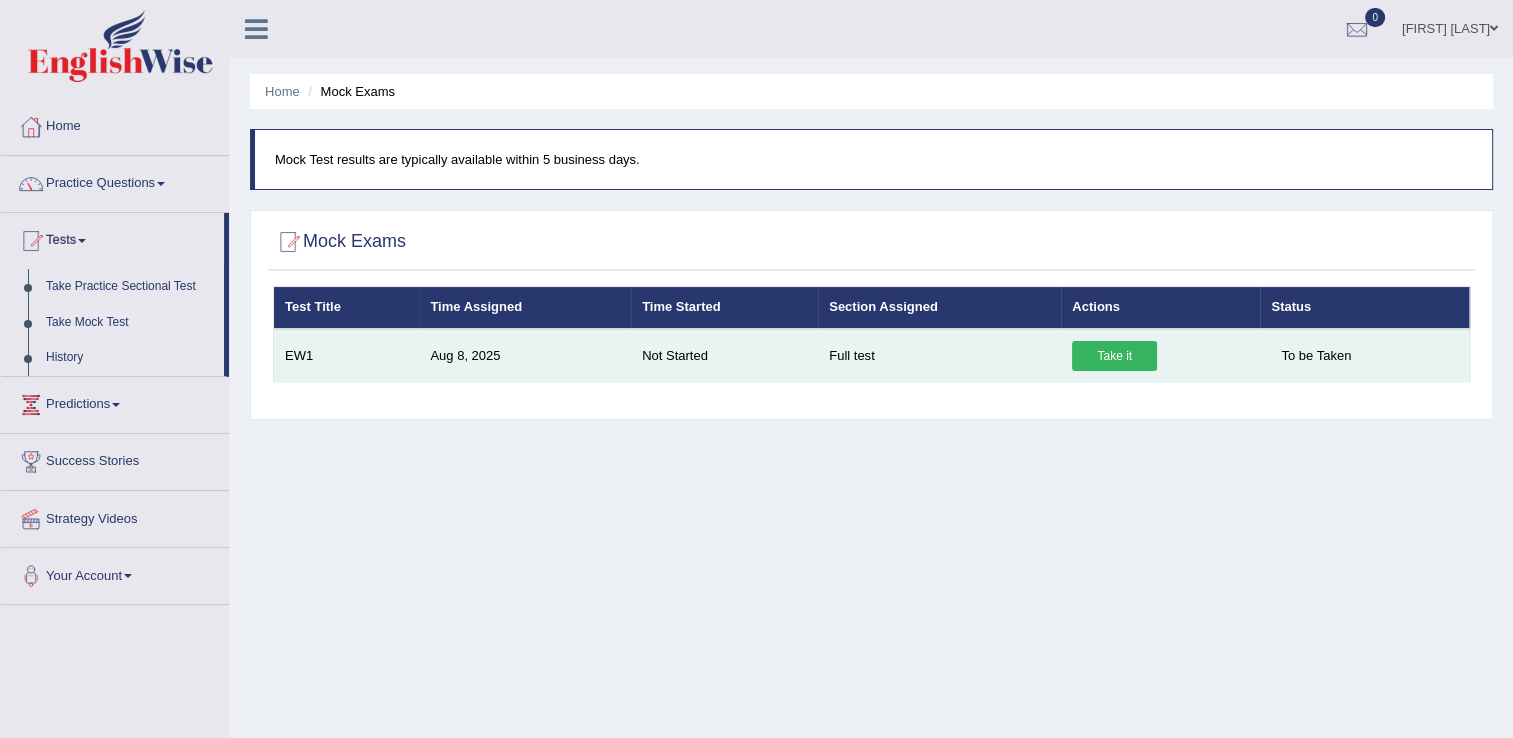 click on "Take it" at bounding box center (1114, 356) 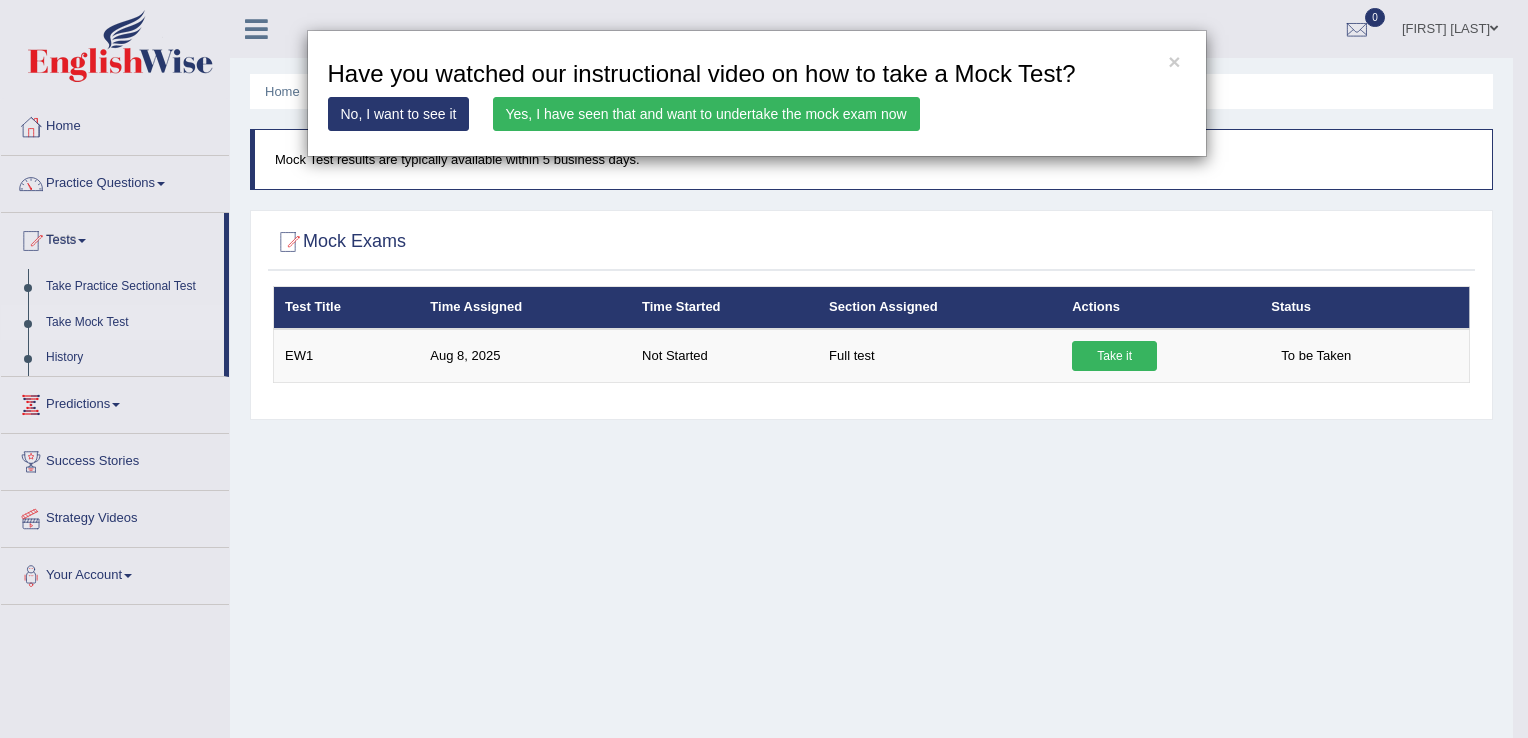 click on "Yes, I have seen that and want to undertake the mock exam now" at bounding box center (706, 114) 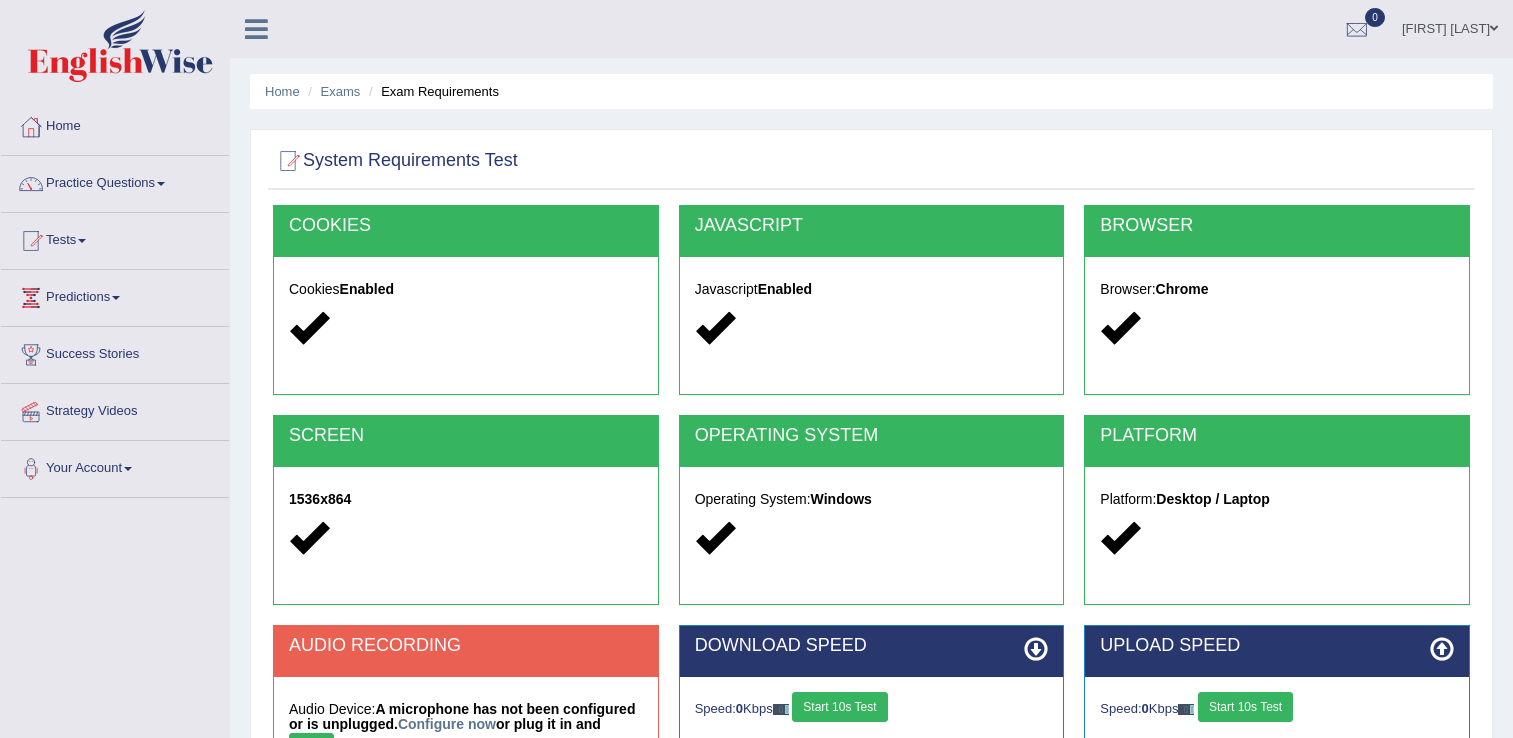 scroll, scrollTop: 0, scrollLeft: 0, axis: both 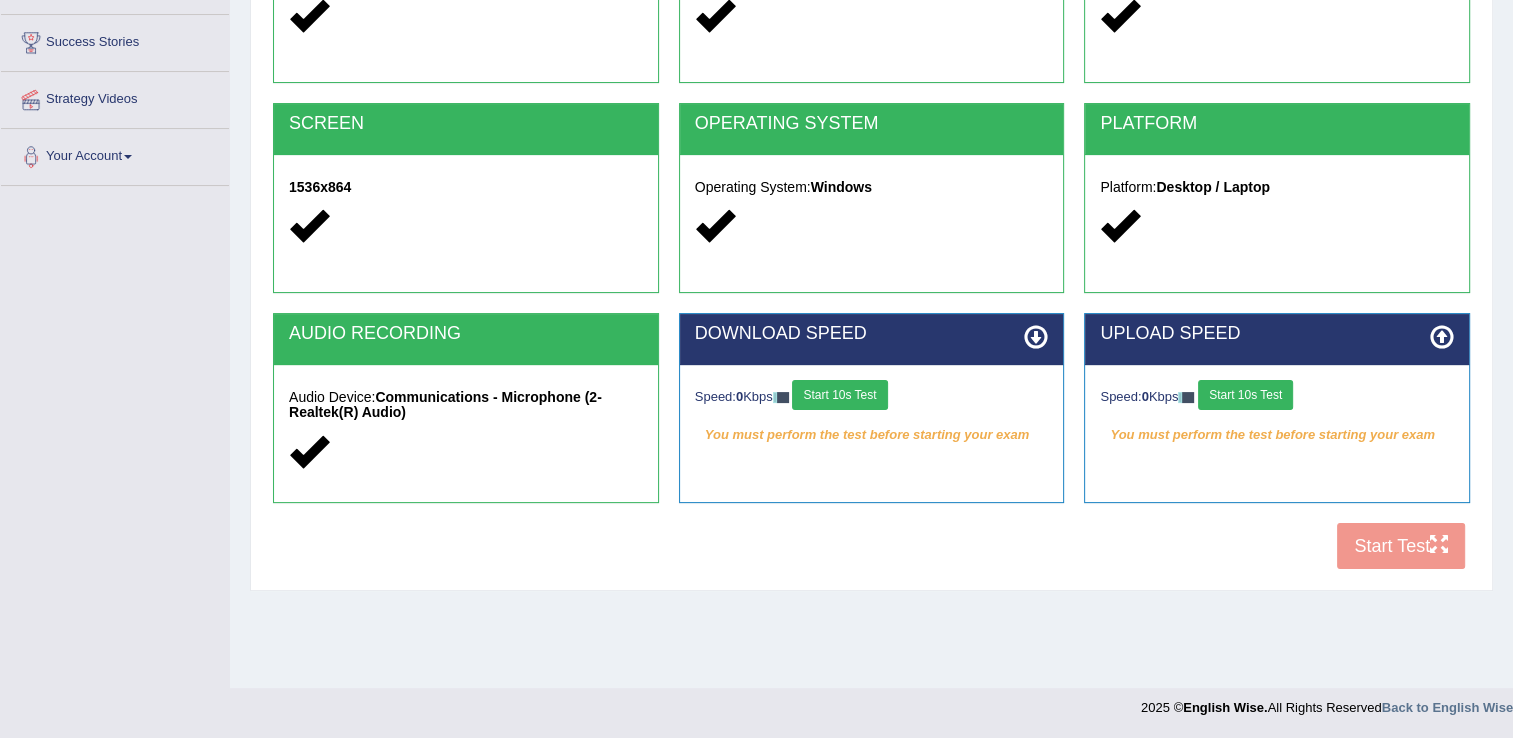 click on "COOKIES
Cookies  Enabled
JAVASCRIPT
Javascript  Enabled
BROWSER
Browser:  Chrome
SCREEN
1536x864
OPERATING SYSTEM
Operating System:  Windows
PLATFORM
Platform:  Desktop / Laptop
AUDIO RECORDING
Audio Device:  Communications - Microphone (2- Realtek(R) Audio)
DOWNLOAD SPEED
Speed:  0  Kbps    Start 10s Test
You must perform the test before starting your exam
Select Audio Quality
UPLOAD SPEED
Speed:  0  Kbps    Start 10s Test
You must perform the test before starting your exam" at bounding box center [871, 236] 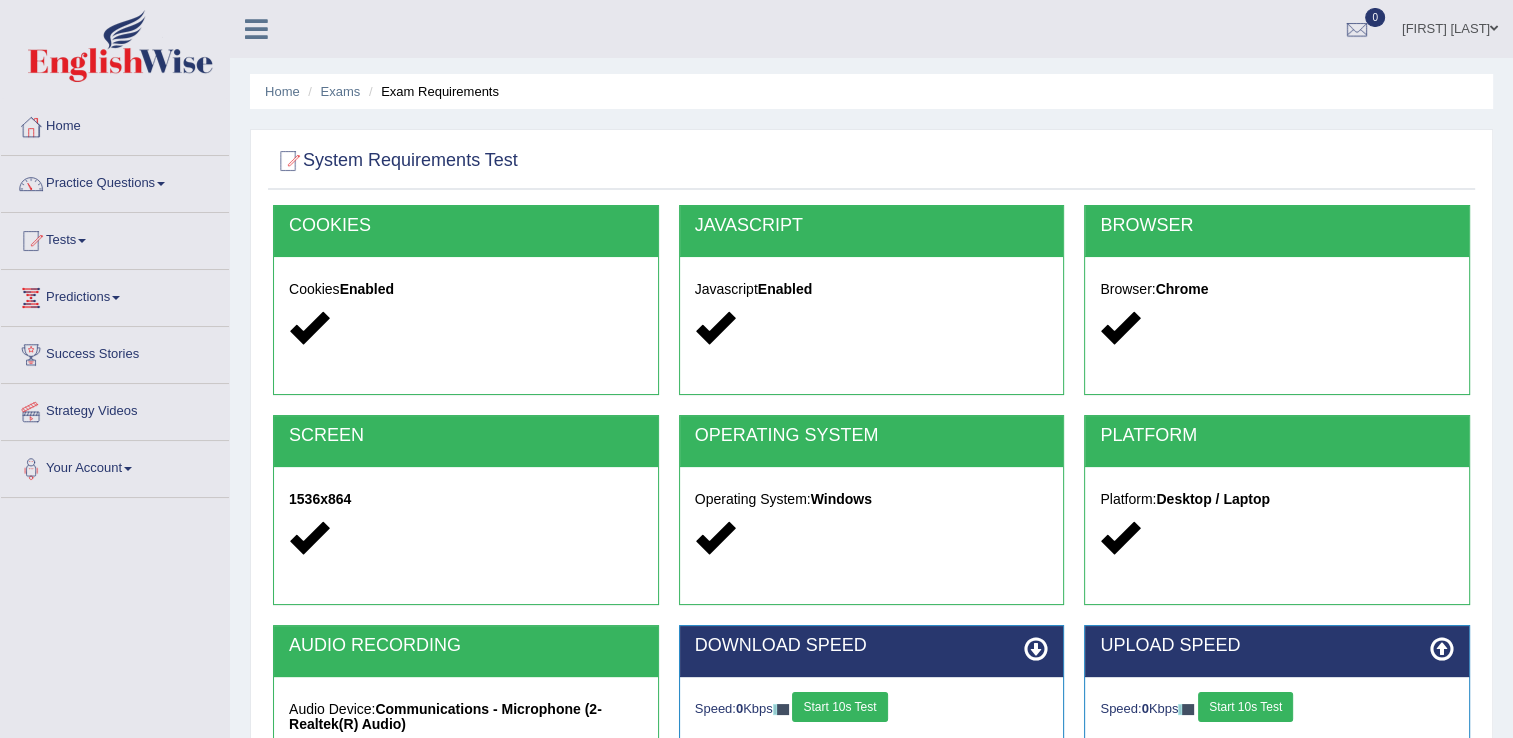 scroll, scrollTop: 312, scrollLeft: 0, axis: vertical 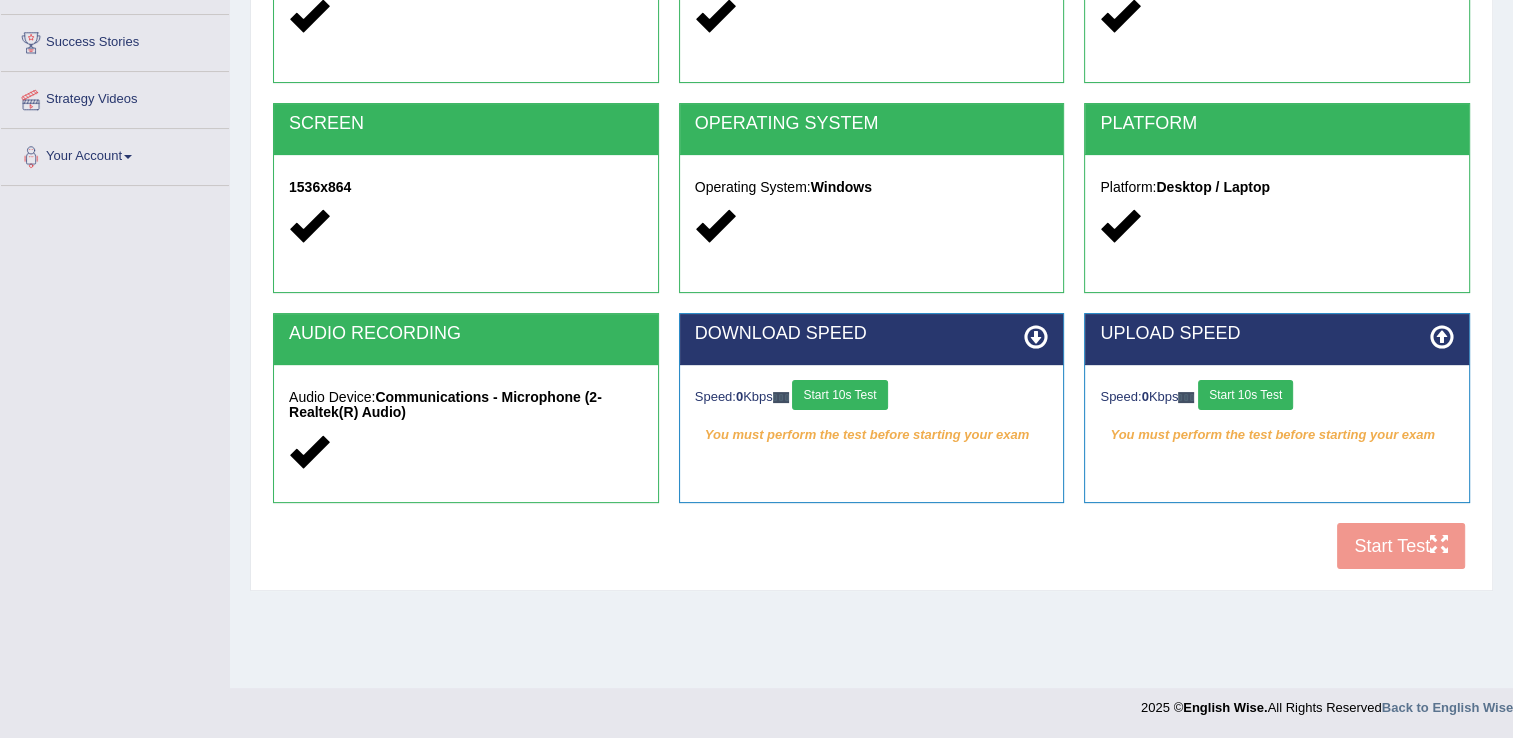 click on "COOKIES
Cookies  Enabled
JAVASCRIPT
Javascript  Enabled
BROWSER
Browser:  Chrome
SCREEN
1536x864
OPERATING SYSTEM
Operating System:  Windows
PLATFORM
Platform:  Desktop / Laptop
AUDIO RECORDING
Audio Device:  Communications - Microphone (2- Realtek(R) Audio)
DOWNLOAD SPEED
Speed:  0  Kbps    Start 10s Test
You must perform the test before starting your exam
Select Audio Quality
UPLOAD SPEED
Speed:  0  Kbps    Start 10s Test
You must perform the test before starting your exam" at bounding box center [871, 236] 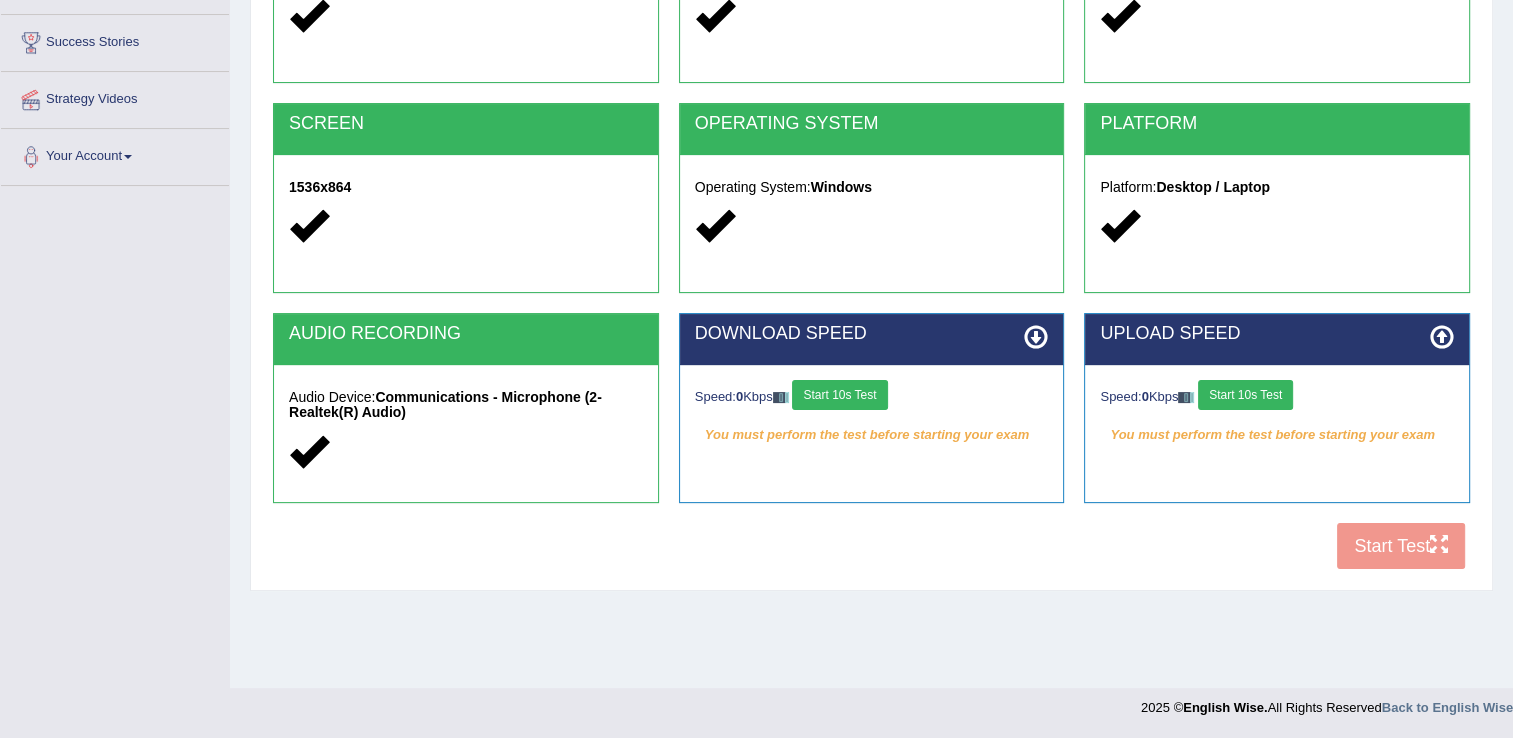 click on "COOKIES
Cookies  Enabled
JAVASCRIPT
Javascript  Enabled
BROWSER
Browser:  Chrome
SCREEN
1536x864
OPERATING SYSTEM
Operating System:  Windows
PLATFORM
Platform:  Desktop / Laptop
AUDIO RECORDING
Audio Device:  Communications - Microphone (2- Realtek(R) Audio)
DOWNLOAD SPEED
Speed:  0  Kbps    Start 10s Test
You must perform the test before starting your exam
Select Audio Quality
UPLOAD SPEED
Speed:  0  Kbps    Start 10s Test
You must perform the test before starting your exam" at bounding box center (871, 236) 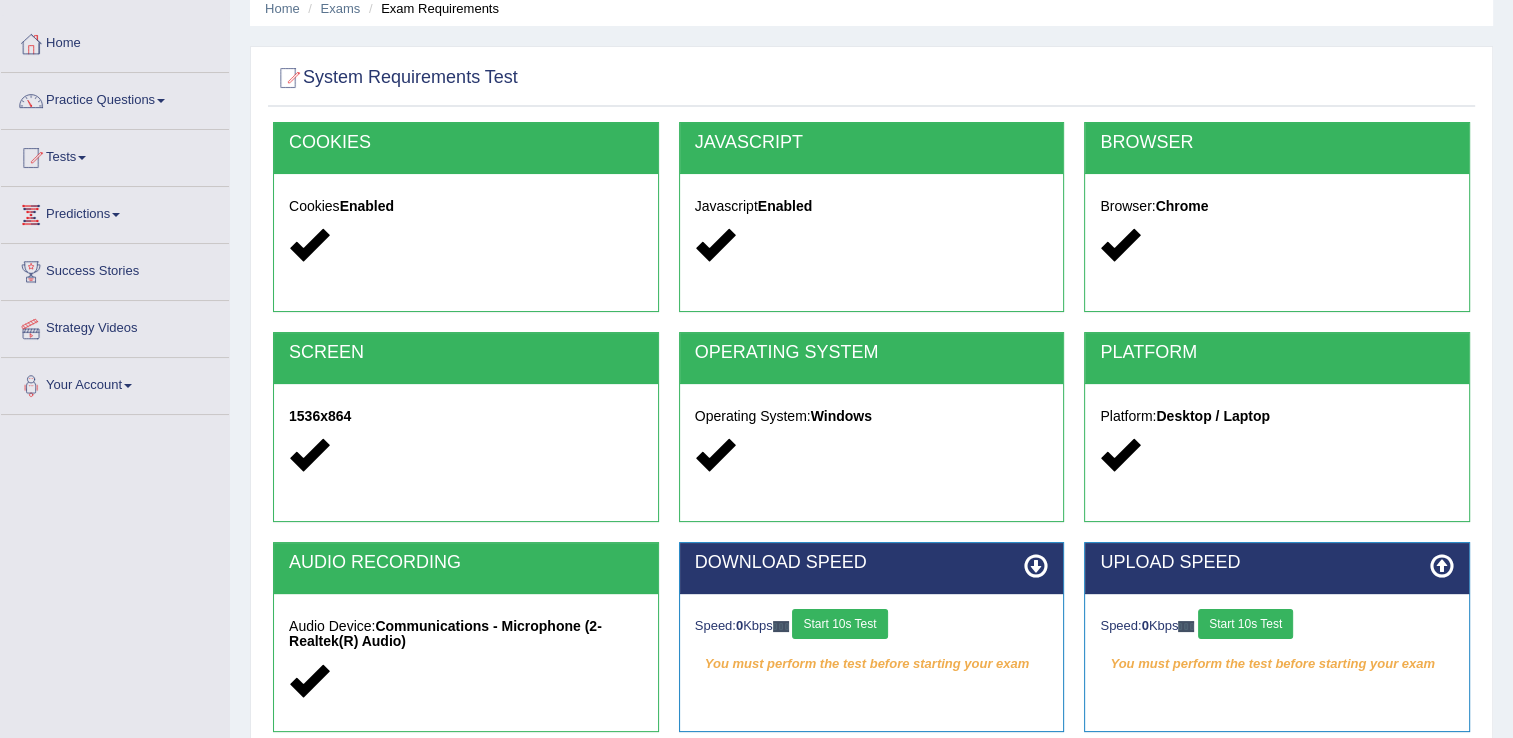 scroll, scrollTop: 0, scrollLeft: 0, axis: both 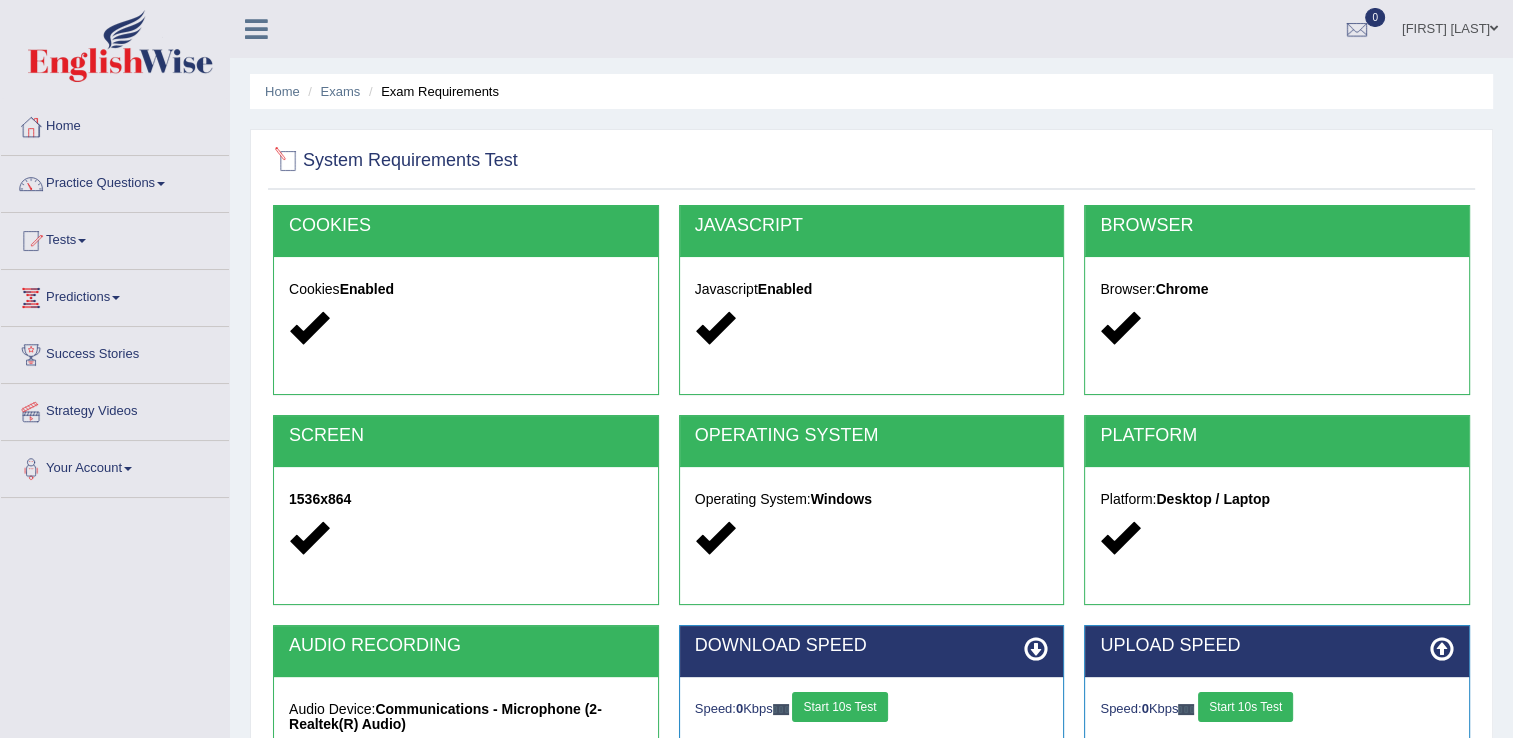 click at bounding box center (288, 161) 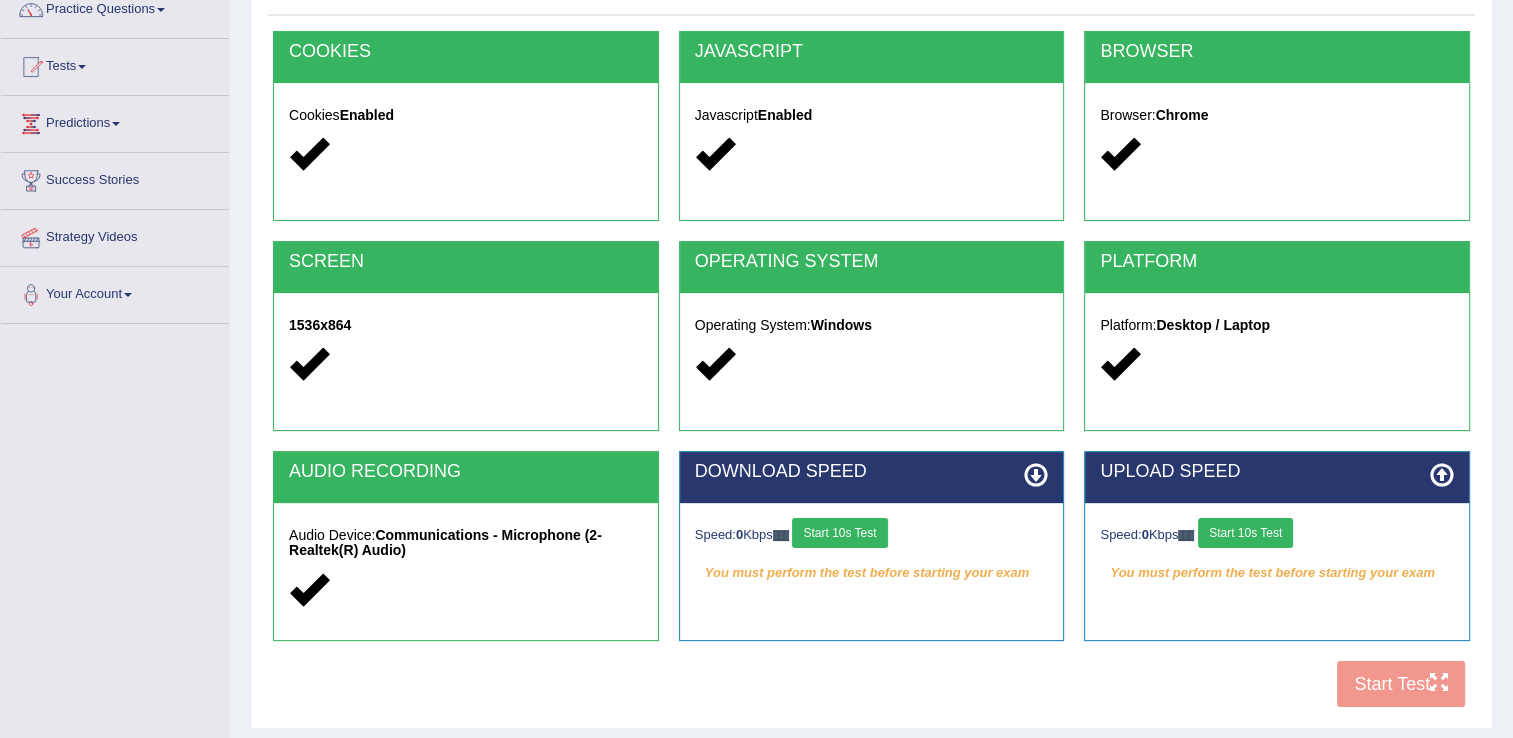 scroll, scrollTop: 177, scrollLeft: 0, axis: vertical 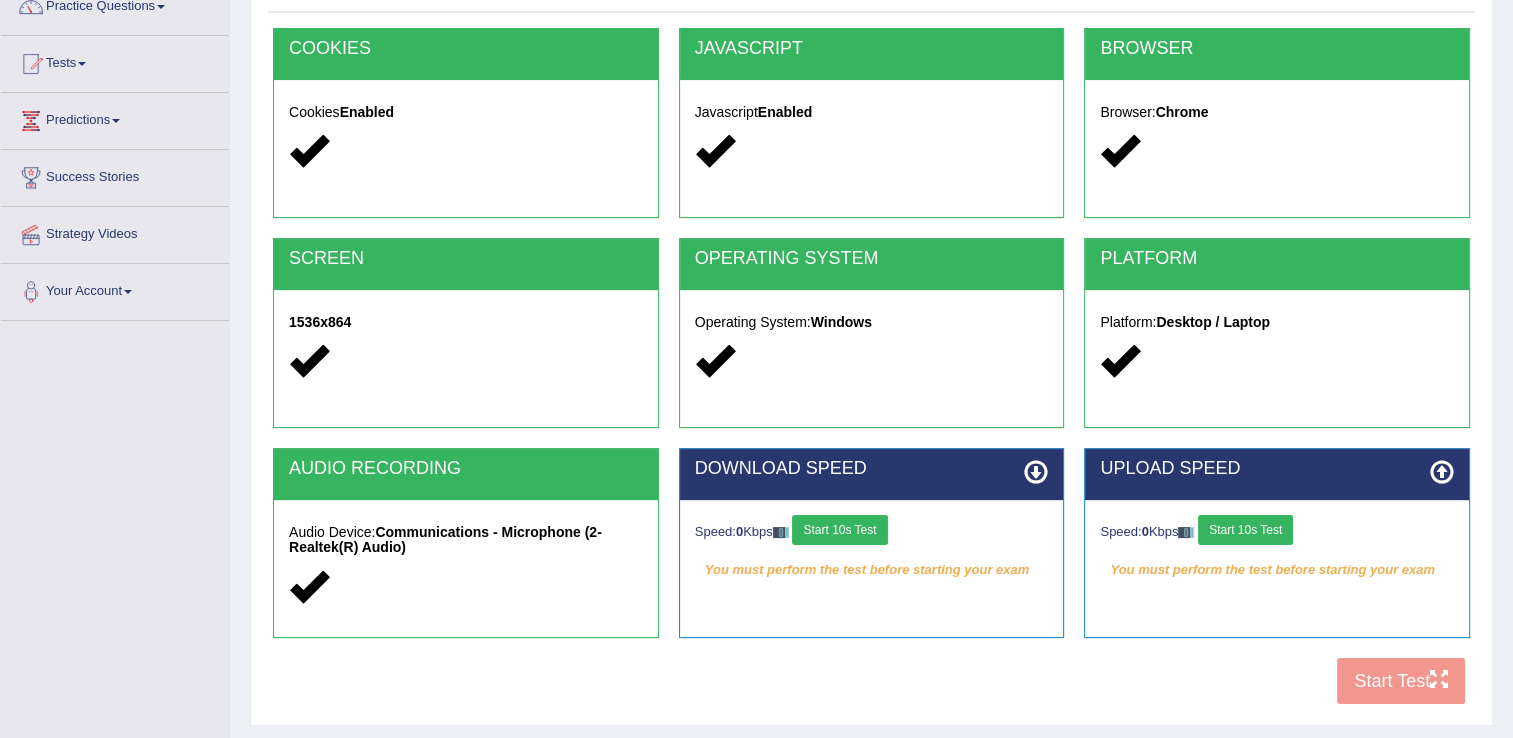 click on "Start 10s Test" at bounding box center [839, 530] 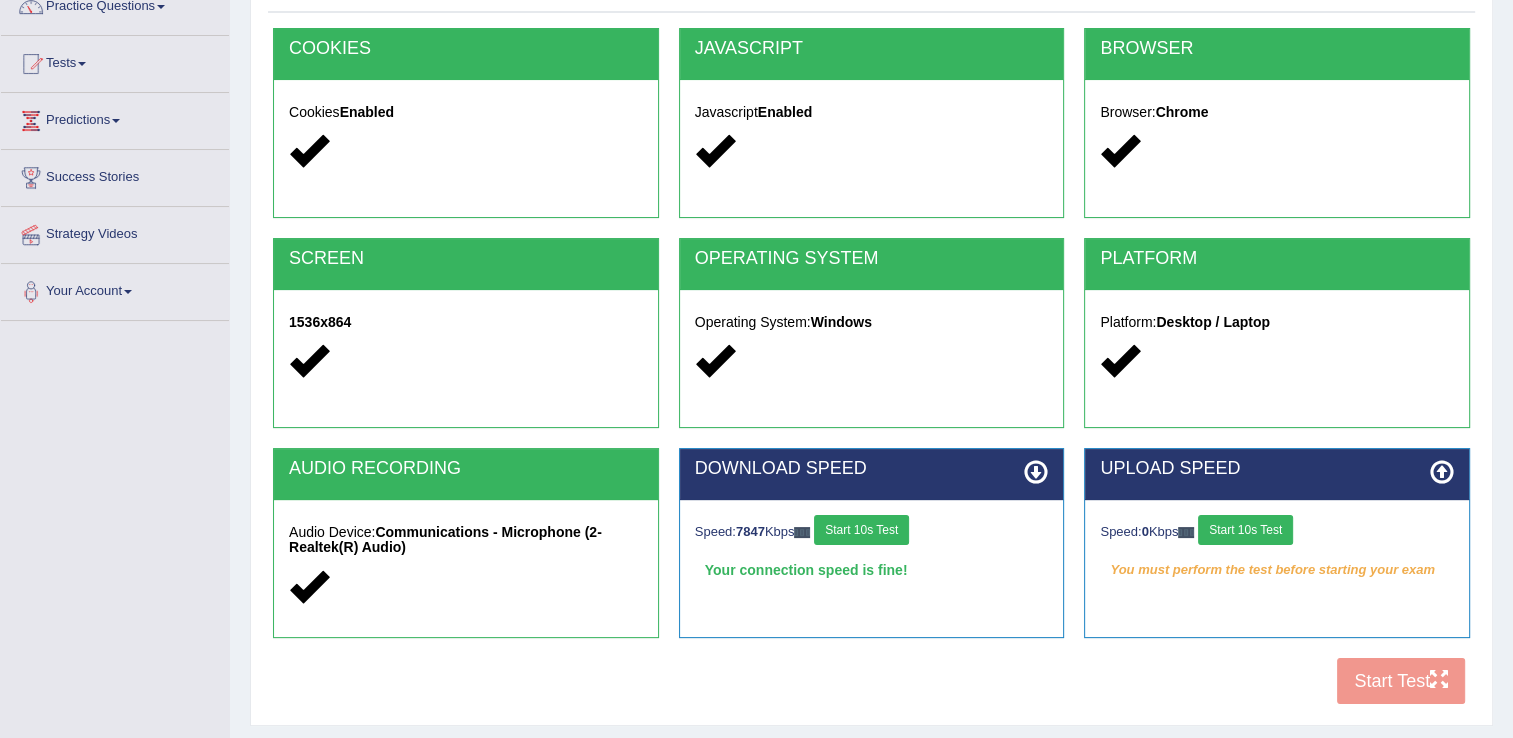 click on "Start 10s Test" at bounding box center [1245, 530] 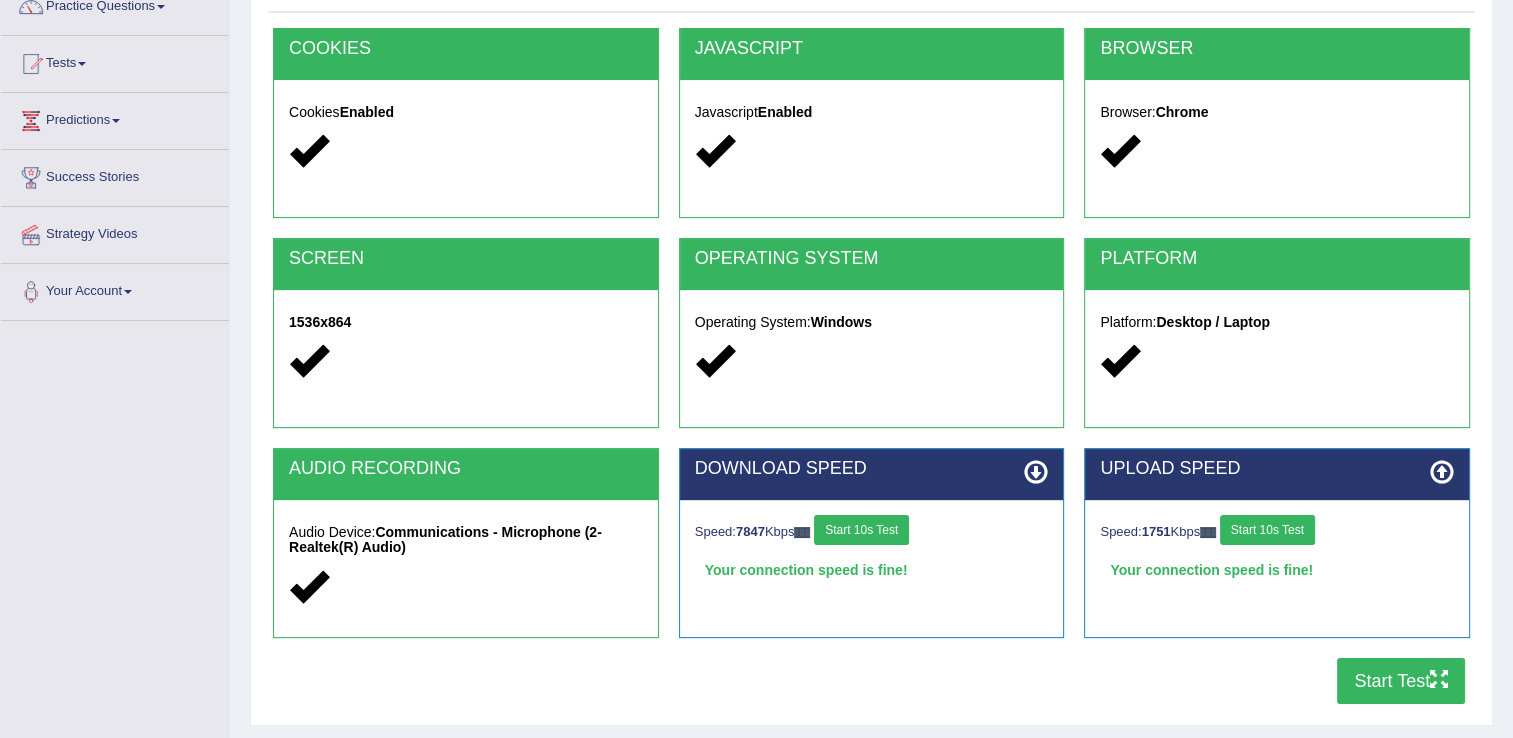 click on "Start Test" at bounding box center [1401, 681] 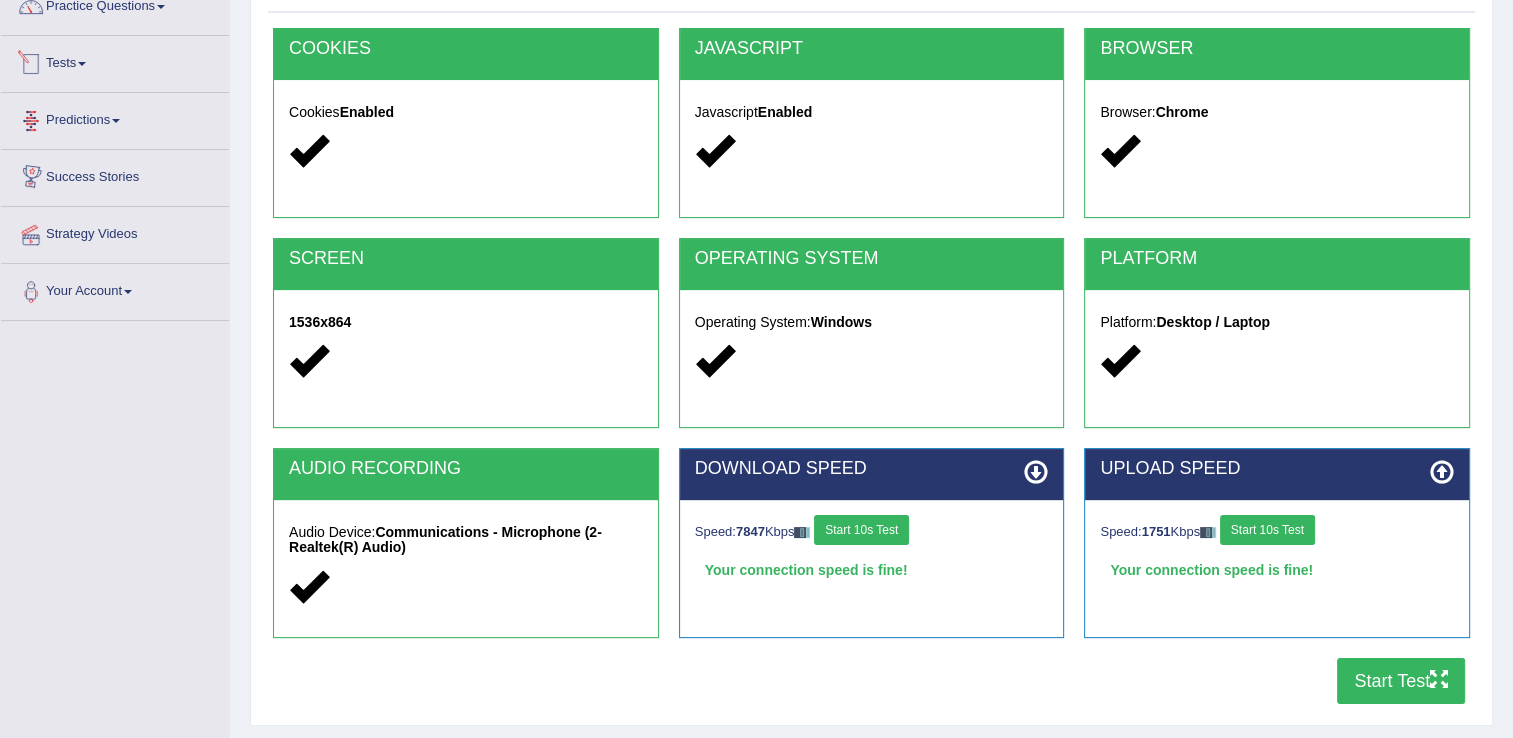 click at bounding box center (82, 64) 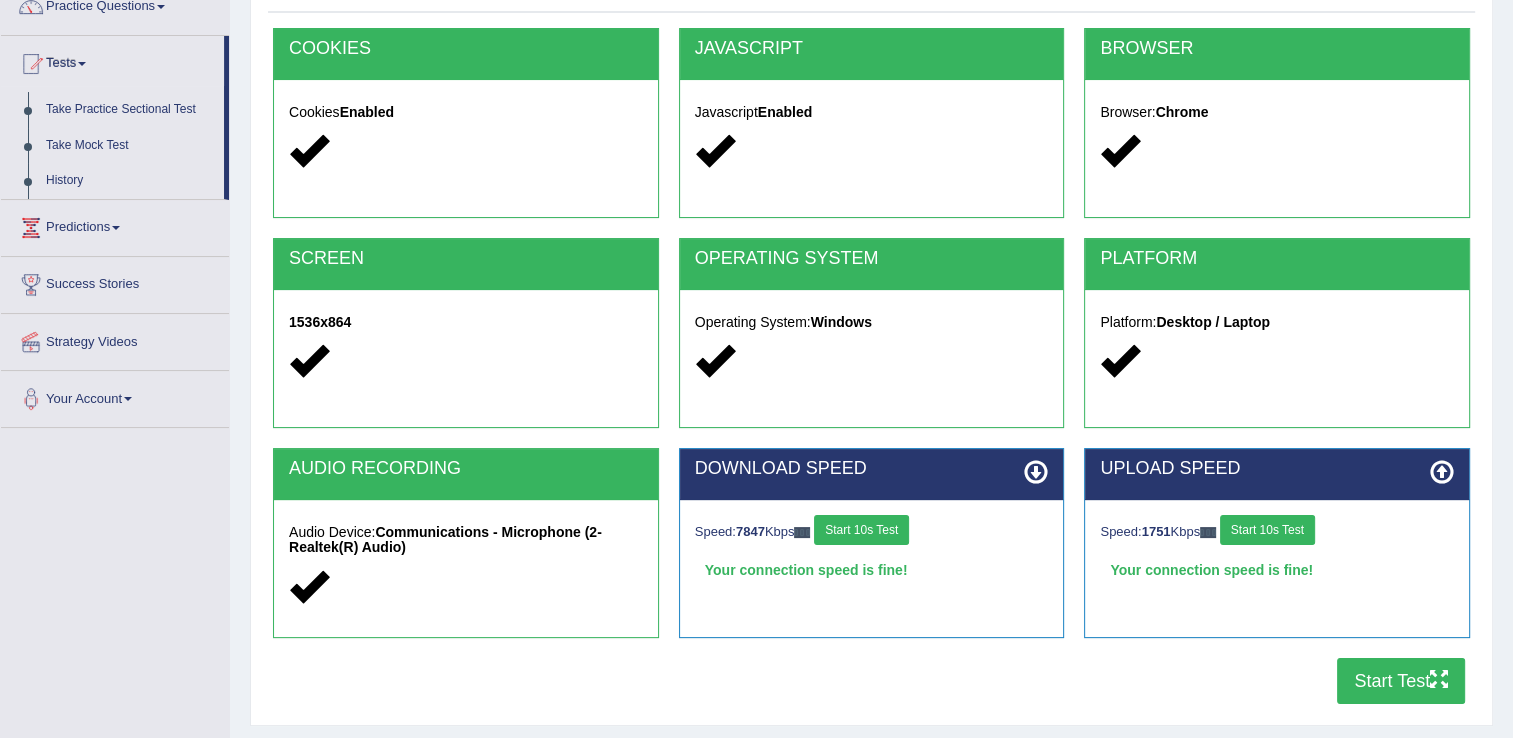 scroll, scrollTop: 0, scrollLeft: 0, axis: both 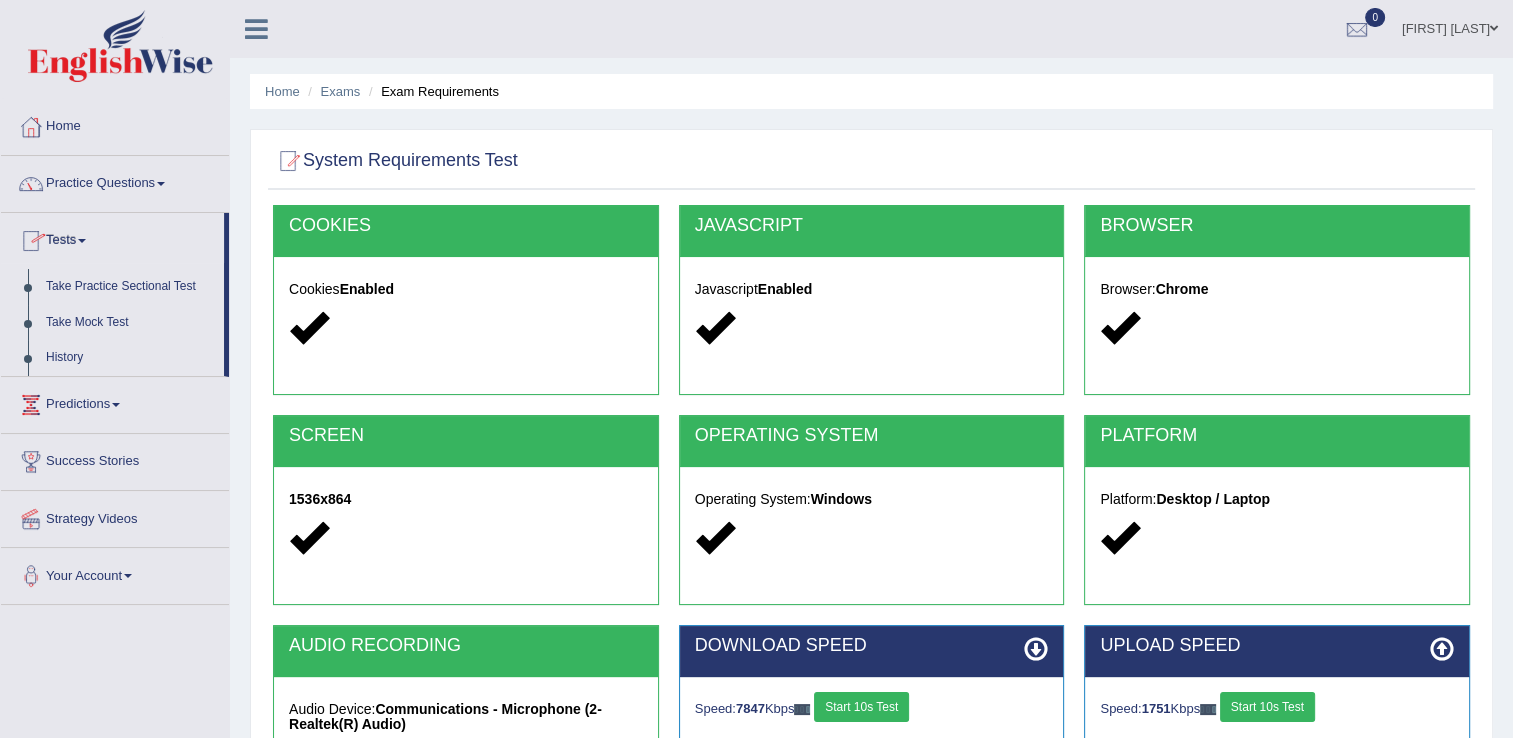 click on "Tests" at bounding box center (112, 238) 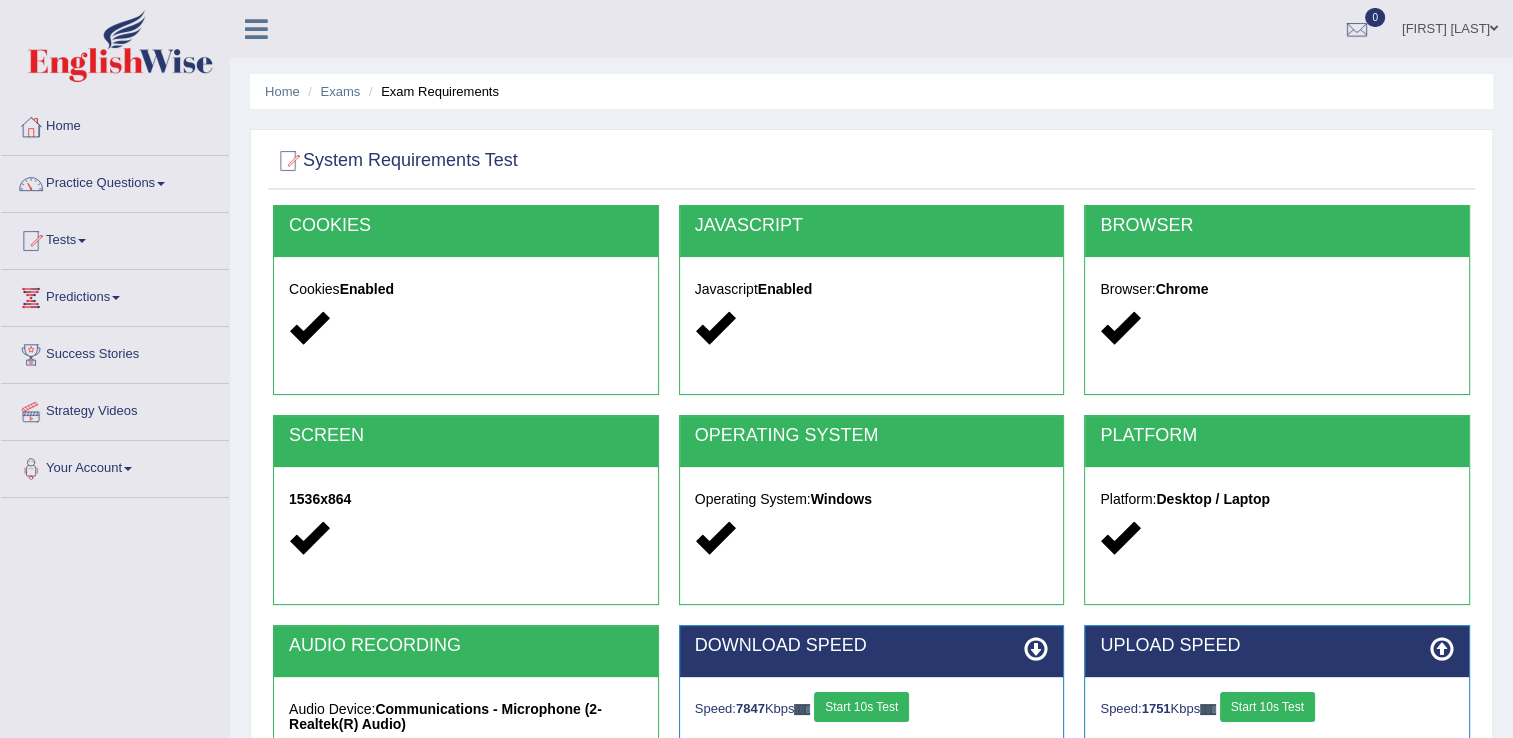 click on "Tests" at bounding box center [115, 238] 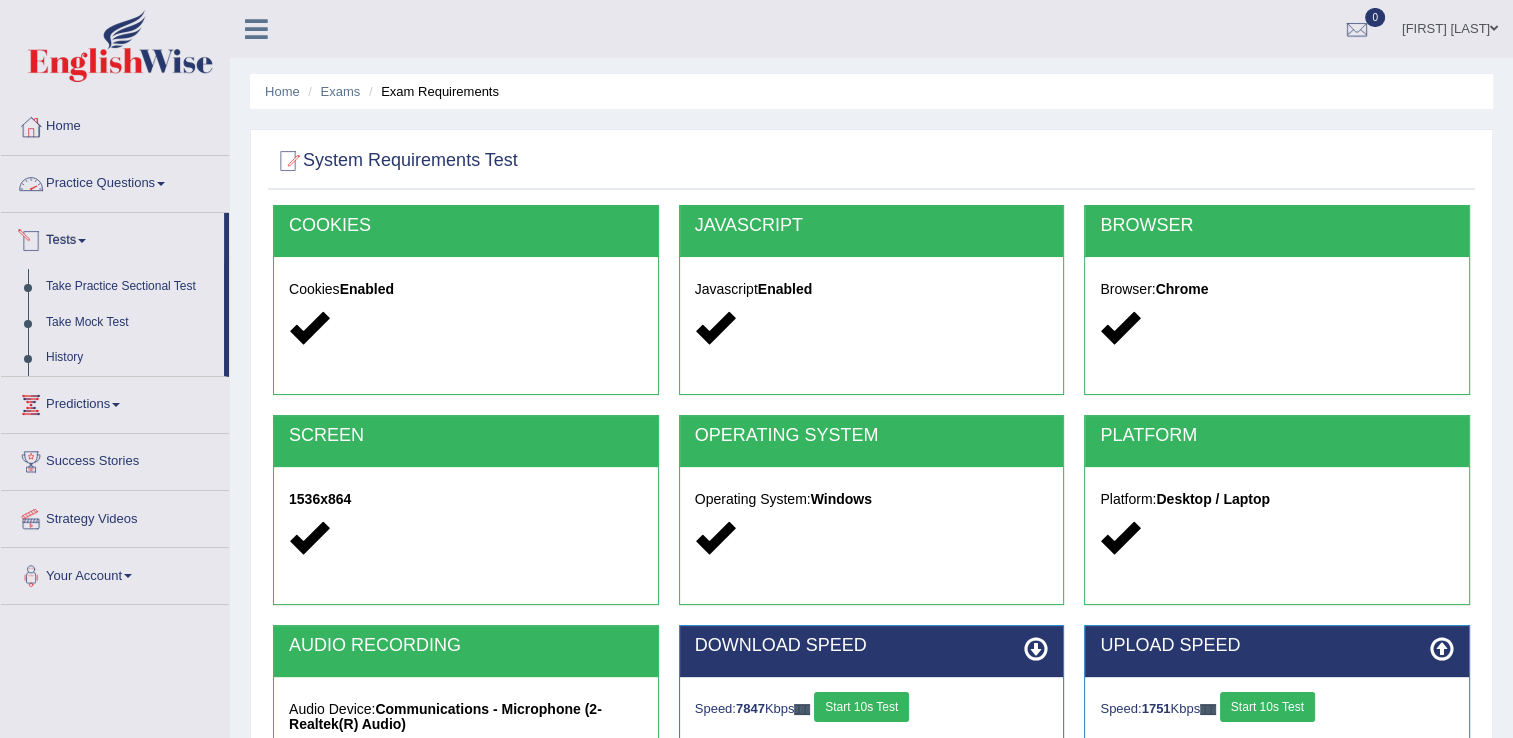 click on "Practice Questions" at bounding box center [115, 181] 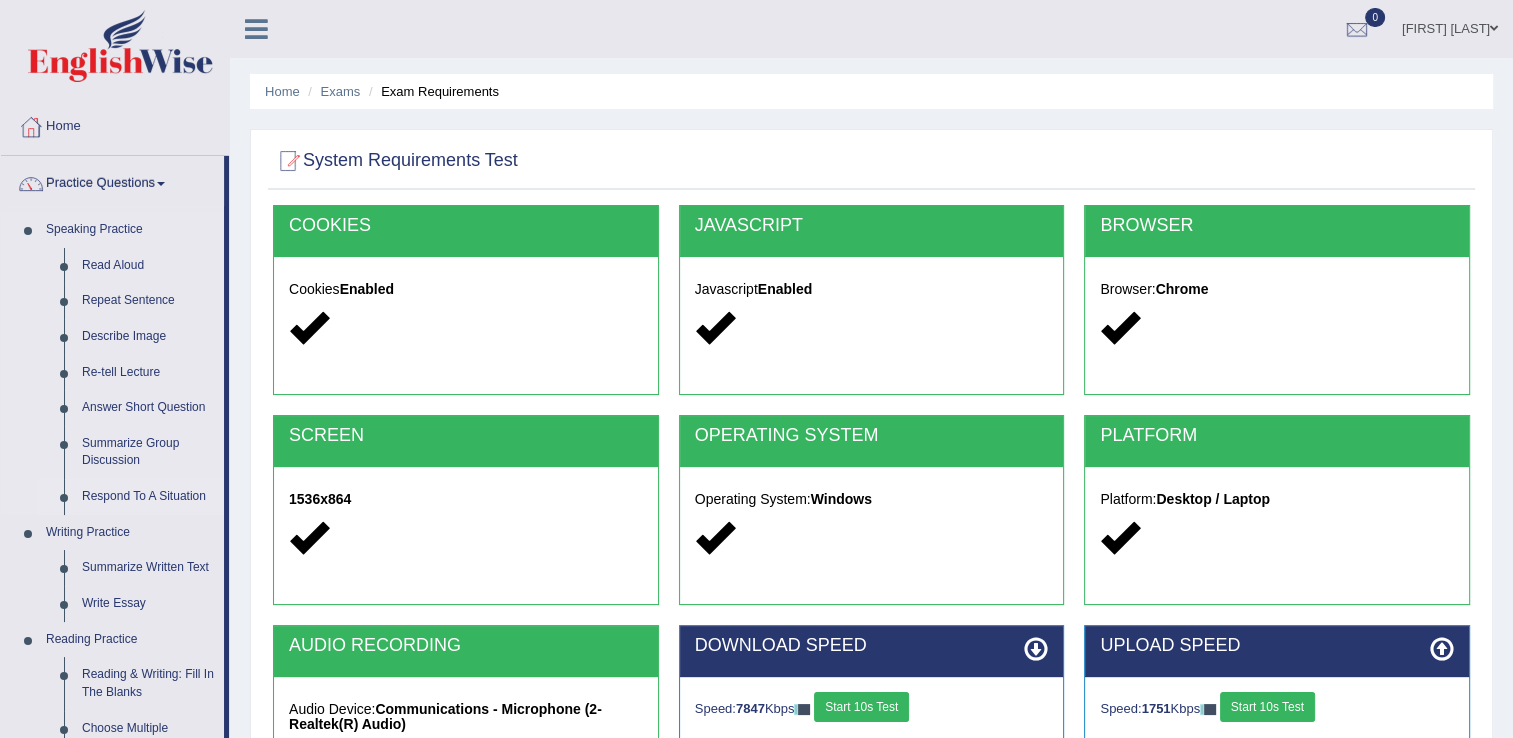click on "Respond To A Situation" at bounding box center (148, 497) 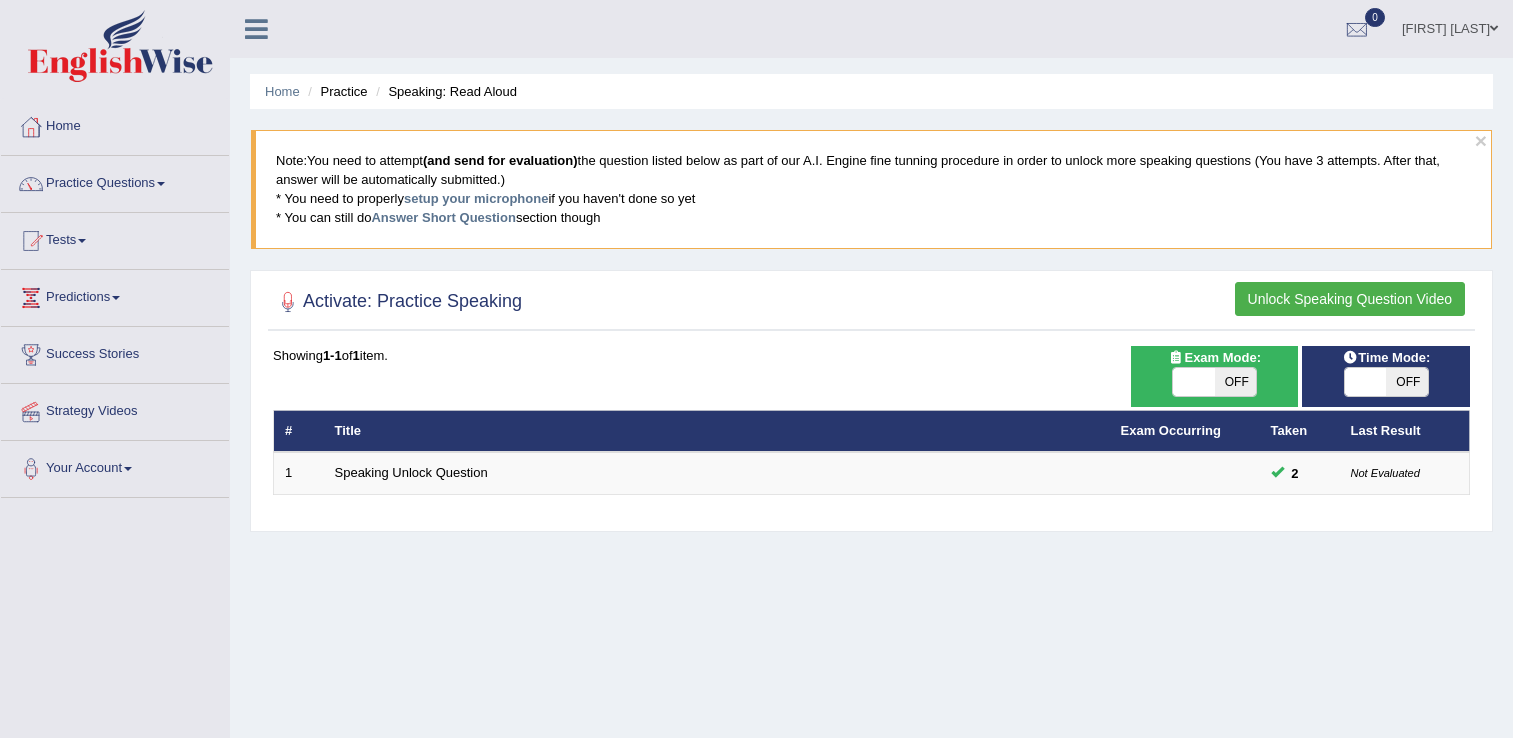 scroll, scrollTop: 0, scrollLeft: 0, axis: both 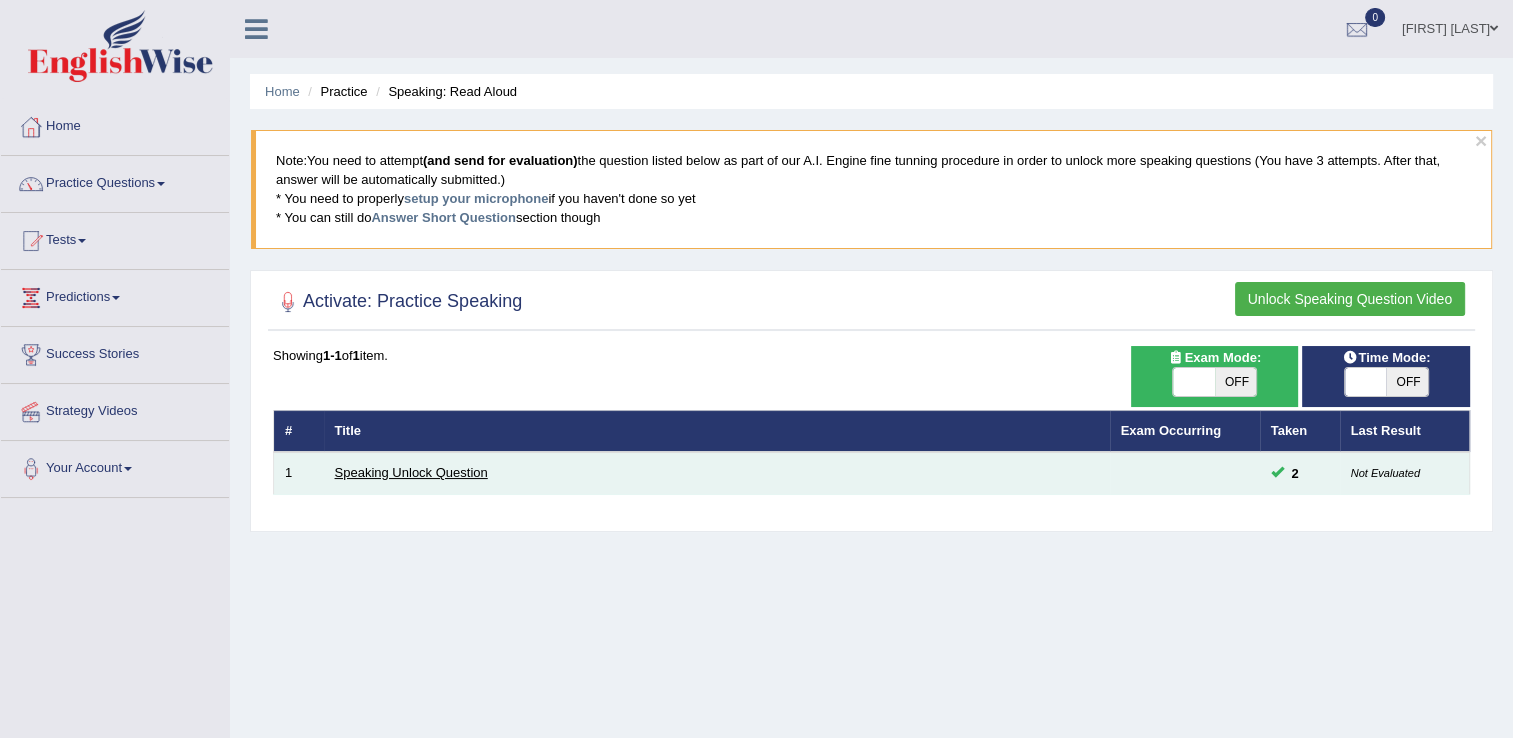 click on "Speaking Unlock Question" at bounding box center (411, 472) 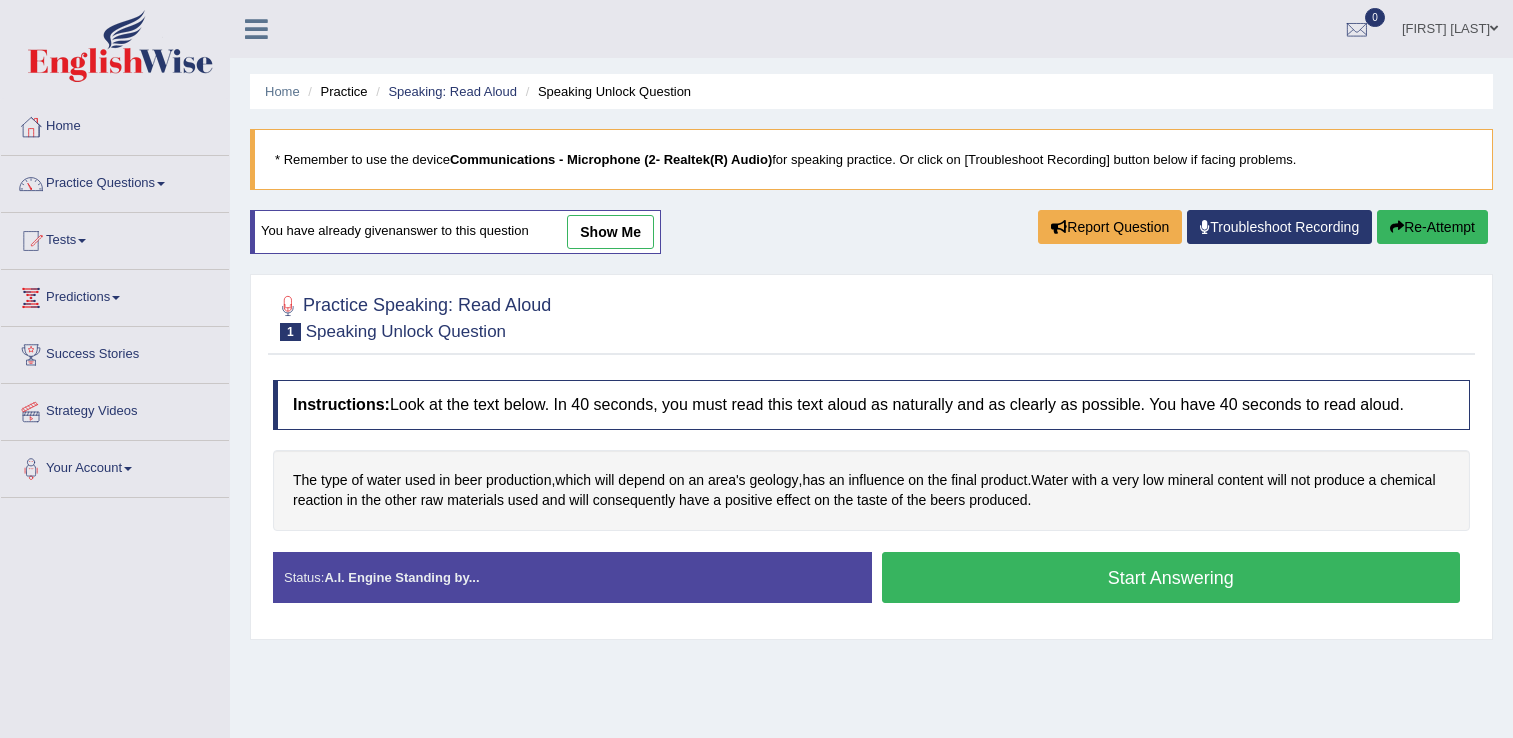 scroll, scrollTop: 0, scrollLeft: 0, axis: both 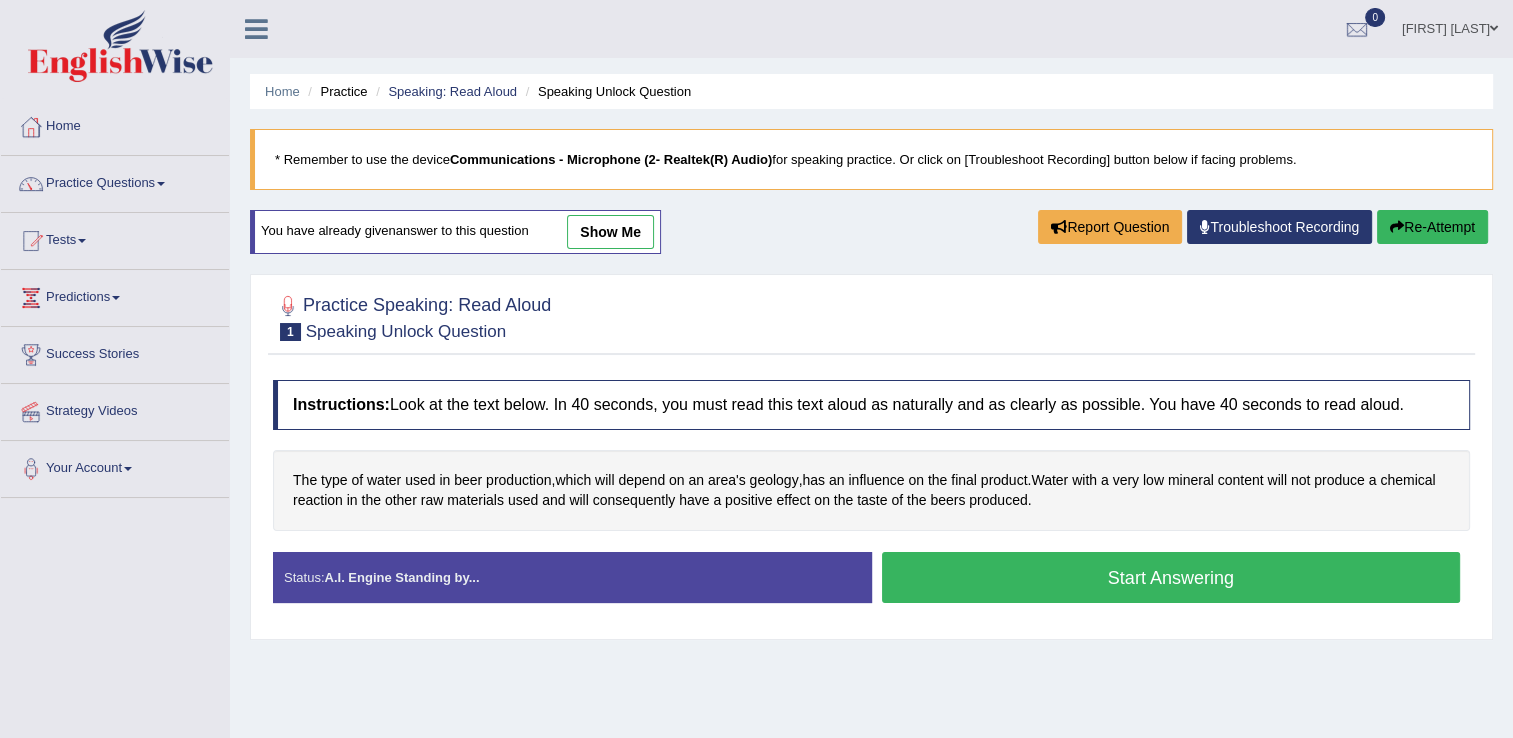 click on "Start Answering" at bounding box center (1171, 577) 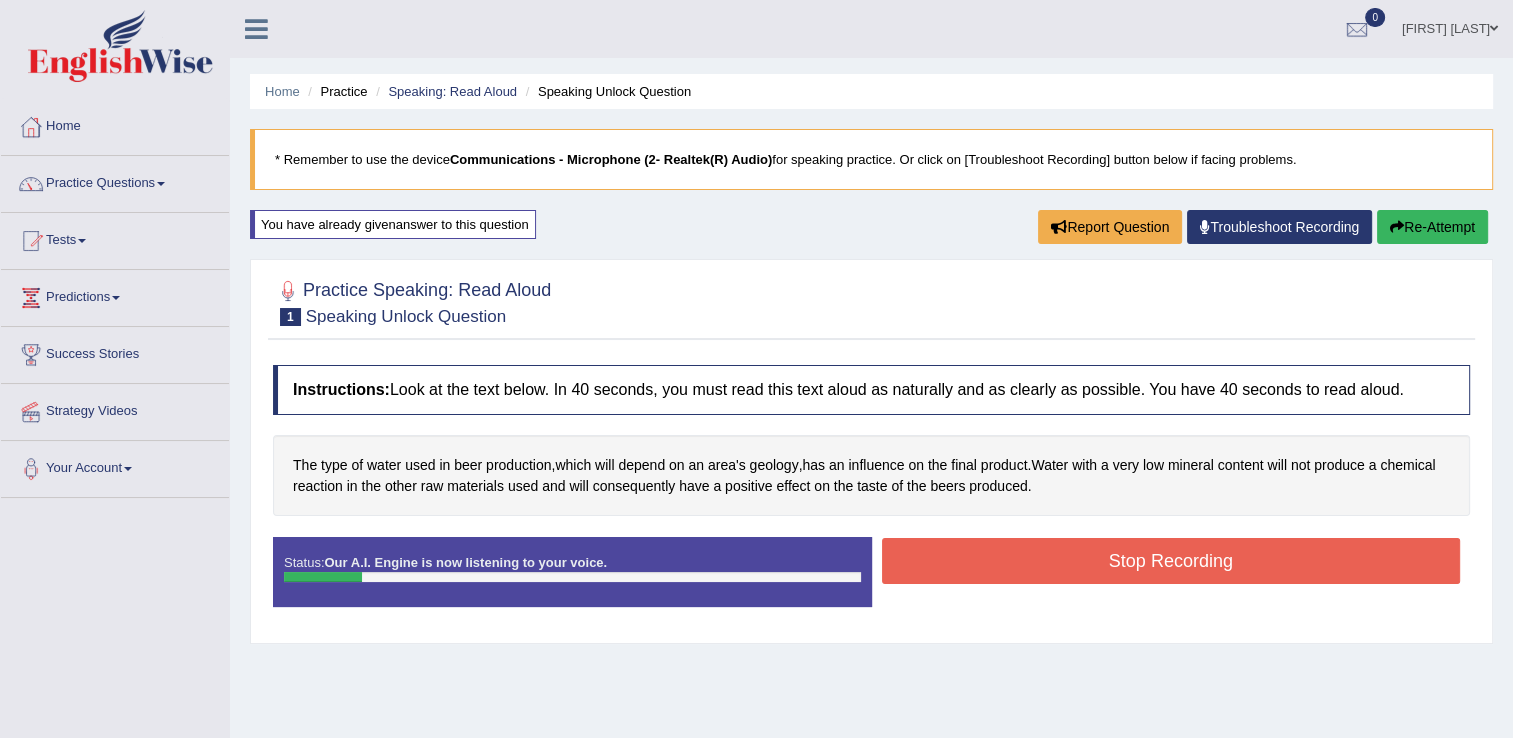 click on "Stop Recording" at bounding box center (1171, 561) 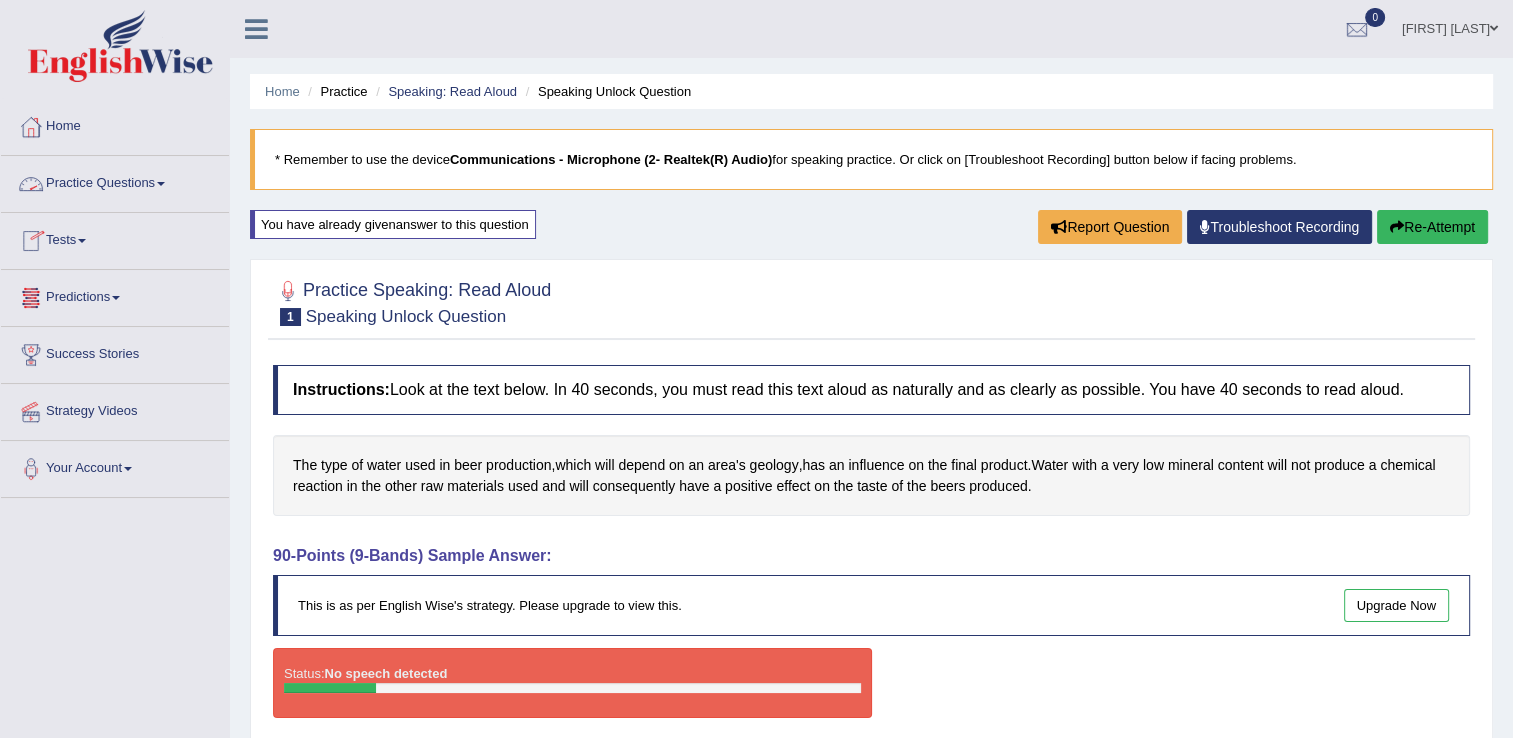 click on "Practice Questions" at bounding box center [115, 181] 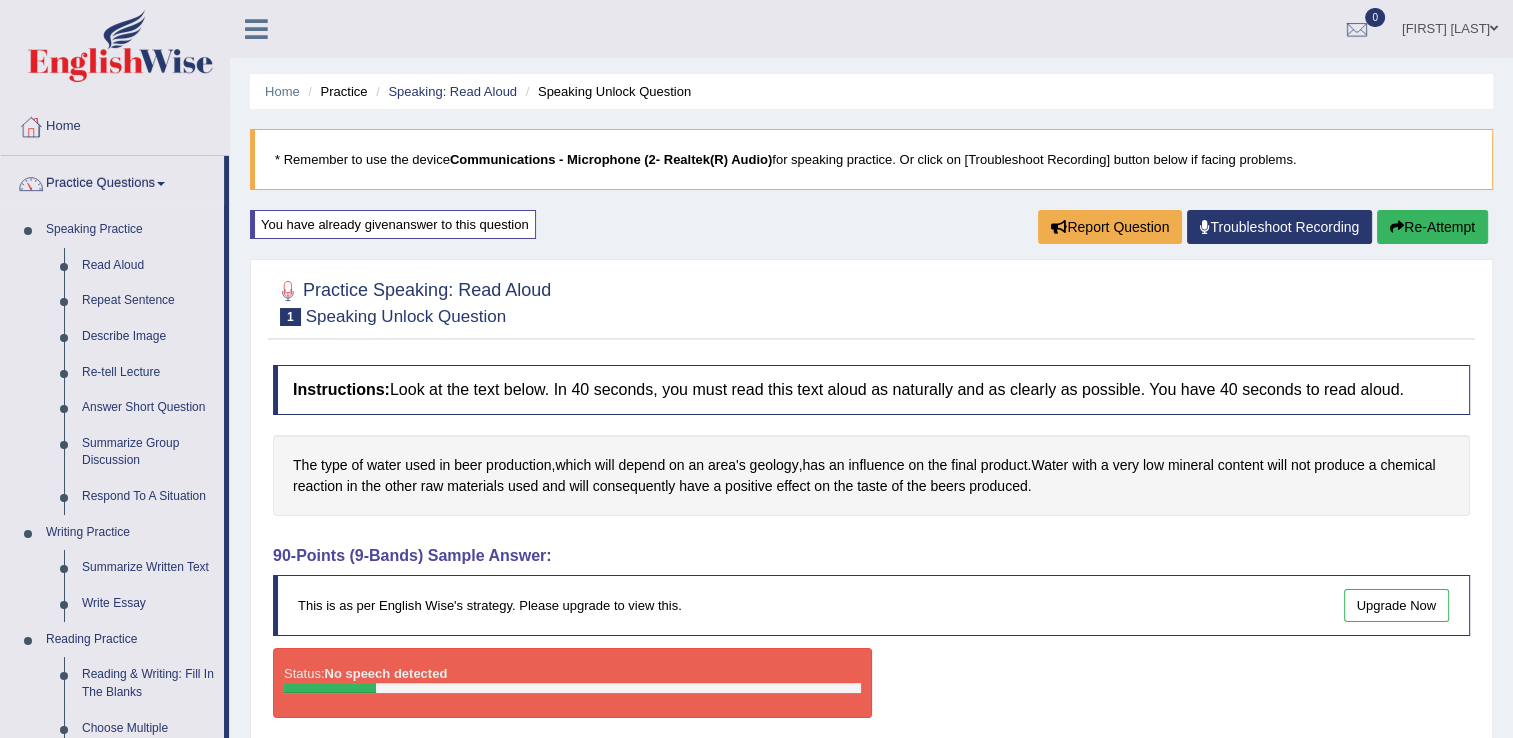 scroll, scrollTop: 645, scrollLeft: 0, axis: vertical 